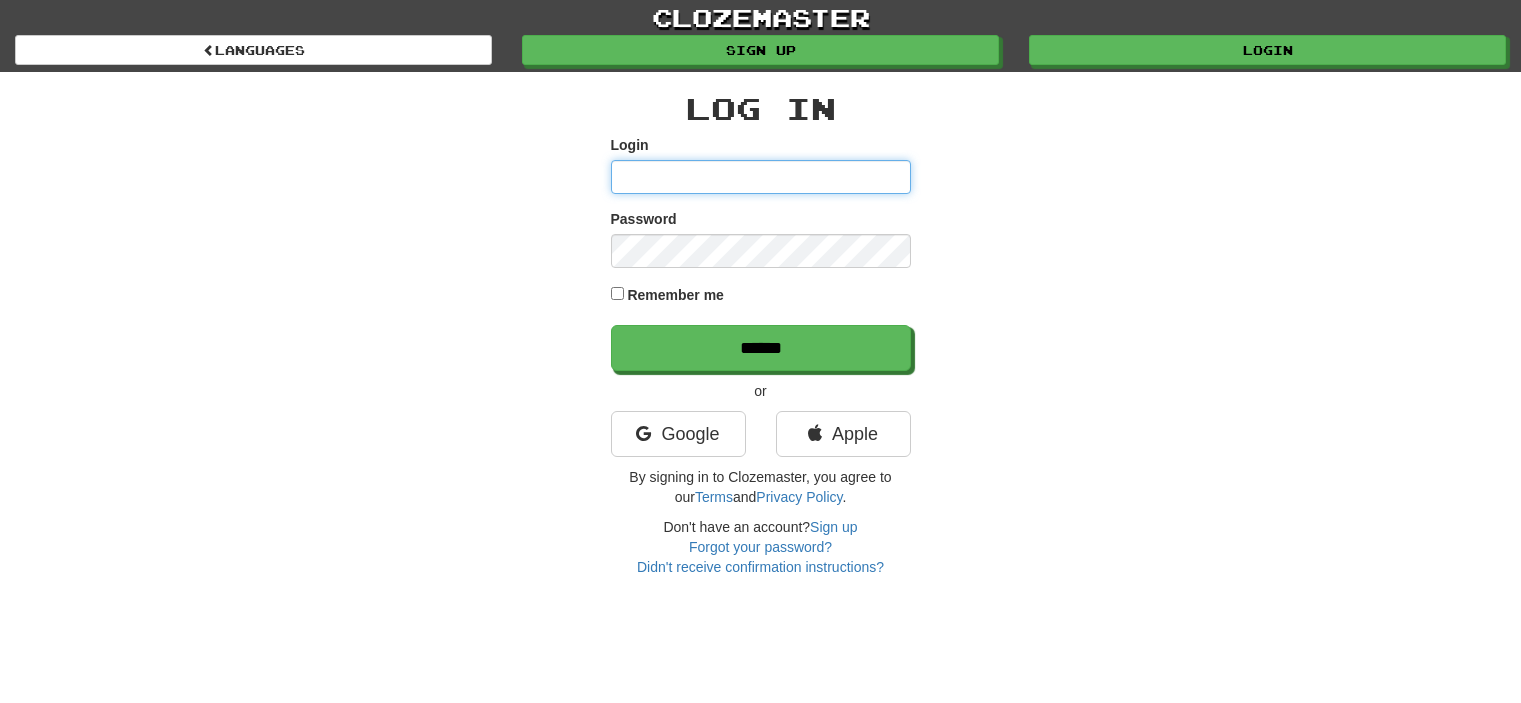 scroll, scrollTop: 0, scrollLeft: 0, axis: both 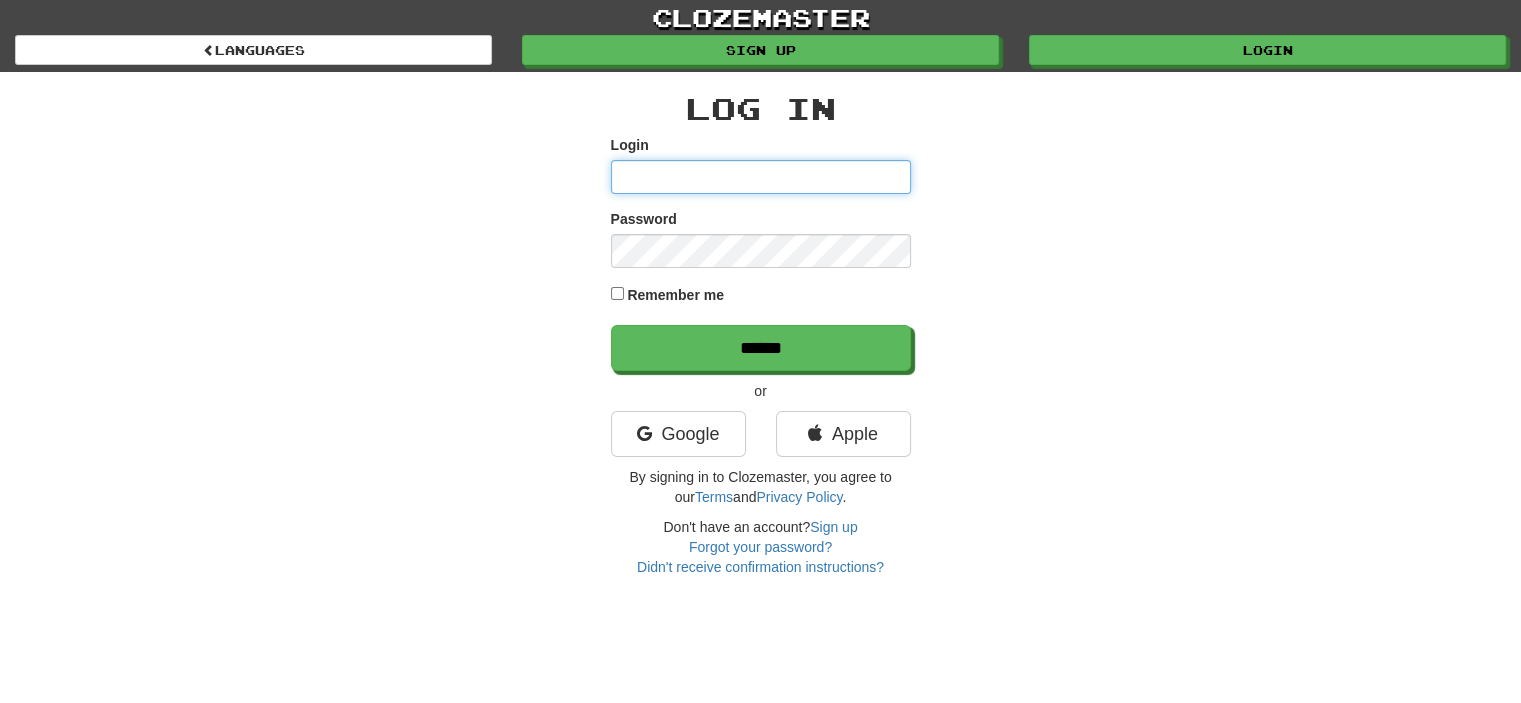 click on "Login" at bounding box center (761, 177) 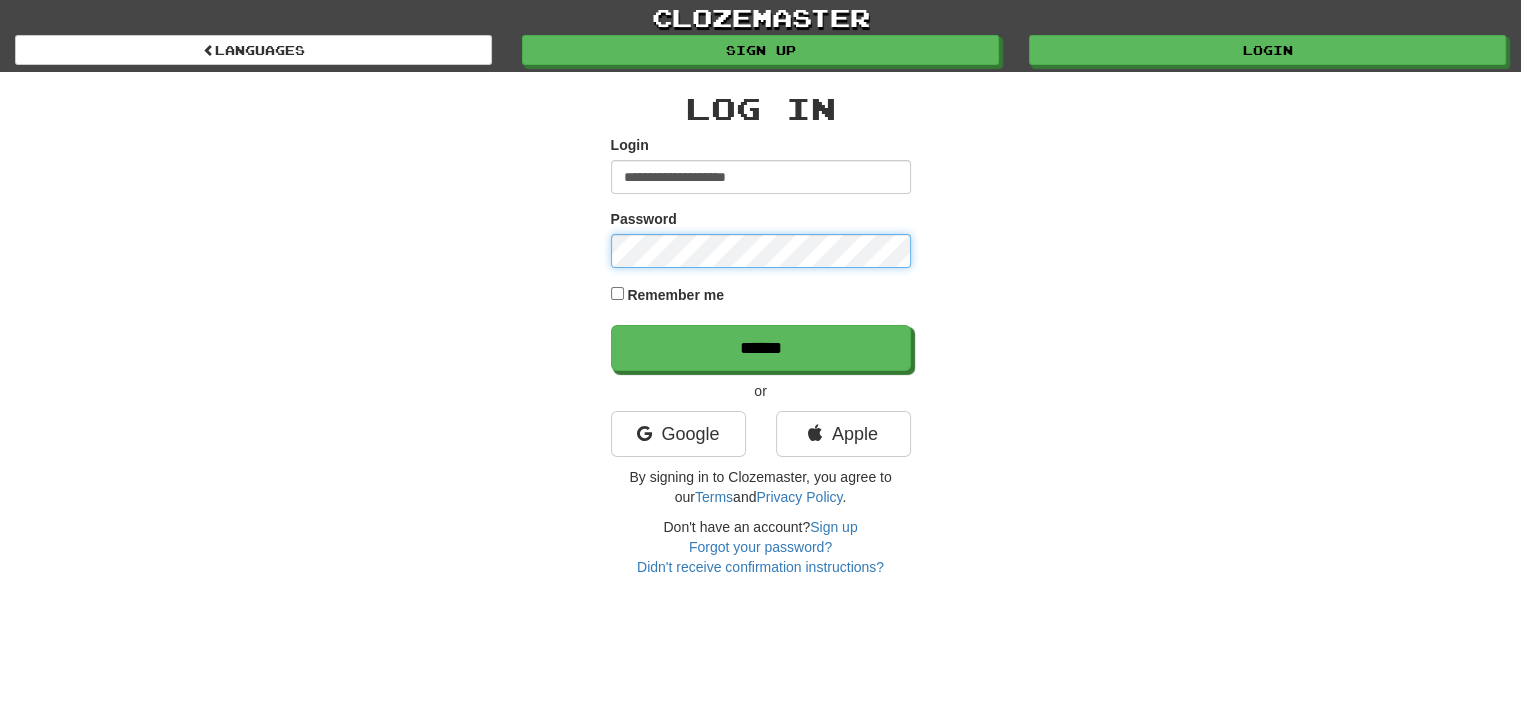click on "******" at bounding box center [761, 348] 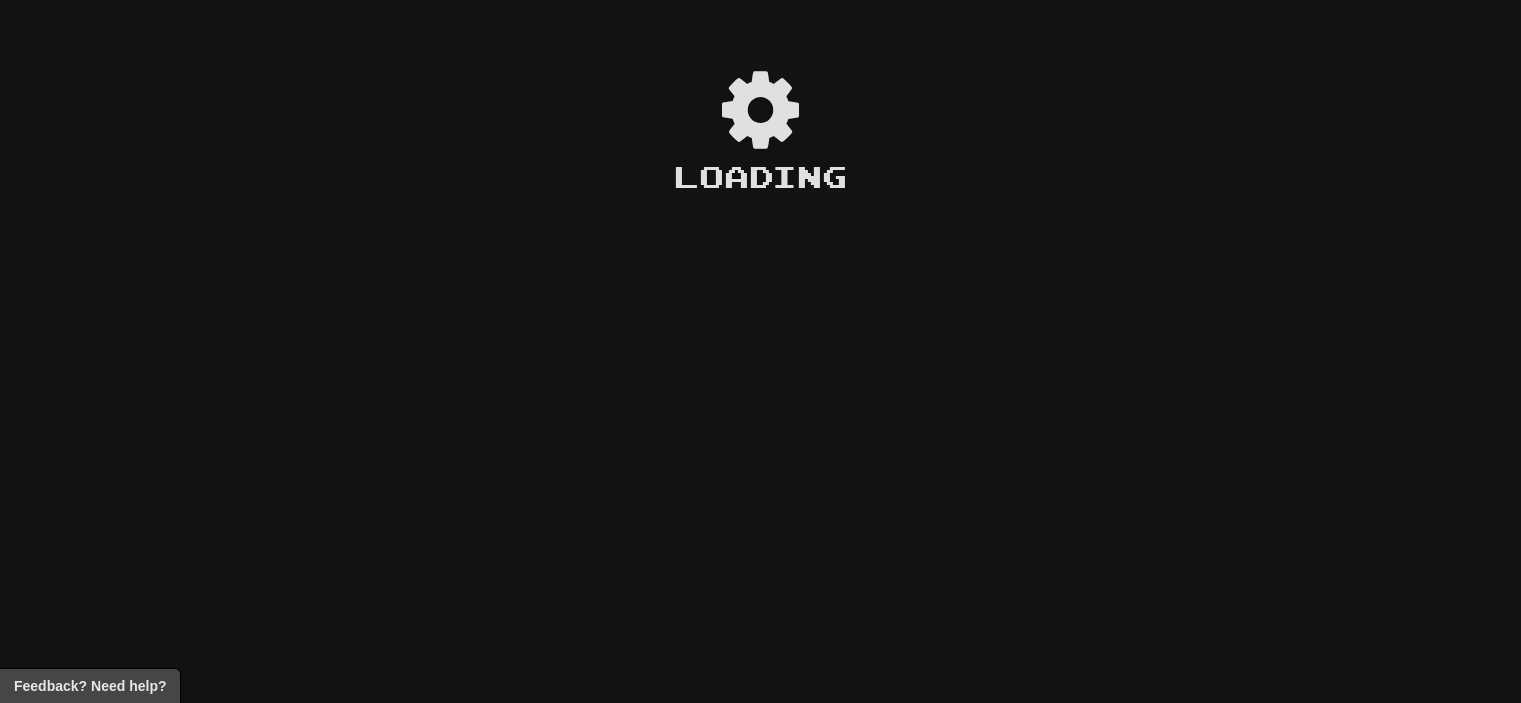 scroll, scrollTop: 0, scrollLeft: 0, axis: both 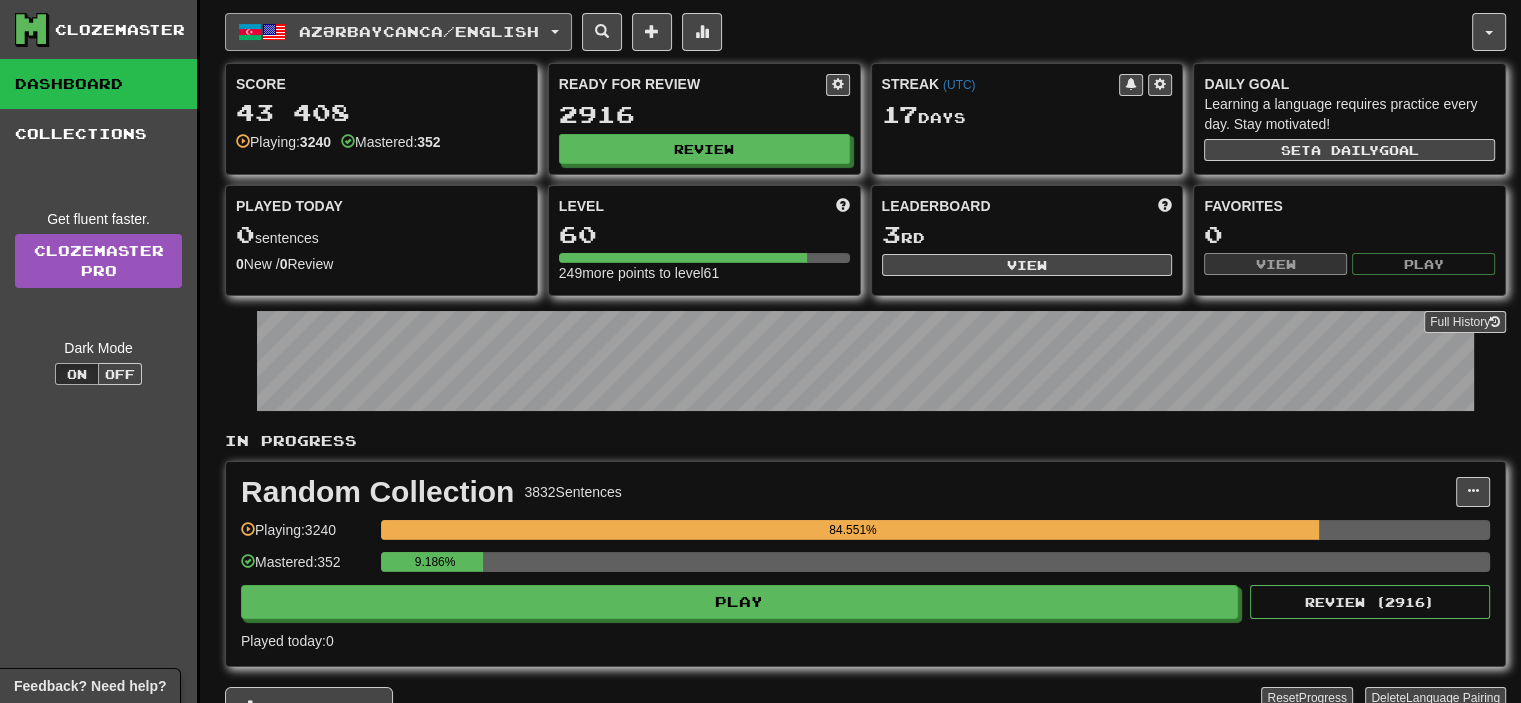 click on "Azərbaycanca  /  English" at bounding box center (398, 32) 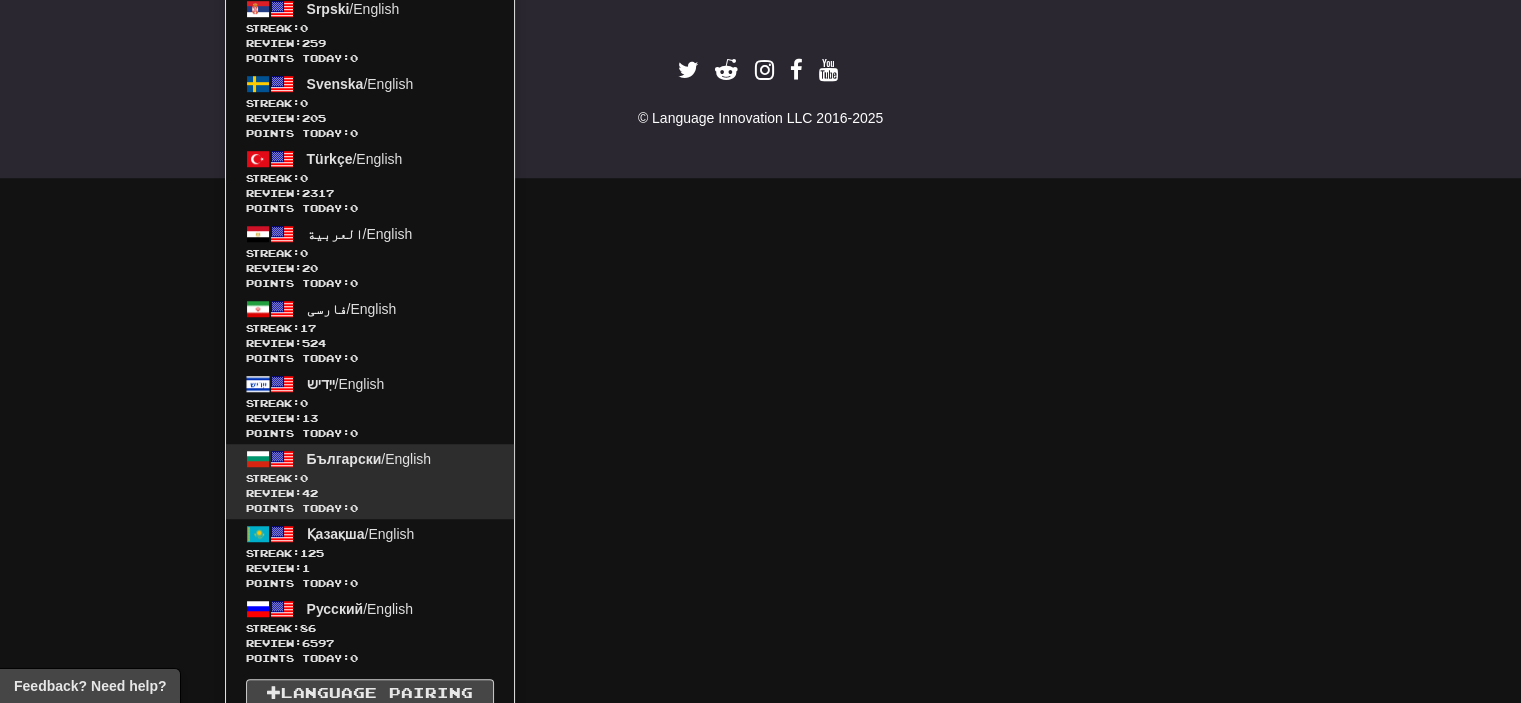 scroll, scrollTop: 1283, scrollLeft: 0, axis: vertical 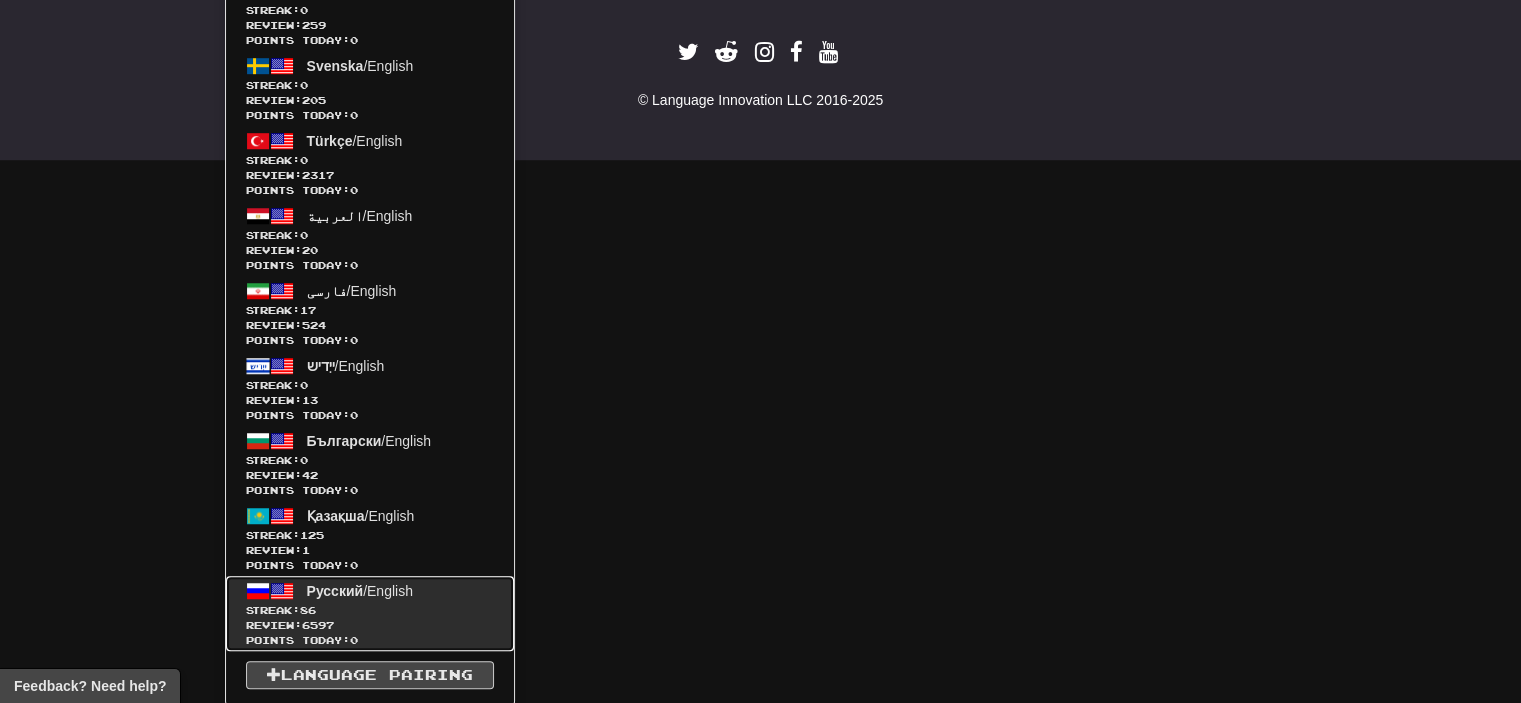 click on "Русский  /  English Streak:  86   Review:  6597 Points today:  0" at bounding box center (370, 613) 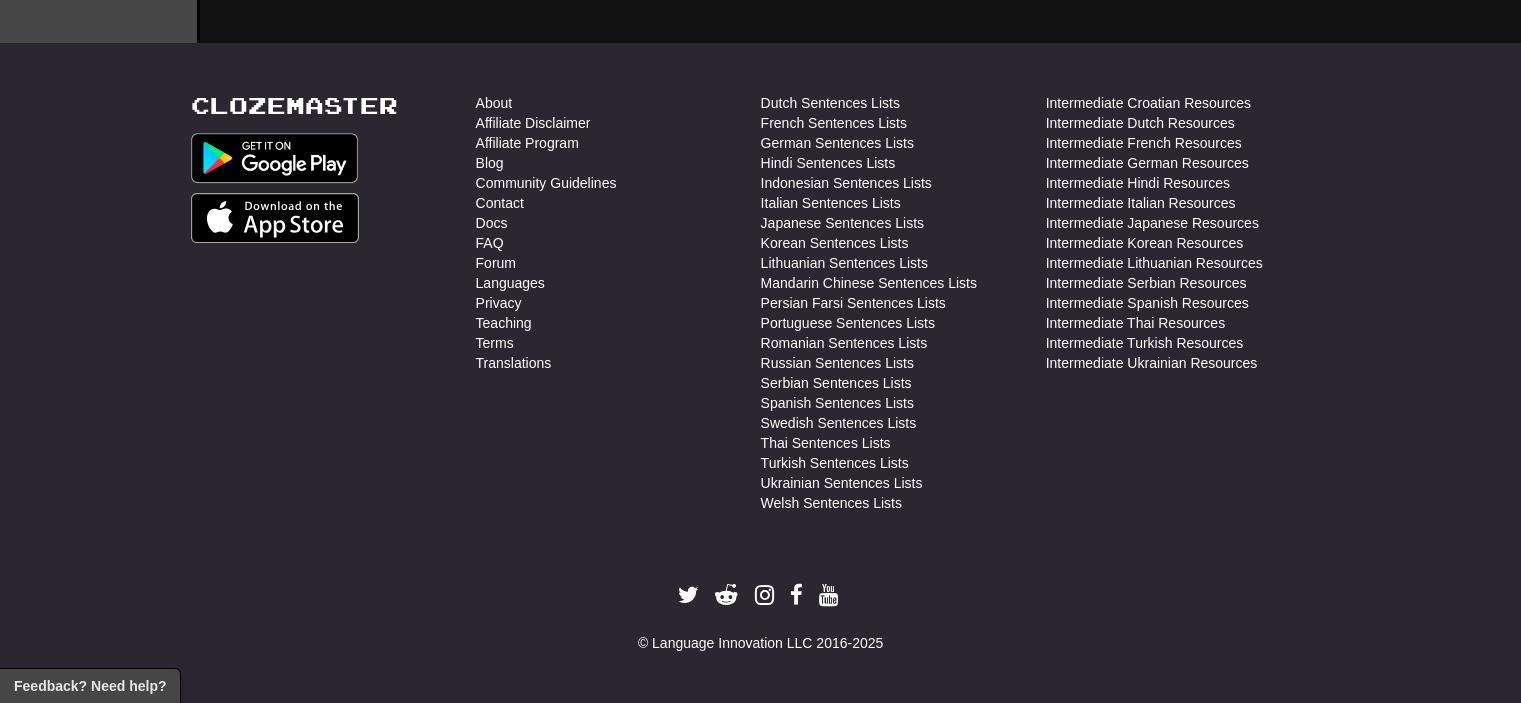 scroll, scrollTop: 736, scrollLeft: 0, axis: vertical 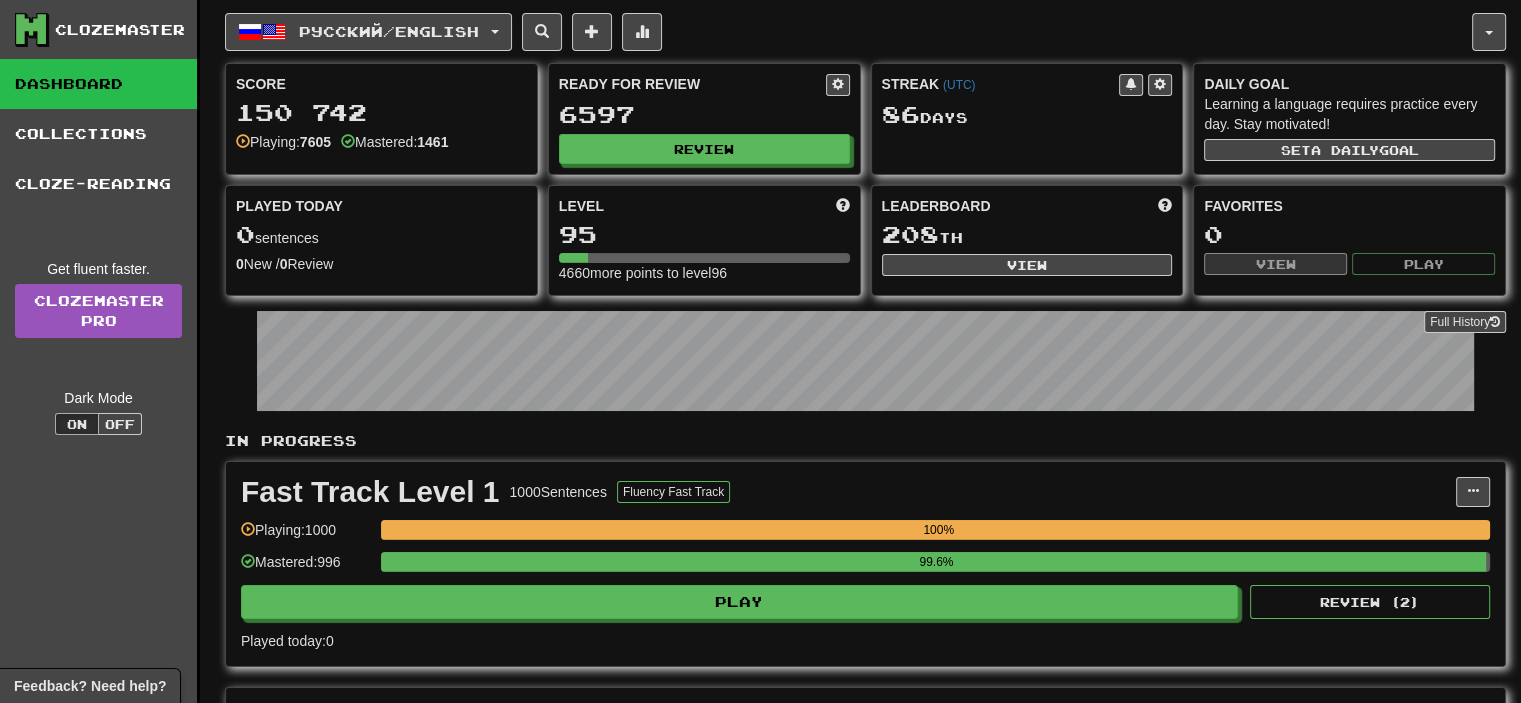 click on "Fast Track Level 1 1000  Sentences Fluency Fast Track Manage Sentences Unpin from Dashboard  Playing:  1000 100%  Mastered:  996 99.6% Play Review ( 2 ) Played today:  0" at bounding box center [865, 564] 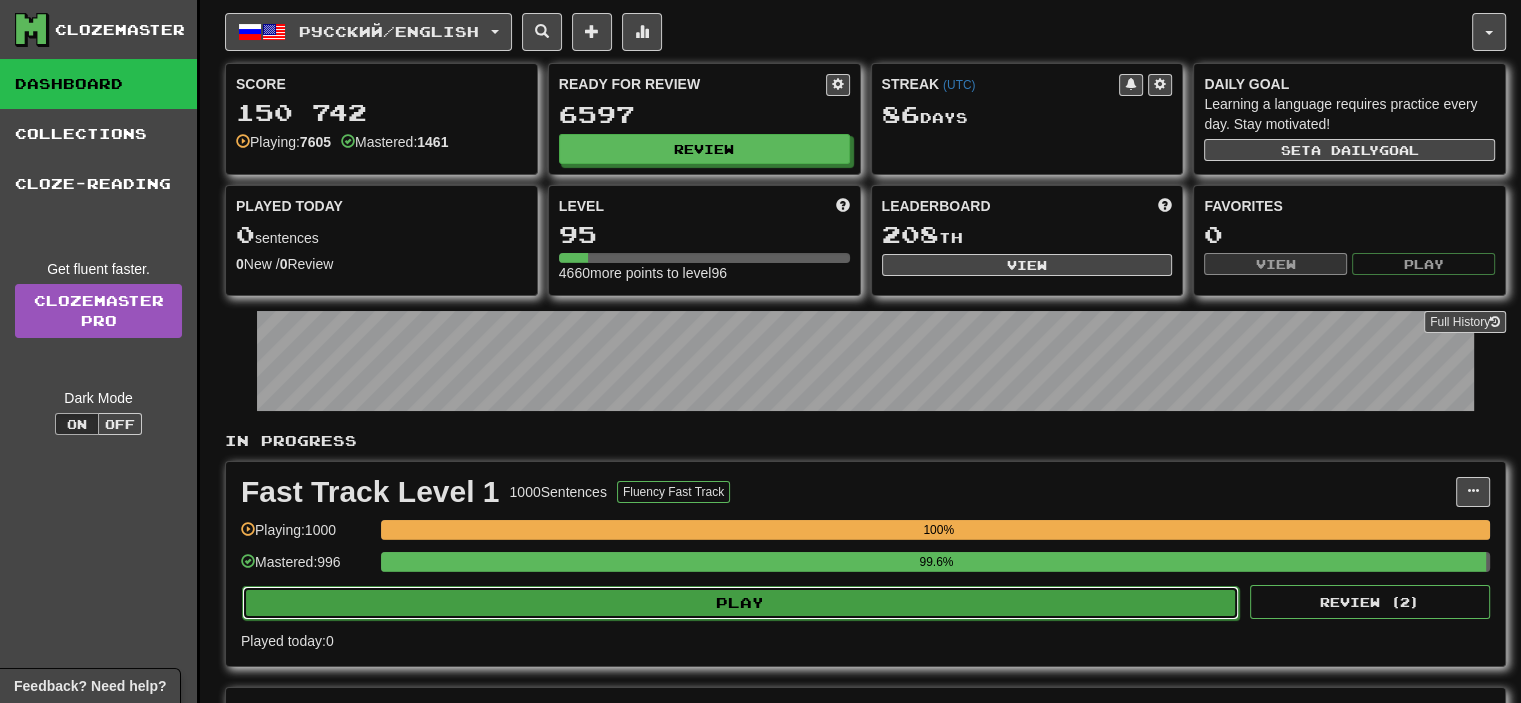 click on "Play" at bounding box center (740, 603) 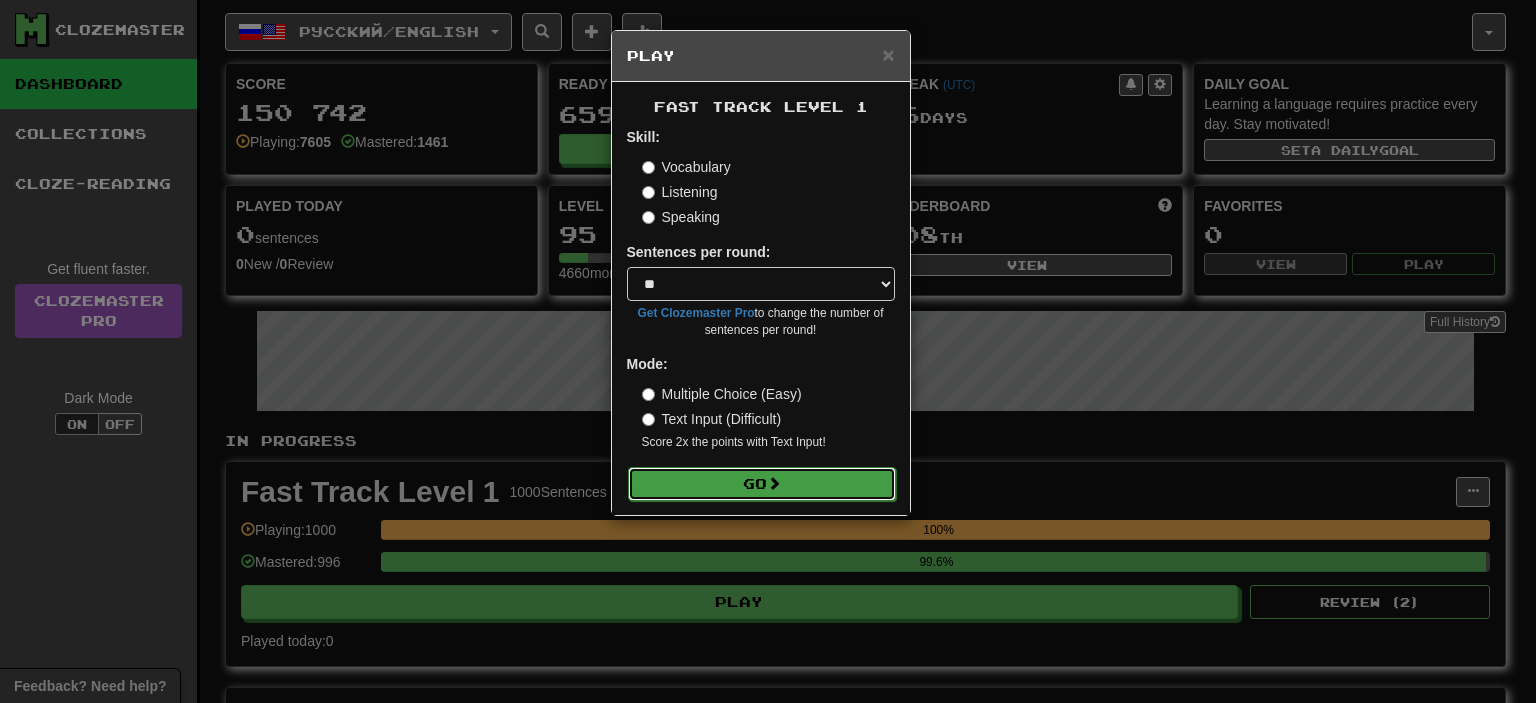 click on "Go" at bounding box center (762, 484) 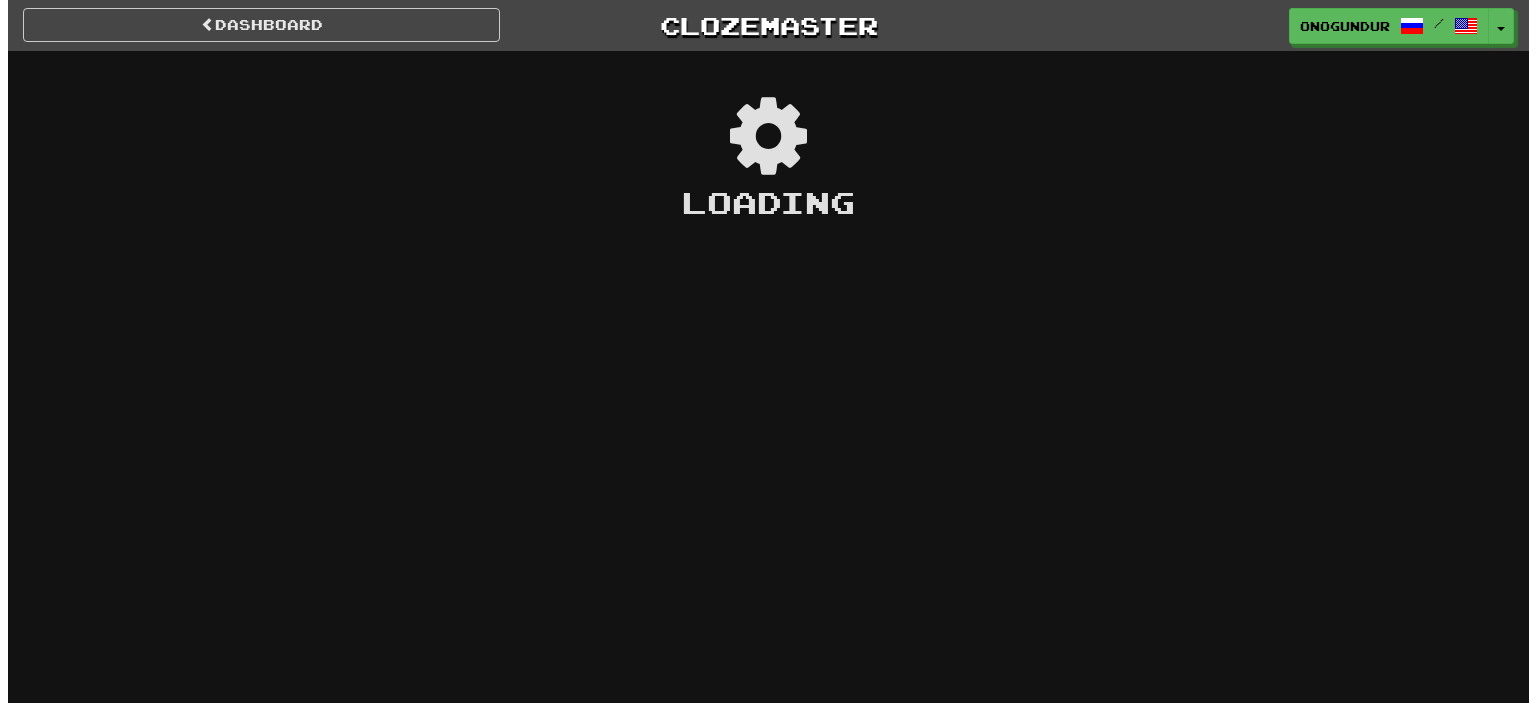 scroll, scrollTop: 0, scrollLeft: 0, axis: both 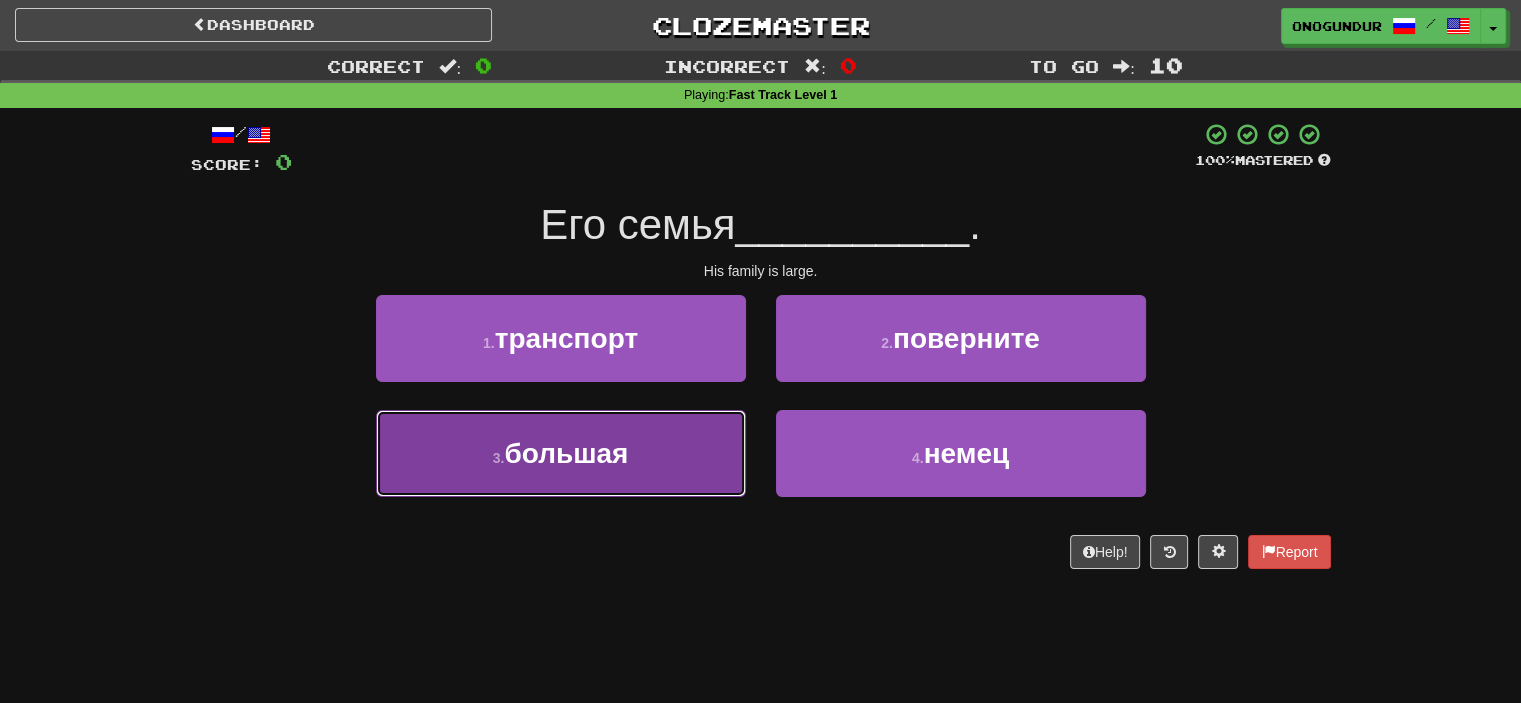 click on "3 .  большая" at bounding box center [561, 453] 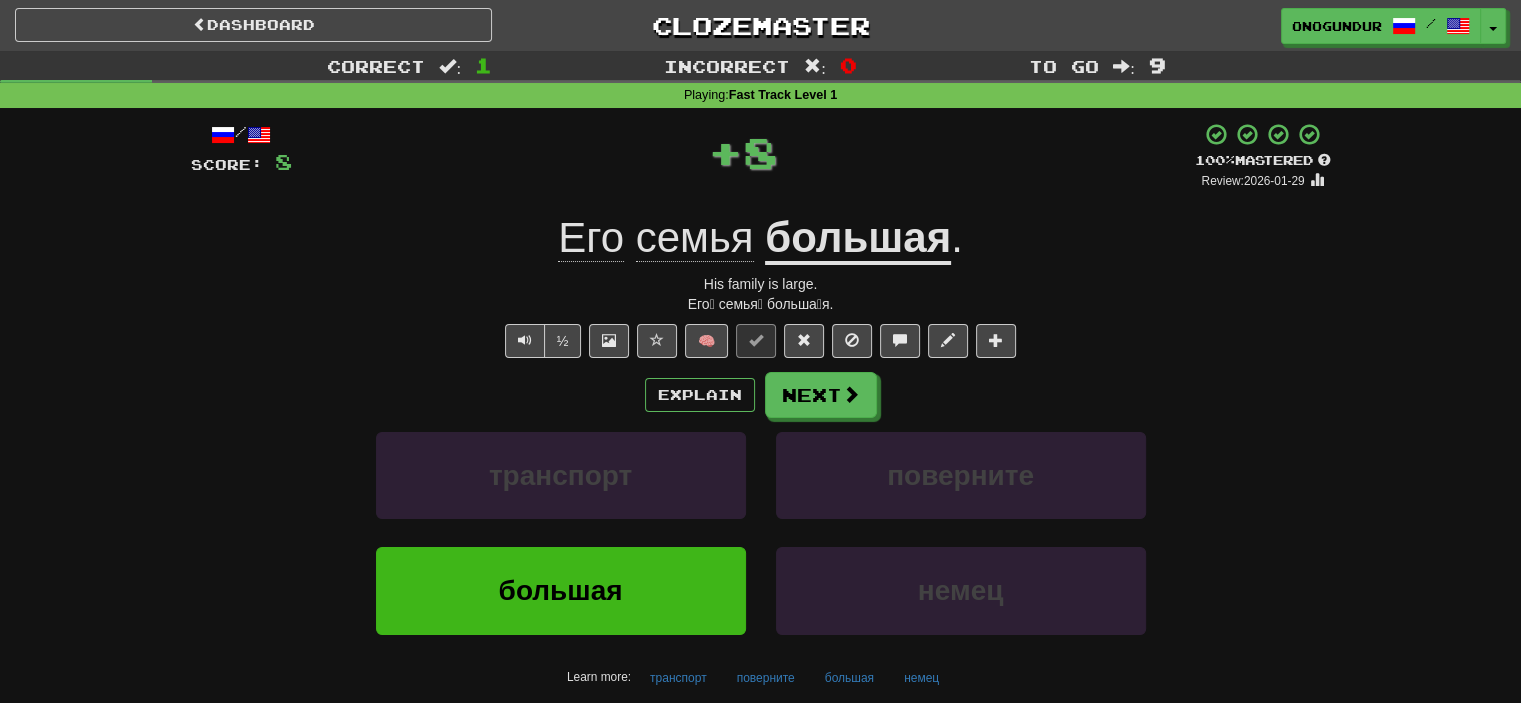 click on "Explain Next транспорт поверните большая немец Learn more: транспорт поверните большая немец" at bounding box center (761, 532) 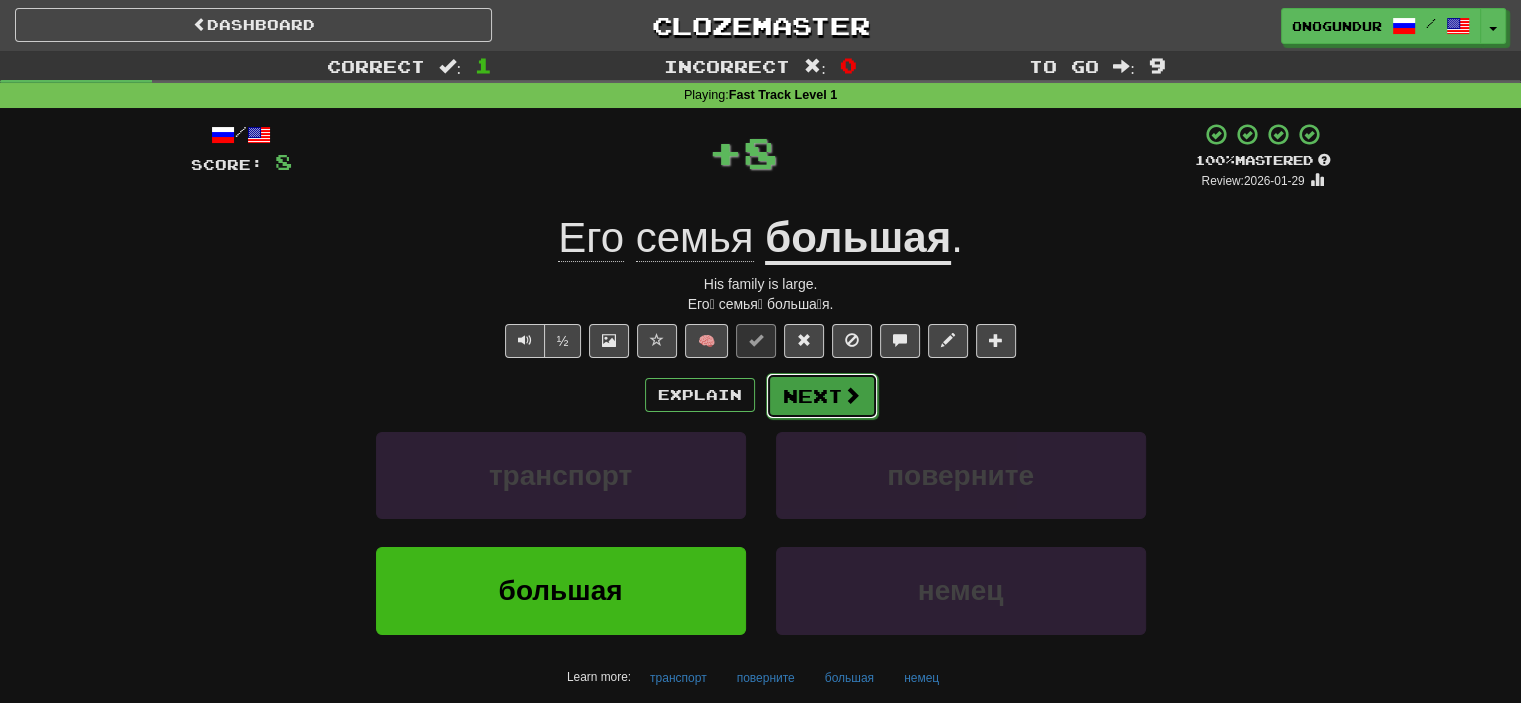 click on "Next" at bounding box center (822, 396) 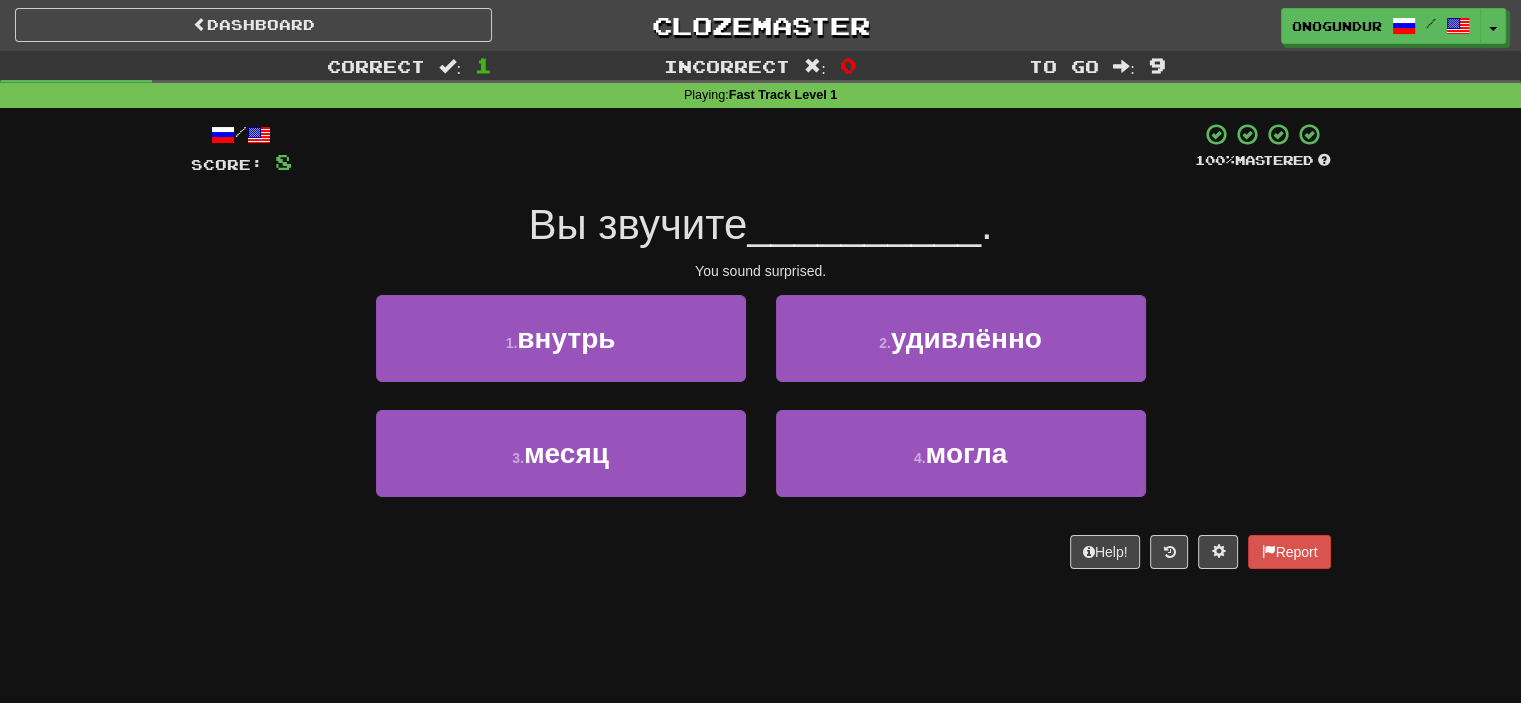 click on "Dashboard
Clozemaster
onogundur
/
Toggle Dropdown
Dashboard
Leaderboard
Activity Feed
Notifications
Profile
Discussions
Azərbaycanca
/
English
Streak:
17
Review:
2,916
Points Today: 0
Català
/
English
Streak:
0
Review:
10
Points Today: 0
Deutsch
/
English
Streak:
0
Review:
1,979
Points Today: 0
Español
/
English
Streak:
0
Review:
1,410
Points Today: 0
Esperanto
/
English
Streak:
0
Review:
1,035
Points Today: 0
Français
/
English
Streak:
0
Review:
19
Points Today: 0
Hrvatski
/
English
Streak:
0
Review:
278
Points Today: 0
Íslenska
/" at bounding box center [760, 351] 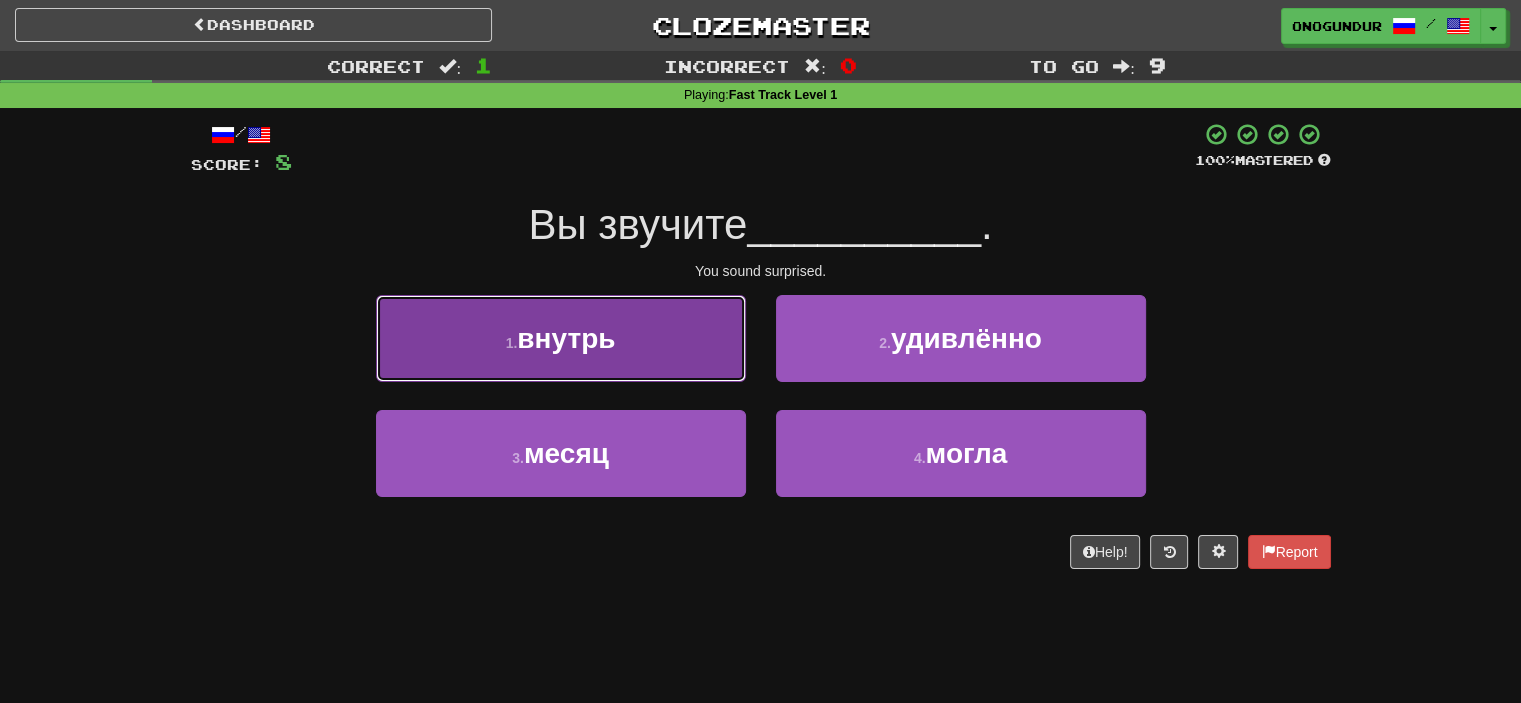 click on "1 .  внутрь" at bounding box center (561, 338) 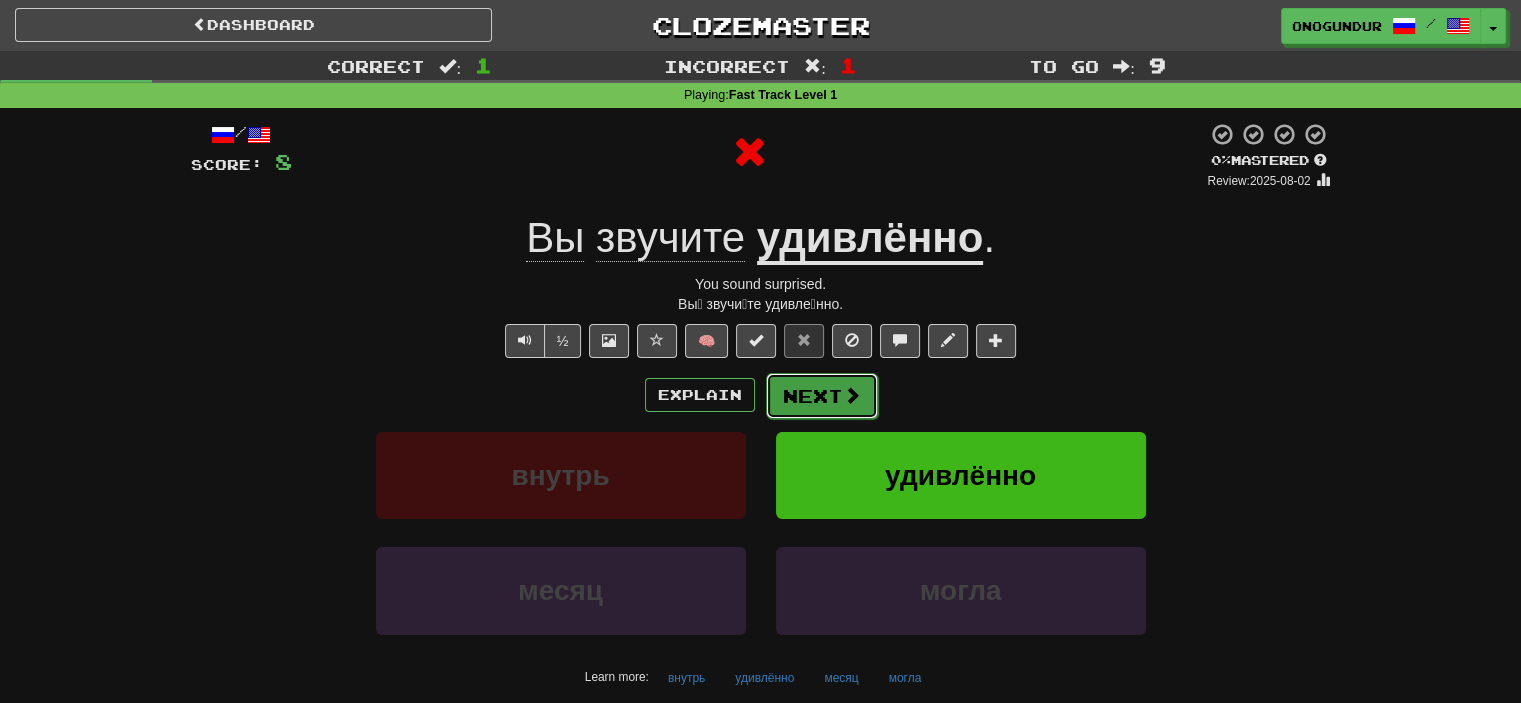 click on "Next" at bounding box center [822, 396] 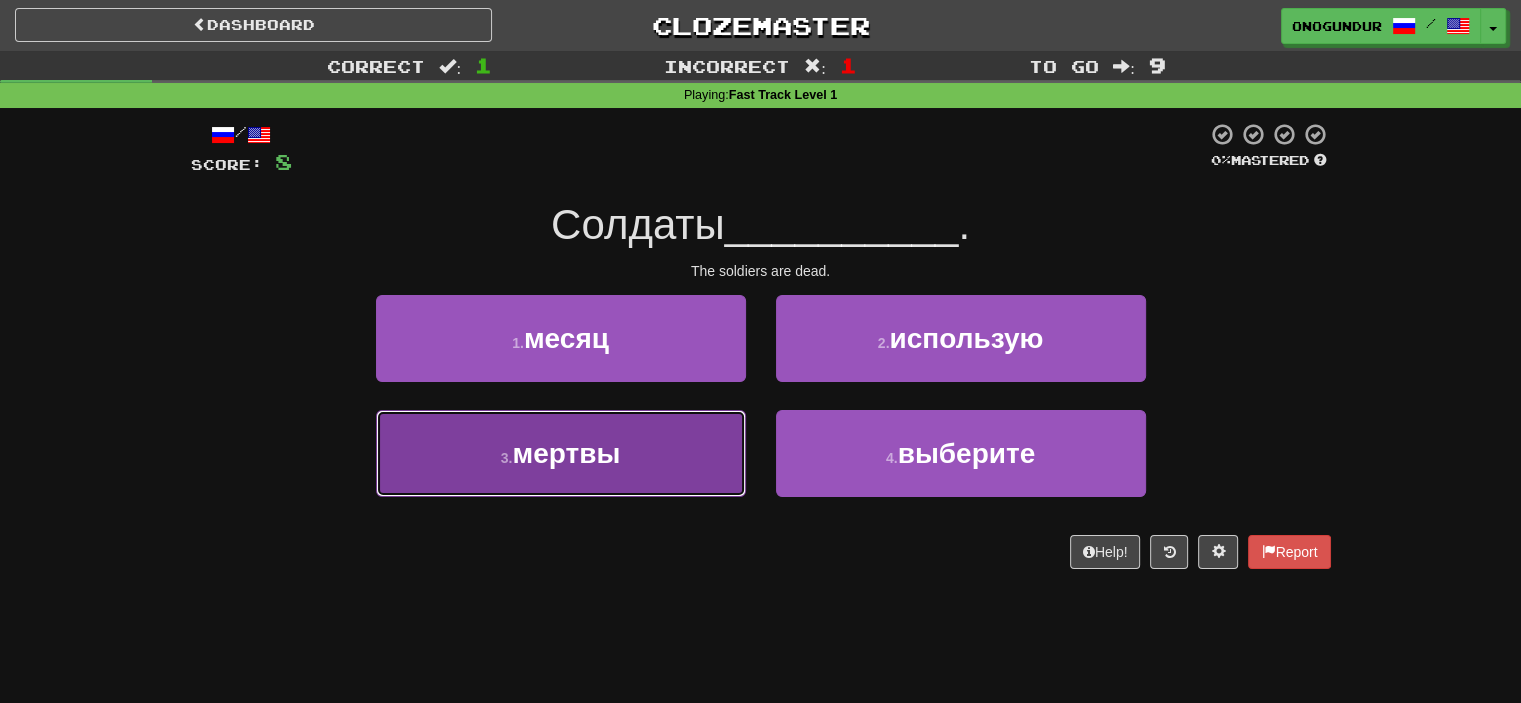 click on "3 .  мертвы" at bounding box center [561, 453] 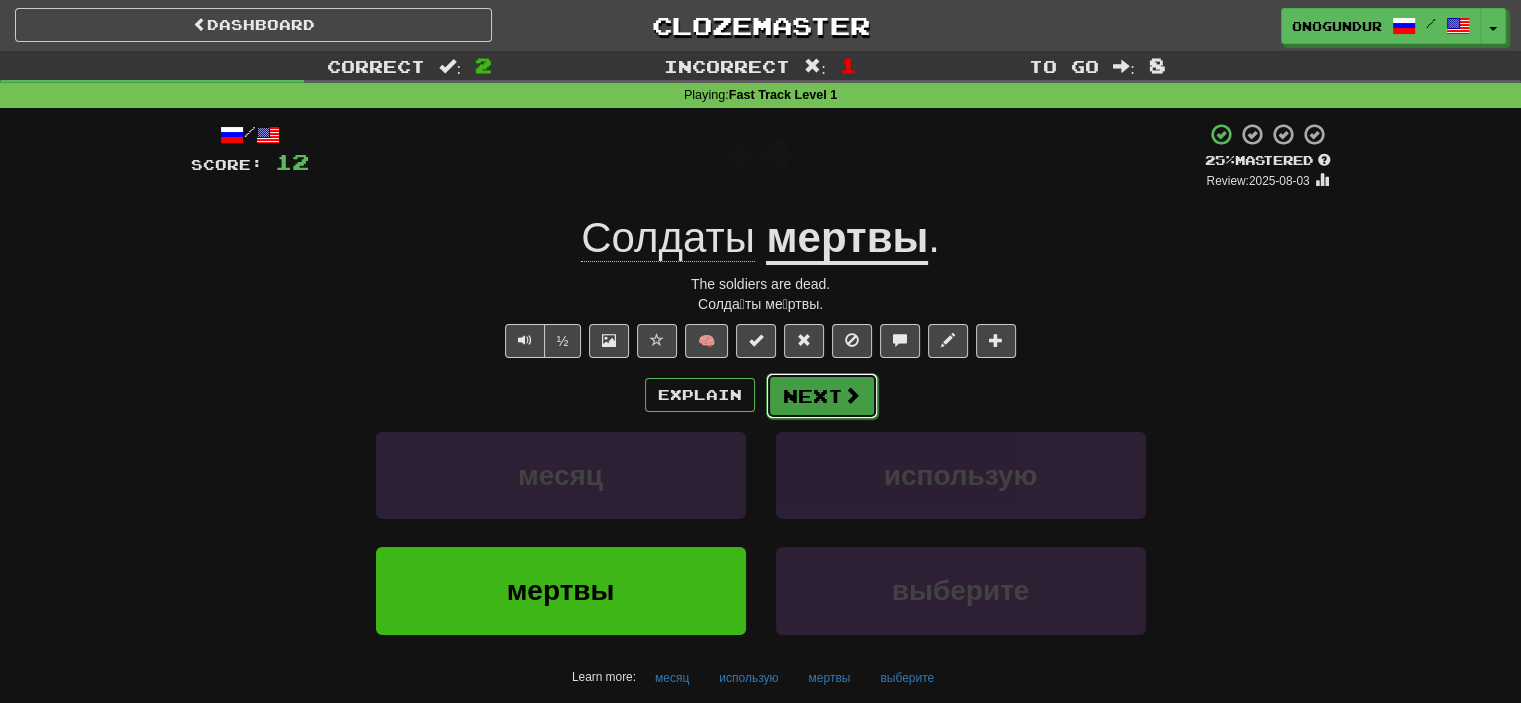 click on "Next" at bounding box center (822, 396) 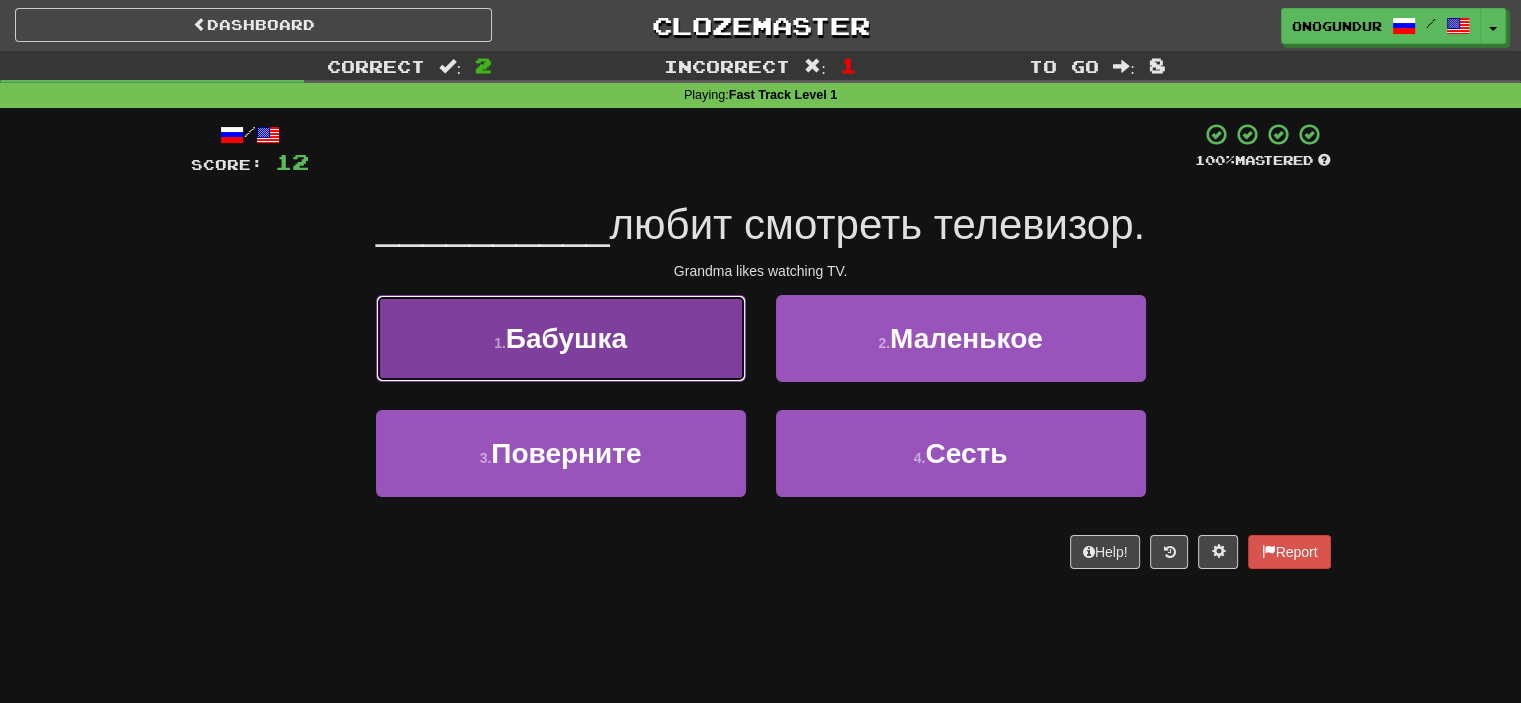 click on "1 .  Бабушка" at bounding box center (561, 338) 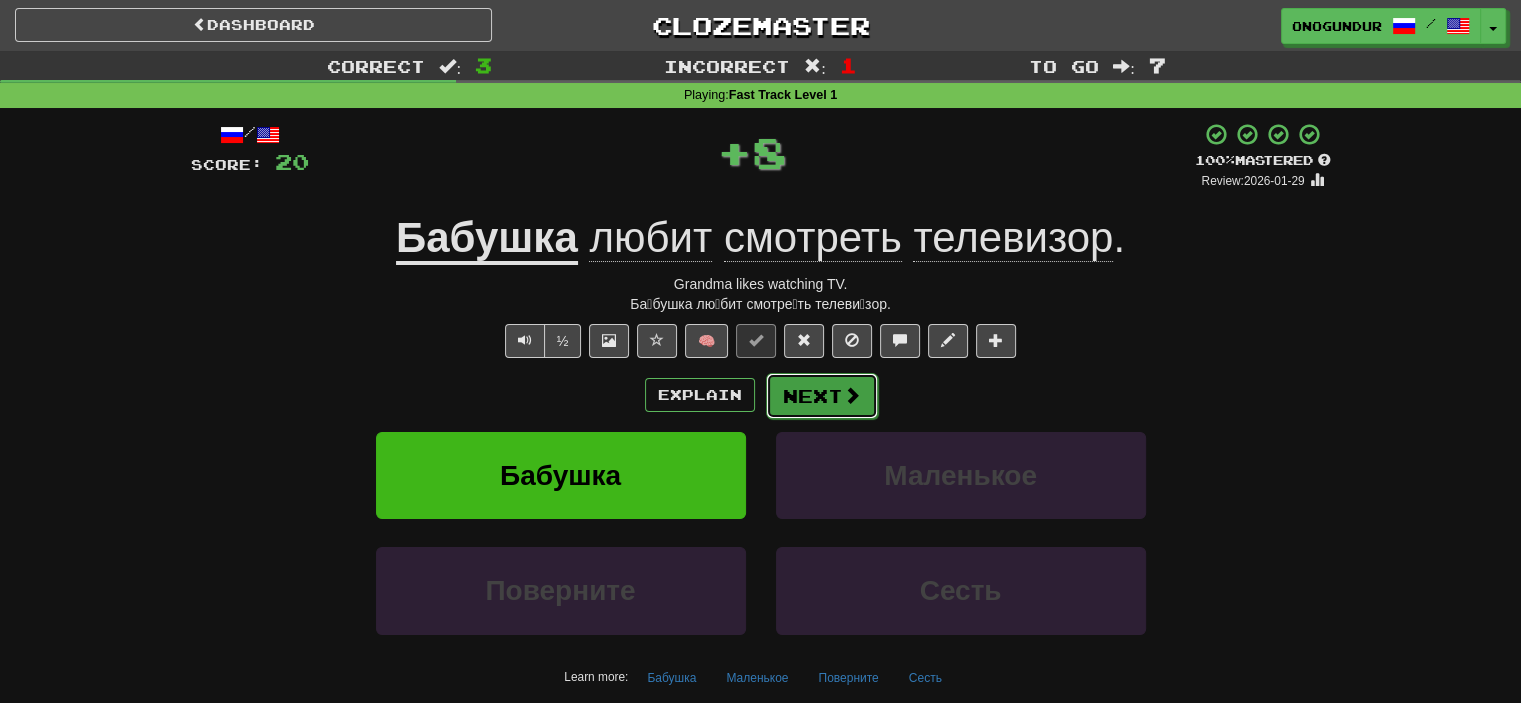 click on "Next" at bounding box center (822, 396) 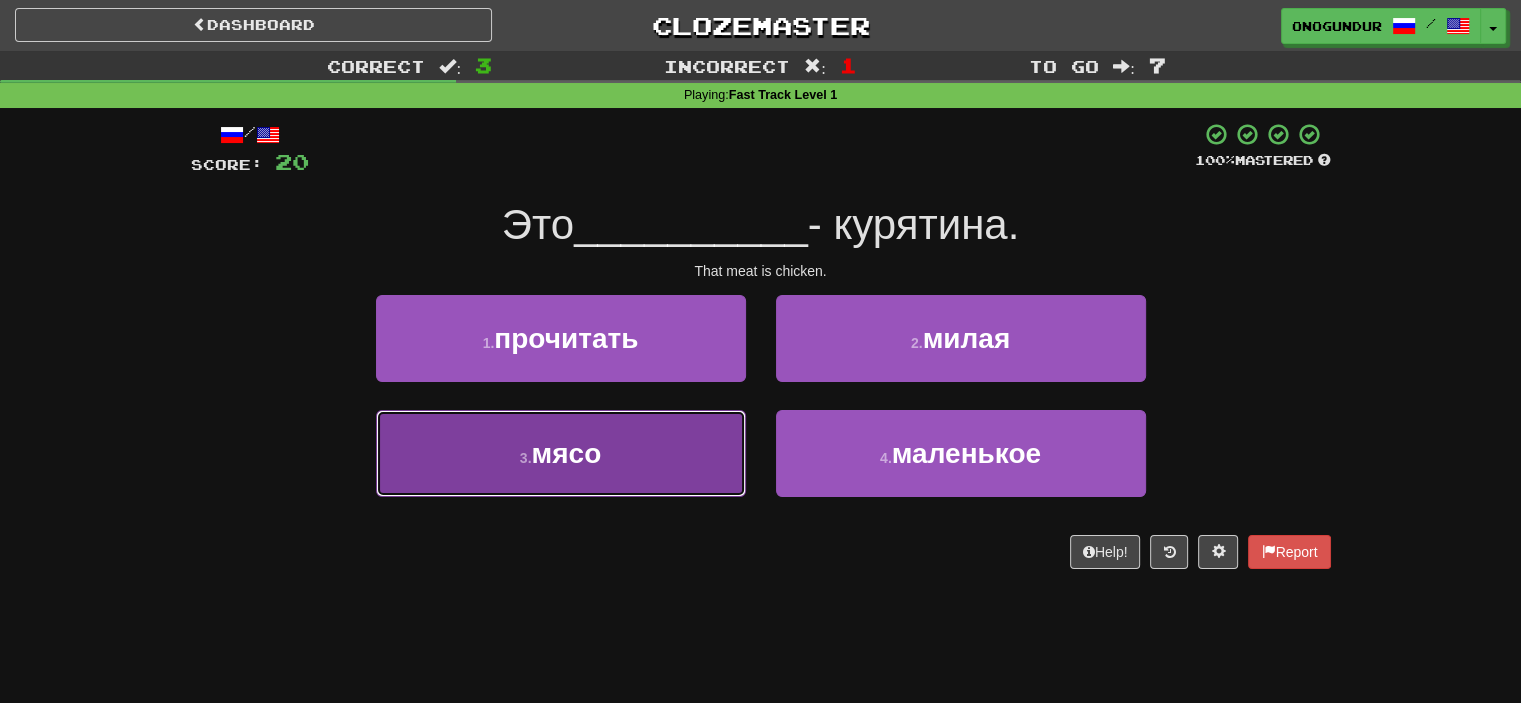 click on "3 .  мясо" at bounding box center [561, 453] 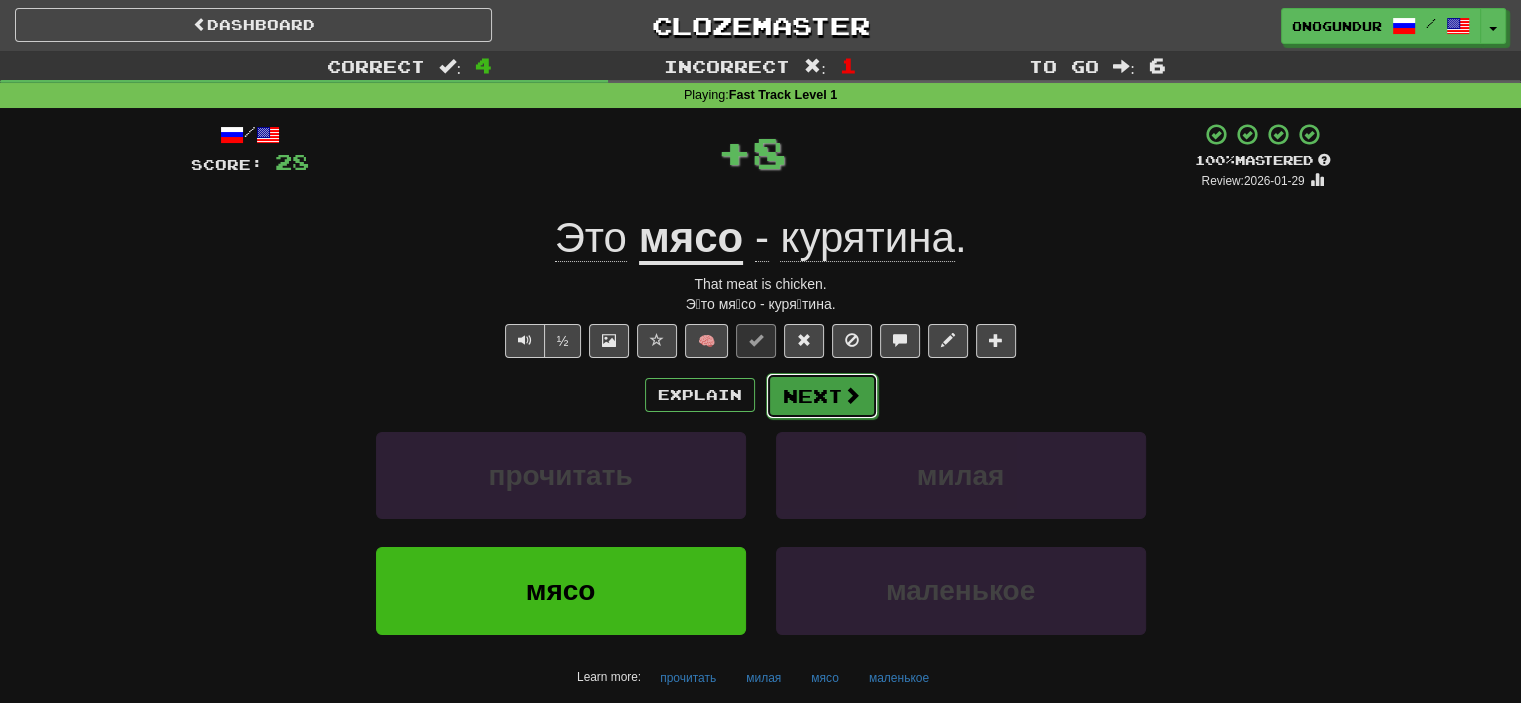 click on "Next" at bounding box center [822, 396] 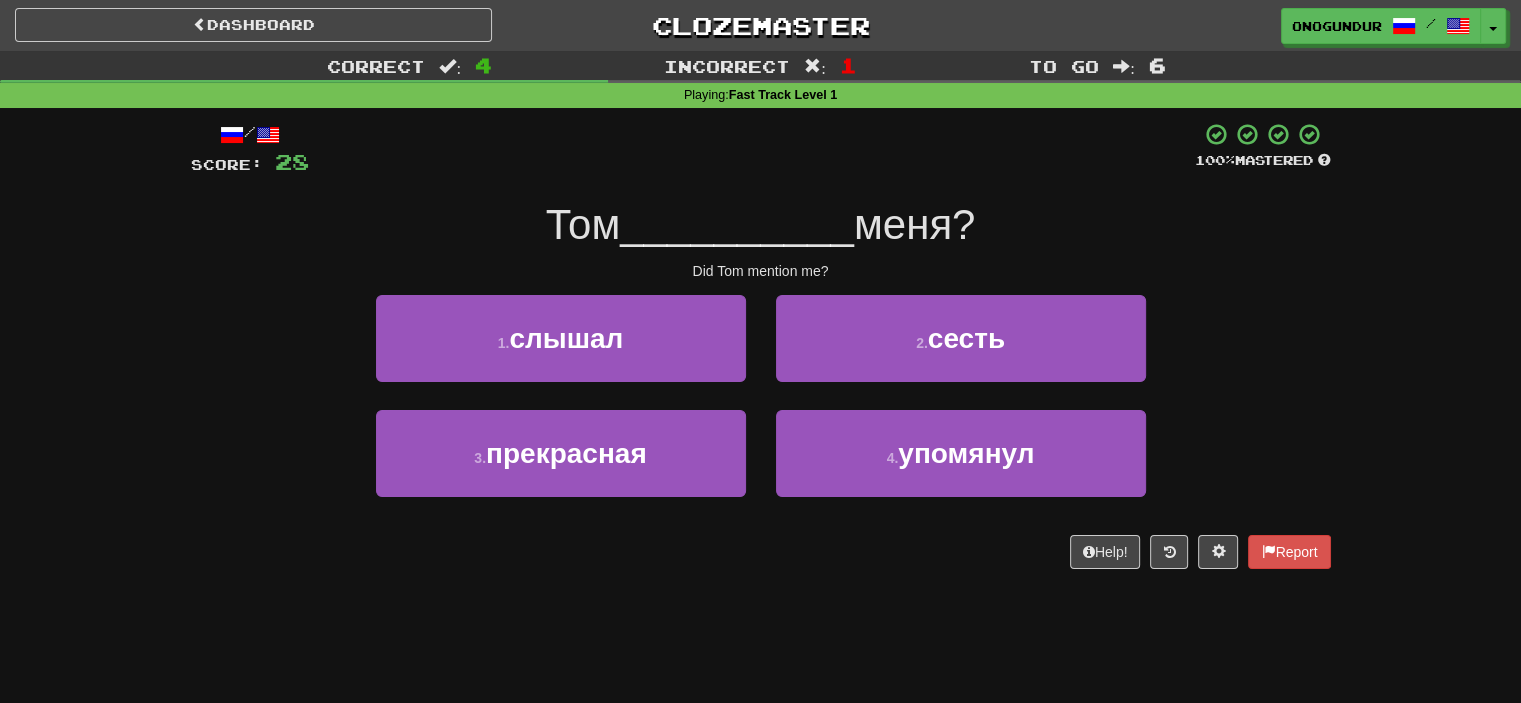 click on "/  Score:   28 100 %  Mastered Том  __________  меня? Did Tom mention me? 1 .  слышал 2 .  сесть 3 .  прекрасная 4 .  упомянул  Help!  Report" at bounding box center [761, 352] 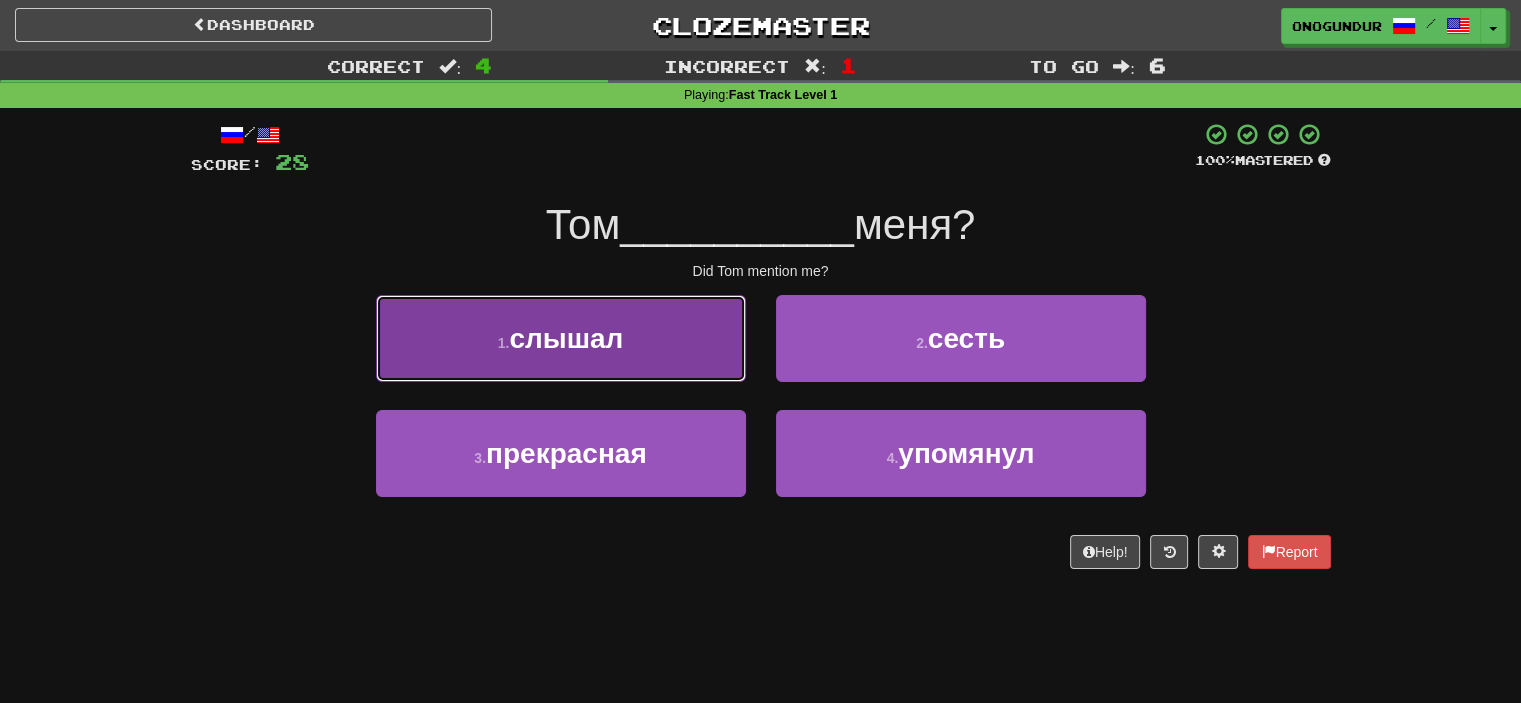click on "1 .  слышал" at bounding box center [561, 338] 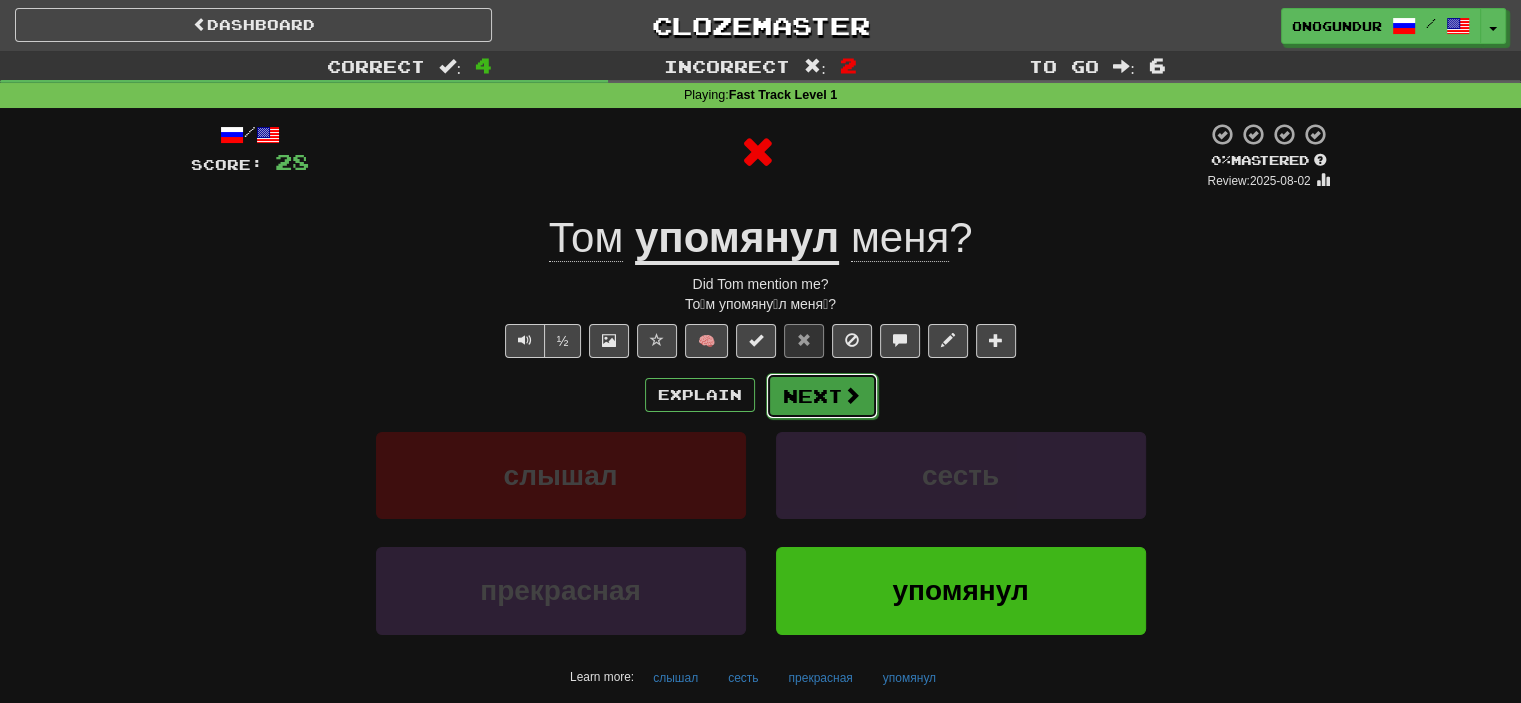 click on "Next" at bounding box center [822, 396] 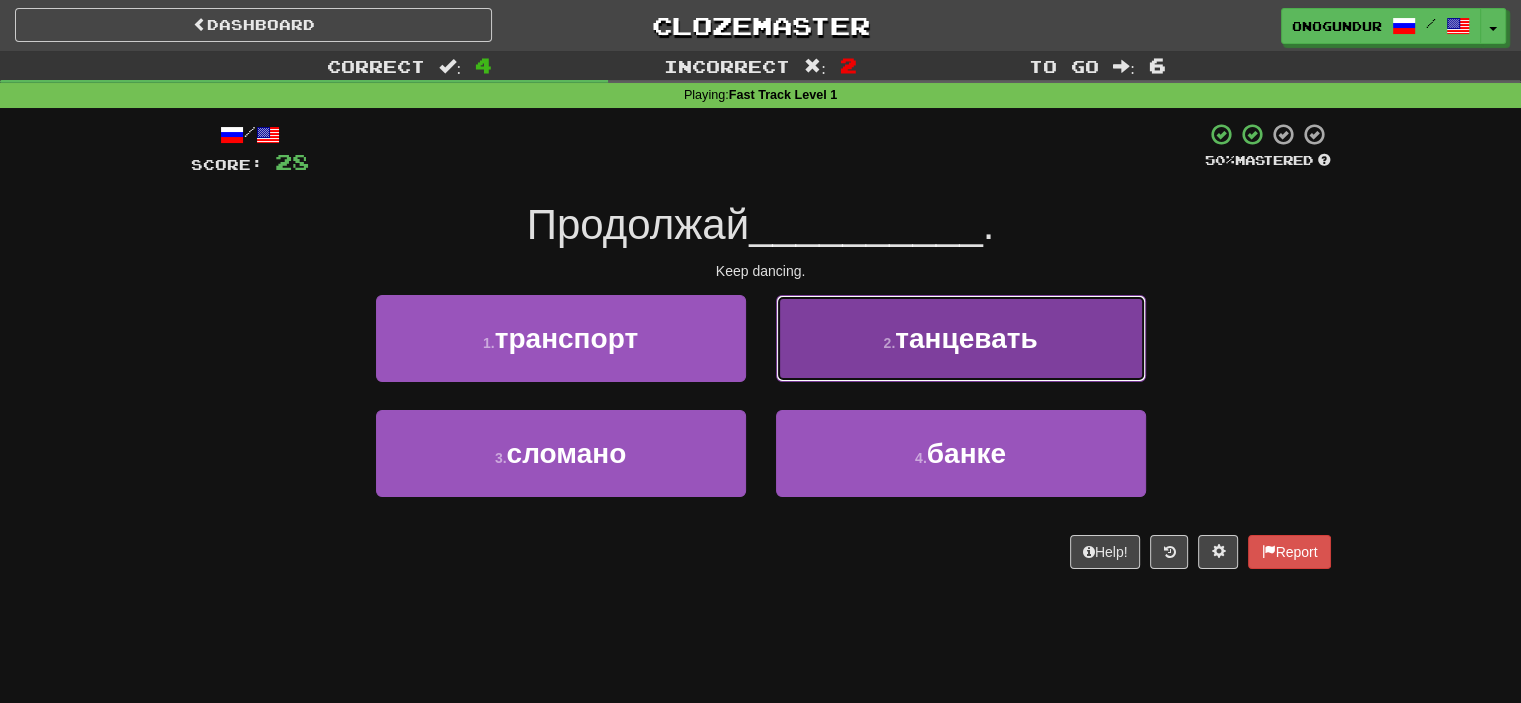 click on "2 .  танцевать" at bounding box center (961, 338) 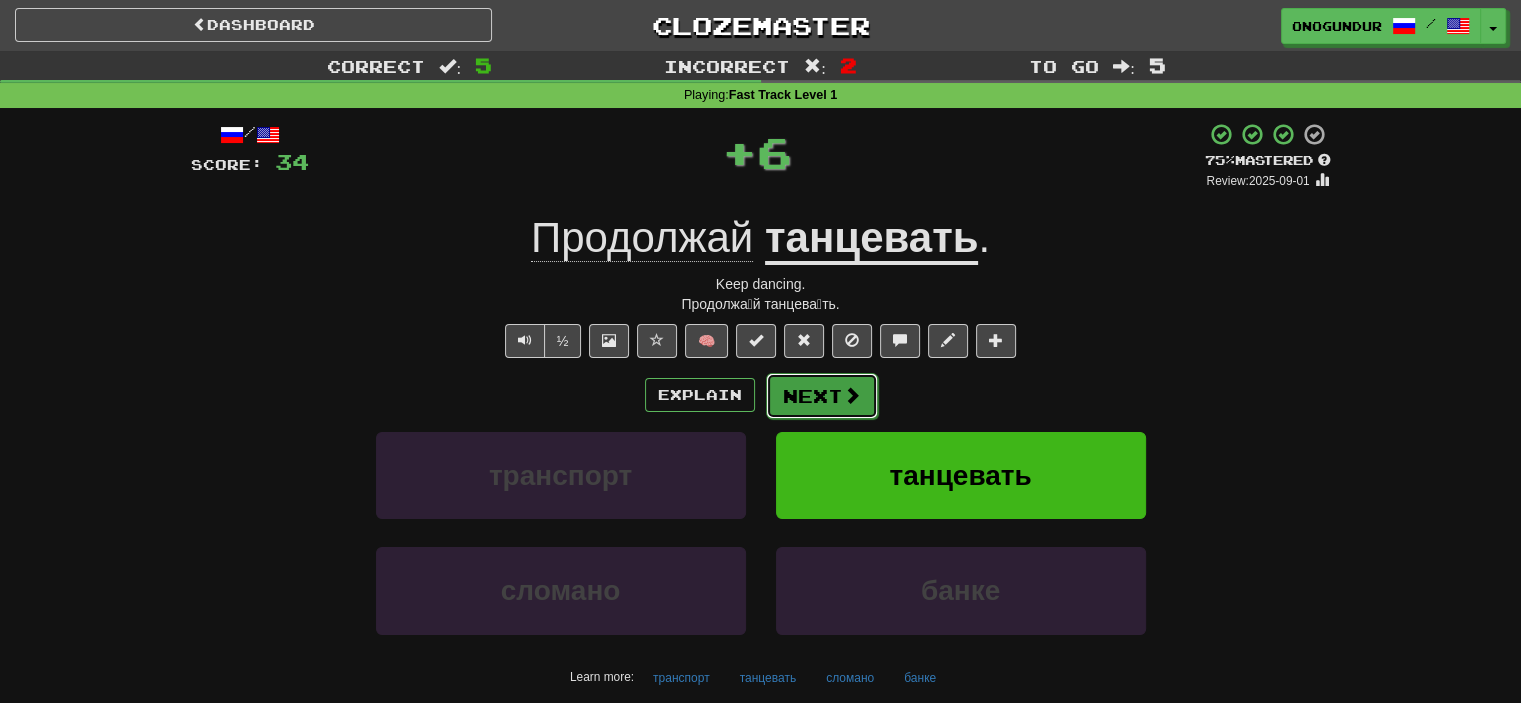 click on "Next" at bounding box center (822, 396) 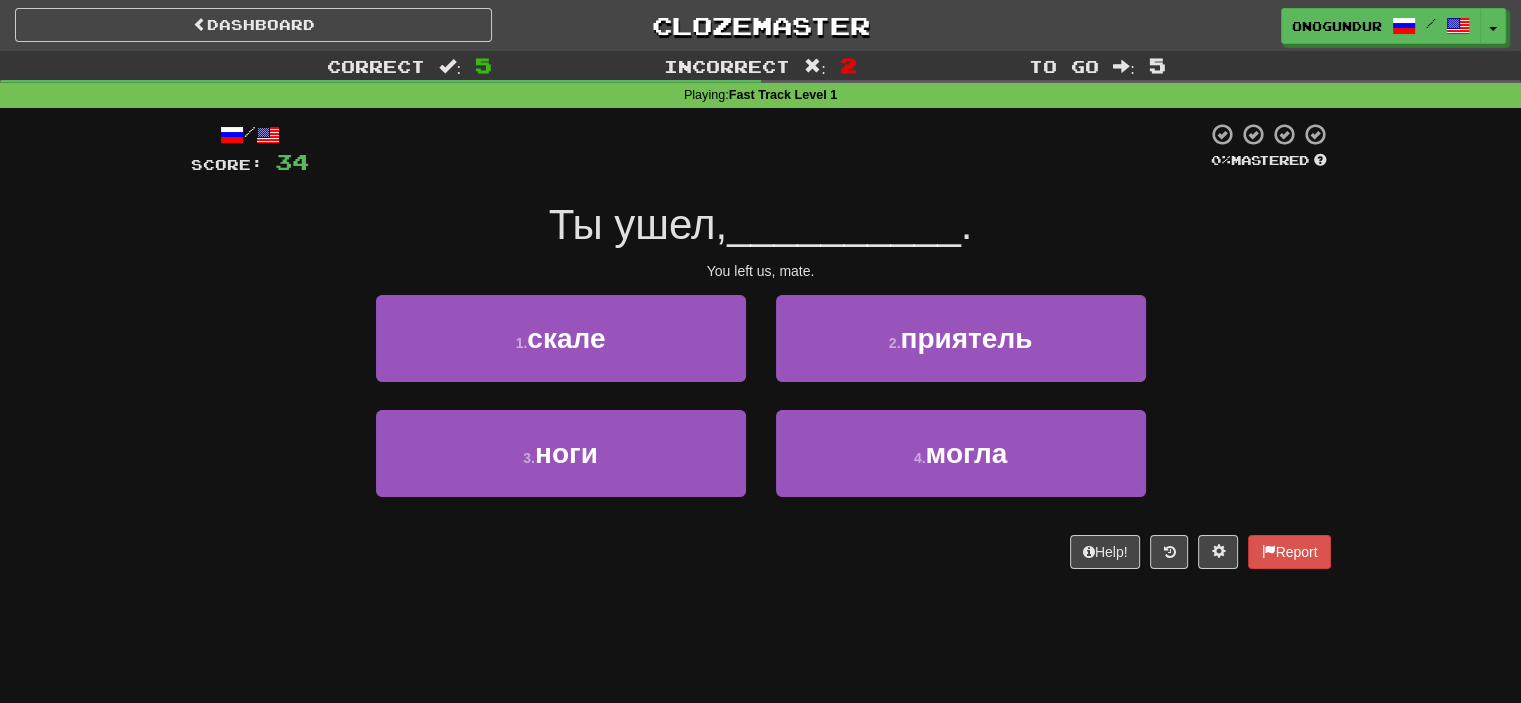 click on "Help!  Report" at bounding box center (761, 552) 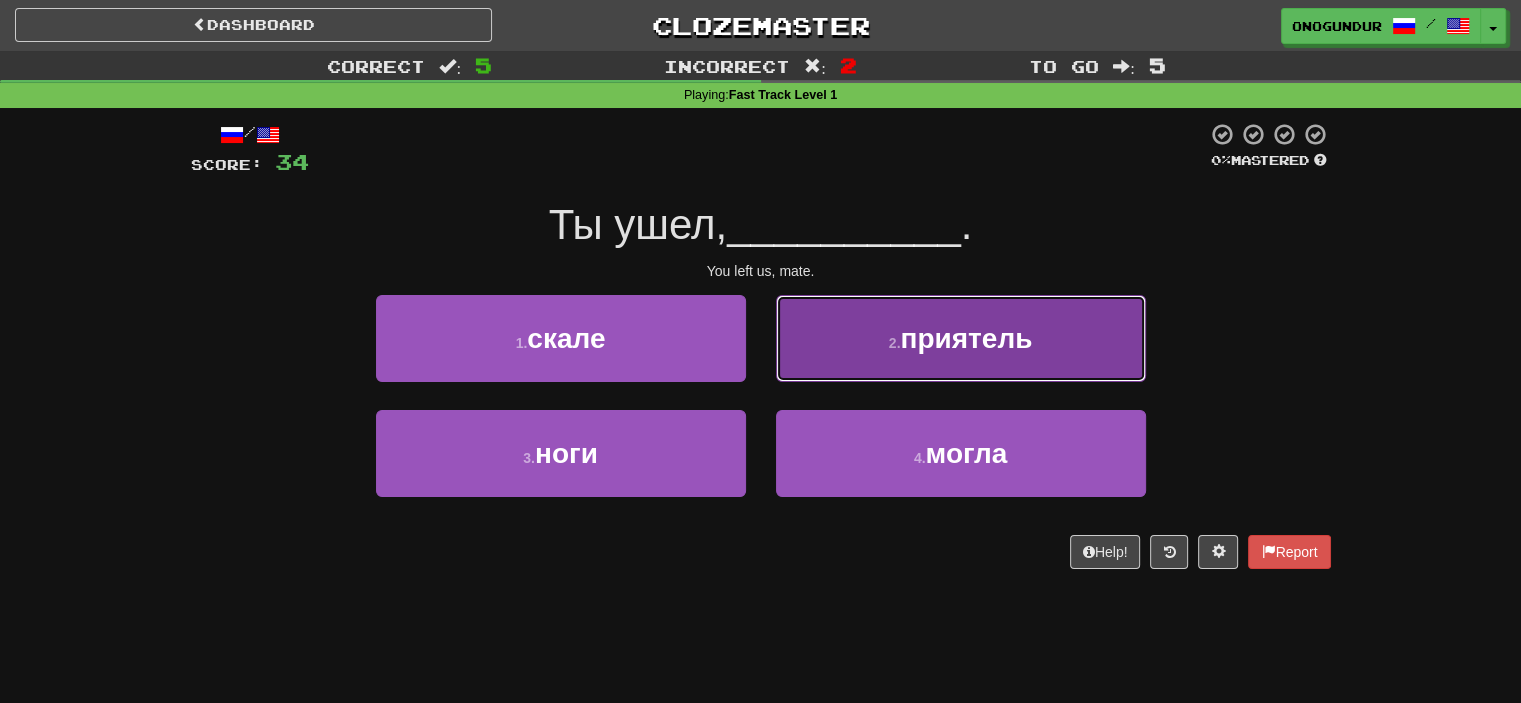 click on "2 .  приятель" at bounding box center [961, 338] 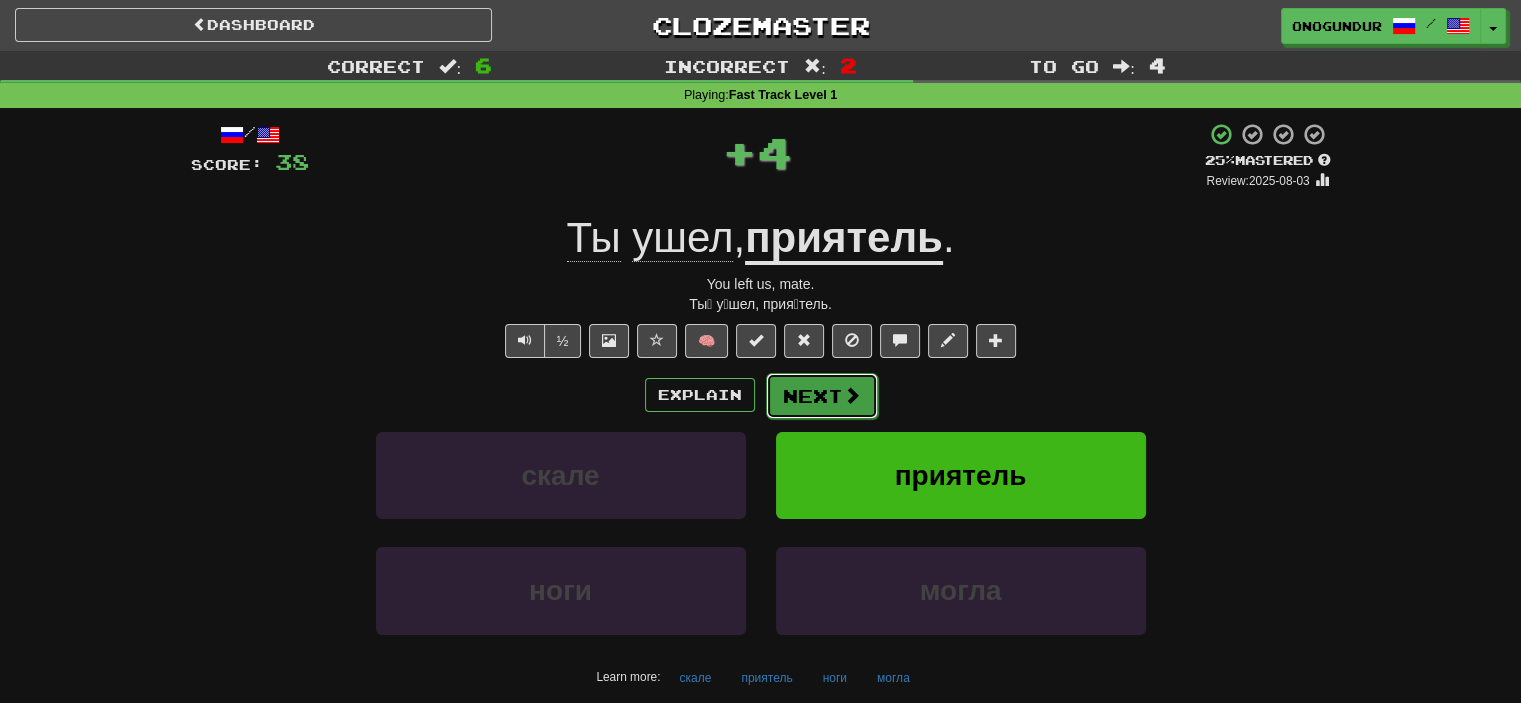 click on "Next" at bounding box center [822, 396] 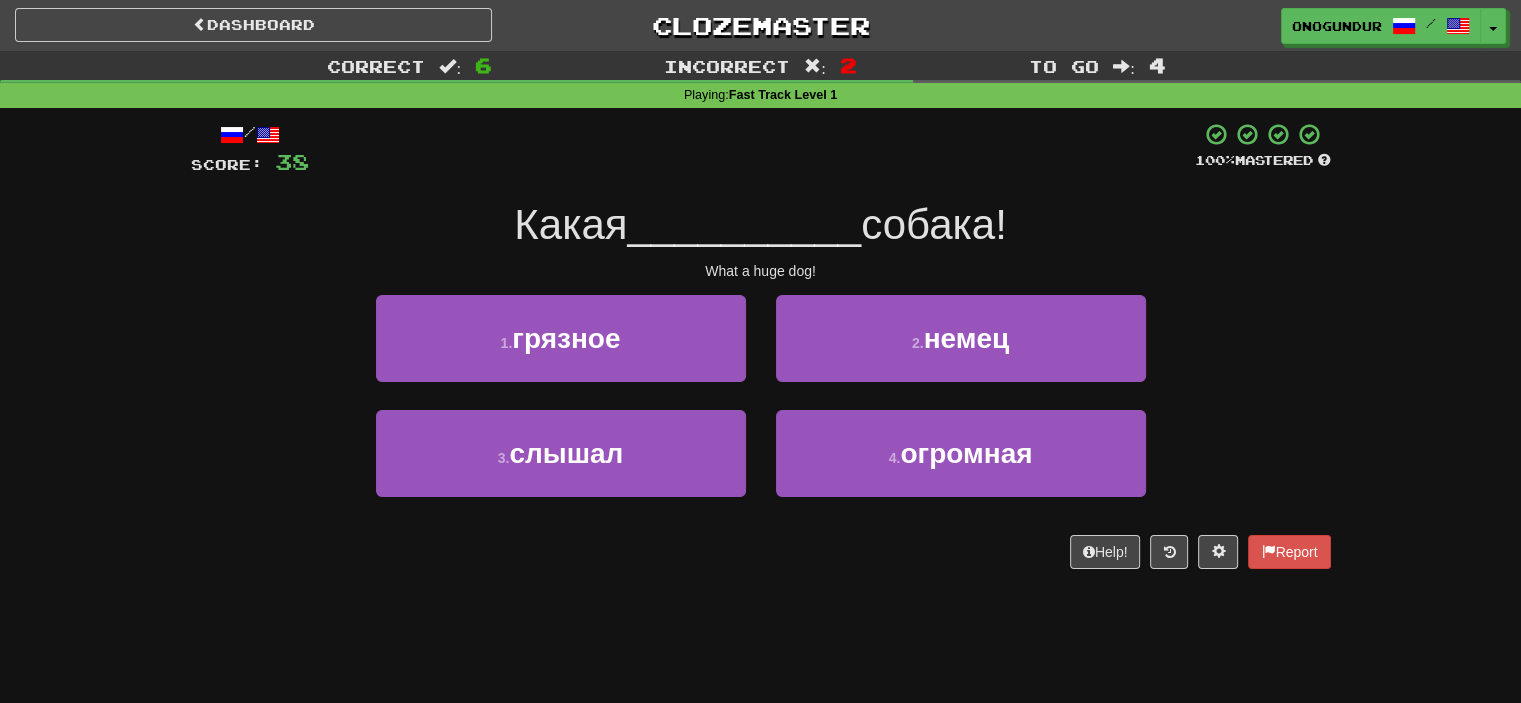 click on "/  Score:   38 100 %  Mastered Какая  __________  собака! What a huge dog! 1 .  грязное 2 .  немец 3 .  слышал 4 .  огромная  Help!  Report" at bounding box center [761, 352] 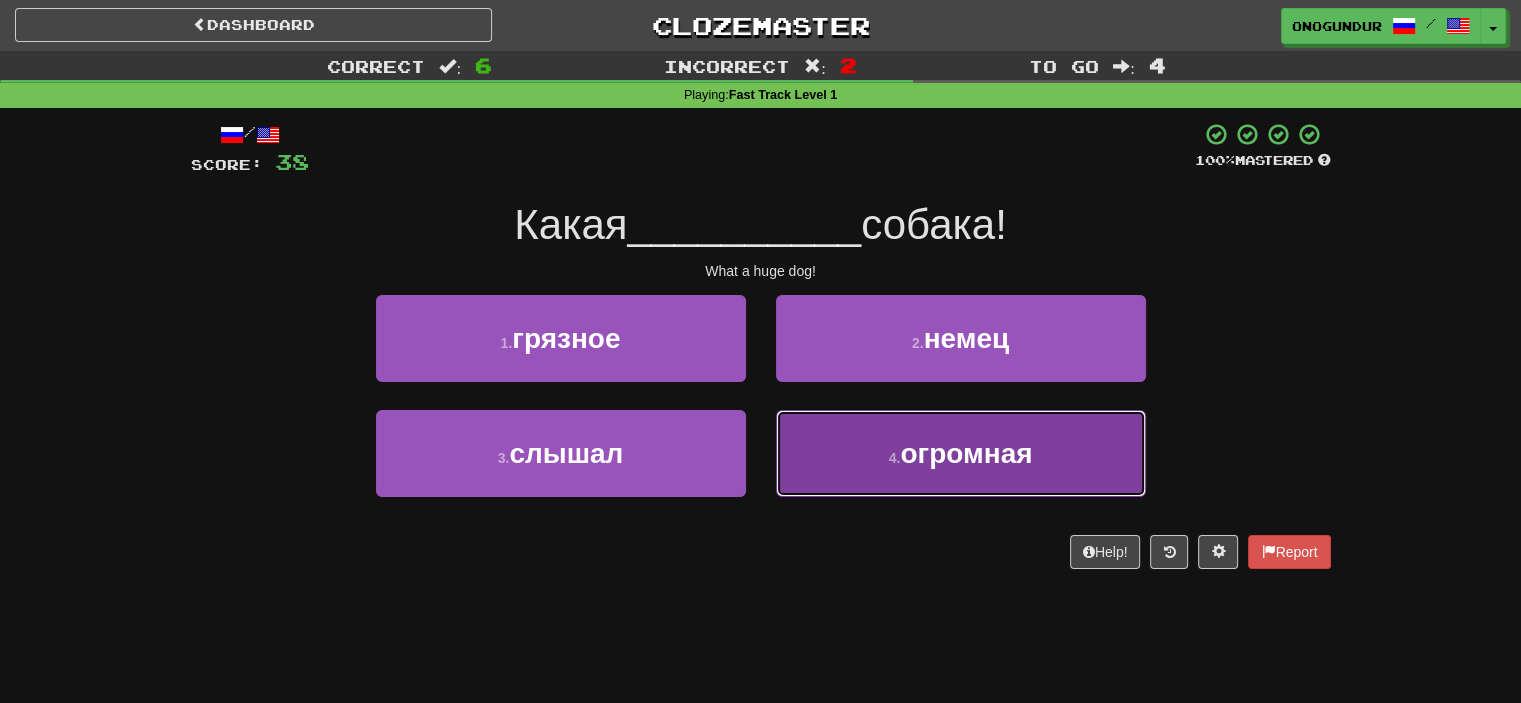 click on "4 .  огромная" at bounding box center [961, 453] 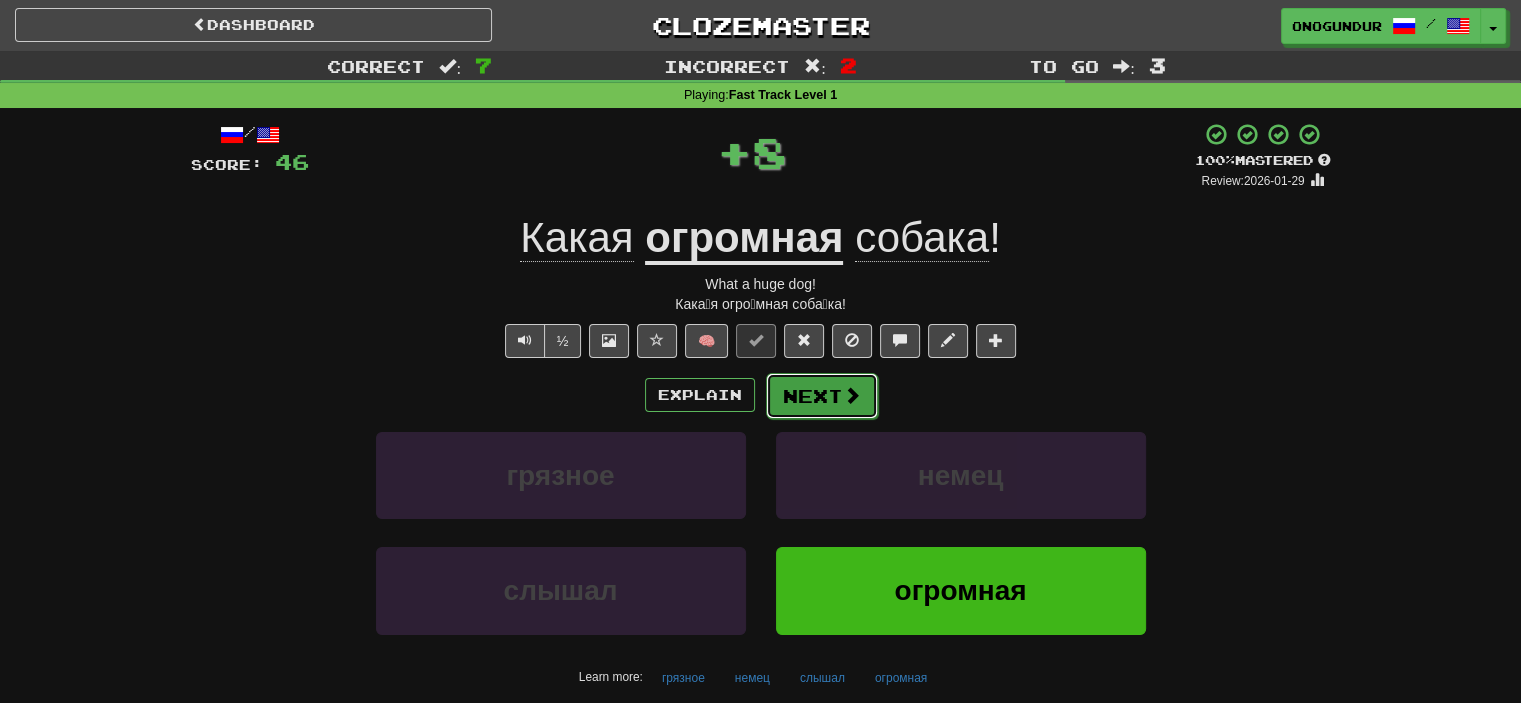 click on "Next" at bounding box center [822, 396] 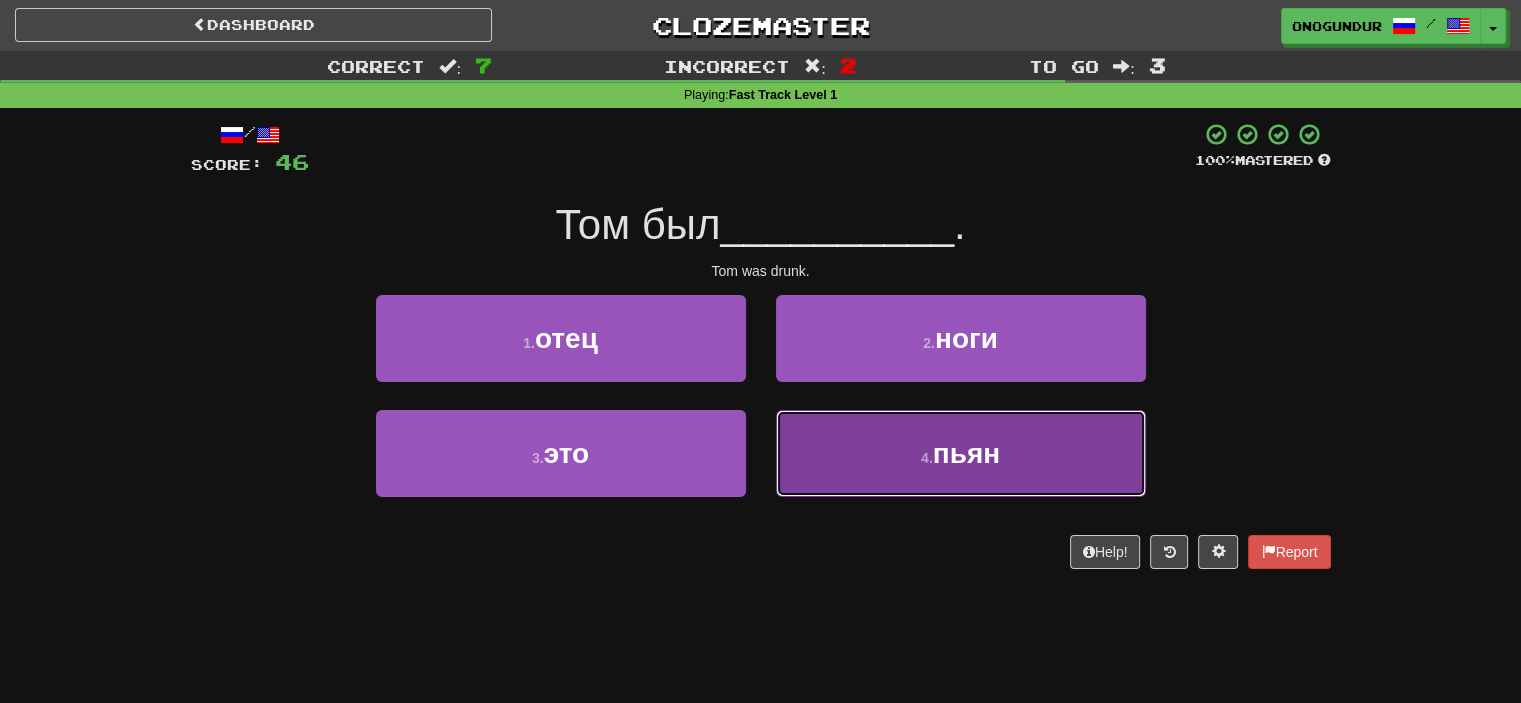click on "4 .  пьян" at bounding box center (961, 453) 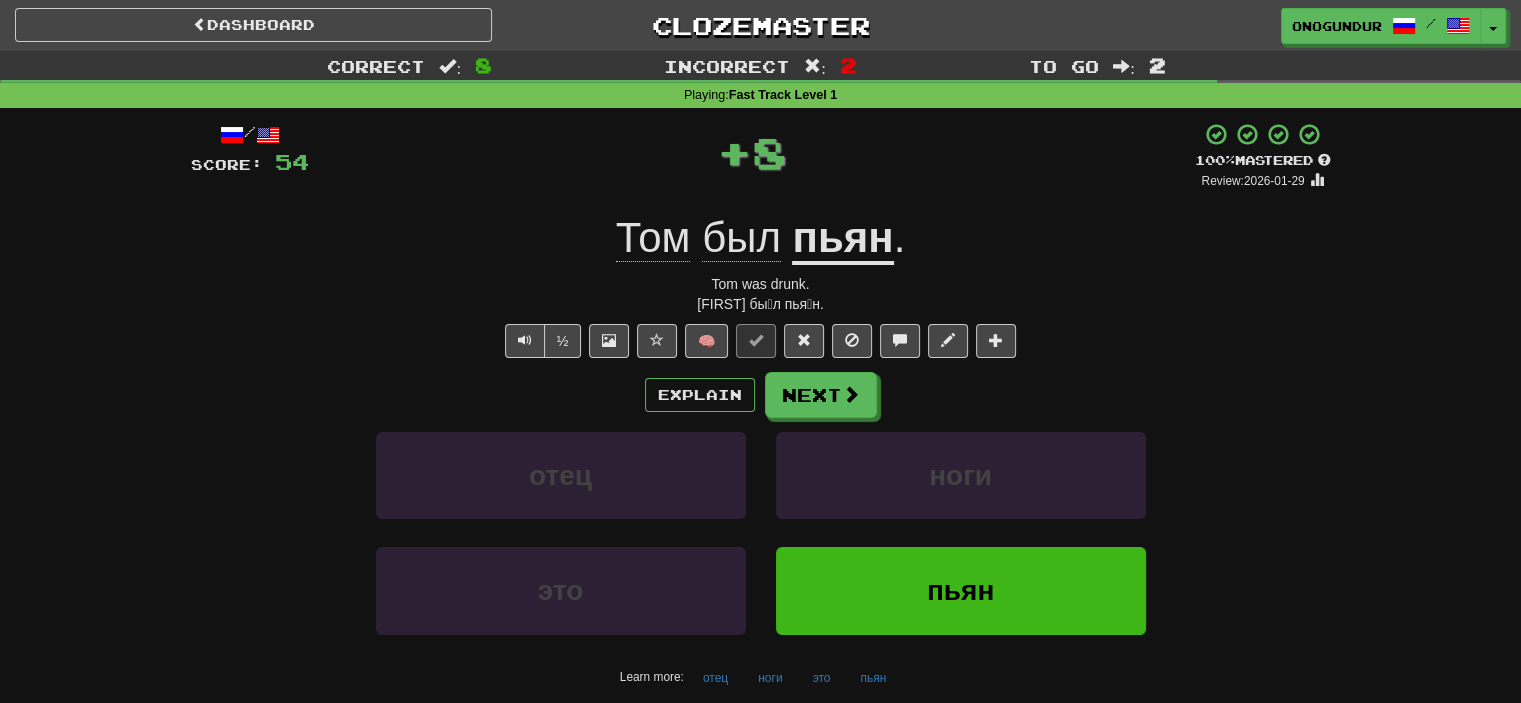 click on "/  Score:   54 + 8 100 %  Mastered Review:  2026-01-29 Том   был   пьян . Tom was drunk. То́м бы́л пья́н. ½ 🧠 Explain Next отец ноги это пьян Learn more: отец ноги это пьян  Help!  Report" at bounding box center [761, 429] 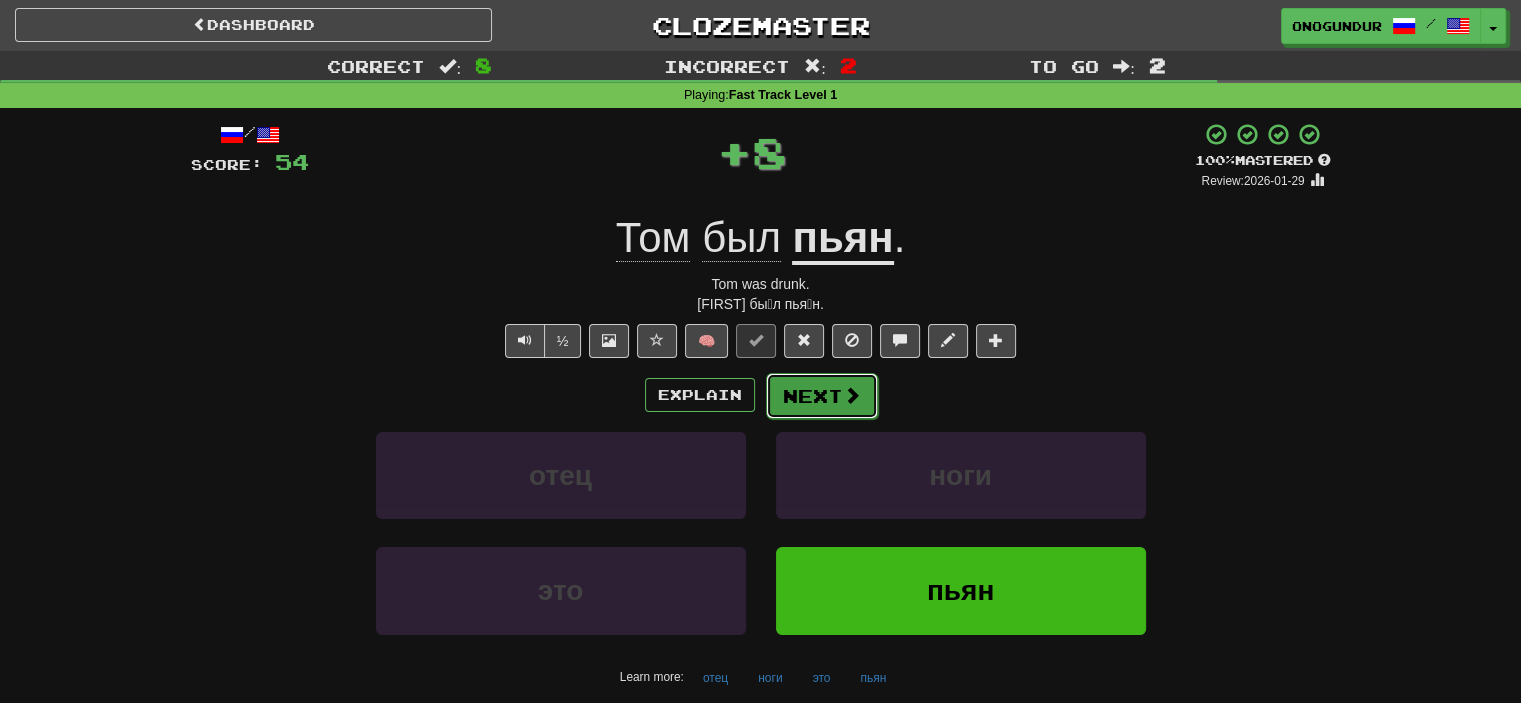 click on "Next" at bounding box center (822, 396) 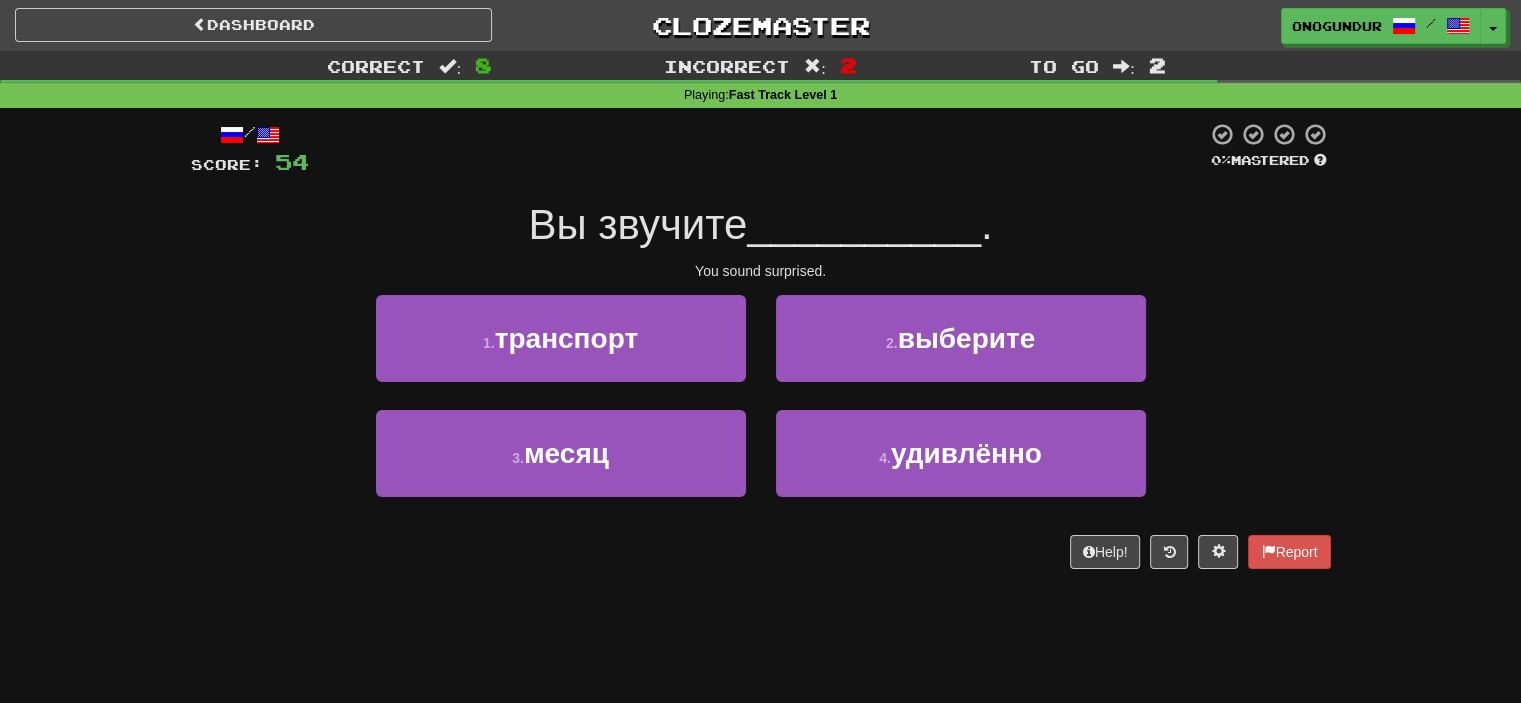 click on "Dashboard
Clozemaster
onogundur
/
Toggle Dropdown
Dashboard
Leaderboard
Activity Feed
Notifications
Profile
Discussions
Azərbaycanca
/
English
Streak:
17
Review:
2,916
Points Today: 0
Català
/
English
Streak:
0
Review:
10
Points Today: 0
Deutsch
/
English
Streak:
0
Review:
1,979
Points Today: 0
Español
/
English
Streak:
0
Review:
1,410
Points Today: 0
Esperanto
/
English
Streak:
0
Review:
1,035
Points Today: 0
Français
/
English
Streak:
0
Review:
19
Points Today: 0
Hrvatski
/
English
Streak:
0
Review:
278
Points Today: 0
Íslenska
/" at bounding box center [760, 351] 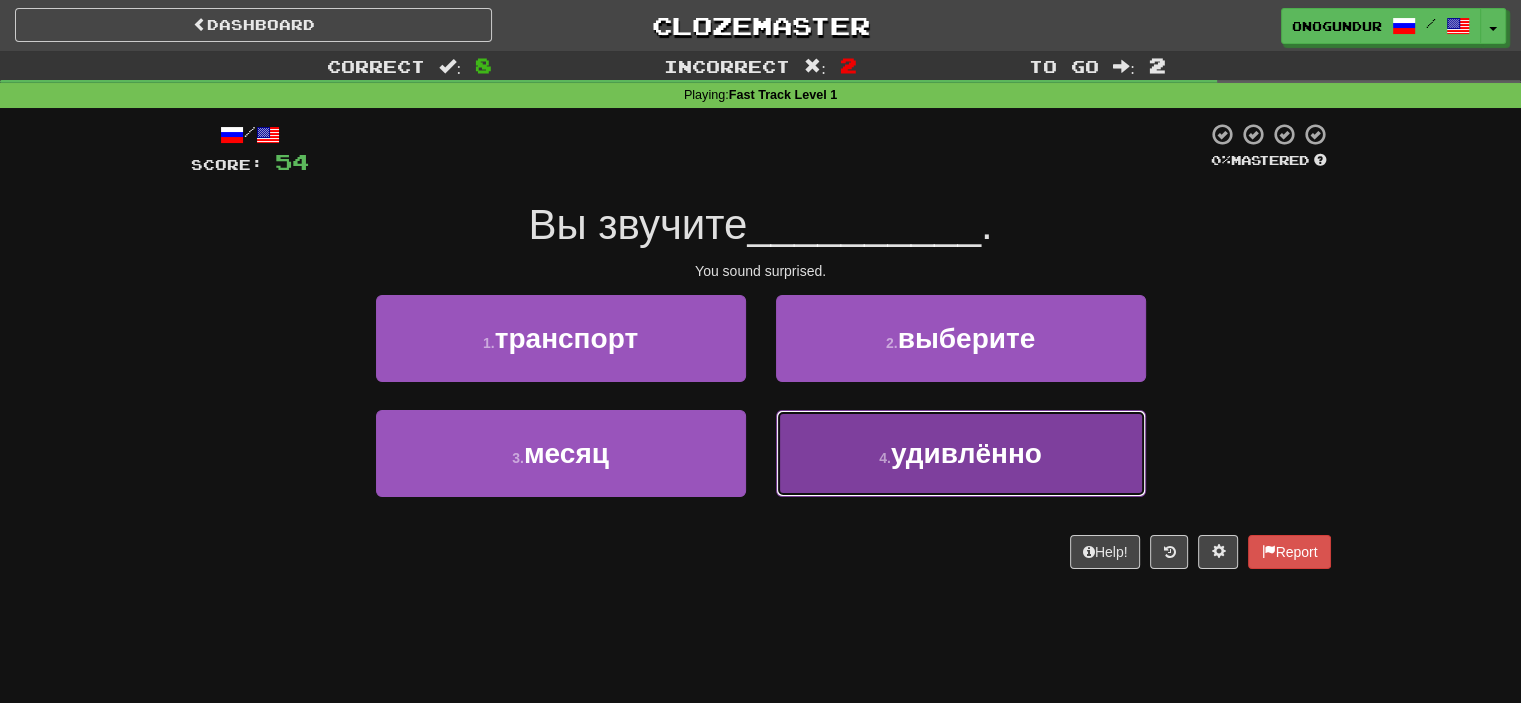 drag, startPoint x: 854, startPoint y: 459, endPoint x: 813, endPoint y: 370, distance: 97.98979 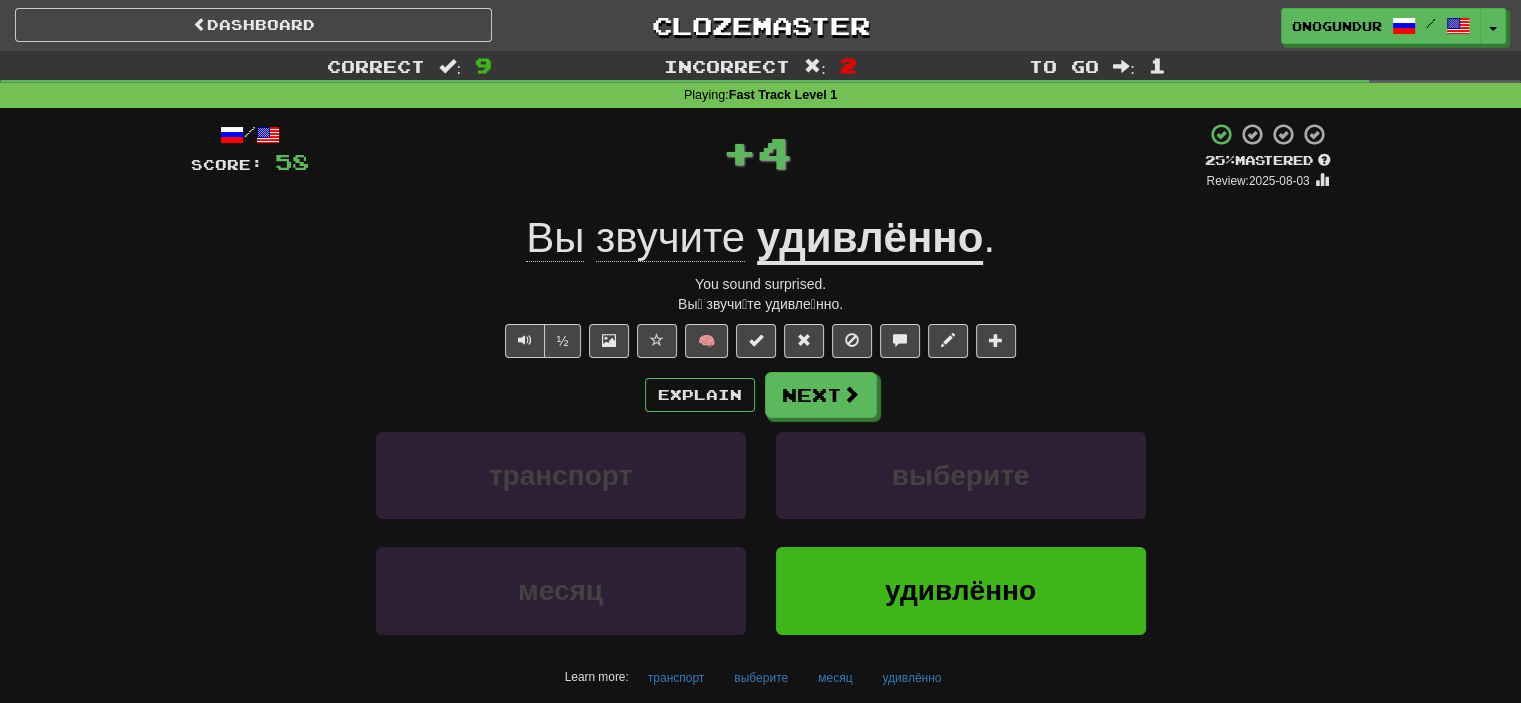 click on "/  Score:   58 + 4 25 %  Mastered Review:  2025-08-03 Вы   звучите   удивлённо . You sound surprised. Вы́ звучи́те удивле́нно. ½ 🧠 Explain Next транспорт выберите месяц удивлённо Learn more: транспорт выберите месяц удивлённо  Help!  Report" at bounding box center [761, 429] 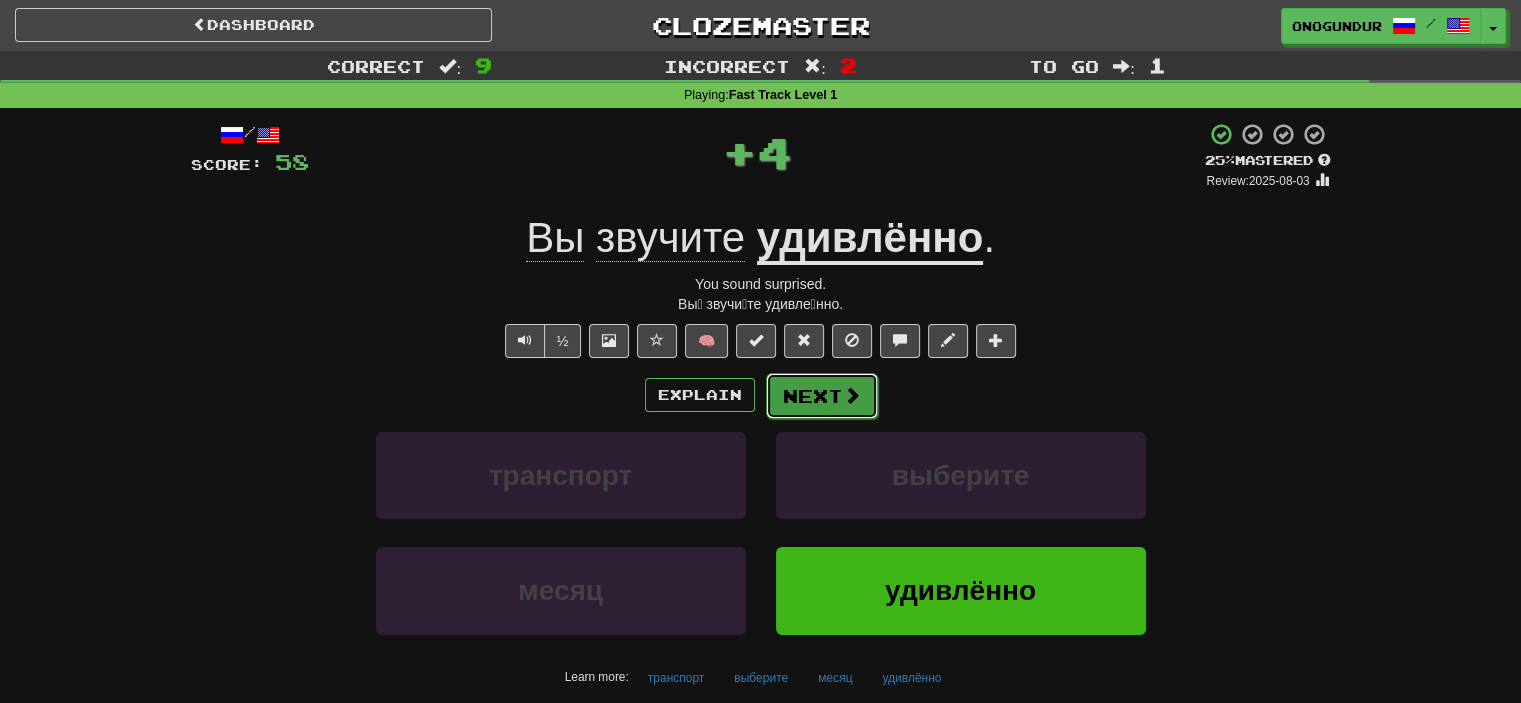 click on "Next" at bounding box center (822, 396) 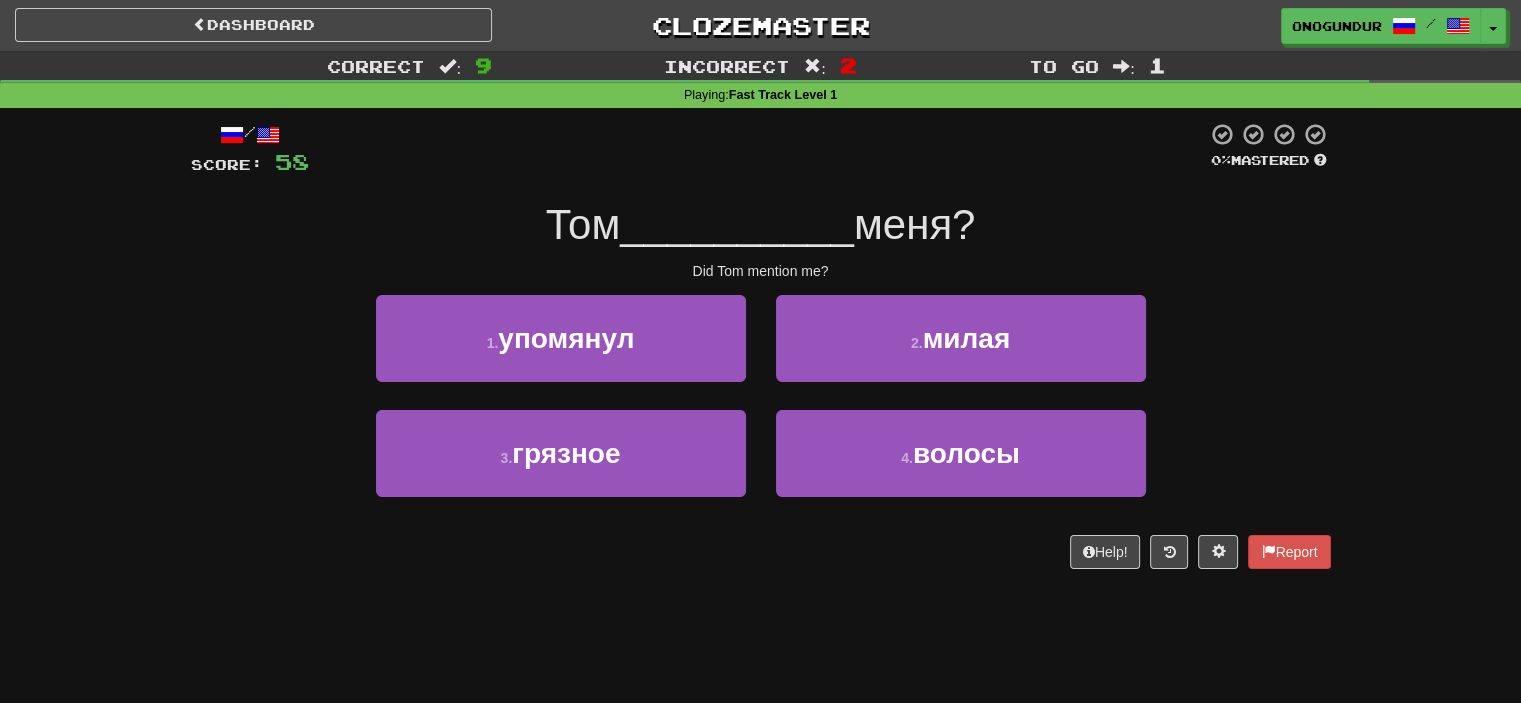 click on "Dashboard
Clozemaster
onogundur
/
Toggle Dropdown
Dashboard
Leaderboard
Activity Feed
Notifications
Profile
Discussions
Azərbaycanca
/
English
Streak:
17
Review:
2,916
Points Today: 0
Català
/
English
Streak:
0
Review:
10
Points Today: 0
Deutsch
/
English
Streak:
0
Review:
1,979
Points Today: 0
Español
/
English
Streak:
0
Review:
1,410
Points Today: 0
Esperanto
/
English
Streak:
0
Review:
1,035
Points Today: 0
Français
/
English
Streak:
0
Review:
19
Points Today: 0
Hrvatski
/
English
Streak:
0
Review:
278
Points Today: 0
Íslenska
/" at bounding box center [760, 351] 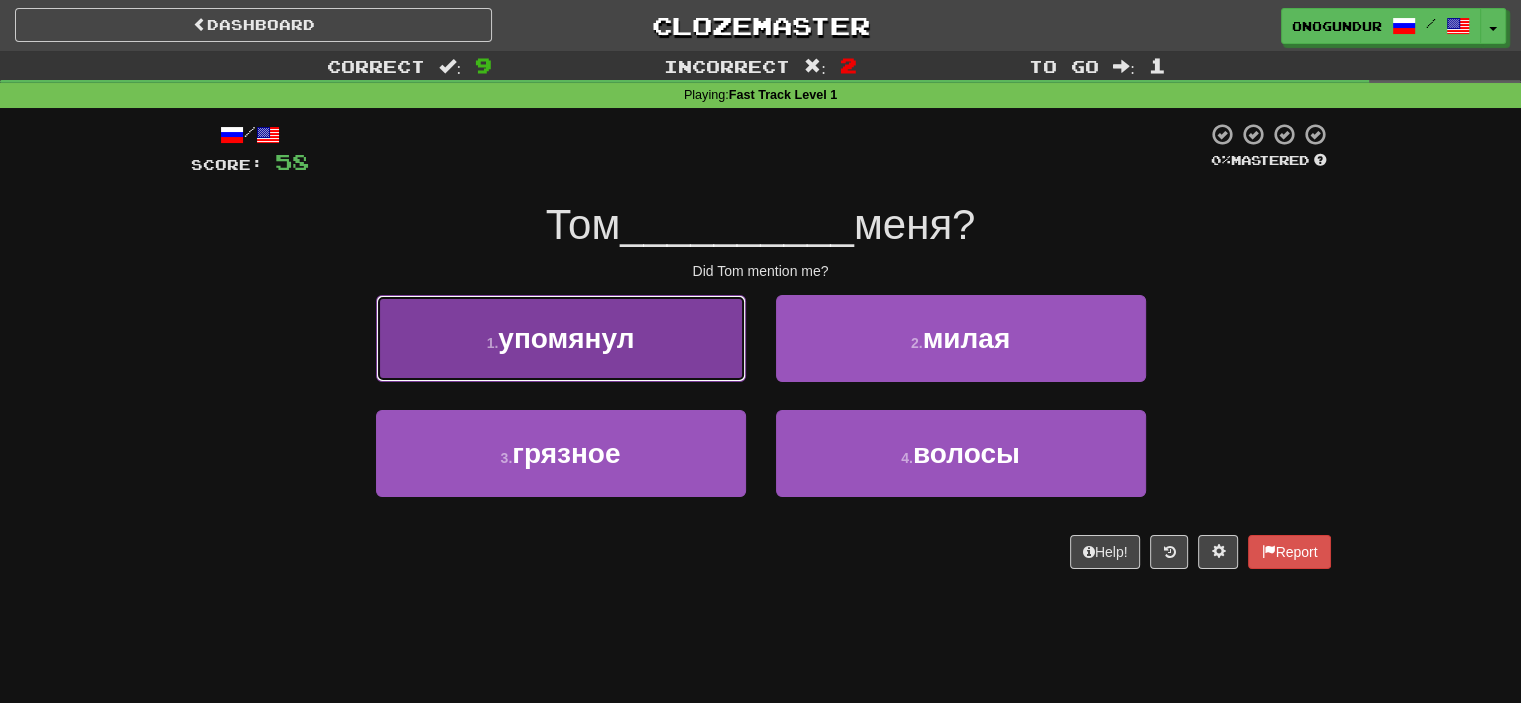 click on "1 .  упомянул" at bounding box center [561, 338] 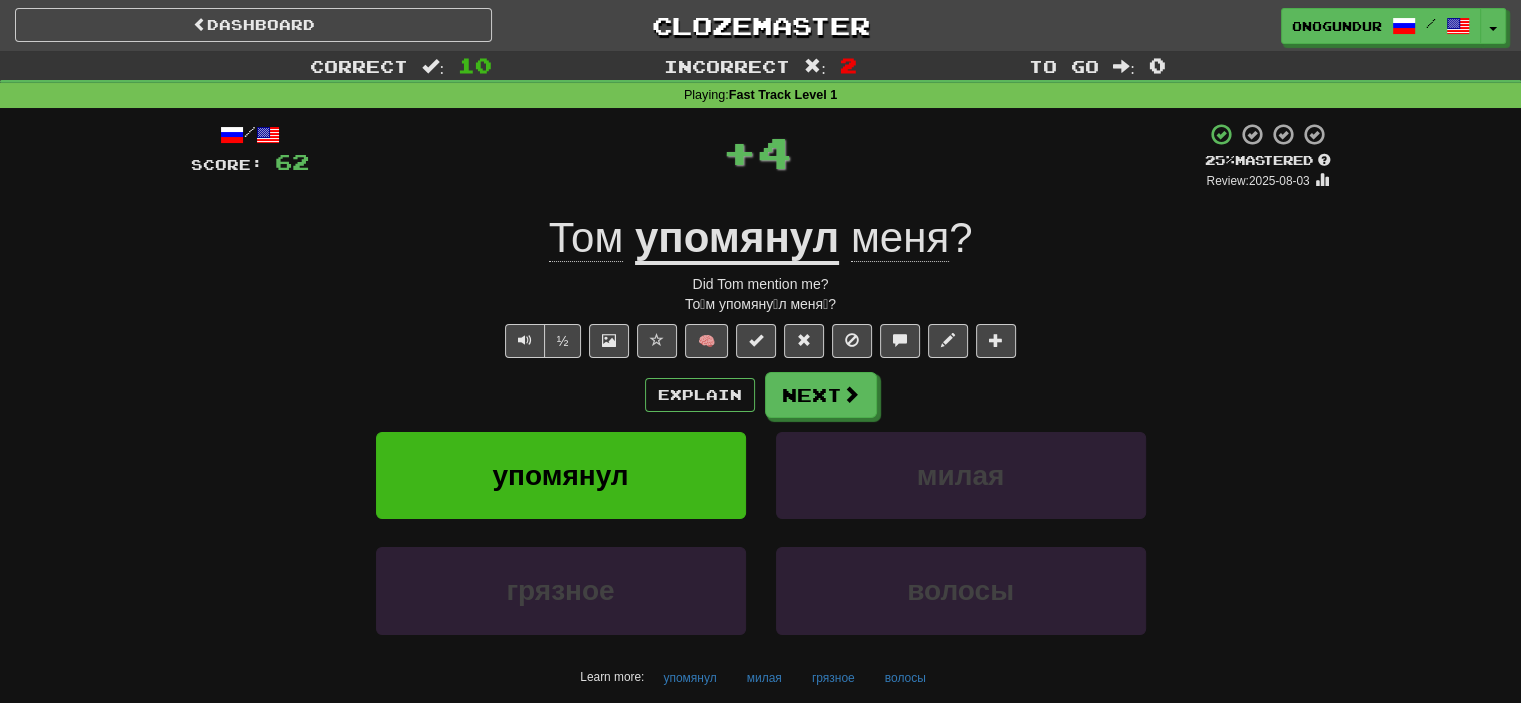 click on "/  Score:   62 + 4 25 %  Mastered Review:  2025-08-03 Том   упомянул   меня ? Did Tom mention me? То́м упомяну́л меня́? ½ 🧠 Explain Next упомянул милая грязное волосы Learn more: упомянул милая грязное волосы  Help!  Report" at bounding box center (761, 429) 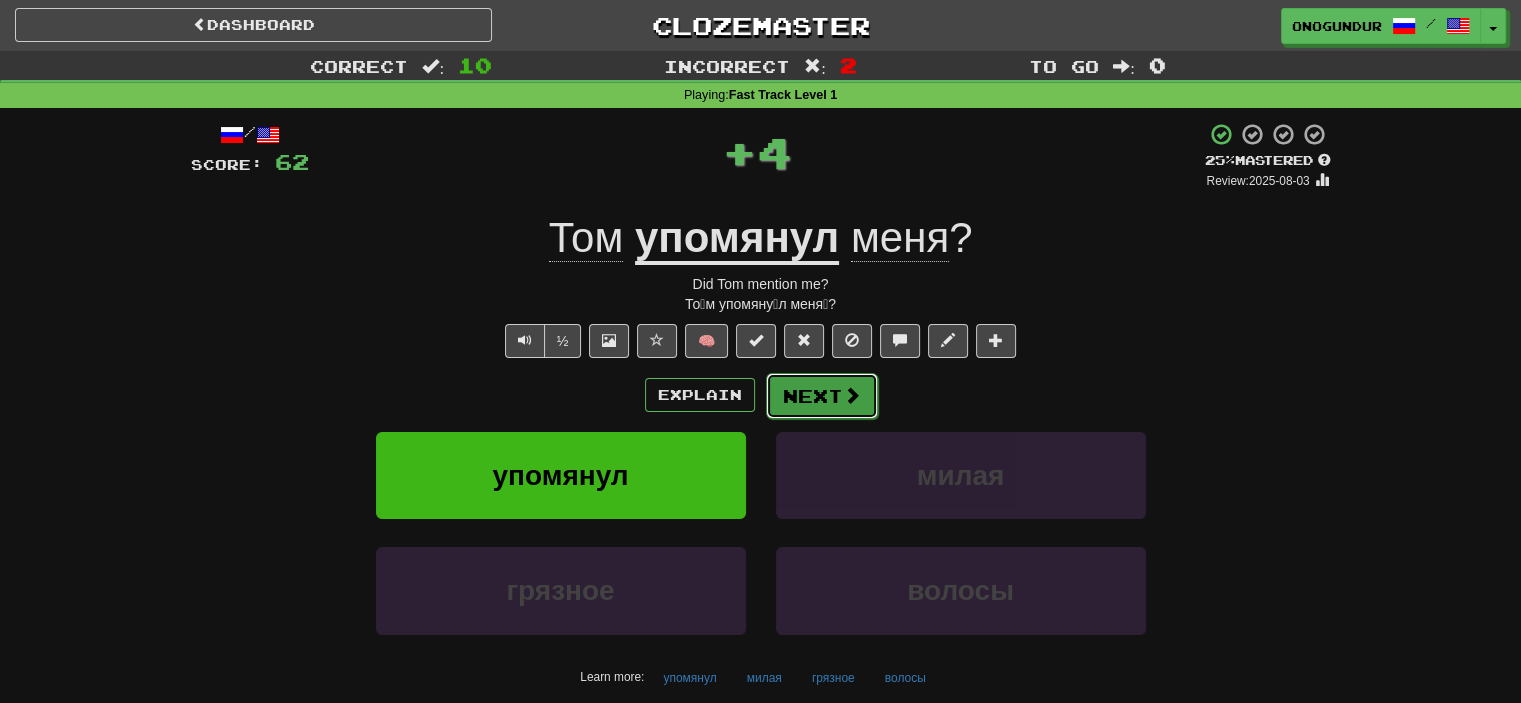 click on "Next" at bounding box center [822, 396] 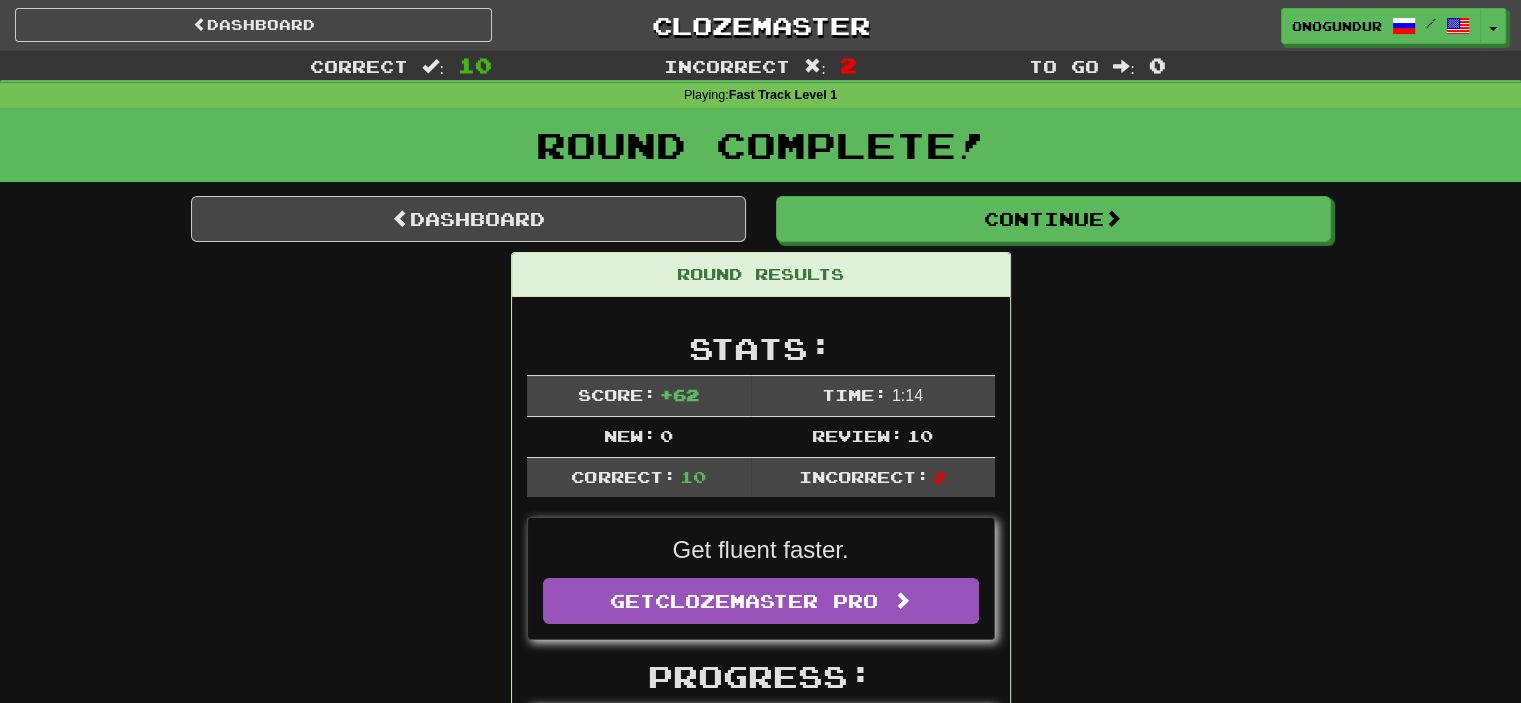 click on "Round Results Stats: Score:   + 62 Time:   1 : 14 New:   0 Review:   10 Correct:   10 Incorrect:   2 Get fluent faster. Get  Clozemaster Pro   Progress: Fast Track Level 1 Playing:  1000  /  1000 100% Mastered:  994  /  1000 99.4% Ready for Review:  0  /  Level:  95 4598  points to level  96  - keep going! Ranked:  197 th  this week ( 6  points to  196 th ) Sentences:  Report Его семья  большая . His family is large.  Report Вы звучите  удивлённо . You sound surprised.  Report Солдаты  мертвы . The soldiers are dead.  Report Бабушка  любит смотреть телевизор. Grandma likes watching TV.  Report Это  мясо  - курятина. That meat is chicken.  Report Том  упомянул  меня? Did Tom mention me?  Report Продолжай  танцевать . Keep dancing.  Report Ты ушел,  приятель . You left us, mate.  Report Какая  огромная  собака! What a huge dog!  Report Том был  ." at bounding box center [761, 1190] 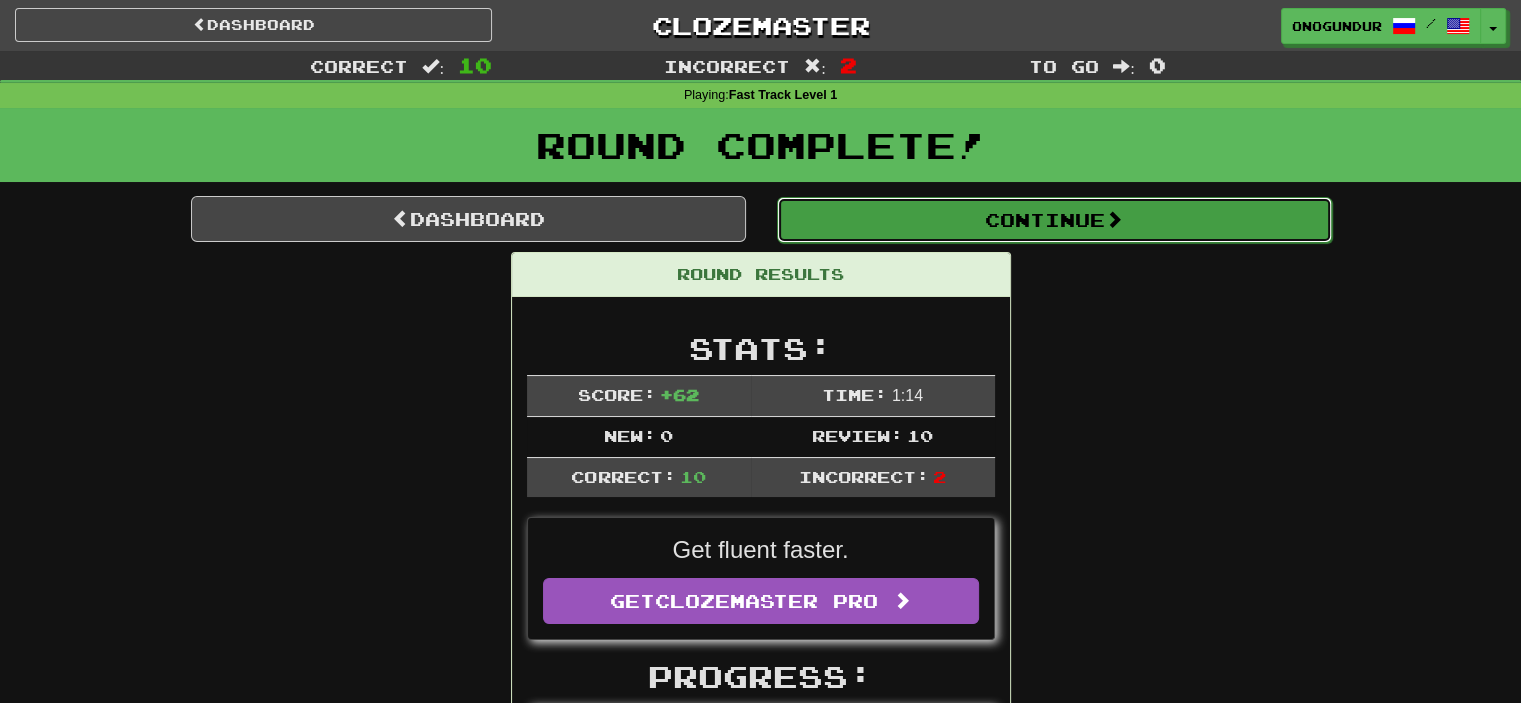 click on "Continue" at bounding box center [1054, 220] 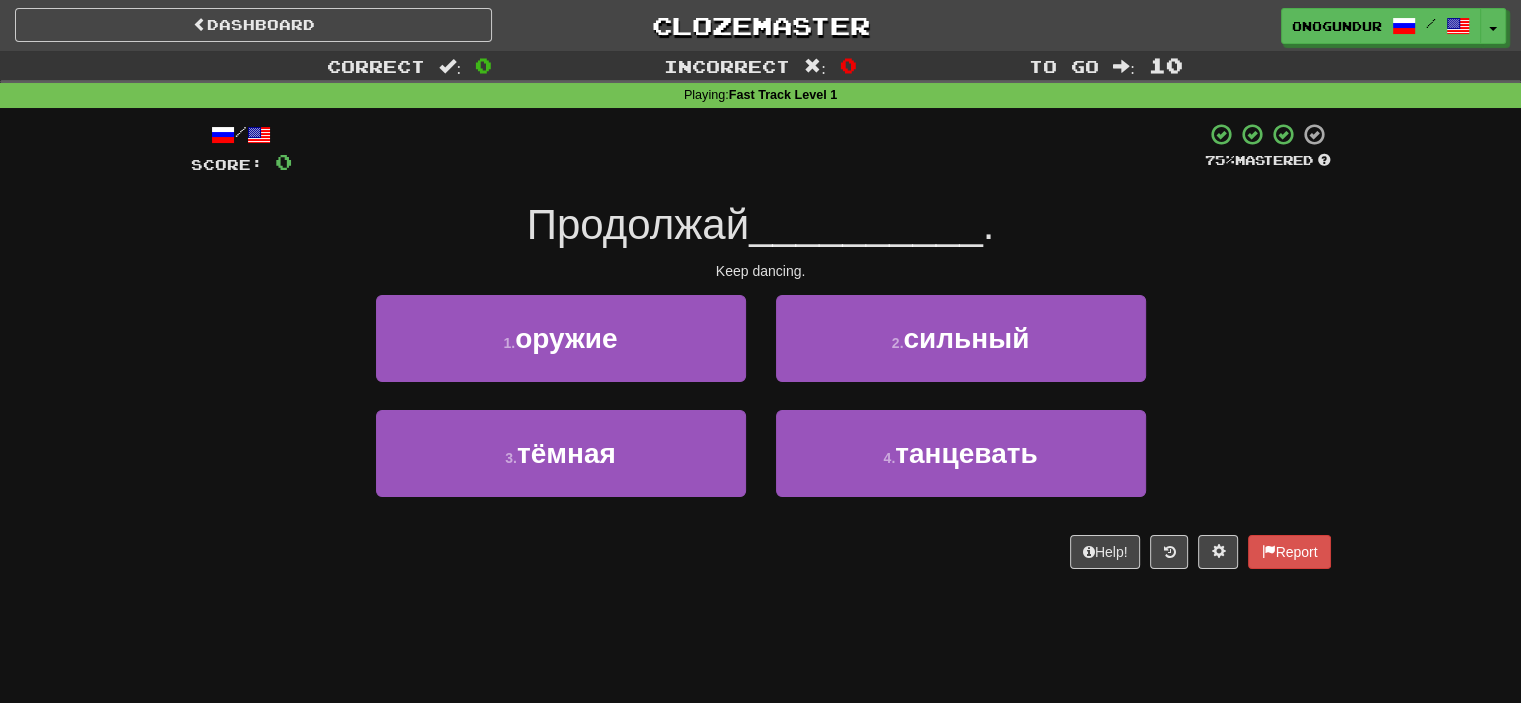 click on "/  Score:   0 75 %  Mastered Продолжай  __________ . Keep dancing. 1 .  оружие 2 .  сильный 3 .  тёмная 4 .  танцевать  Help!  Report" at bounding box center [761, 352] 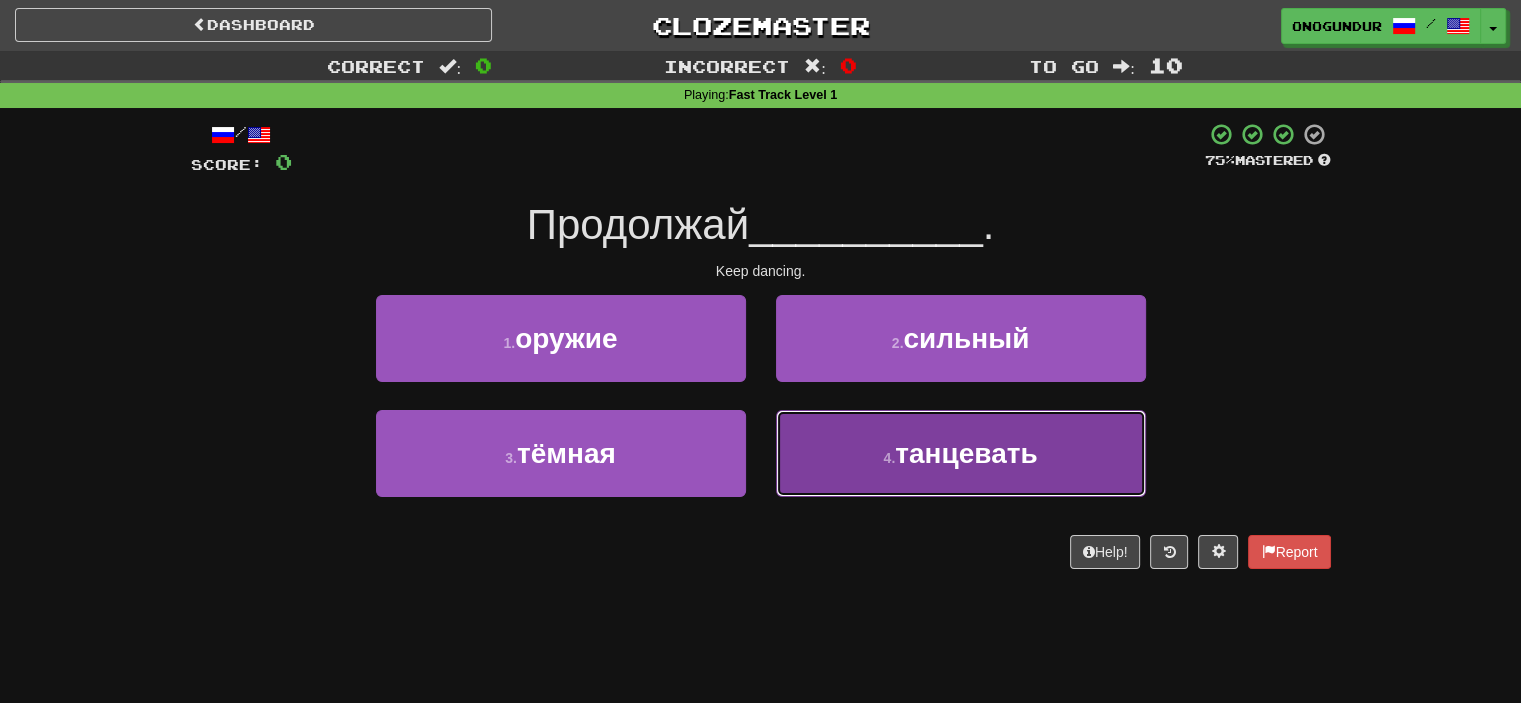 click on "4 .  танцевать" at bounding box center [961, 453] 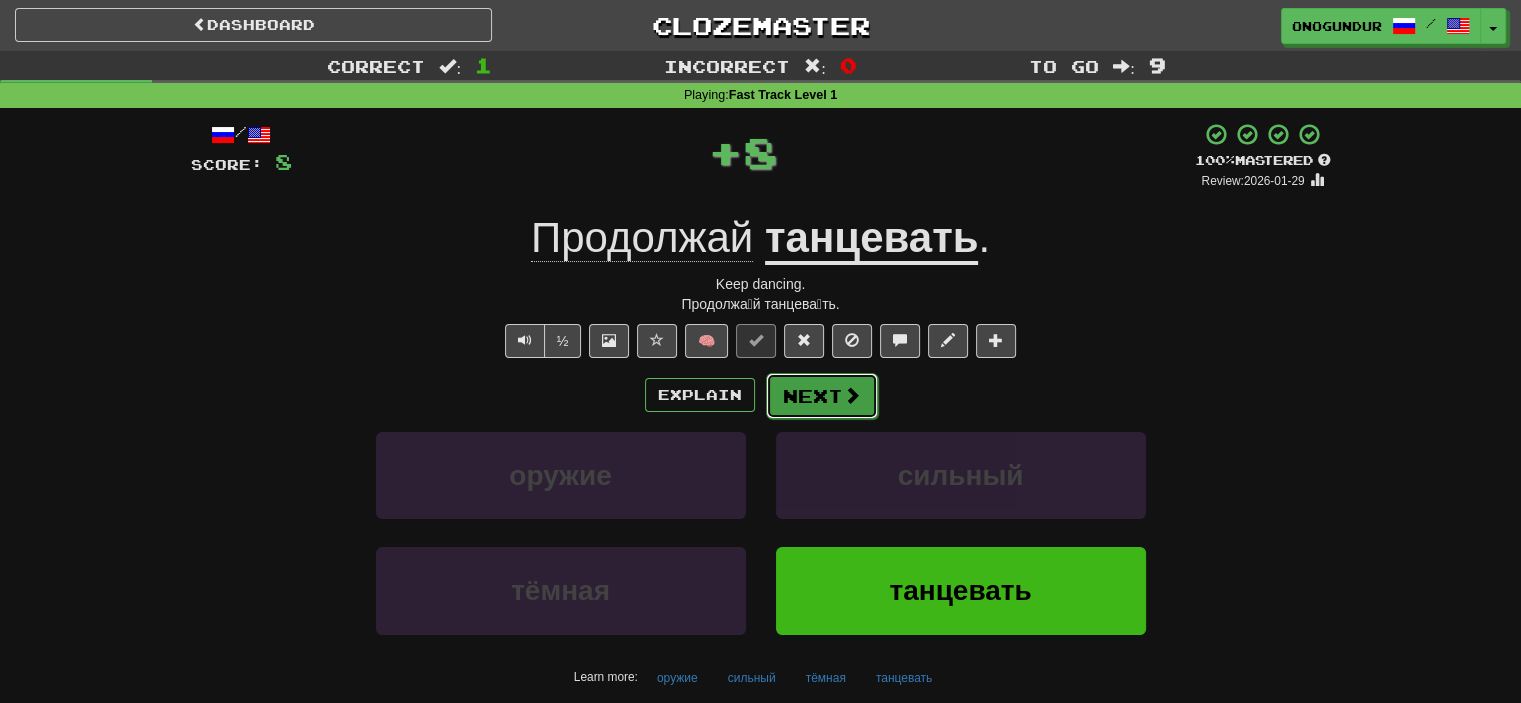 click on "Next" at bounding box center [822, 396] 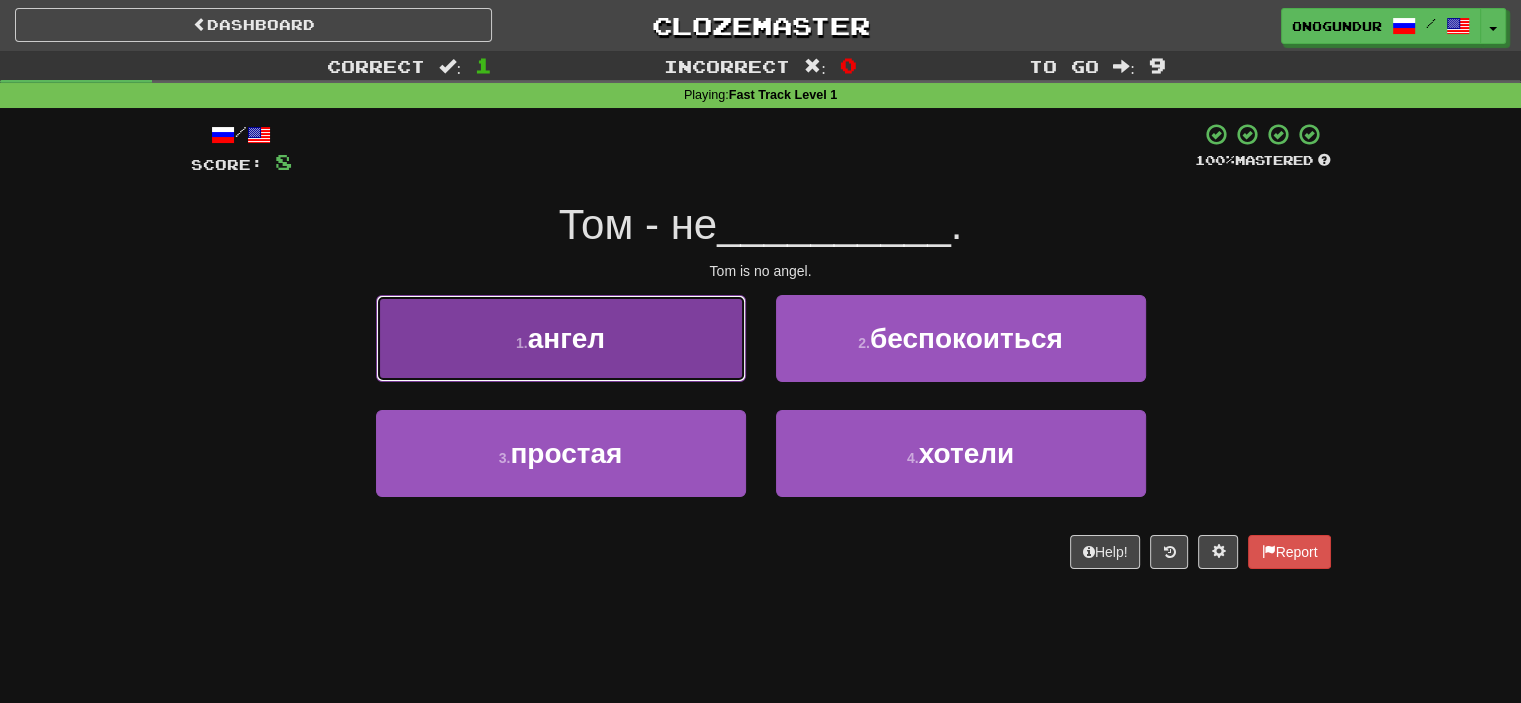 click on "1 .  ангел" at bounding box center [561, 338] 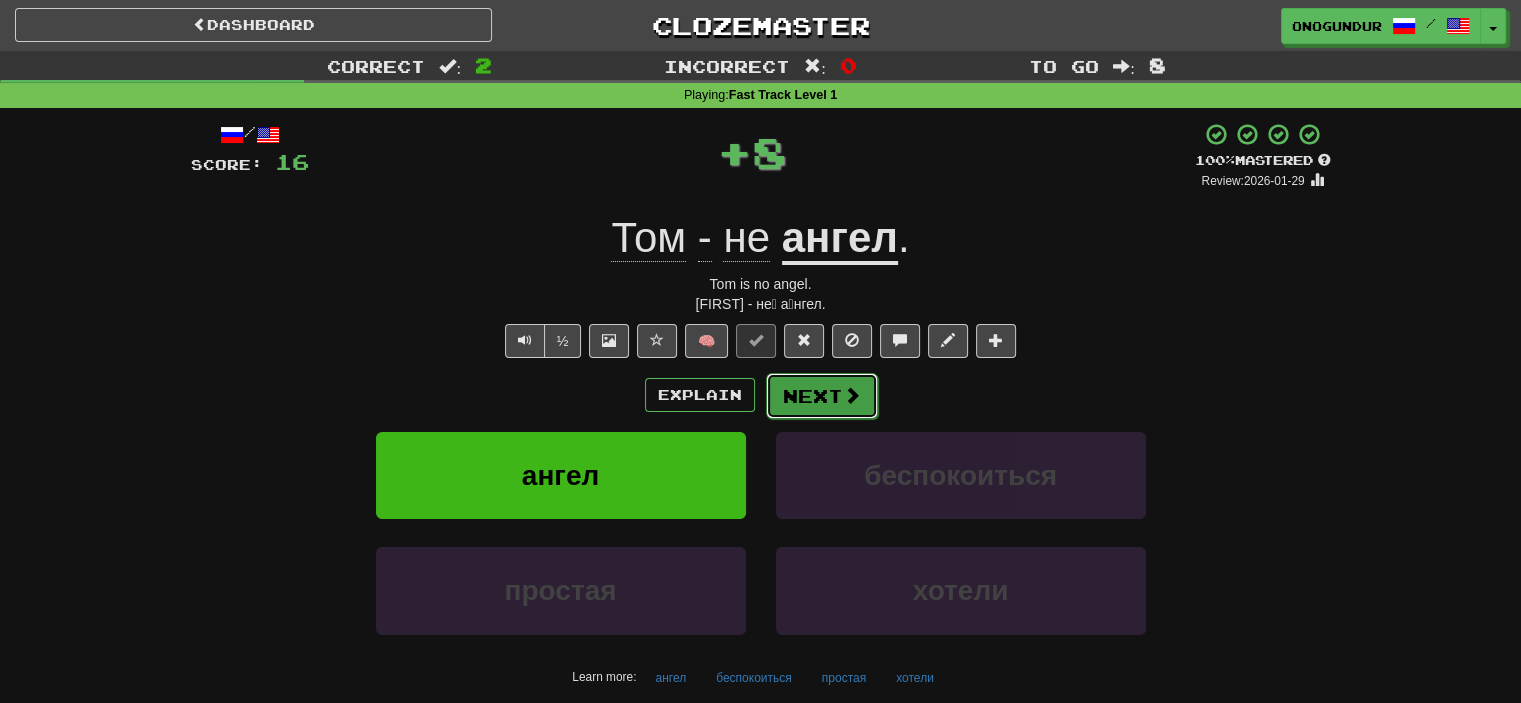 click on "Next" at bounding box center [822, 396] 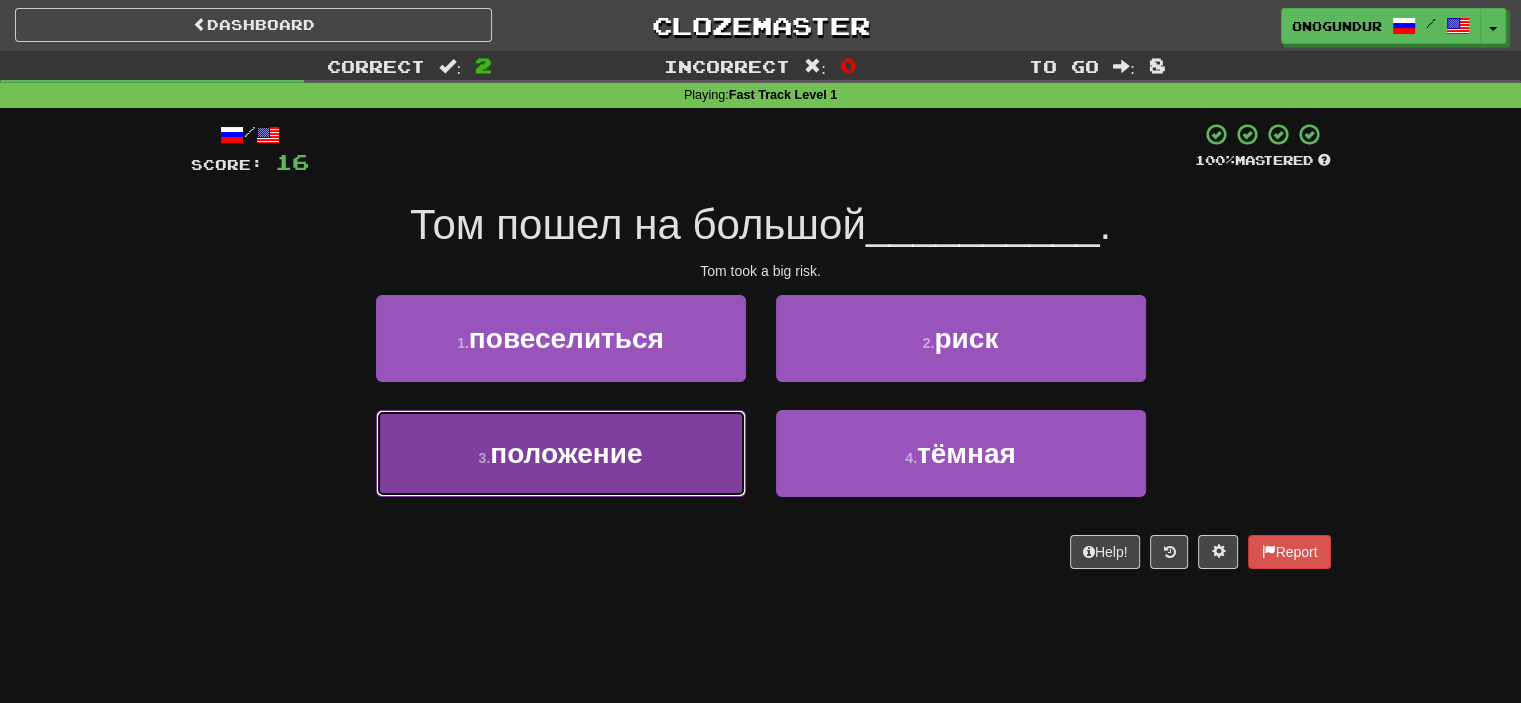 click on "3 .  положение" at bounding box center (561, 453) 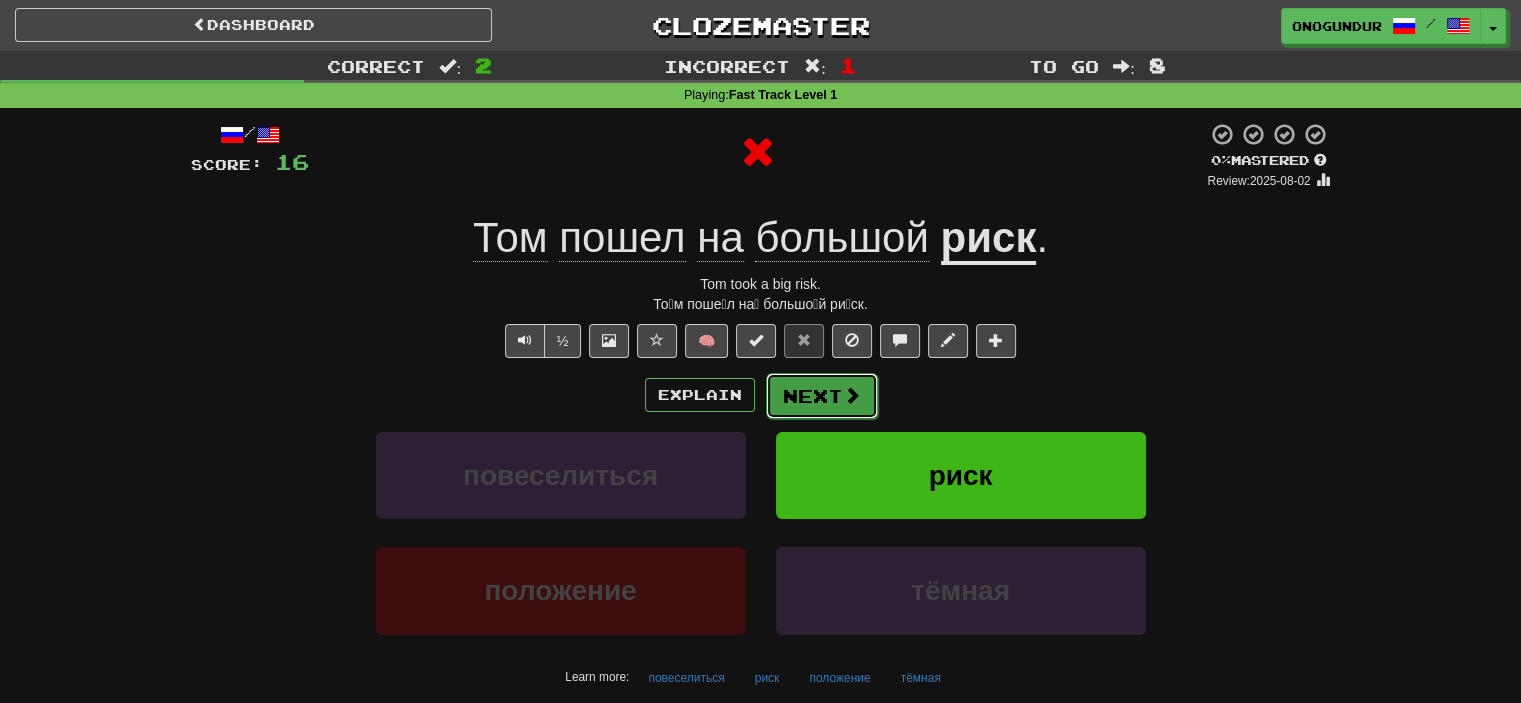 click on "Next" at bounding box center (822, 396) 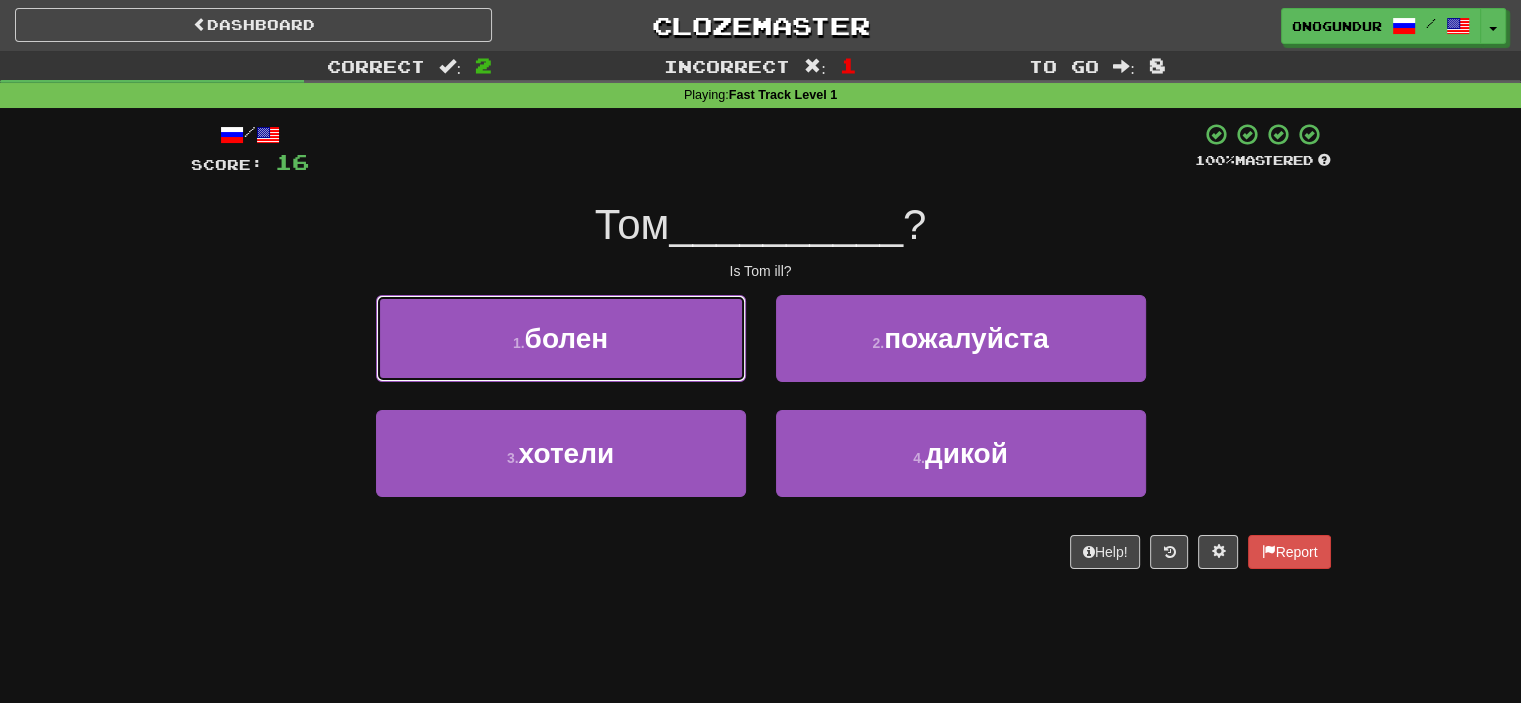drag, startPoint x: 700, startPoint y: 314, endPoint x: 705, endPoint y: 323, distance: 10.29563 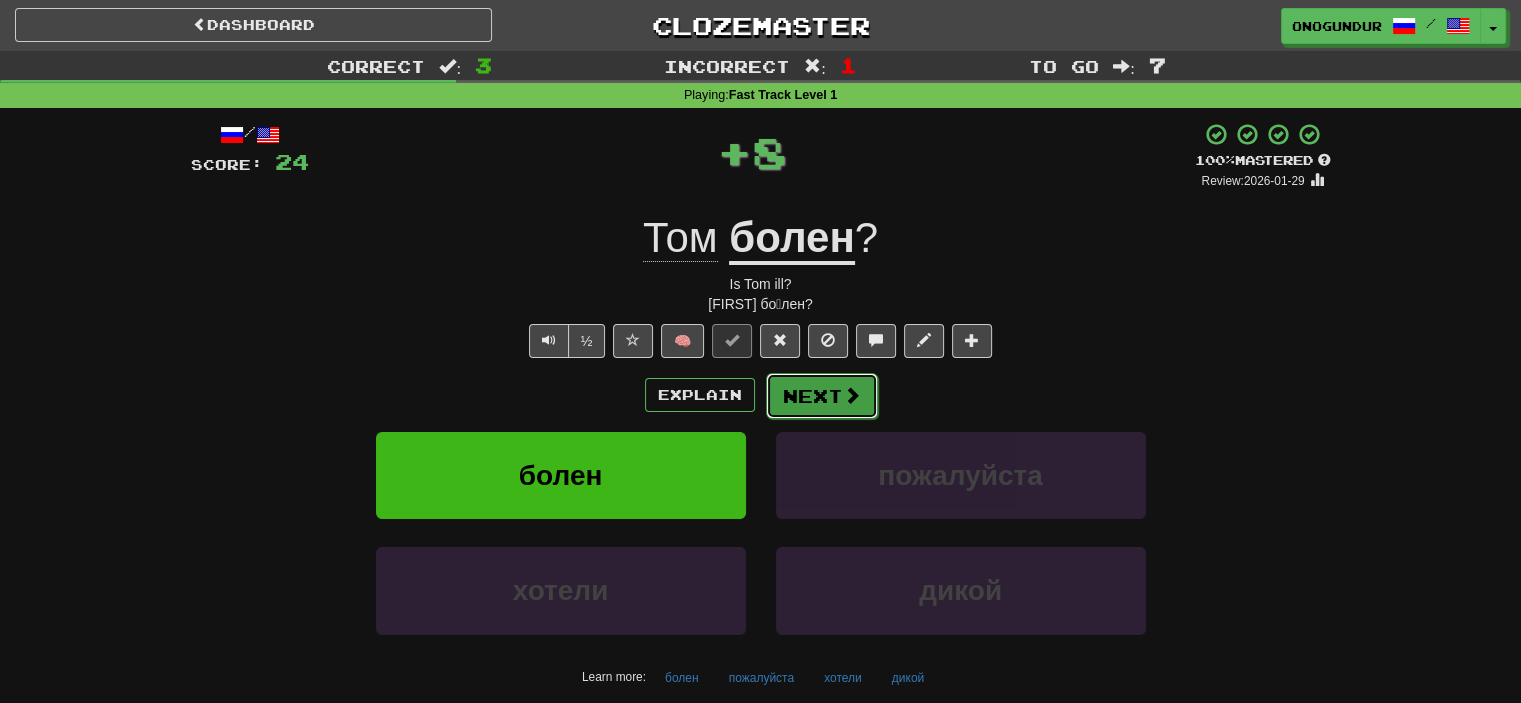 click on "Next" at bounding box center [822, 396] 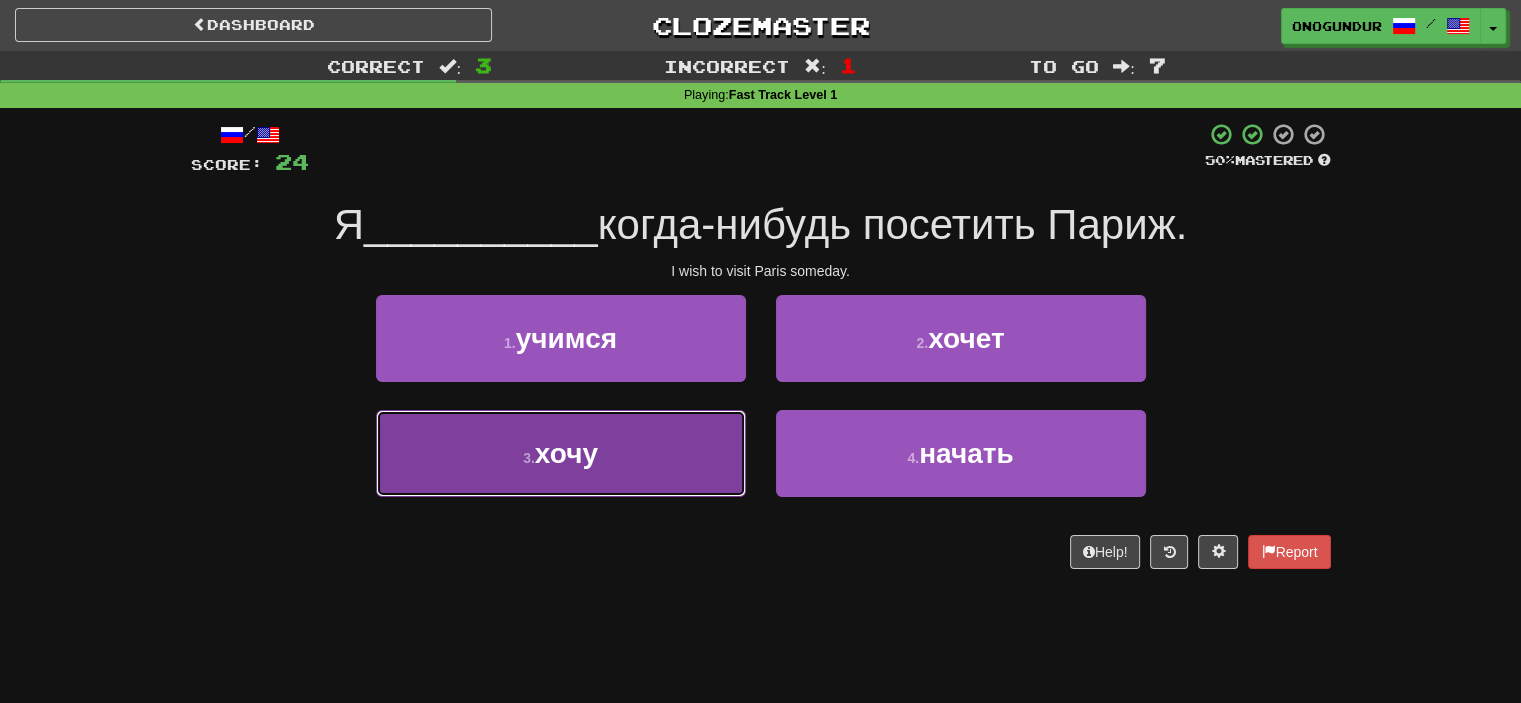 click on "3 .  хочу" at bounding box center (561, 453) 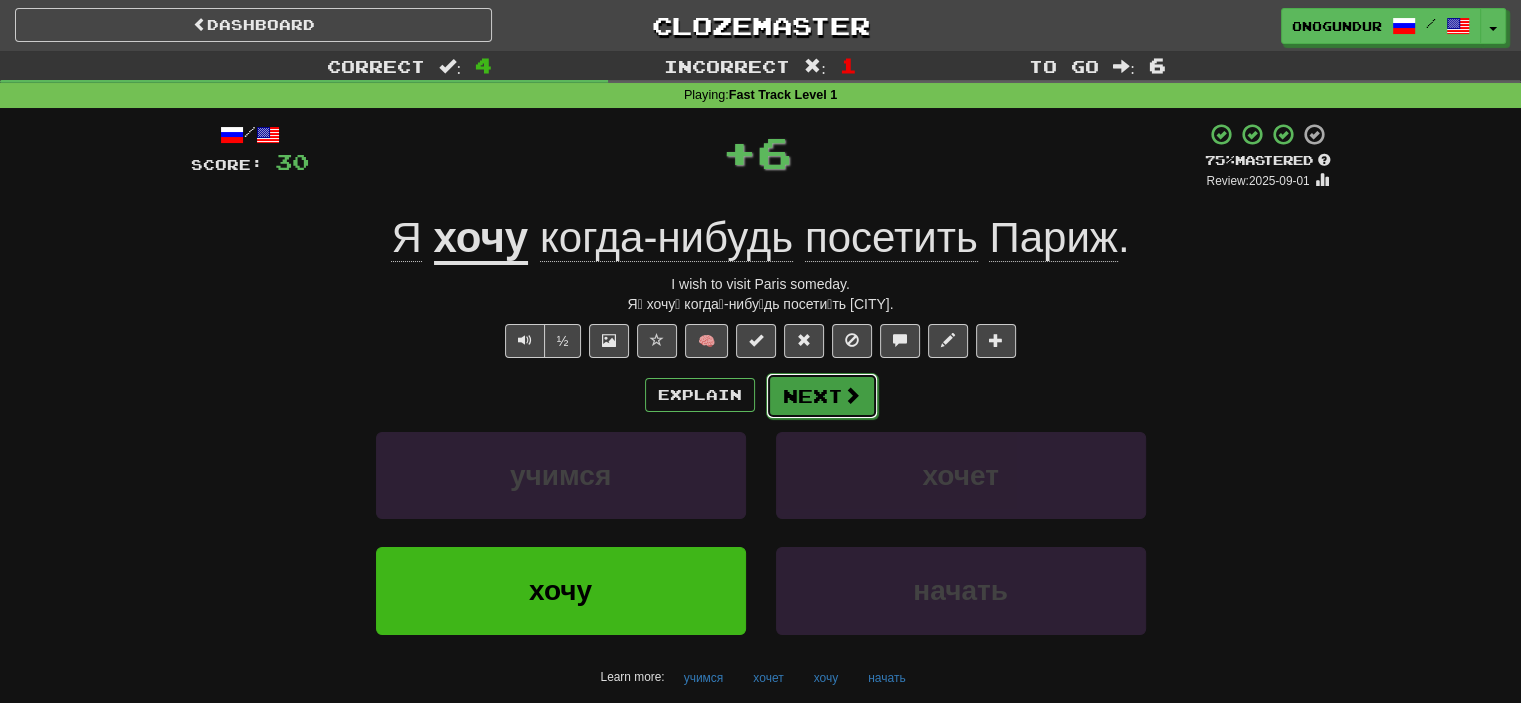 click on "Next" at bounding box center (822, 396) 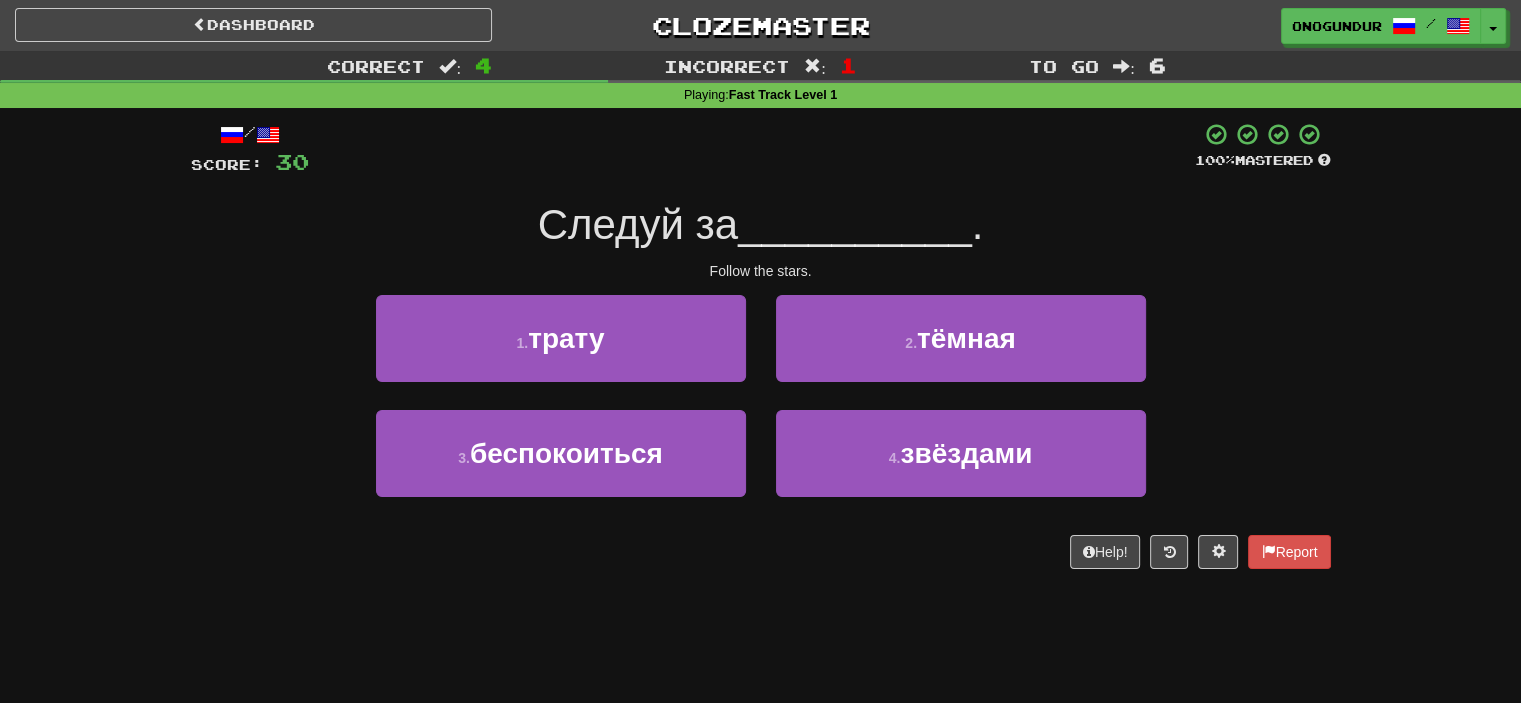 click on "Dashboard
Clozemaster
onogundur
/
Toggle Dropdown
Dashboard
Leaderboard
Activity Feed
Notifications
Profile
Discussions
Azərbaycanca
/
English
Streak:
17
Review:
2,916
Points Today: 0
Català
/
English
Streak:
0
Review:
10
Points Today: 0
Deutsch
/
English
Streak:
0
Review:
1,979
Points Today: 0
Español
/
English
Streak:
0
Review:
1,410
Points Today: 0
Esperanto
/
English
Streak:
0
Review:
1,035
Points Today: 0
Français
/
English
Streak:
0
Review:
19
Points Today: 0
Hrvatski
/
English
Streak:
0
Review:
278
Points Today: 0
Íslenska
/" at bounding box center [760, 351] 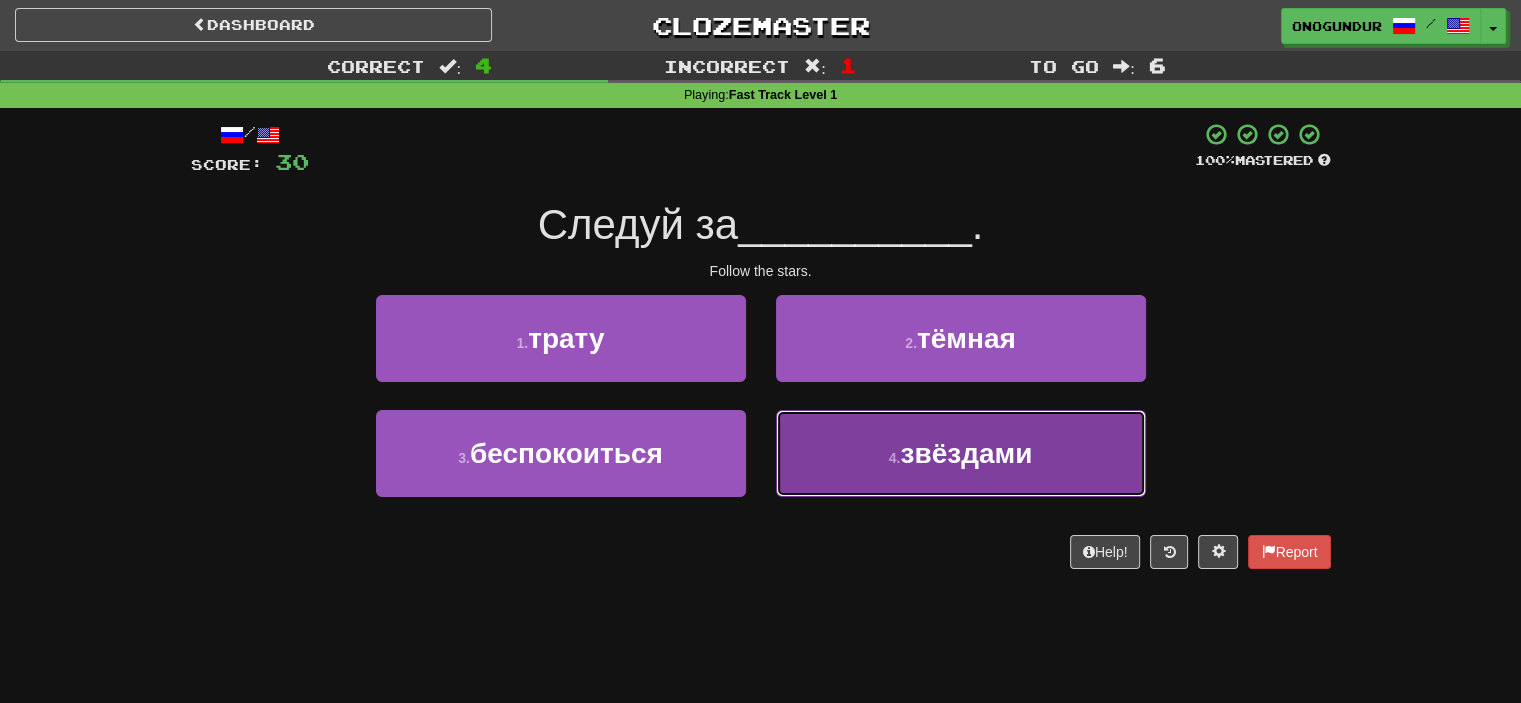 click on "4 .  звёздами" at bounding box center [961, 453] 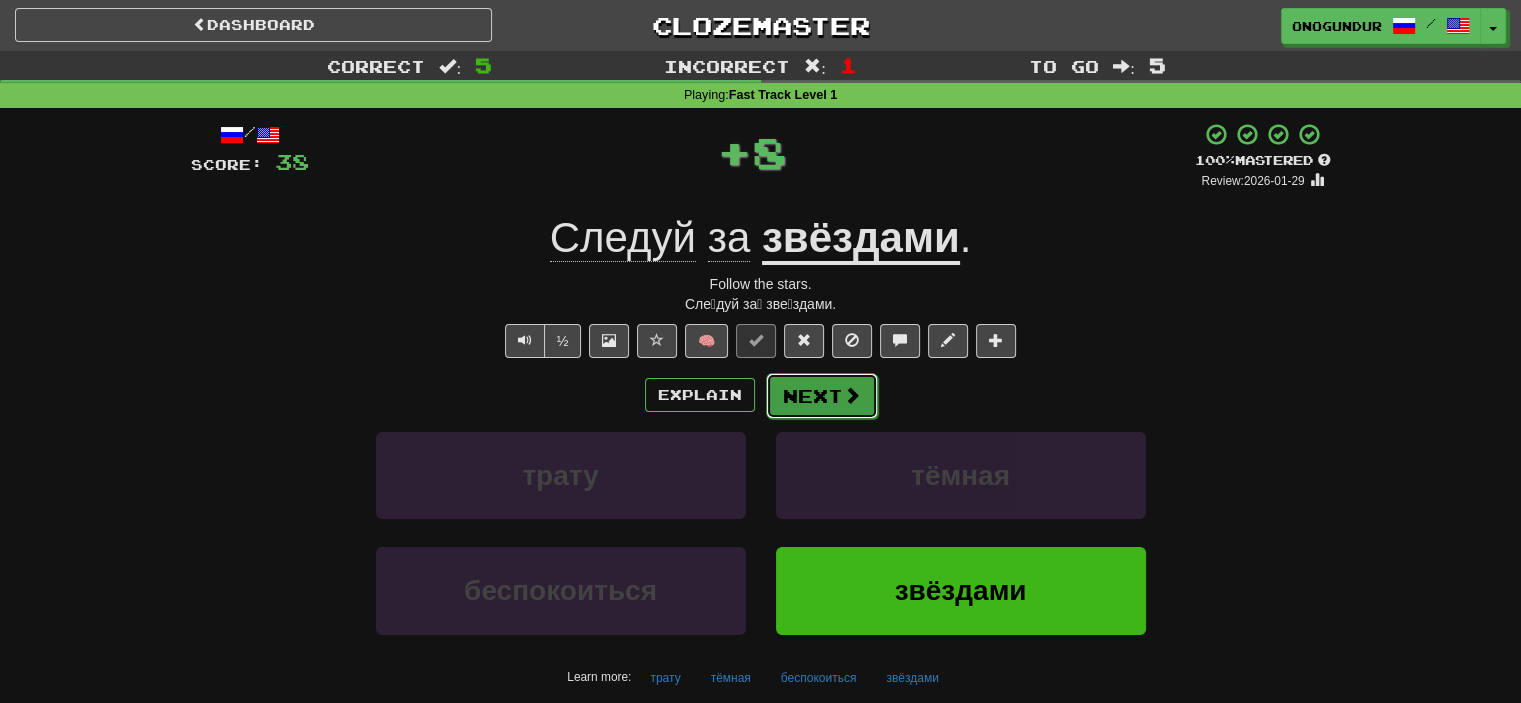 click on "Next" at bounding box center (822, 396) 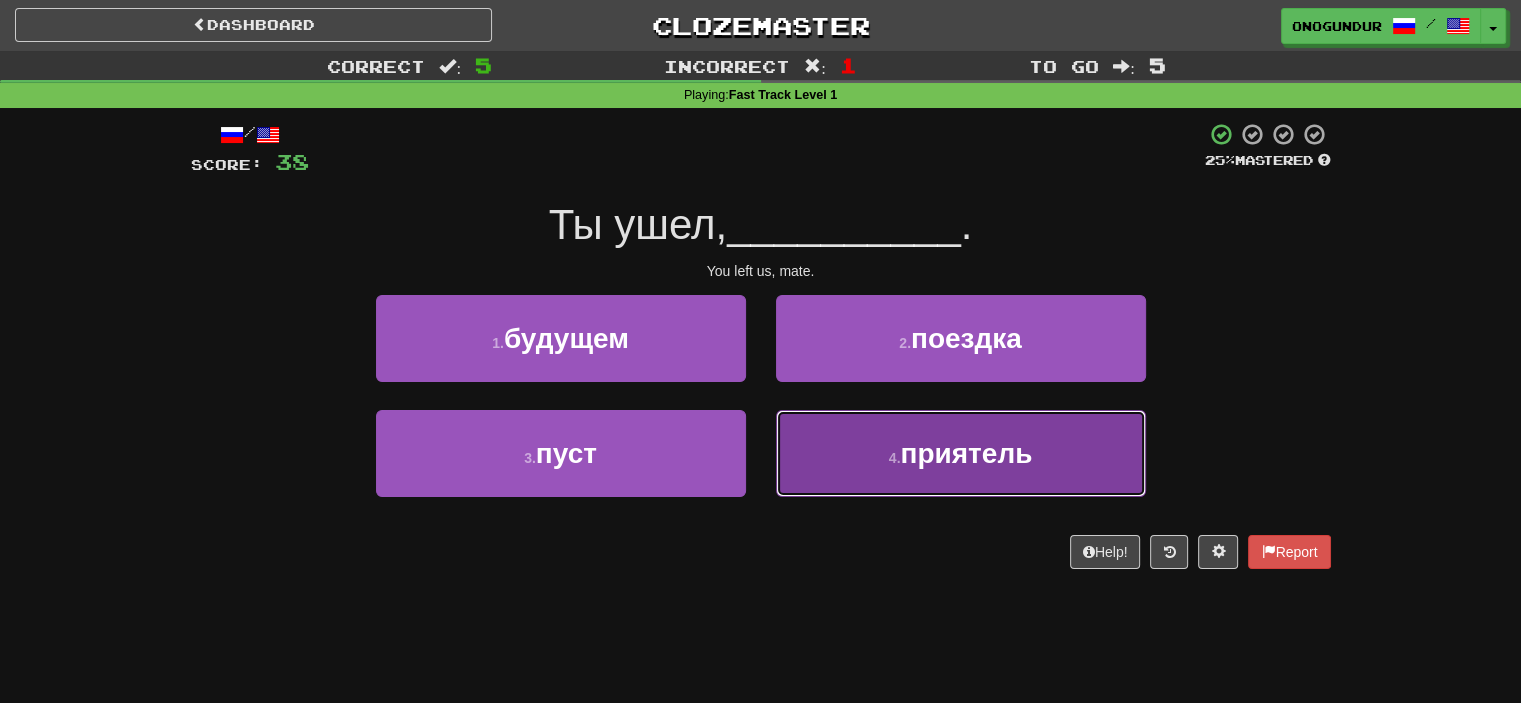 click on "4 .  приятель" at bounding box center [961, 453] 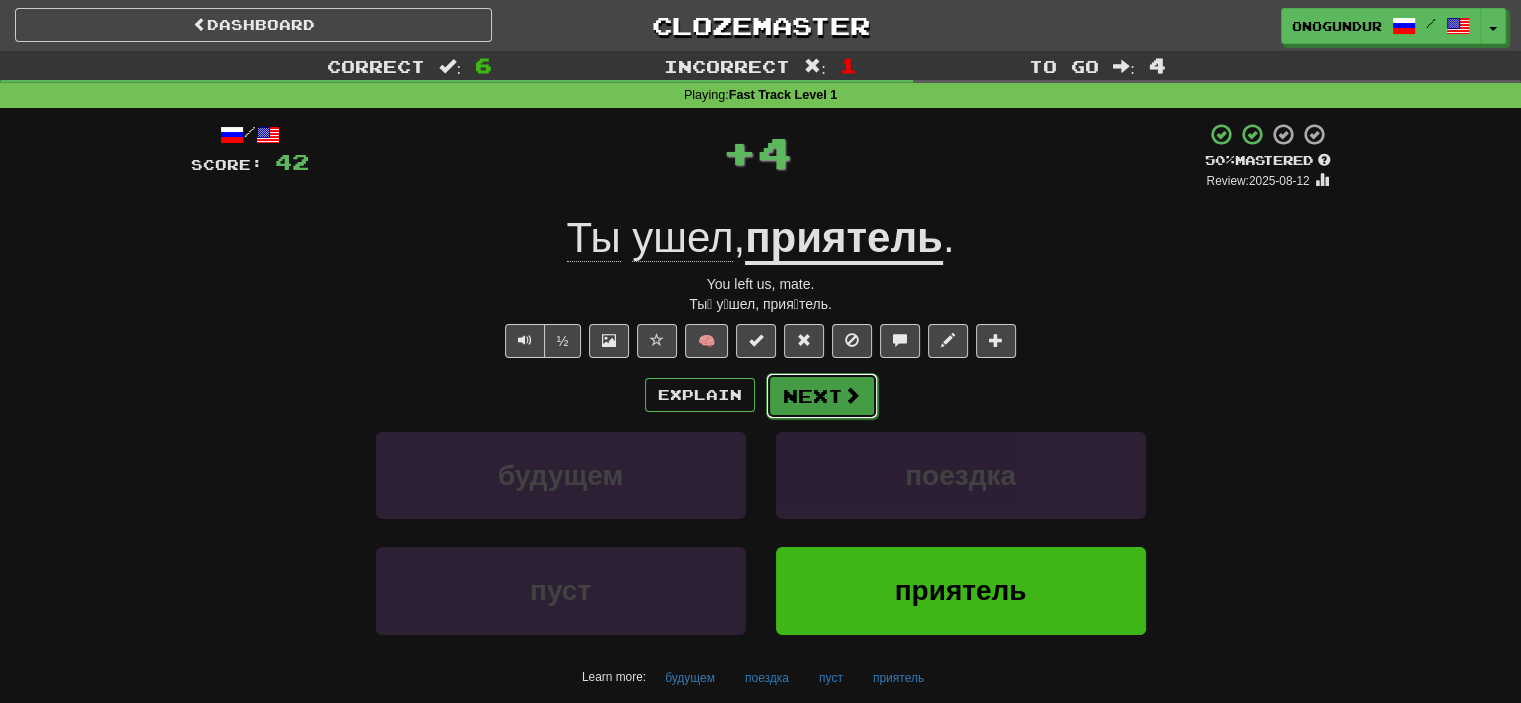 click on "Next" at bounding box center [822, 396] 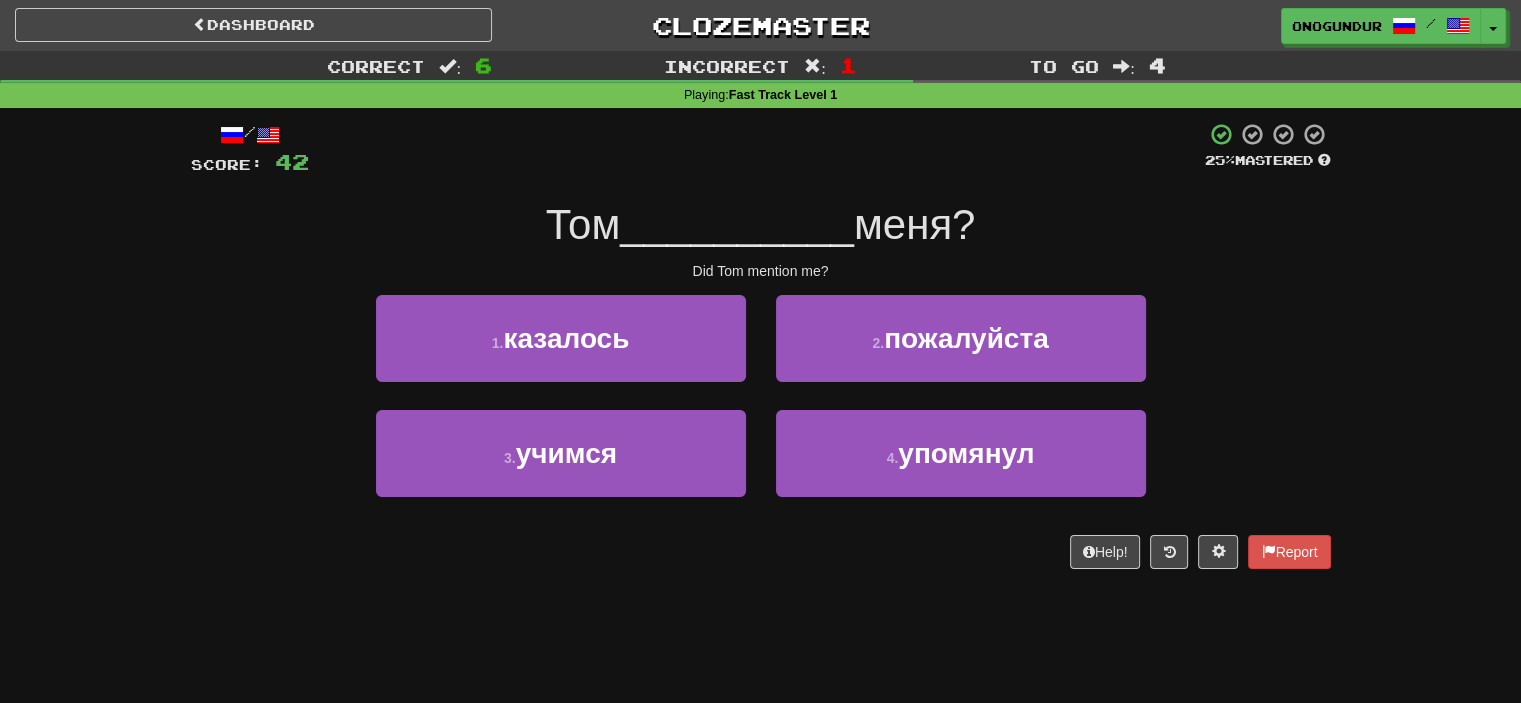 click on "Help!  Report" at bounding box center (761, 552) 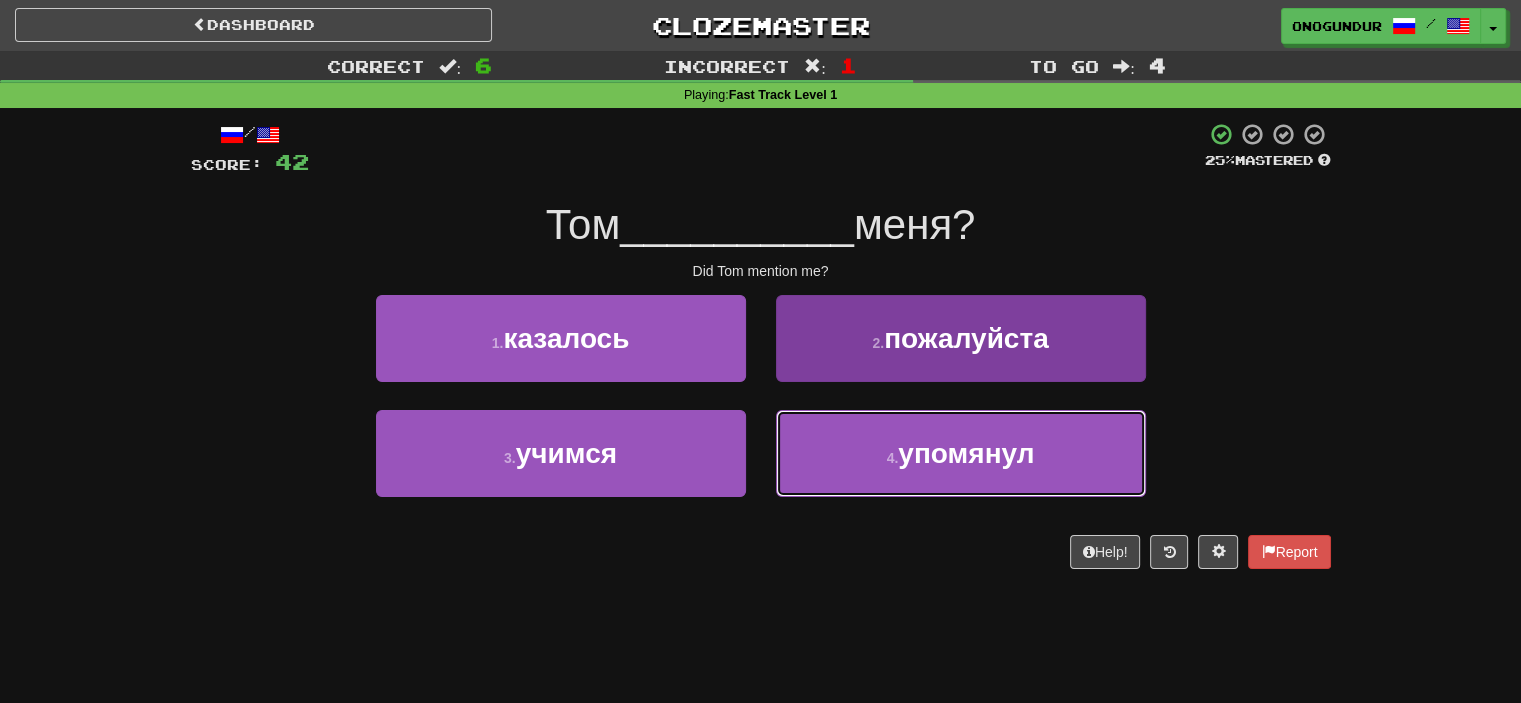 click on "4 .  упомянул" at bounding box center (961, 453) 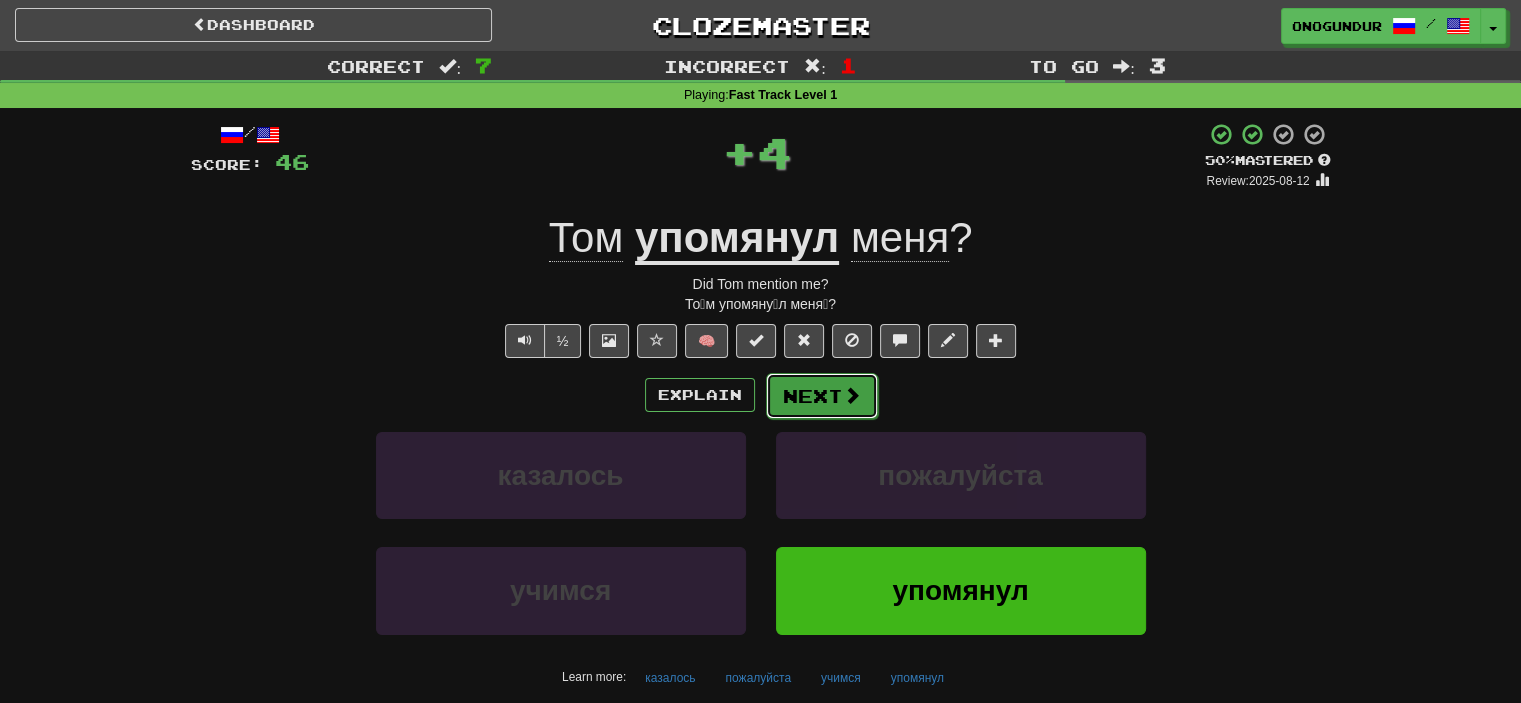 click on "Next" at bounding box center (822, 396) 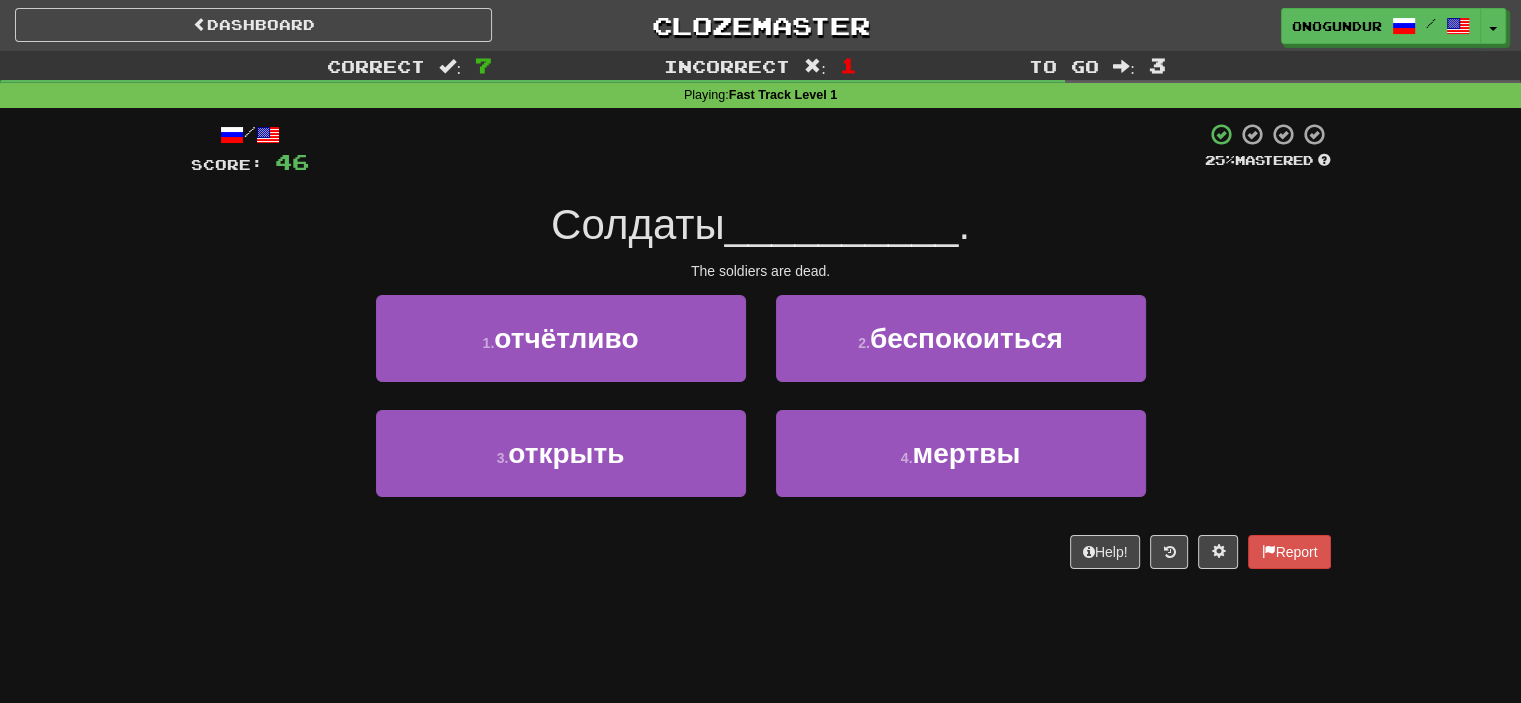 click on "Help!  Report" at bounding box center (761, 552) 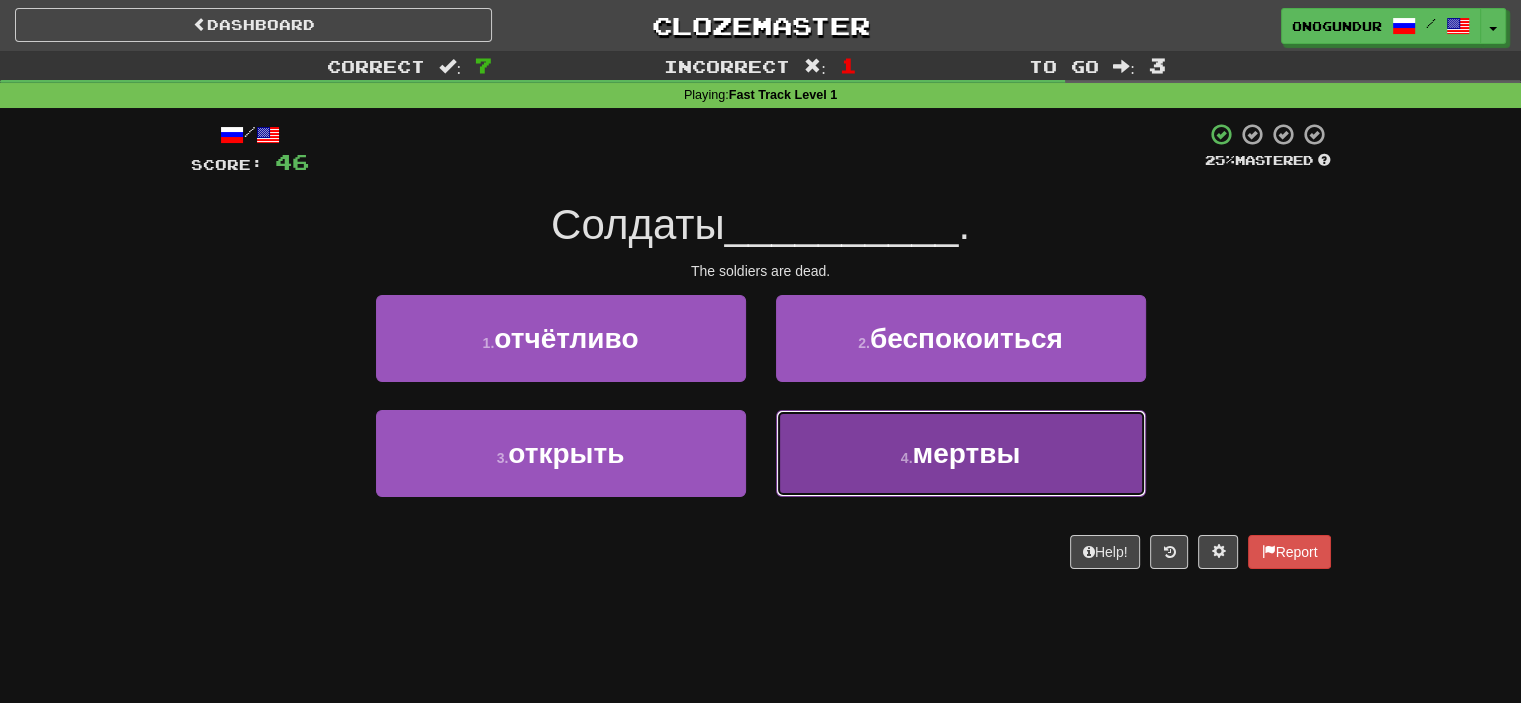 click on "4 .  мертвы" at bounding box center [961, 453] 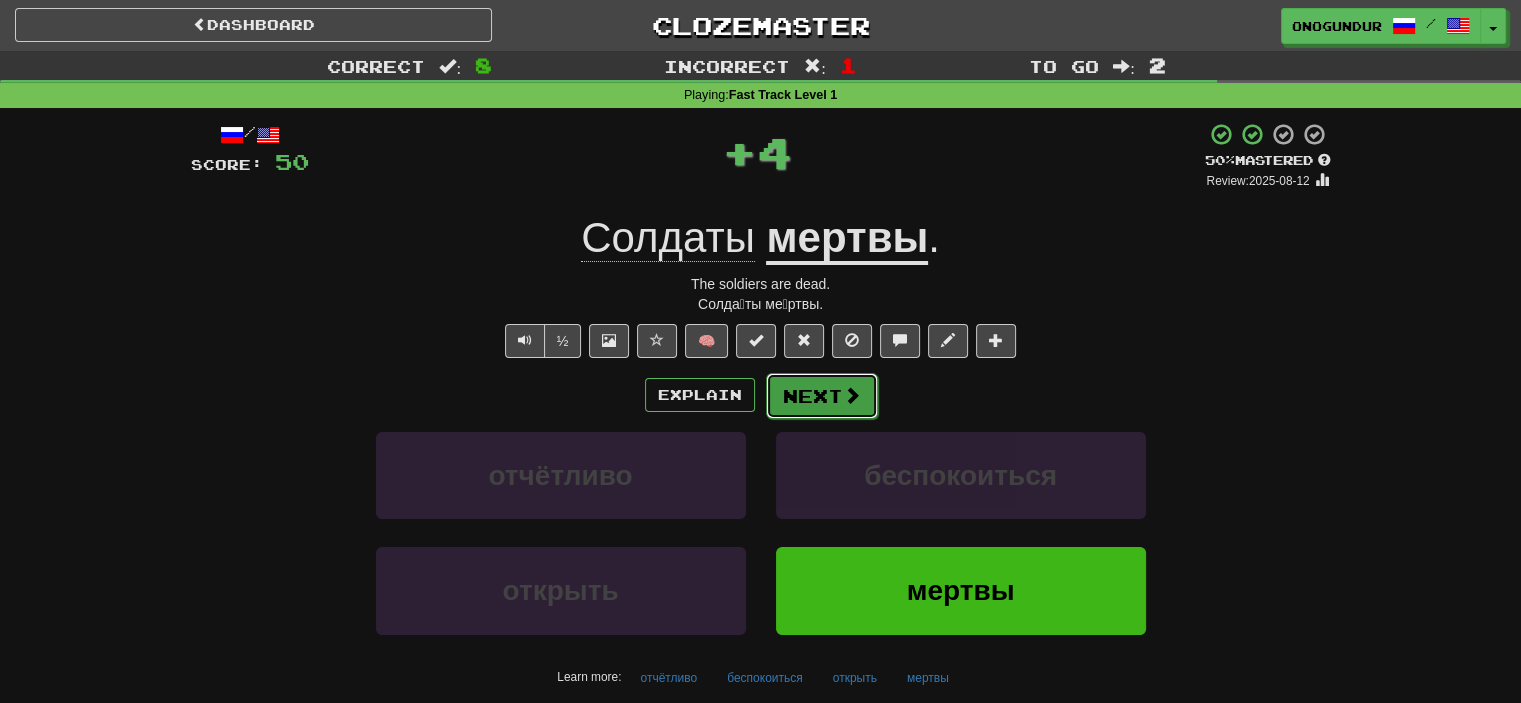click on "Next" at bounding box center [822, 396] 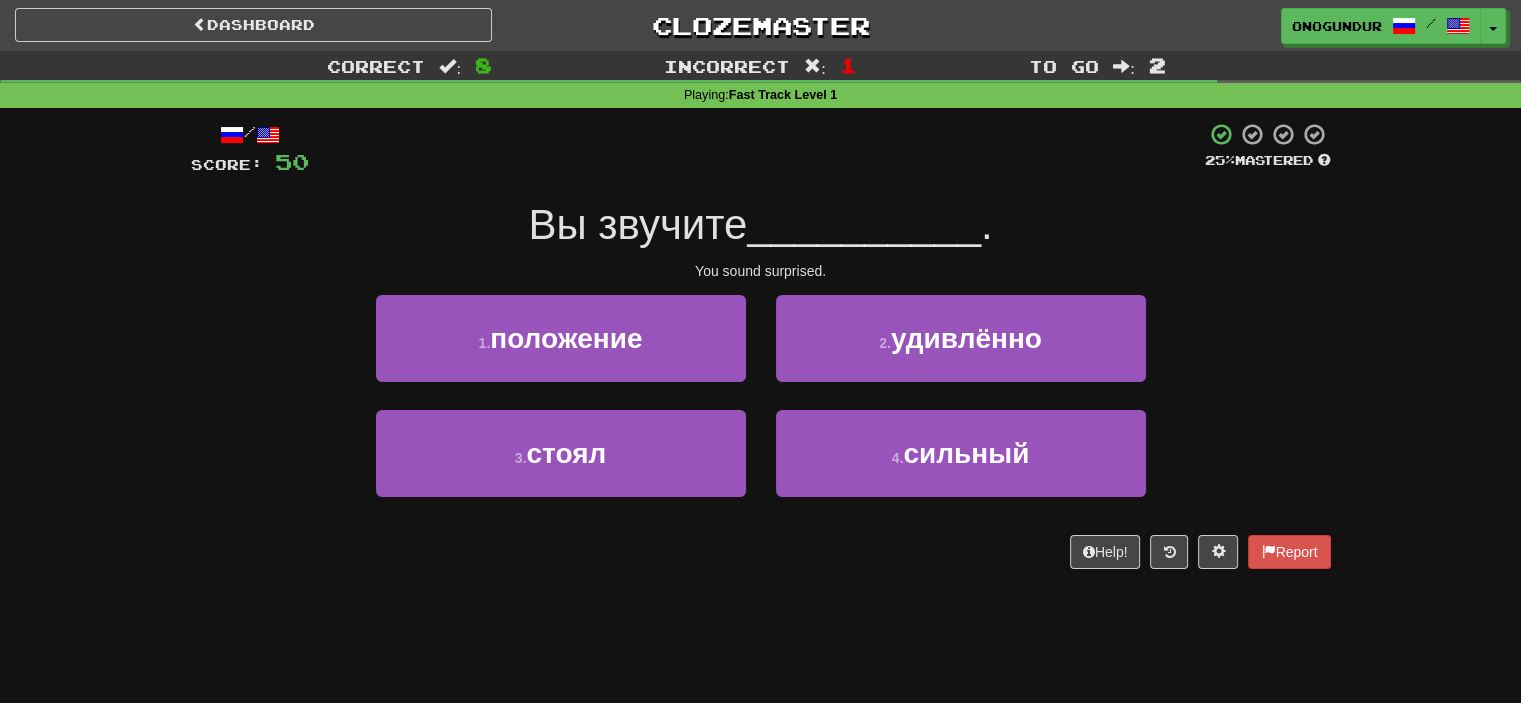 click on "/  Score:   50 25 %  Mastered Вы звучите  __________ . You sound surprised. 1 .  положение 2 .  удивлённо 3 .  стоял 4 .  сильный  Help!  Report" at bounding box center [761, 352] 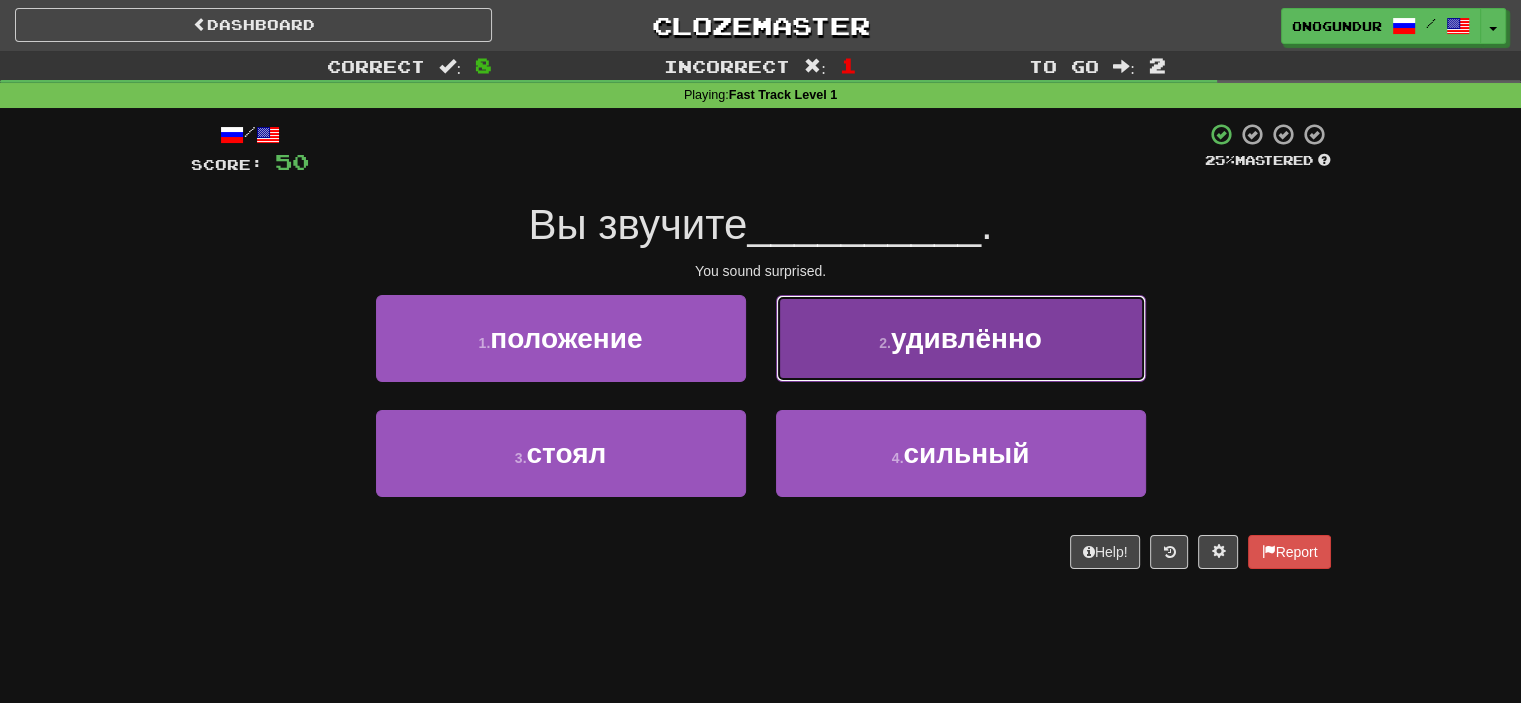 click on "2 .  удивлённо" at bounding box center [961, 338] 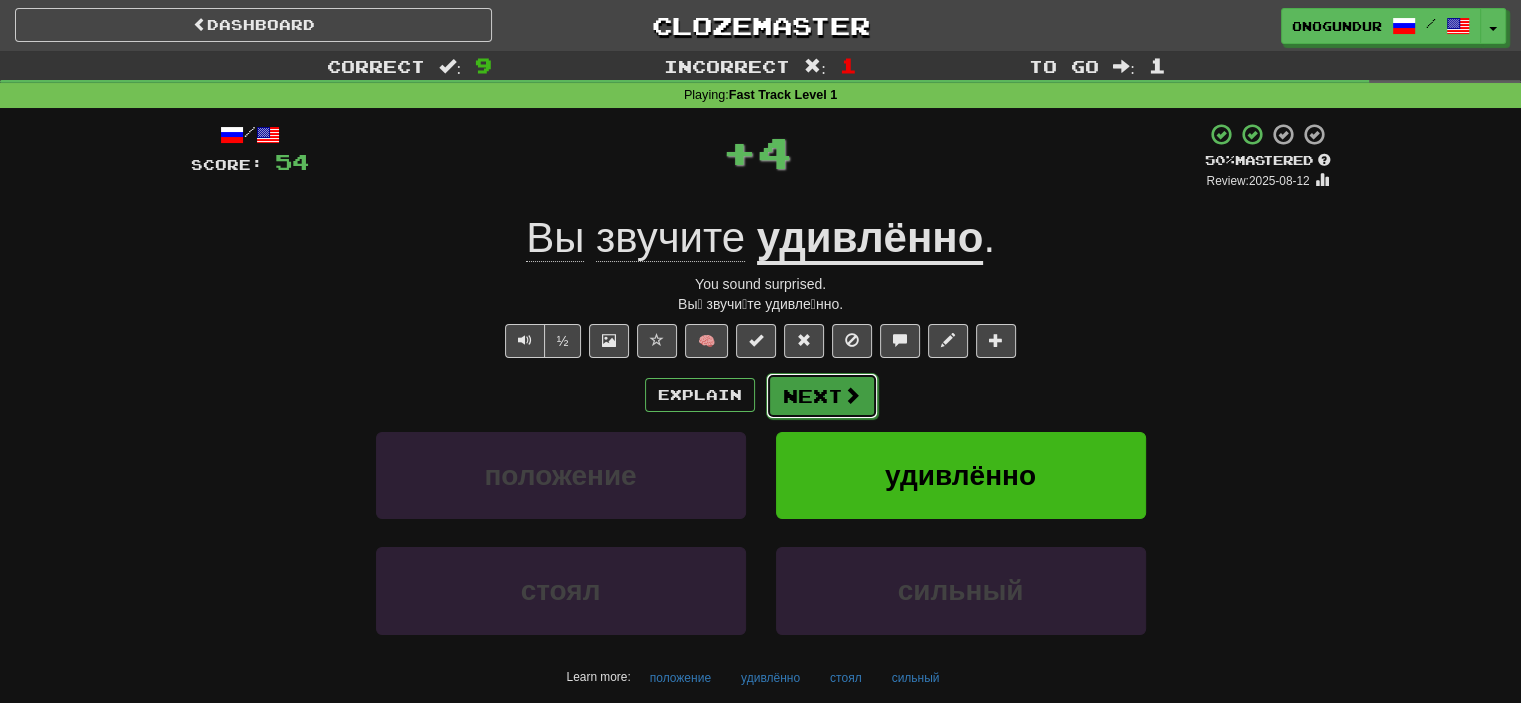 click on "Next" at bounding box center [822, 396] 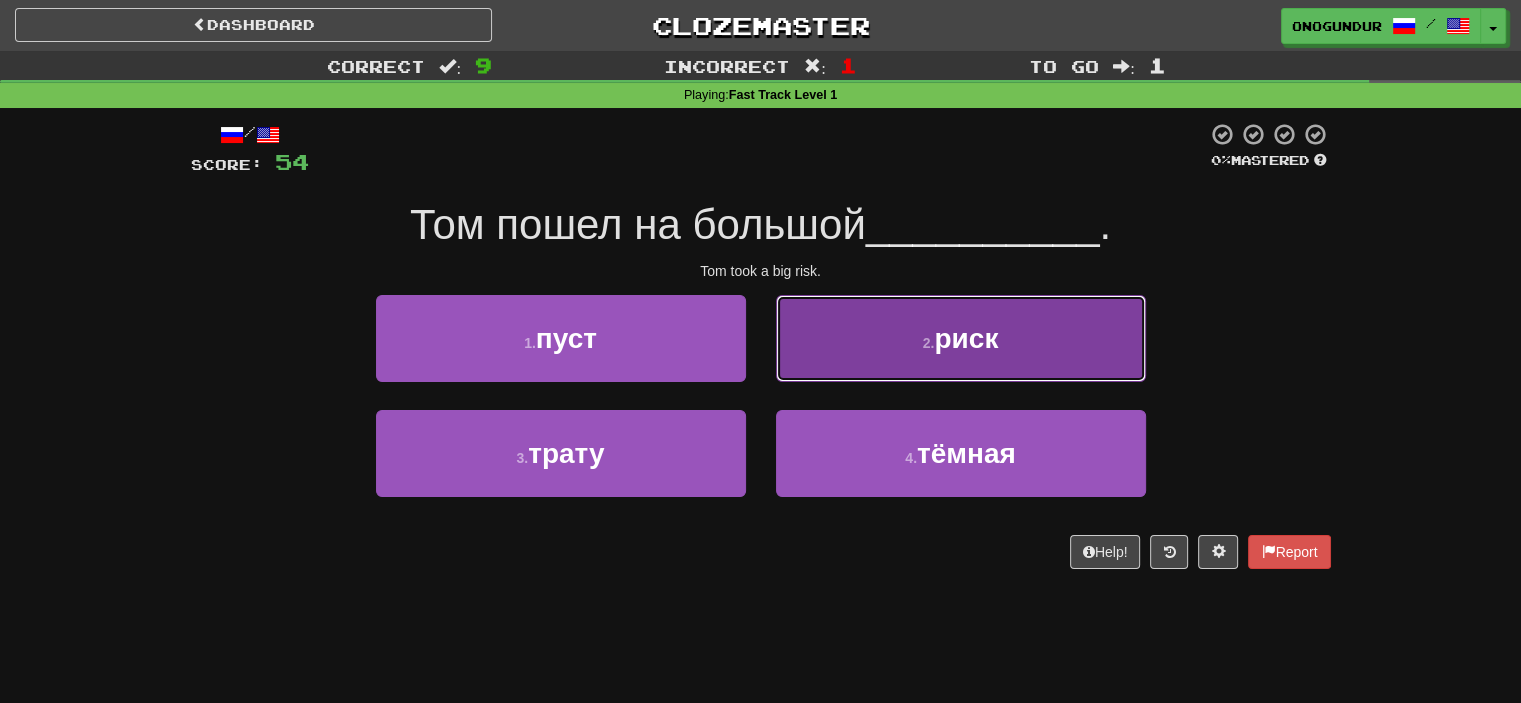 click on "2 ." at bounding box center (929, 343) 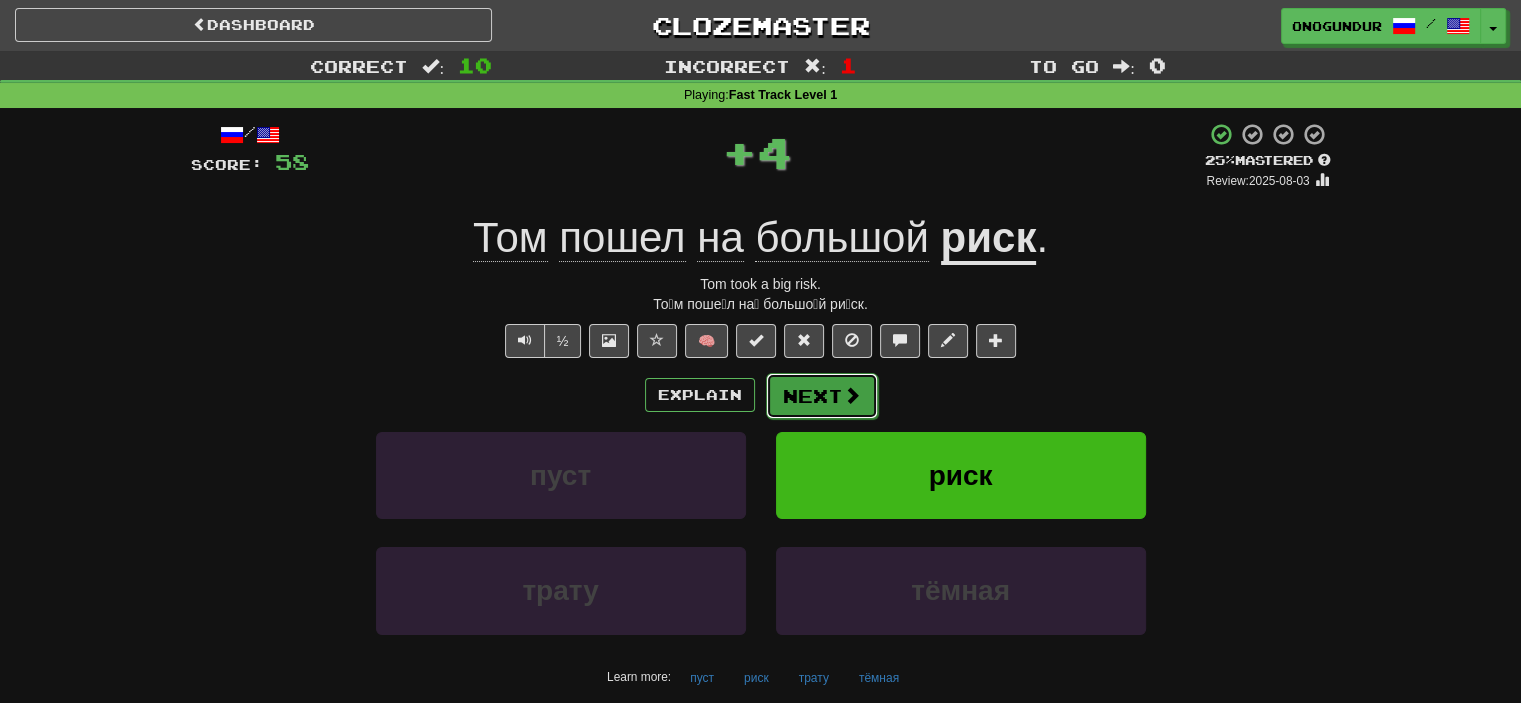 click on "Next" at bounding box center (822, 396) 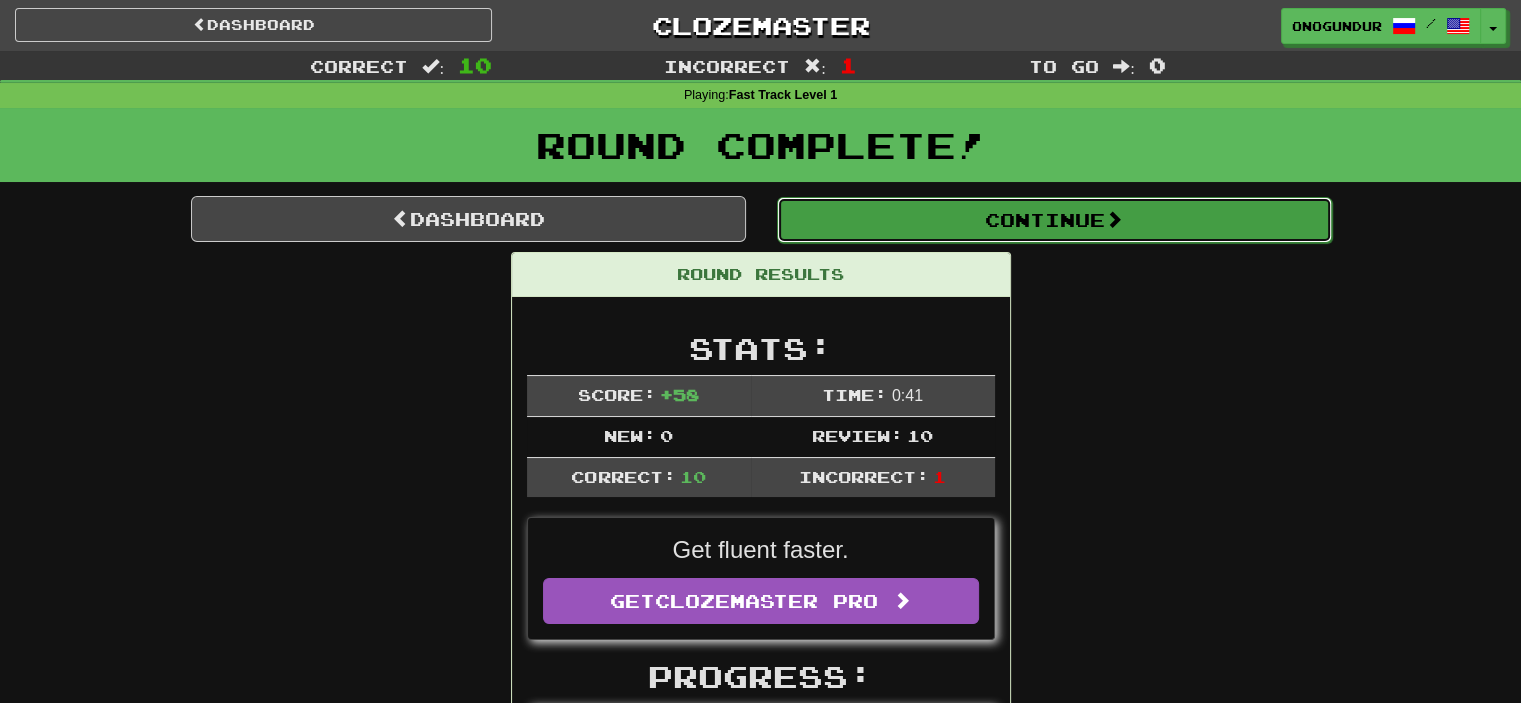 click on "Continue" at bounding box center (1054, 220) 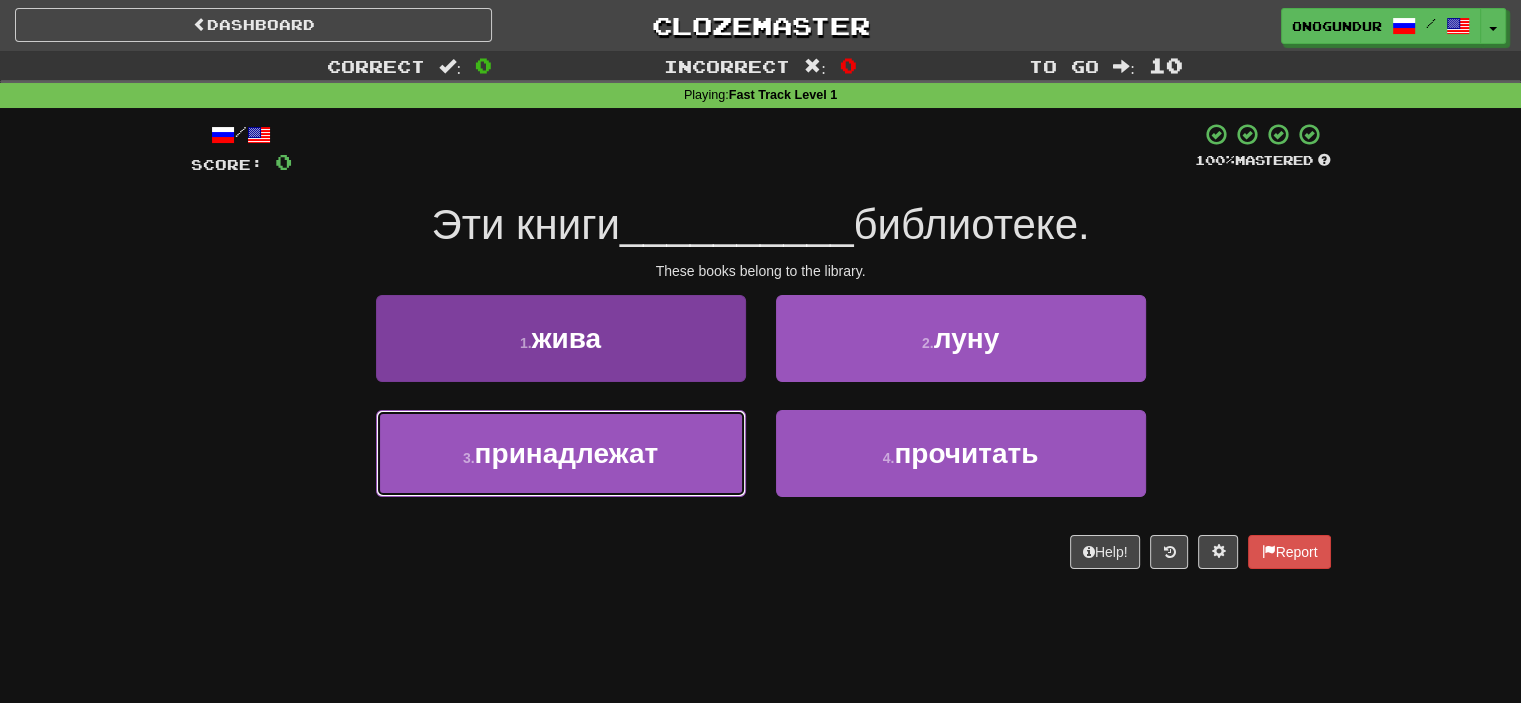 drag, startPoint x: 689, startPoint y: 437, endPoint x: 743, endPoint y: 435, distance: 54.037025 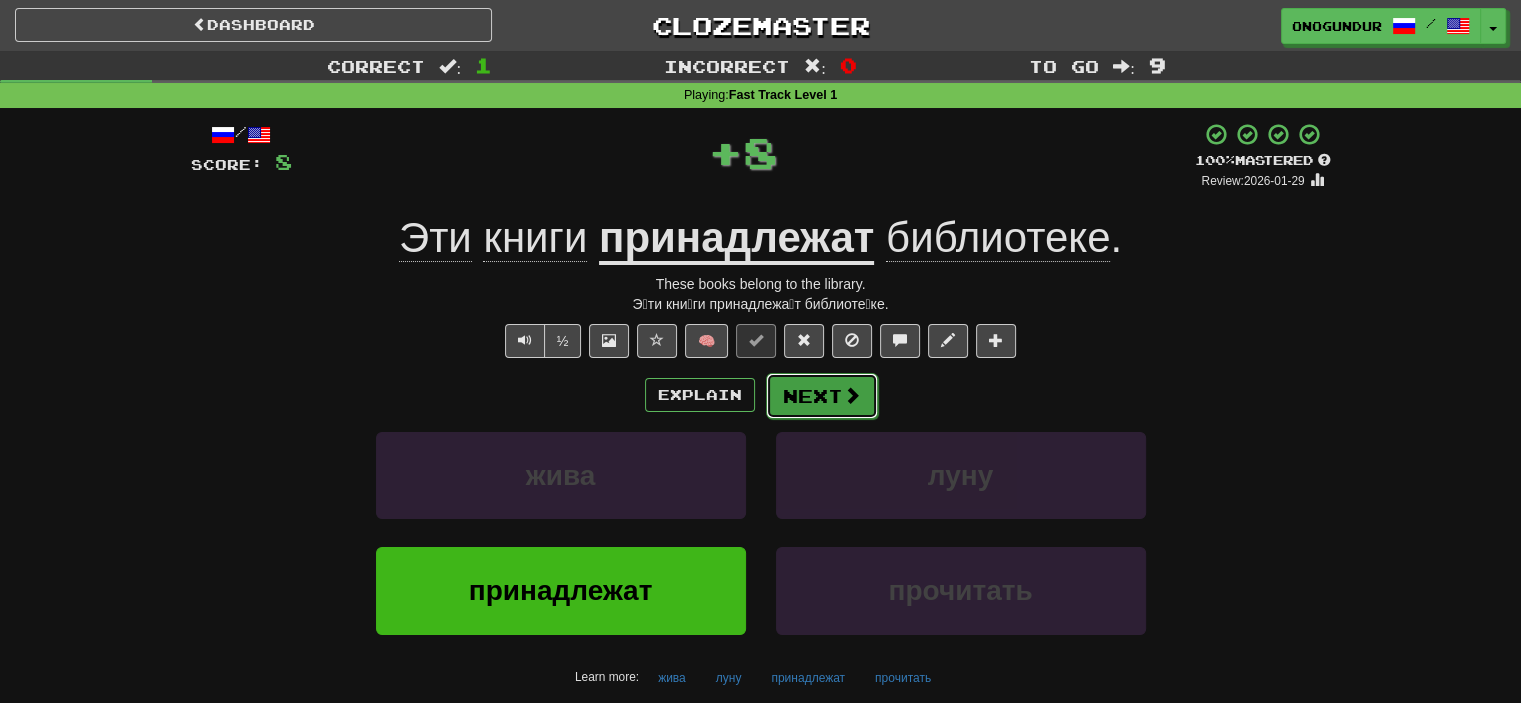 click on "Next" at bounding box center (822, 396) 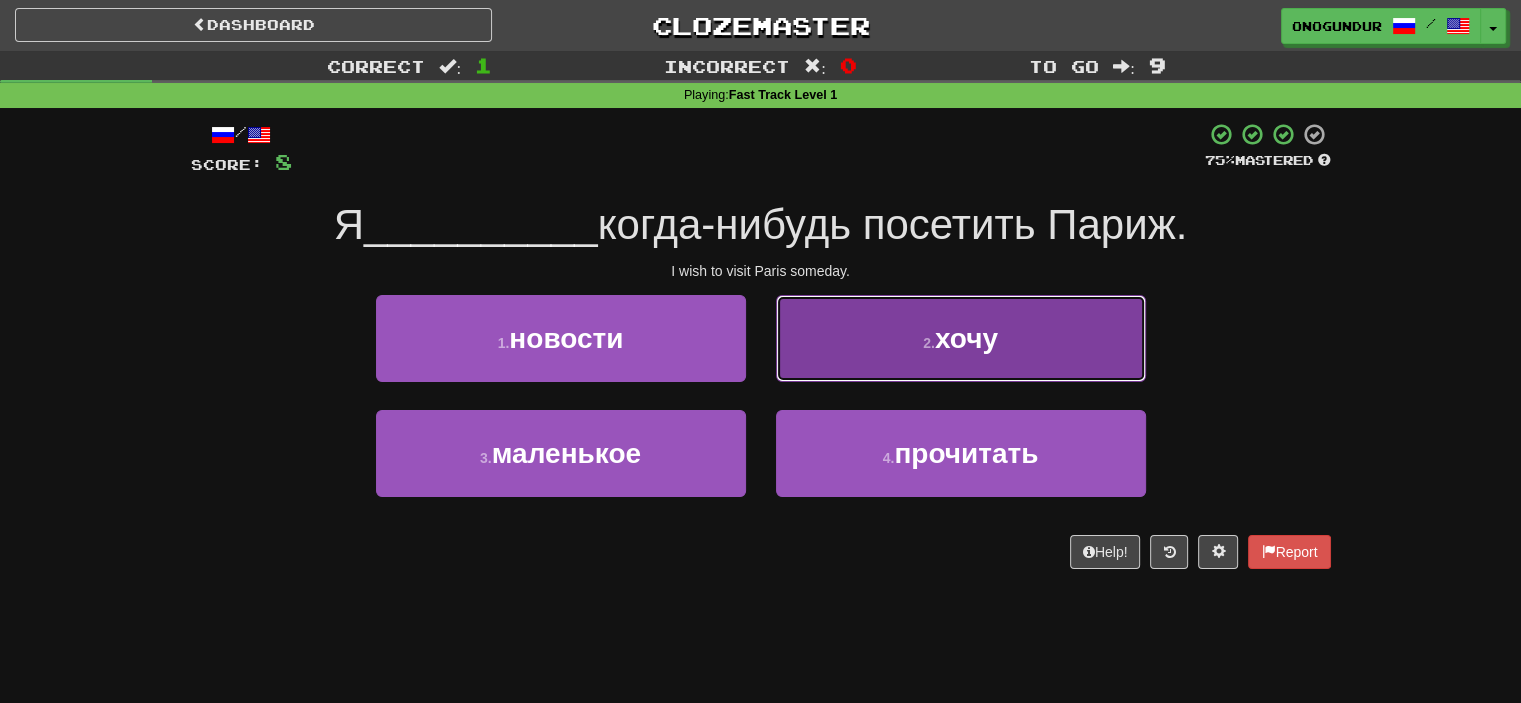 click on "2 .  хочу" at bounding box center (961, 338) 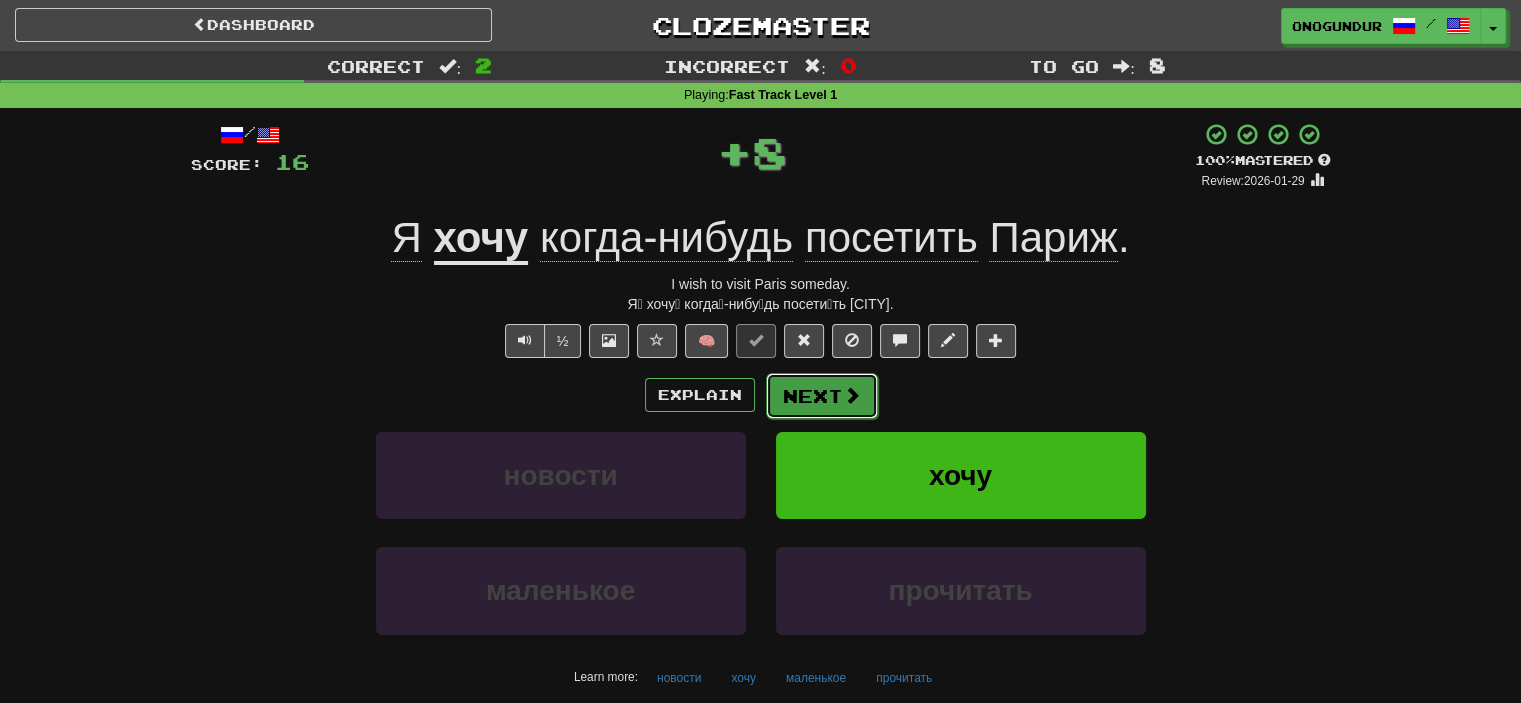 click on "Next" at bounding box center (822, 396) 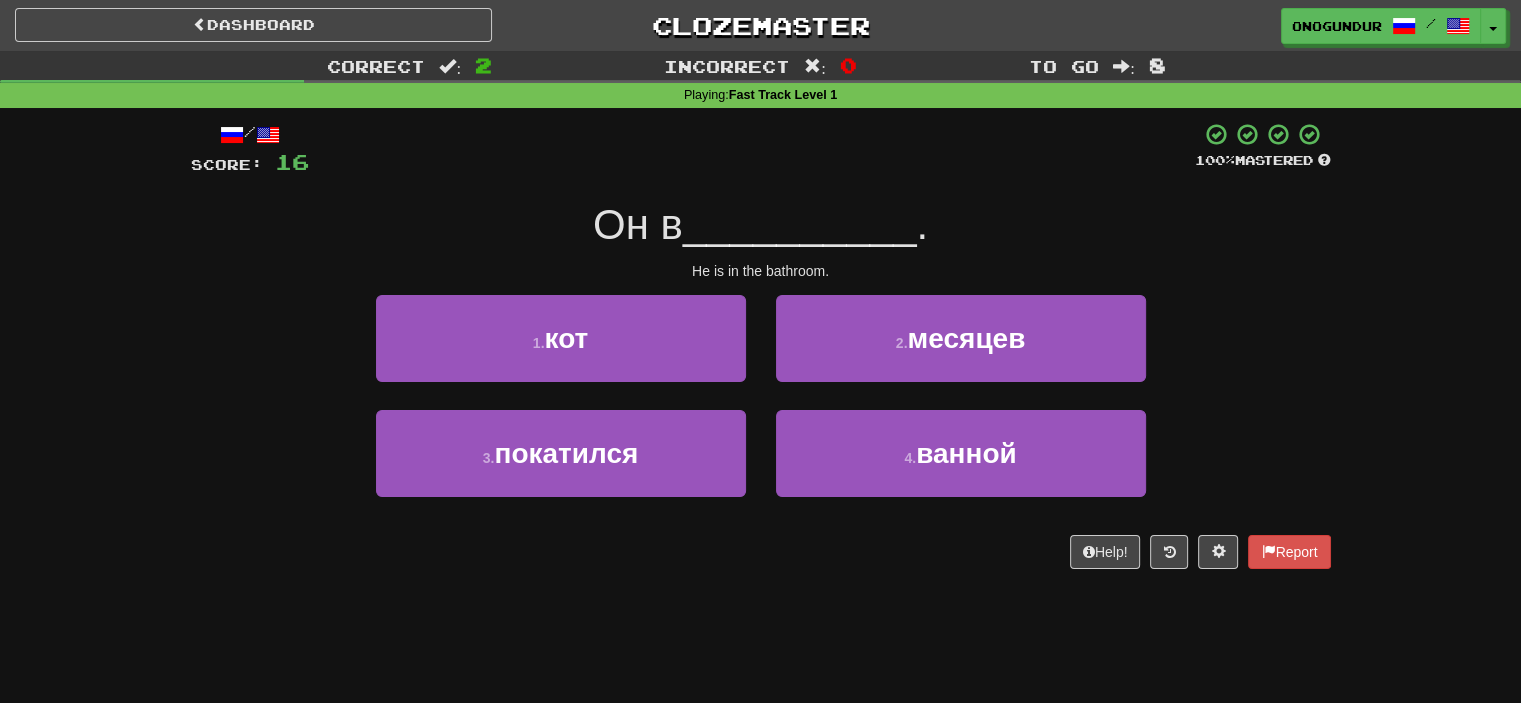 click on "Help!  Report" at bounding box center (761, 552) 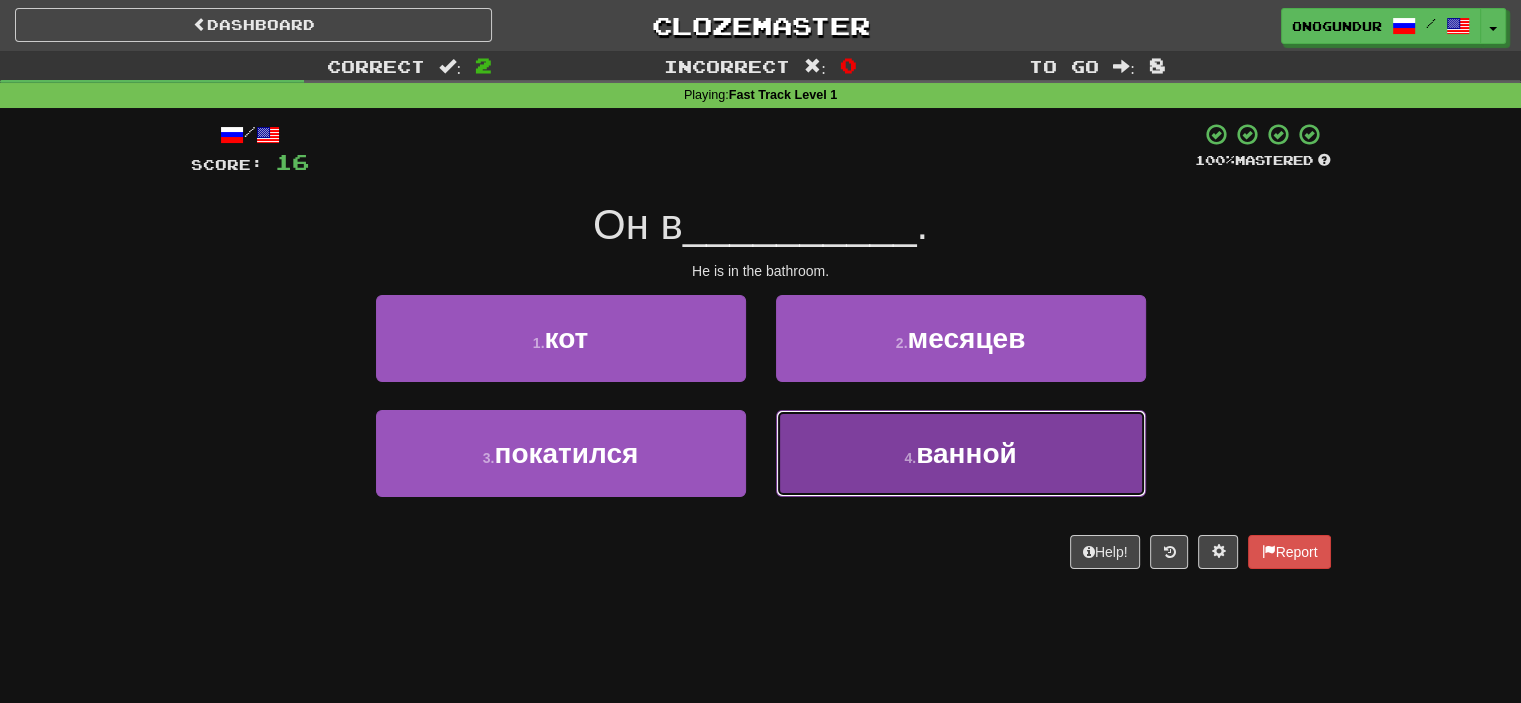 click on "4 .  ванной" at bounding box center [961, 453] 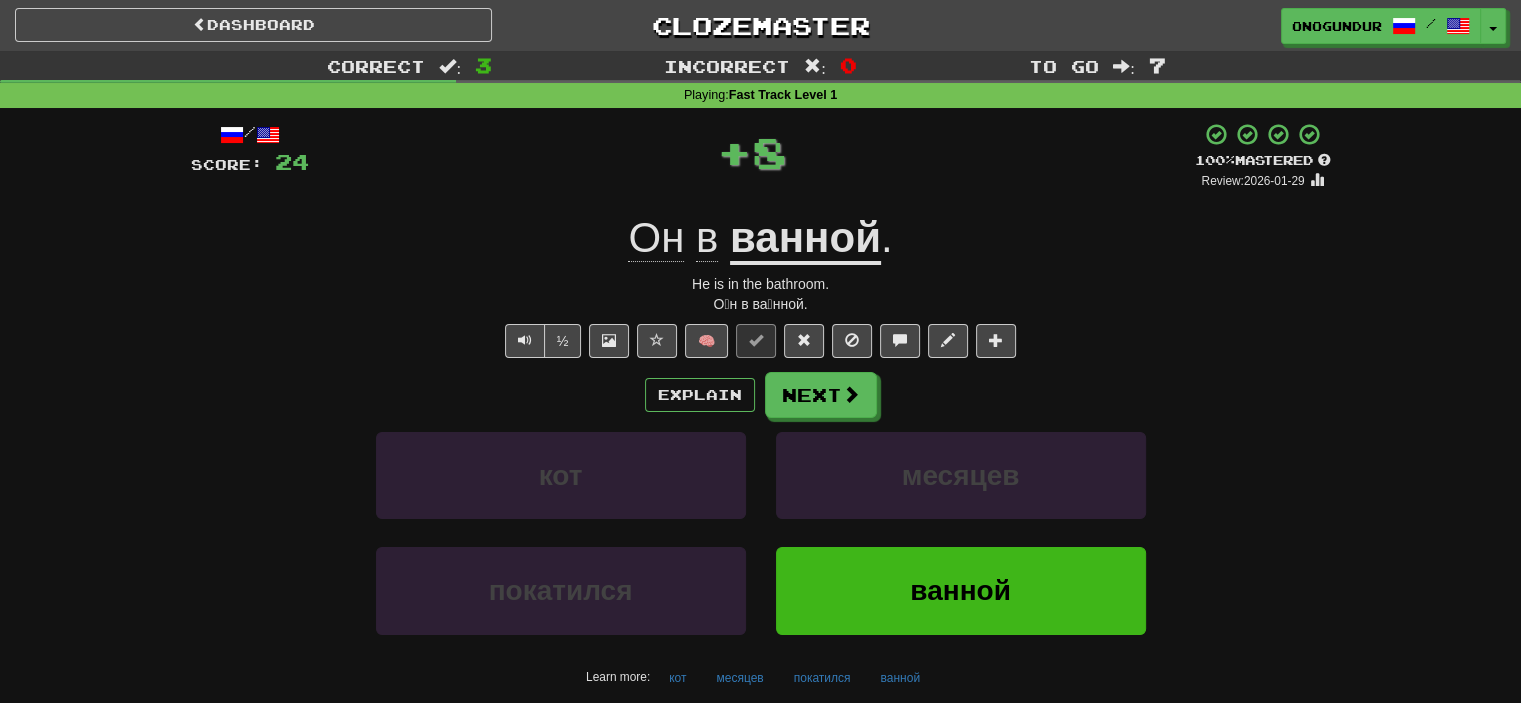 click on "Explain Next кот месяцев покатился ванной Learn more: кот месяцев покатился ванной" at bounding box center [761, 532] 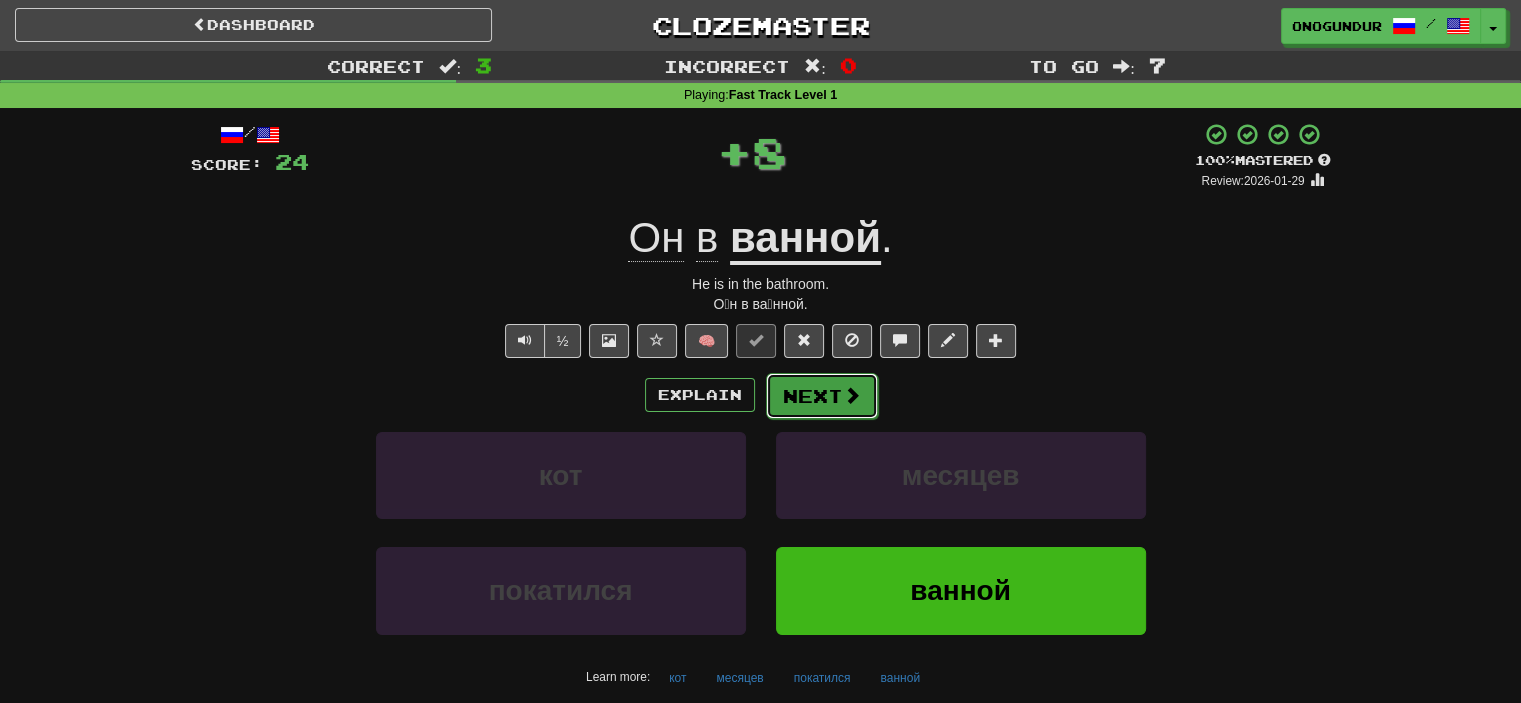 click on "Next" at bounding box center [822, 396] 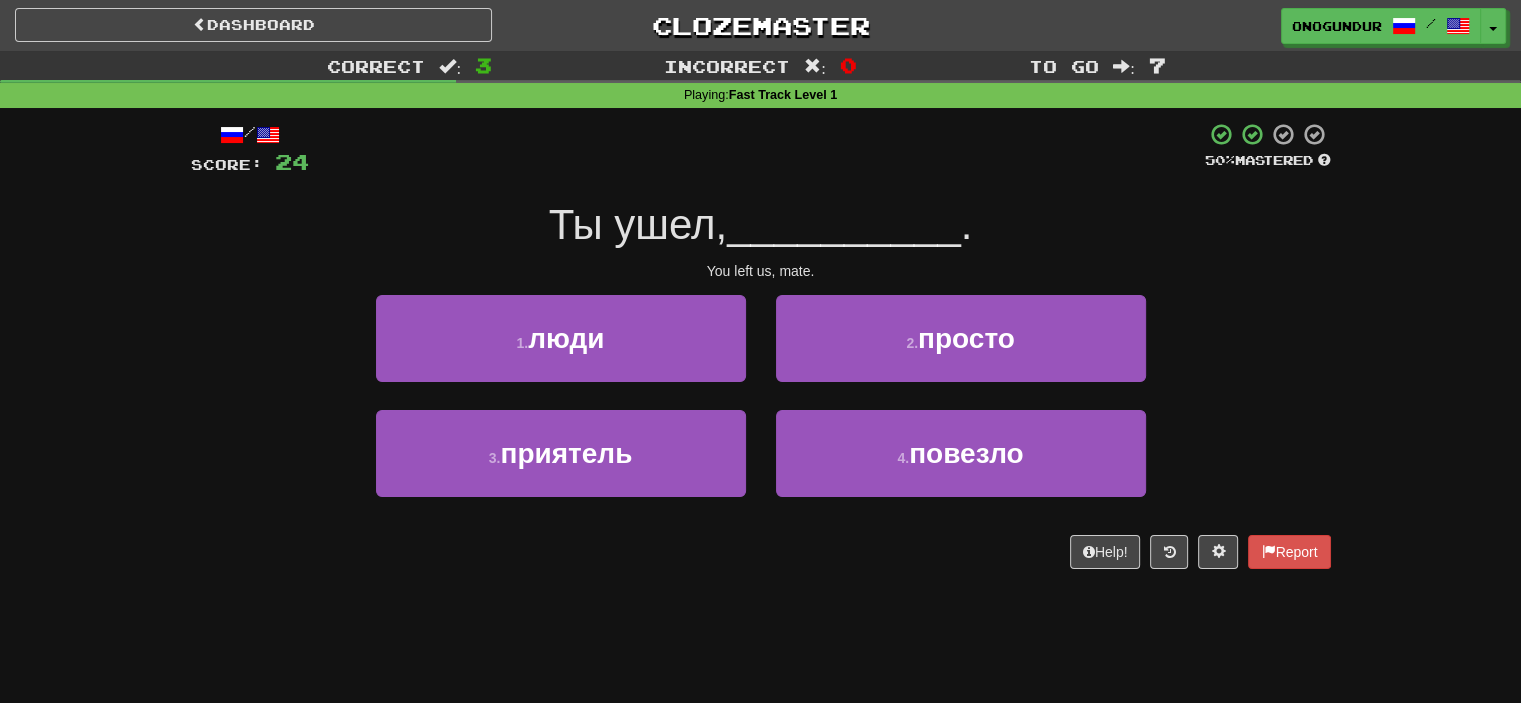 click on "/  Score:   24 50 %  Mastered Ты ушел,  __________ . You left us, mate. 1 .  люди 2 .  просто 3 .  приятель 4 .  повезло  Help!  Report" at bounding box center [761, 352] 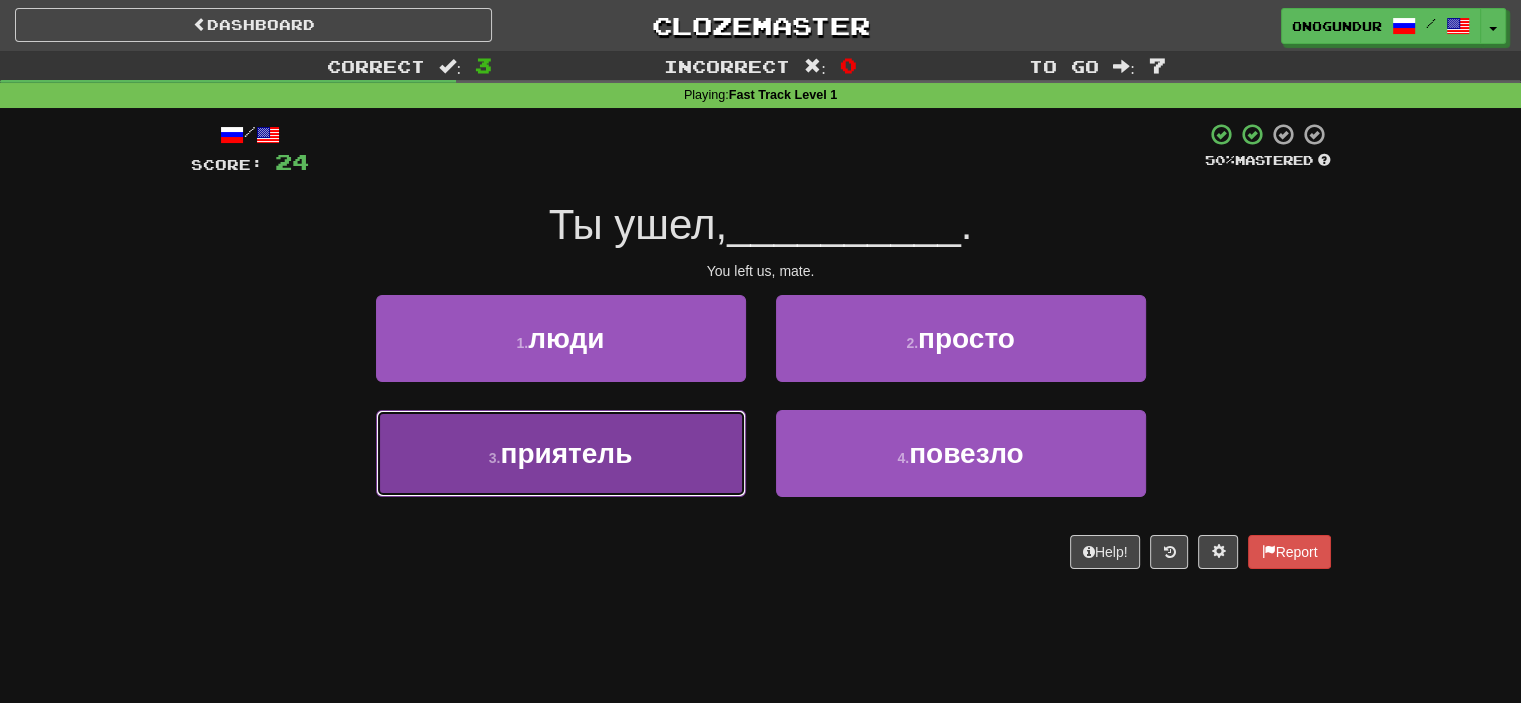 click on "3 .  приятель" at bounding box center [561, 453] 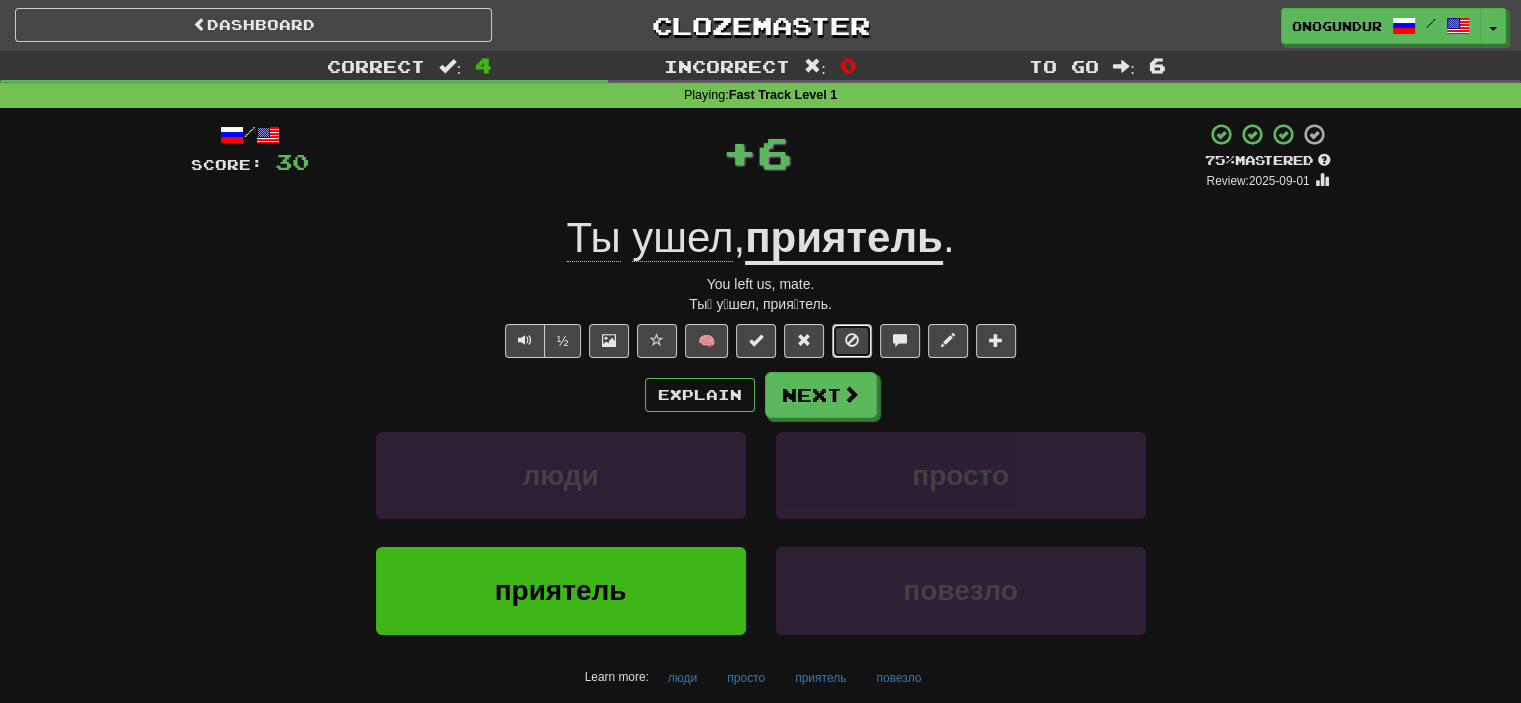 click at bounding box center [852, 341] 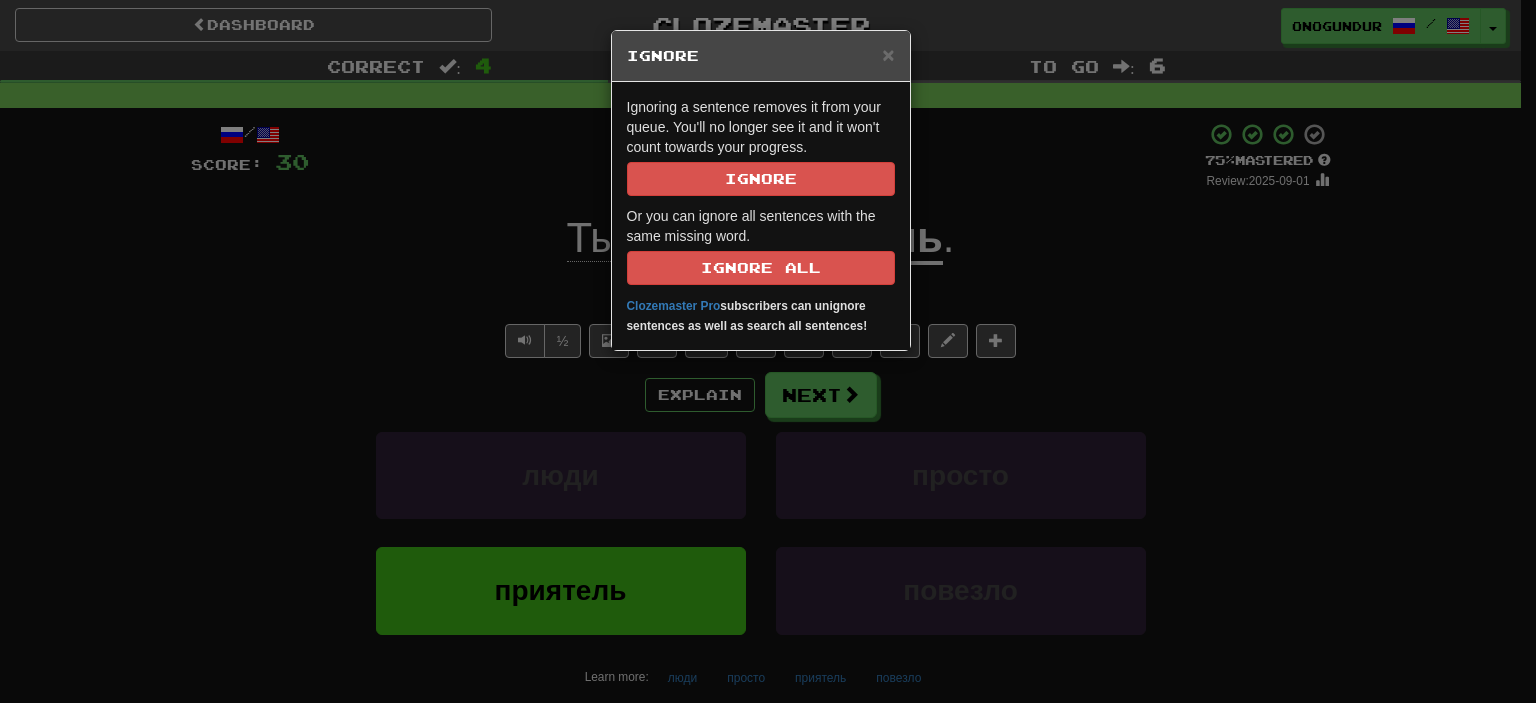 click on "Ignore" at bounding box center [761, 56] 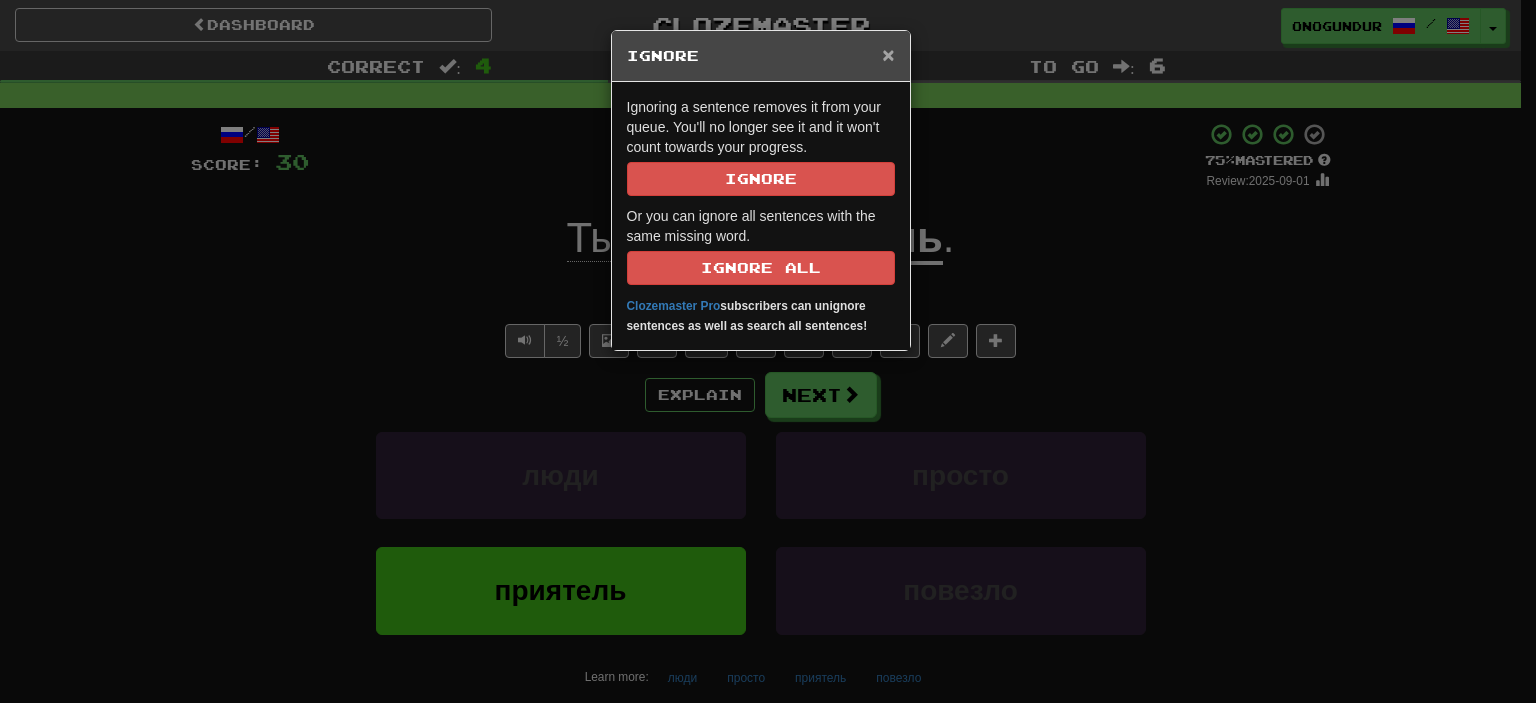 click on "×" at bounding box center [888, 54] 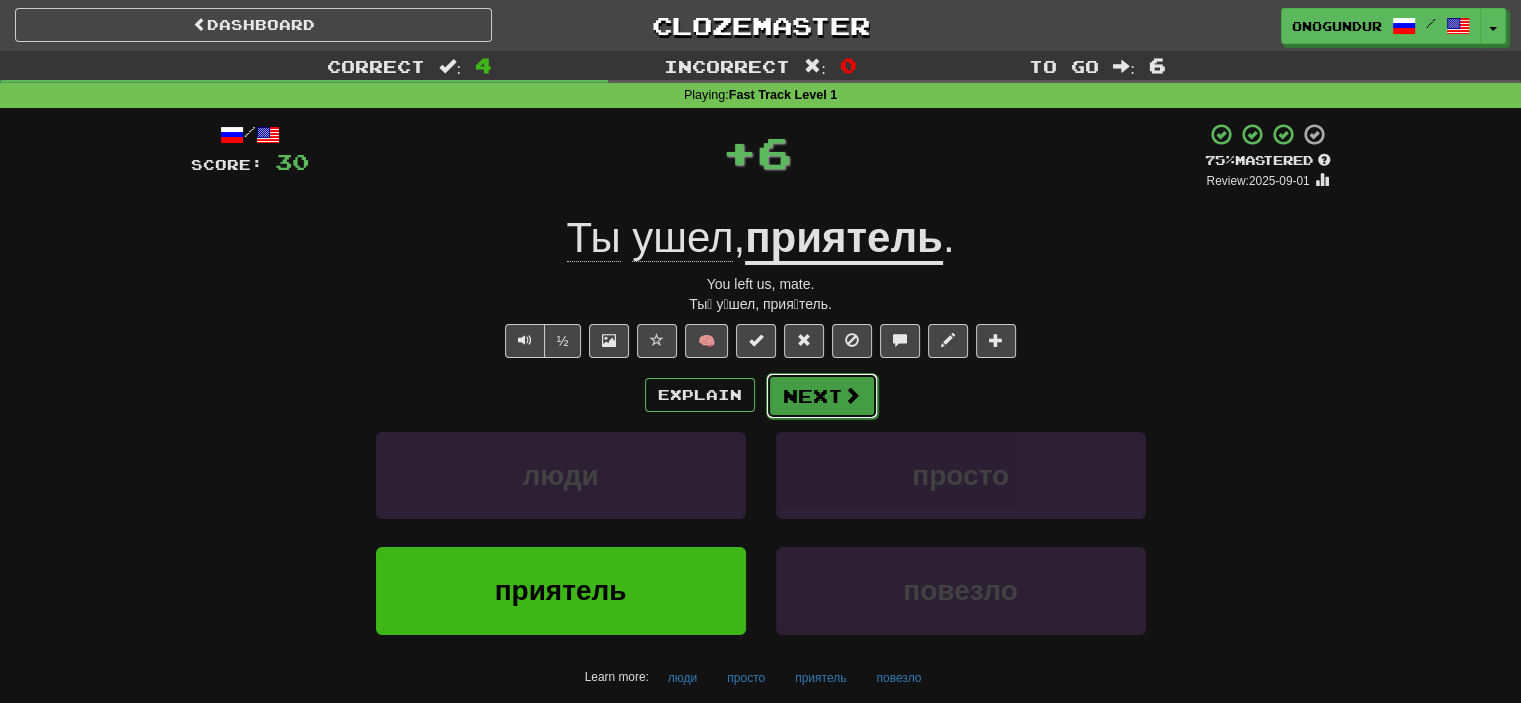 click on "Next" at bounding box center [822, 396] 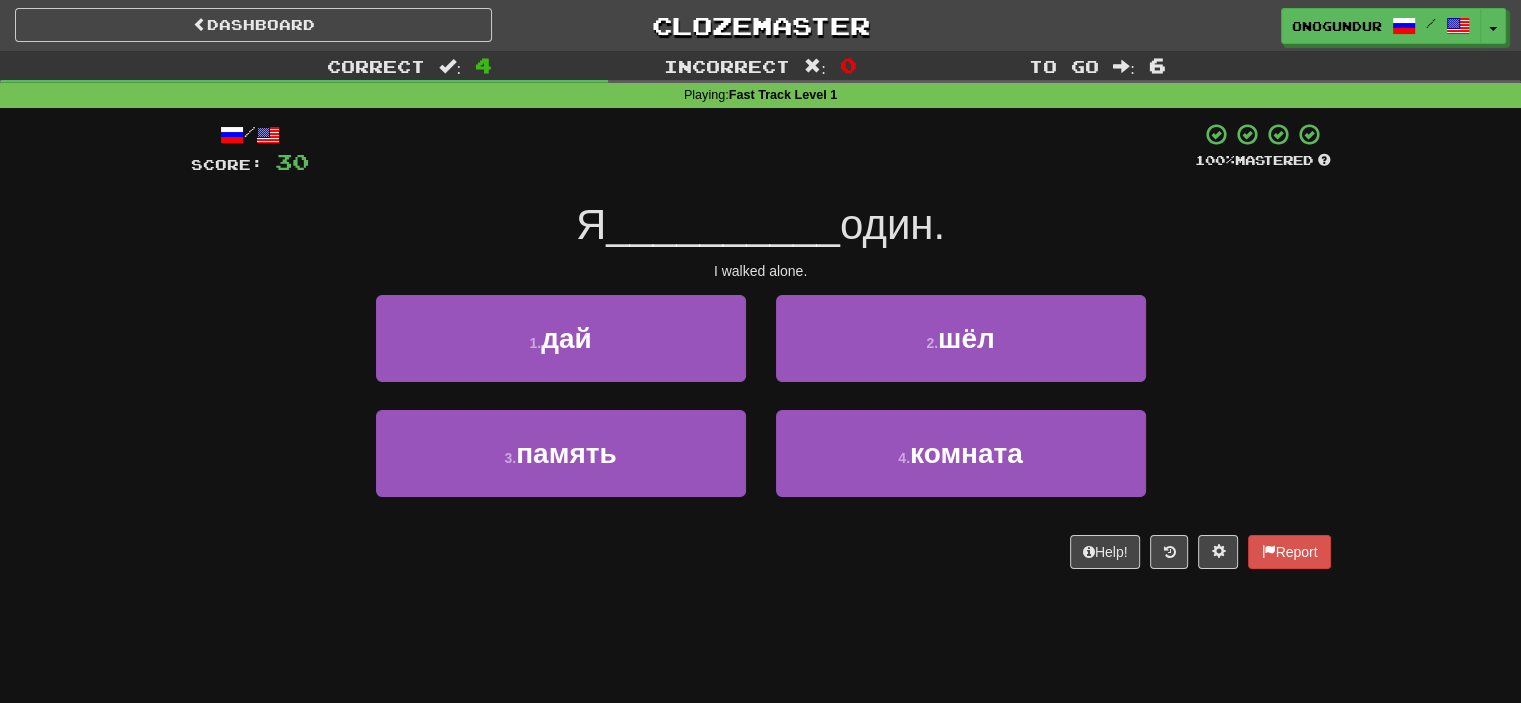 click on "Correct   :   4 Incorrect   :   0 To go   :   6 Playing :  Fast Track Level 1  /  Score:   30 100 %  Mastered Я  __________  один. I walked alone. 1 .  дай 2 .  шёл 3 .  память 4 .  комната  Help!  Report" at bounding box center [760, 324] 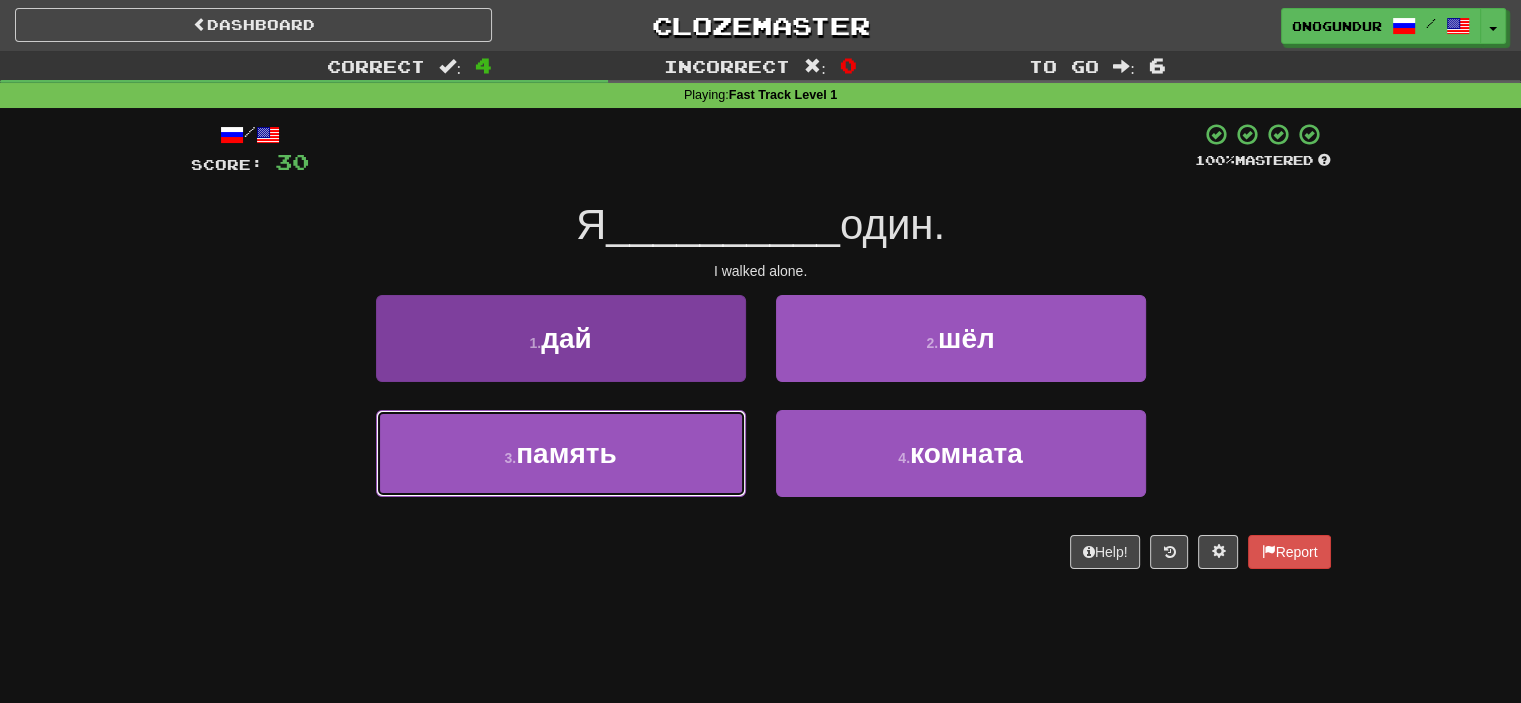 click on "3 .  память" at bounding box center (561, 453) 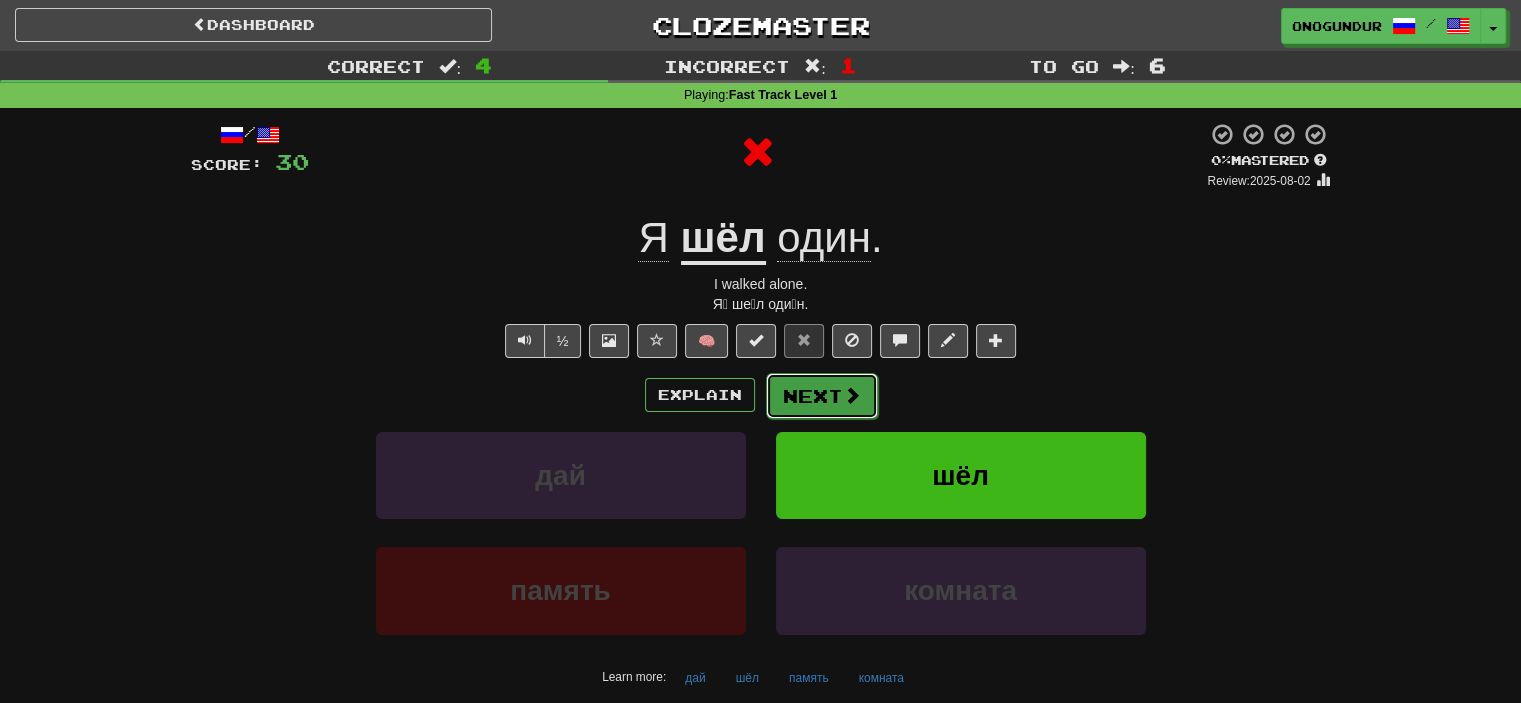 click on "Next" at bounding box center [822, 396] 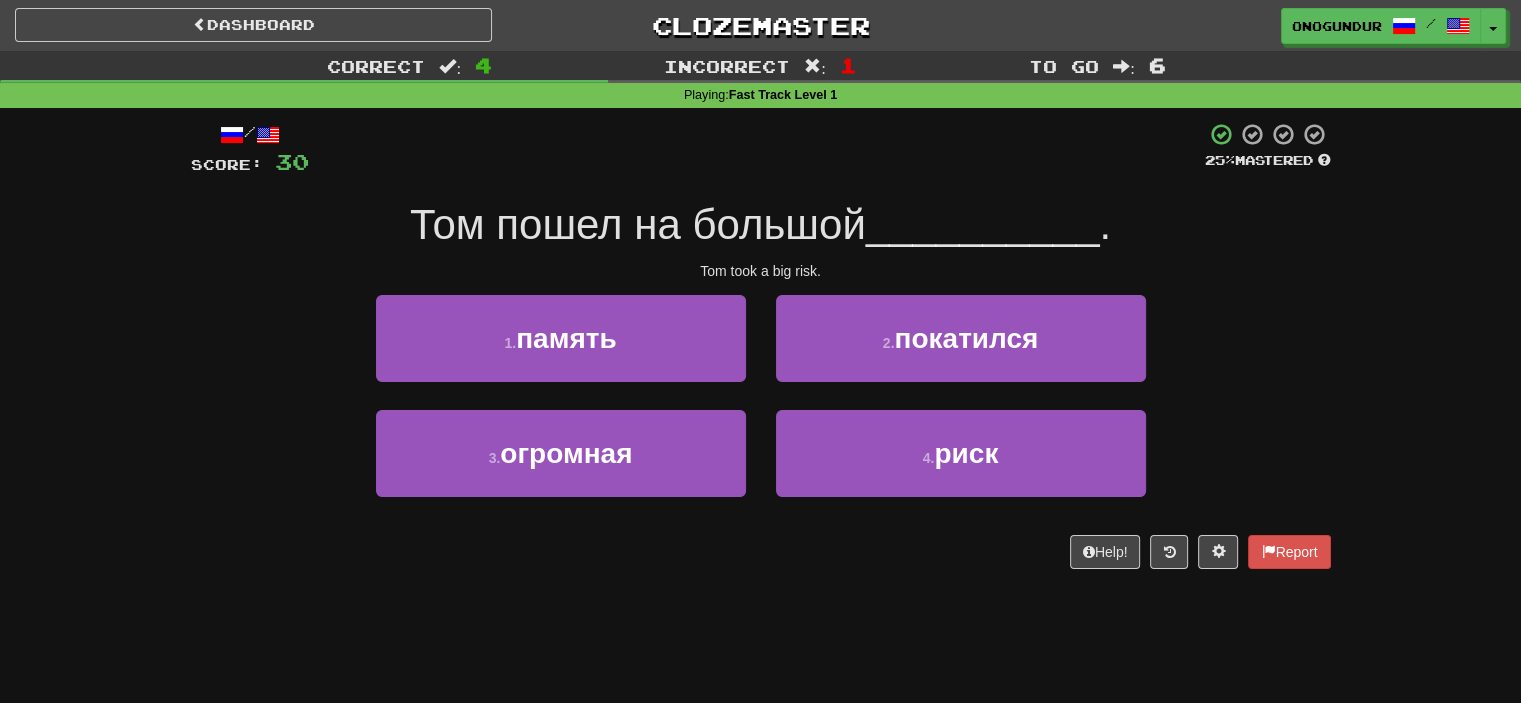 drag, startPoint x: 1392, startPoint y: 309, endPoint x: 1384, endPoint y: 325, distance: 17.888544 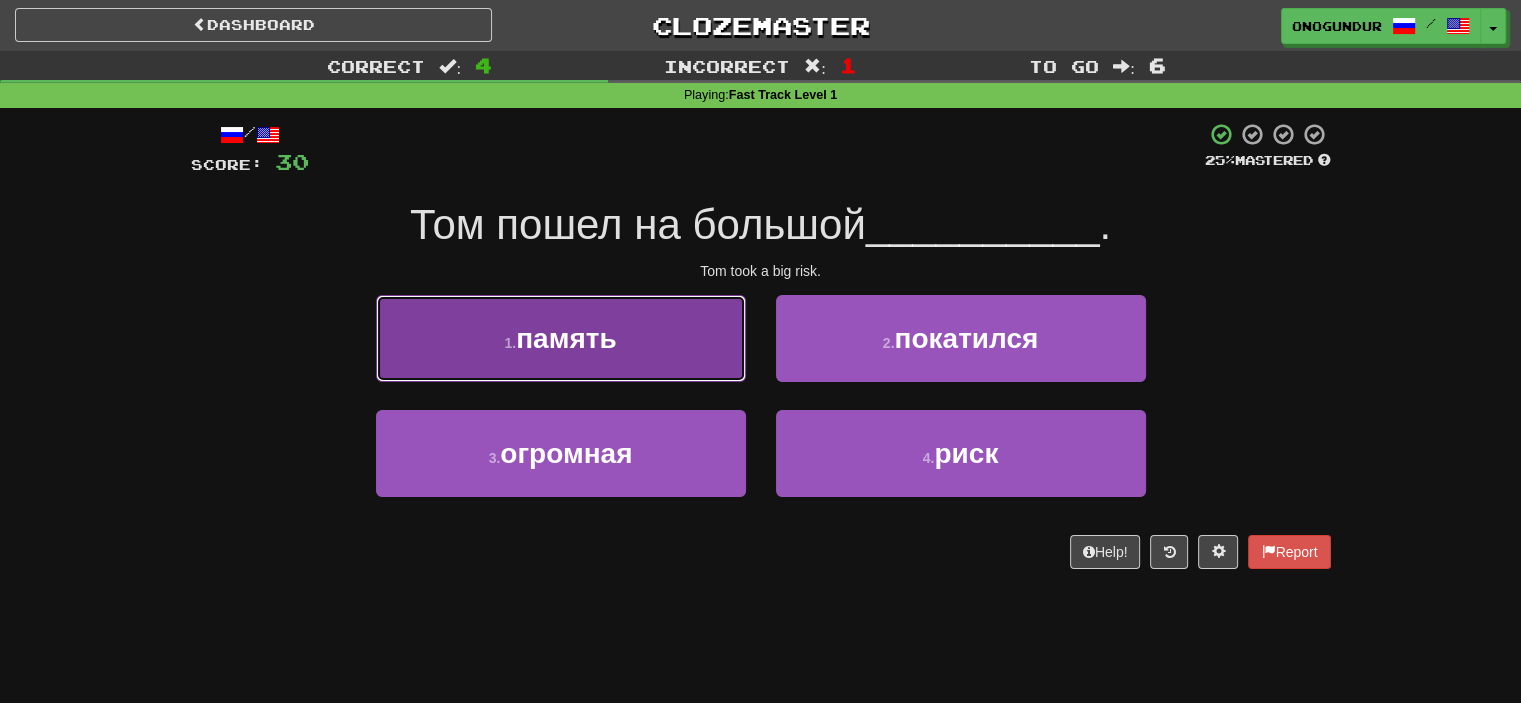 click on "1 .  память" at bounding box center [561, 338] 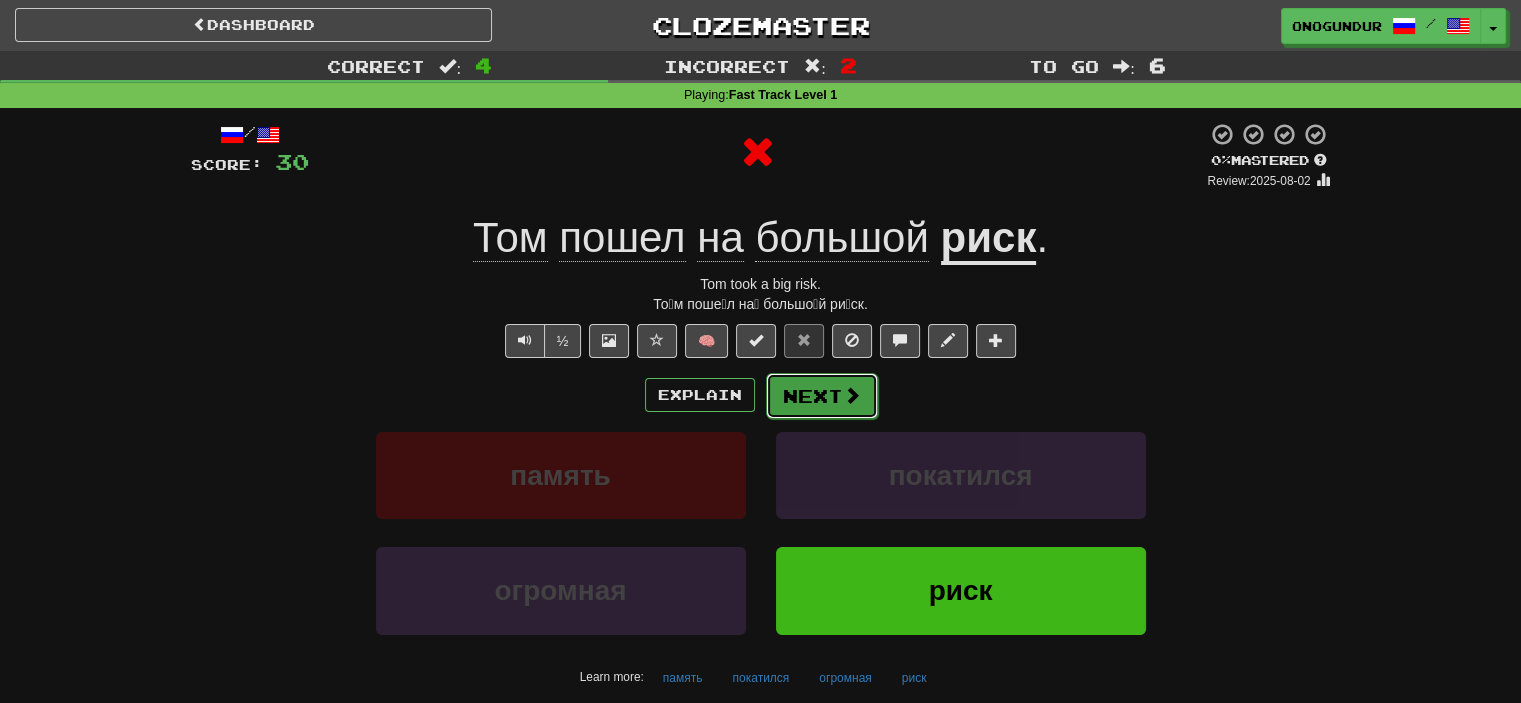 click on "Next" at bounding box center [822, 396] 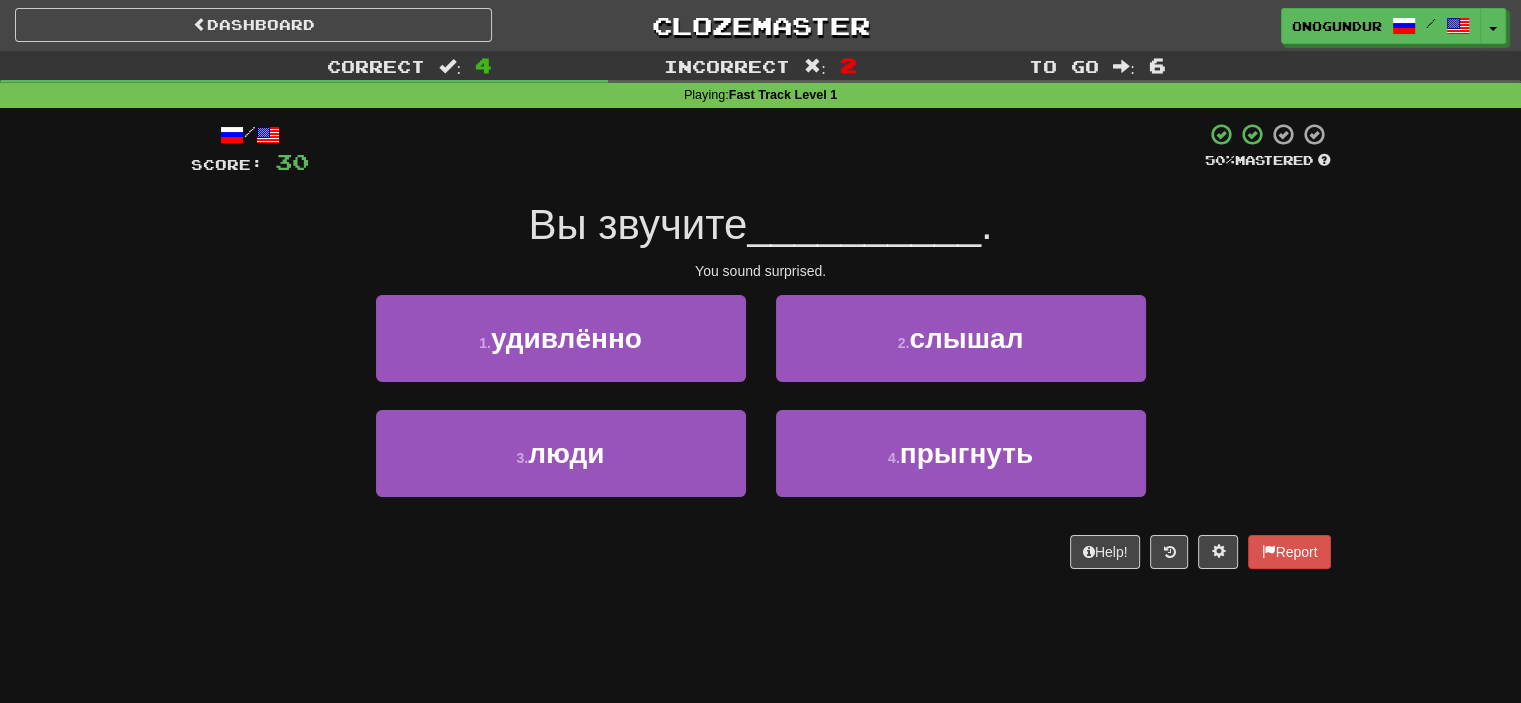 click on "Dashboard
Clozemaster
onogundur
/
Toggle Dropdown
Dashboard
Leaderboard
Activity Feed
Notifications
Profile
Discussions
Azərbaycanca
/
English
Streak:
17
Review:
2,916
Points Today: 0
Català
/
English
Streak:
0
Review:
10
Points Today: 0
Deutsch
/
English
Streak:
0
Review:
1,979
Points Today: 0
Español
/
English
Streak:
0
Review:
1,410
Points Today: 0
Esperanto
/
English
Streak:
0
Review:
1,035
Points Today: 0
Français
/
English
Streak:
0
Review:
19
Points Today: 0
Hrvatski
/
English
Streak:
0
Review:
278
Points Today: 0
Íslenska
/" at bounding box center [760, 351] 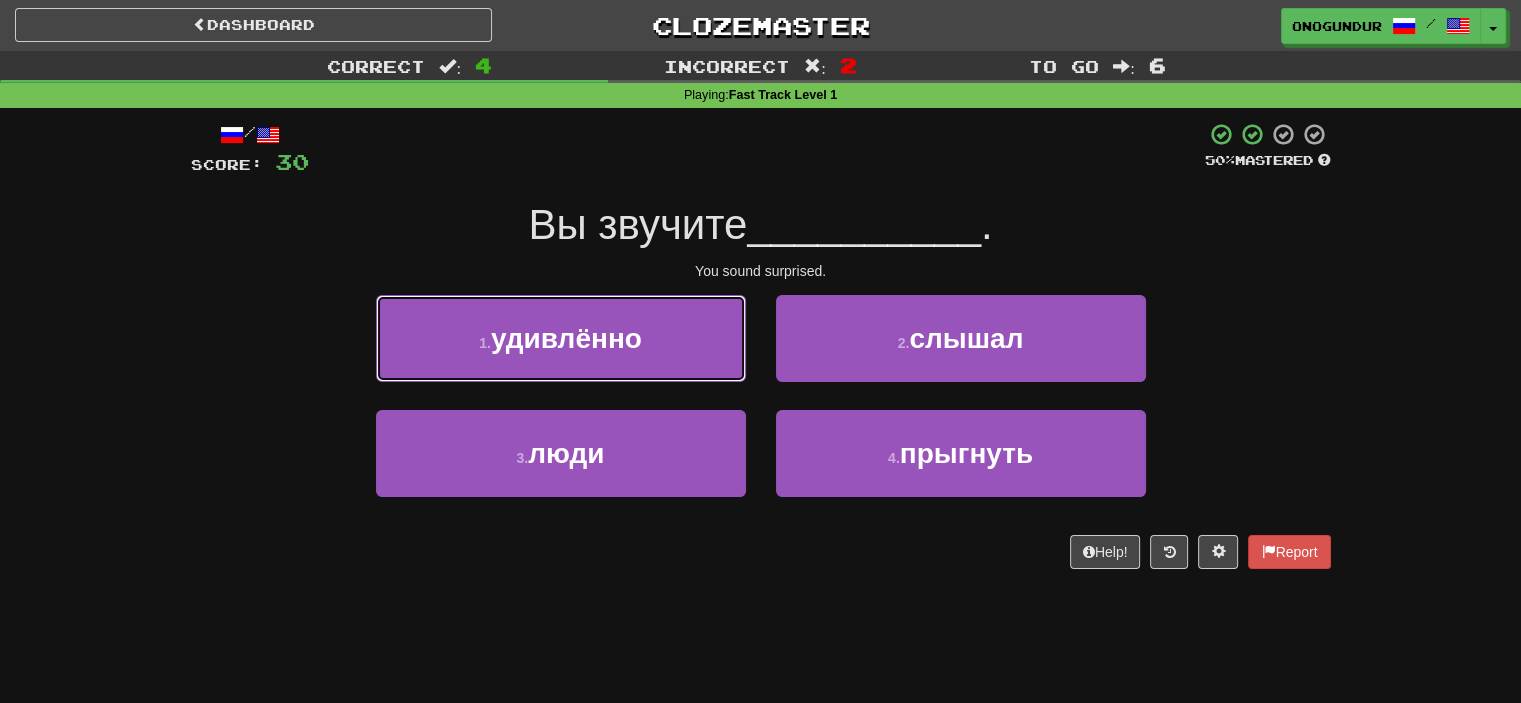 drag, startPoint x: 670, startPoint y: 350, endPoint x: 683, endPoint y: 356, distance: 14.3178215 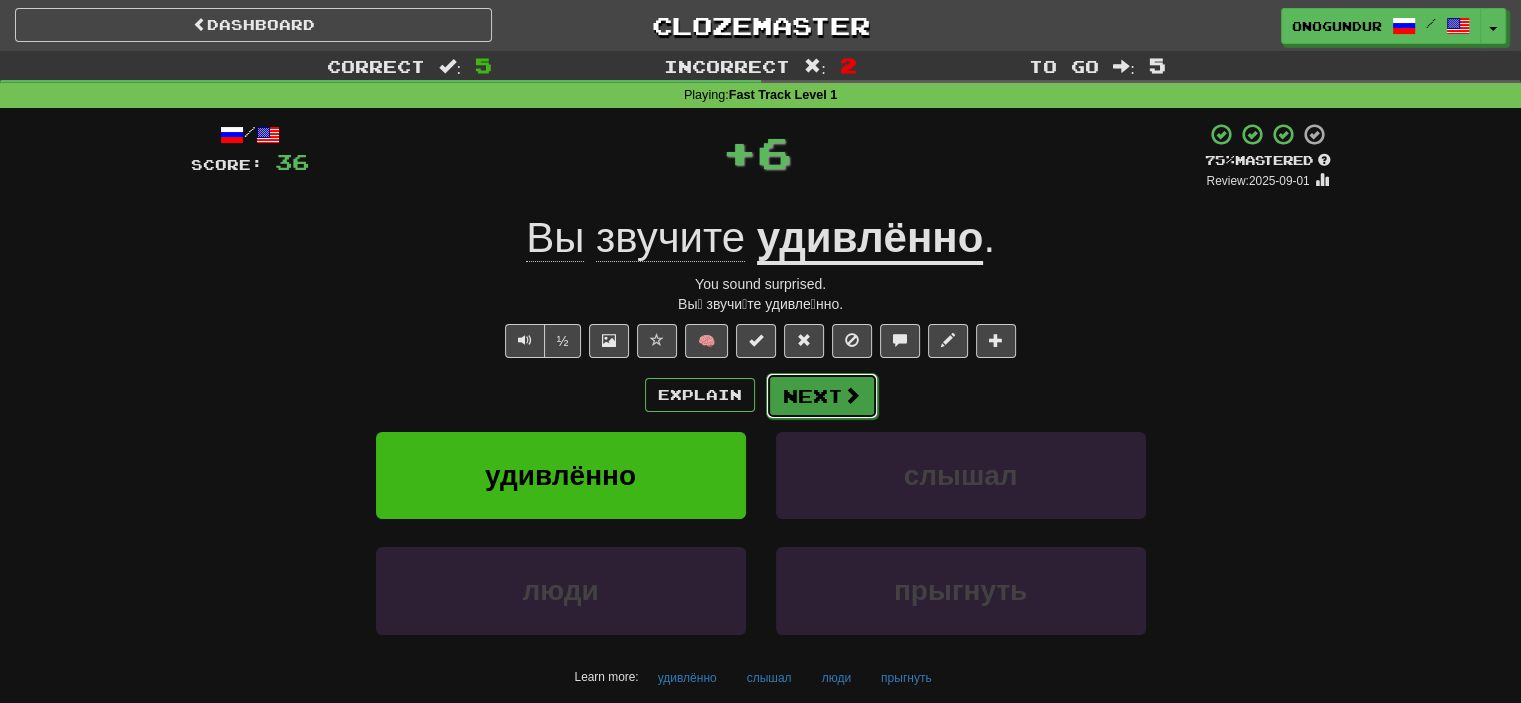 click on "Next" at bounding box center (822, 396) 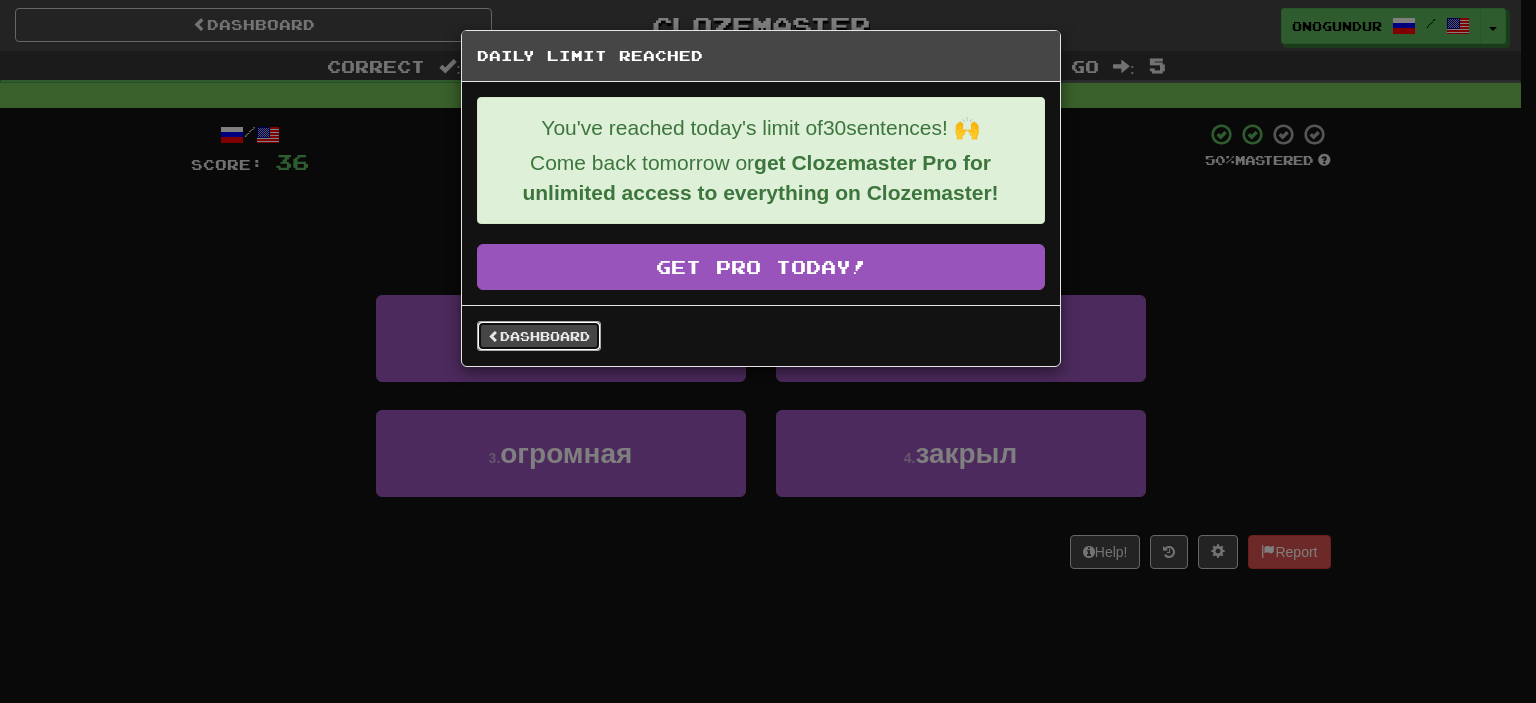 click on "Dashboard" at bounding box center [539, 336] 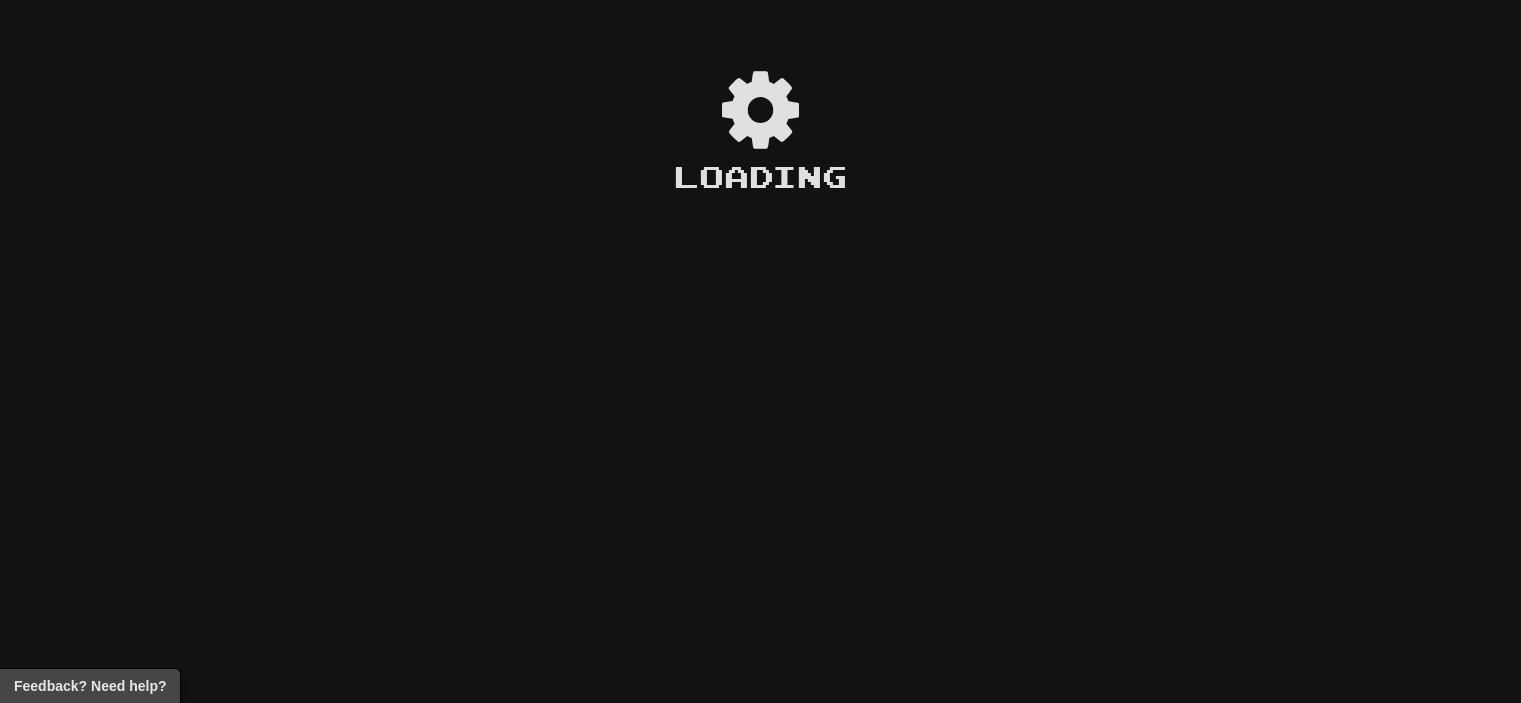 scroll, scrollTop: 0, scrollLeft: 0, axis: both 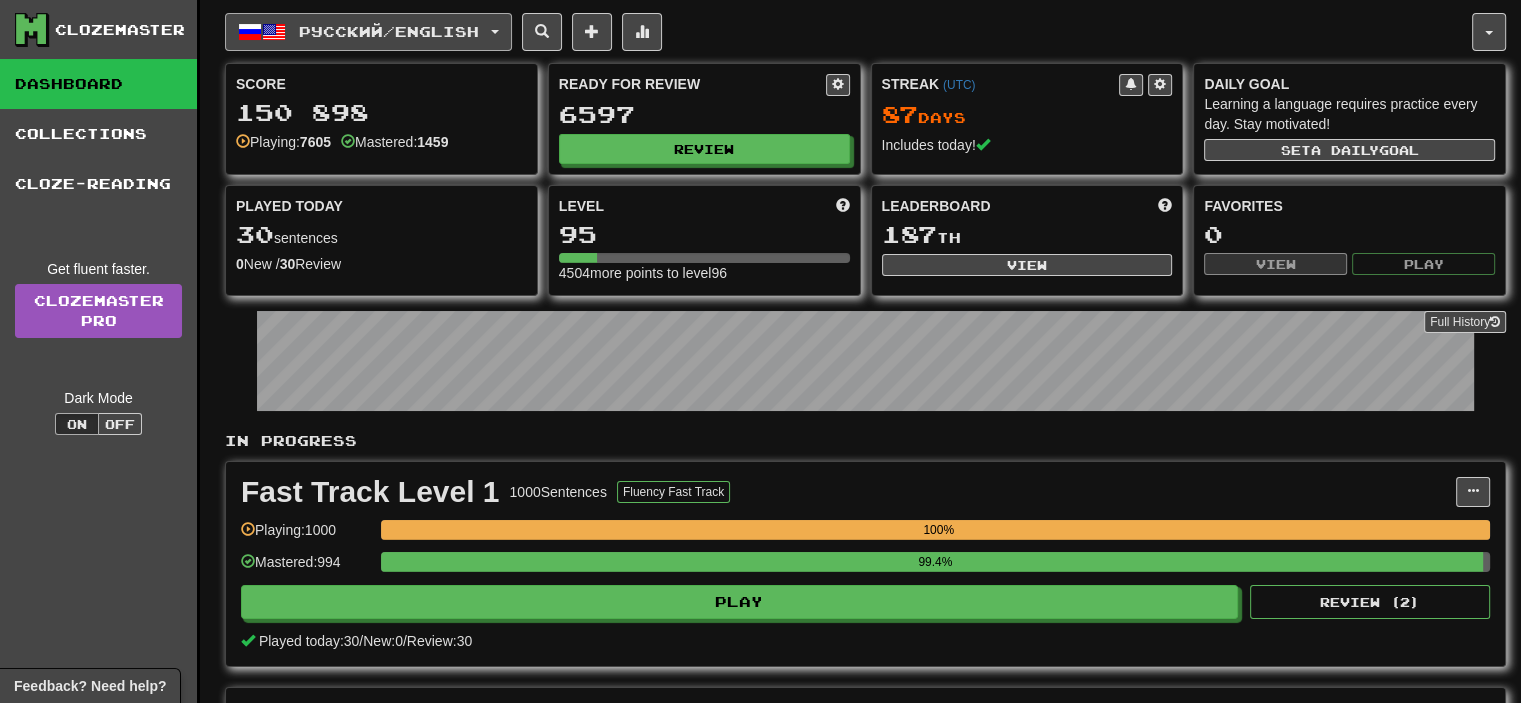 click on "Русский  /  English" at bounding box center [368, 32] 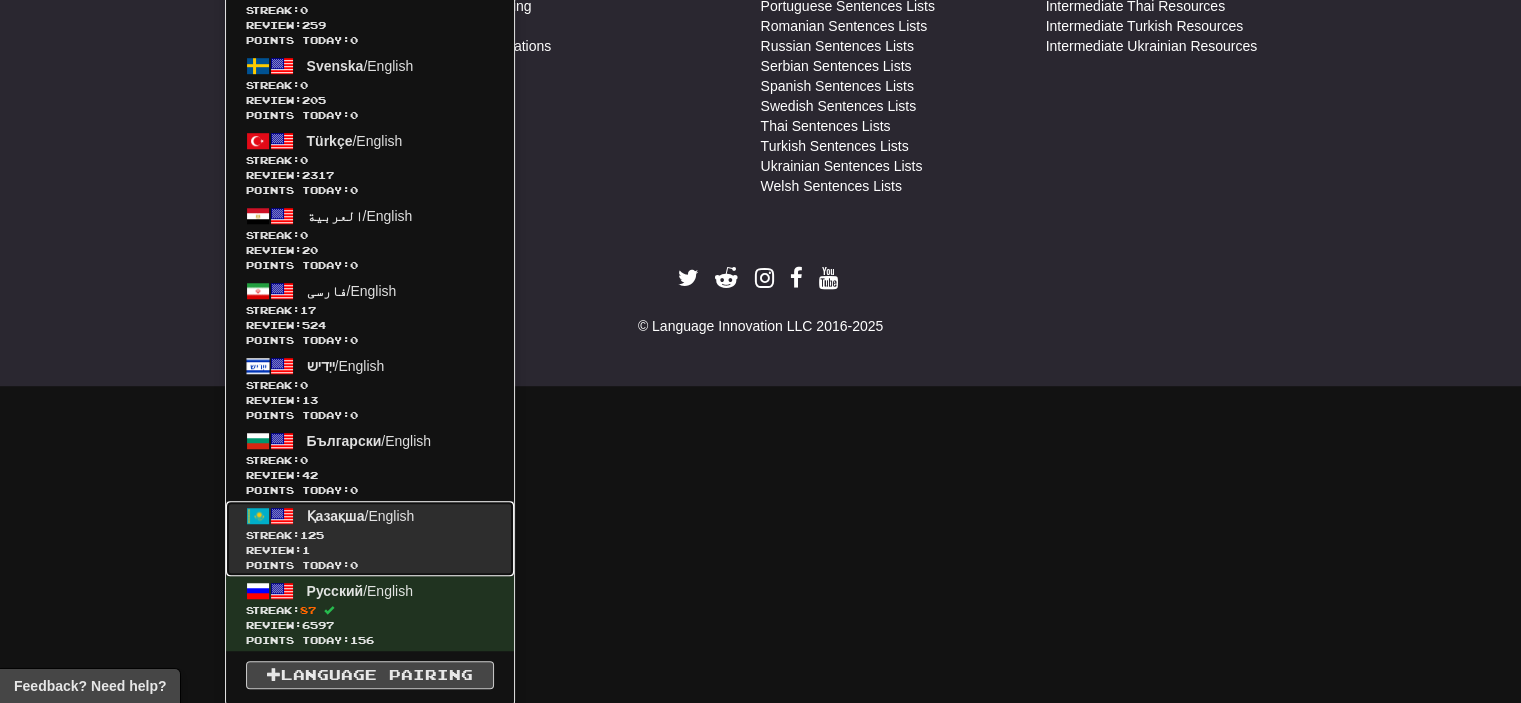 click on "Қазақша  /  English" at bounding box center (361, 516) 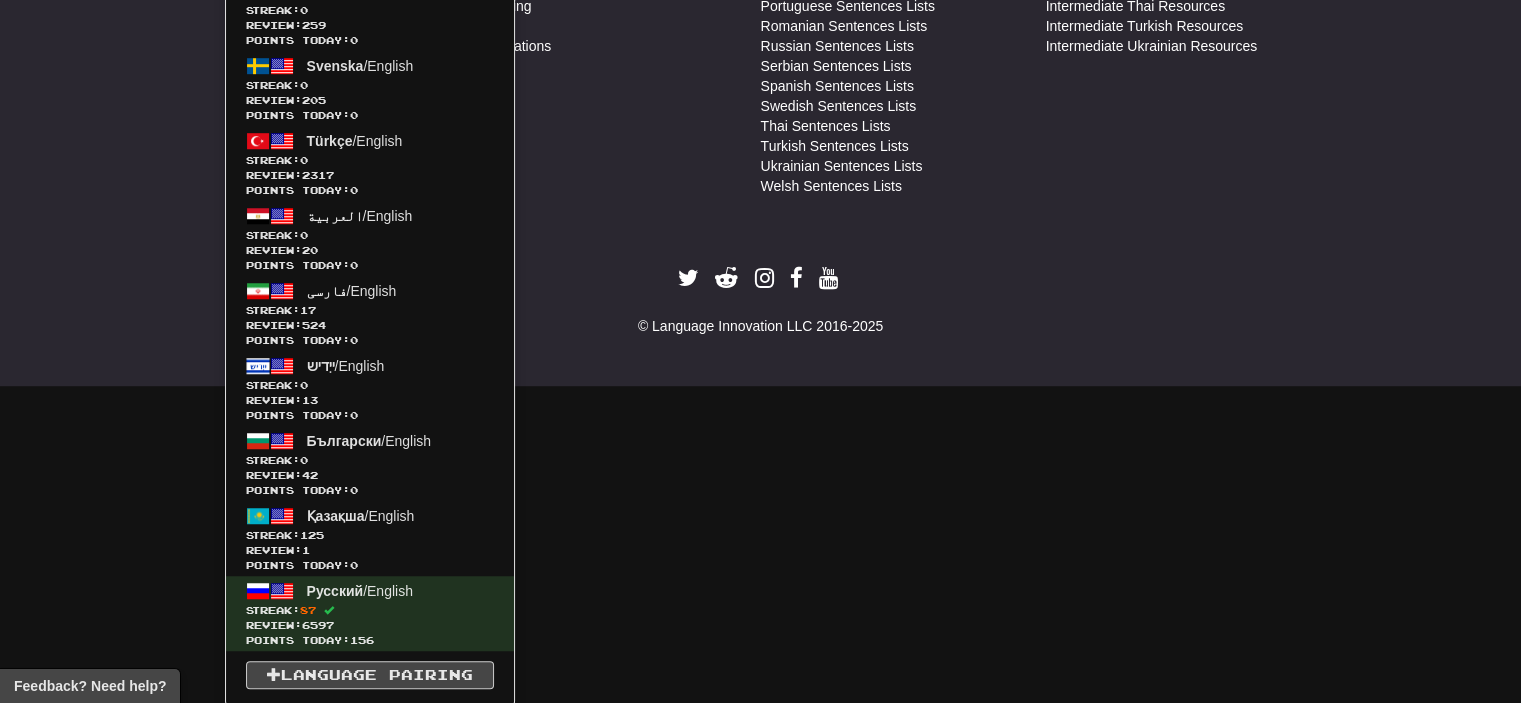 scroll, scrollTop: 961, scrollLeft: 0, axis: vertical 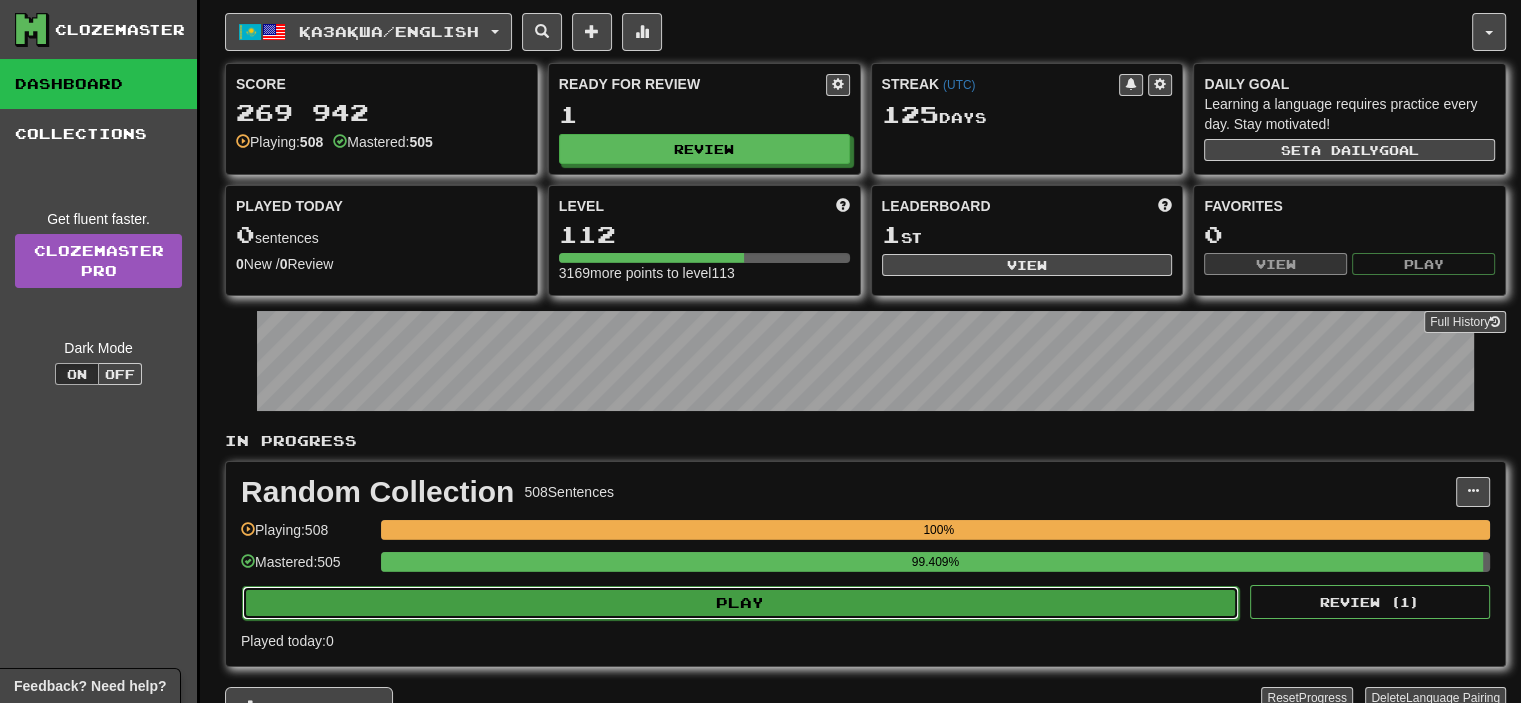 click on "Play" 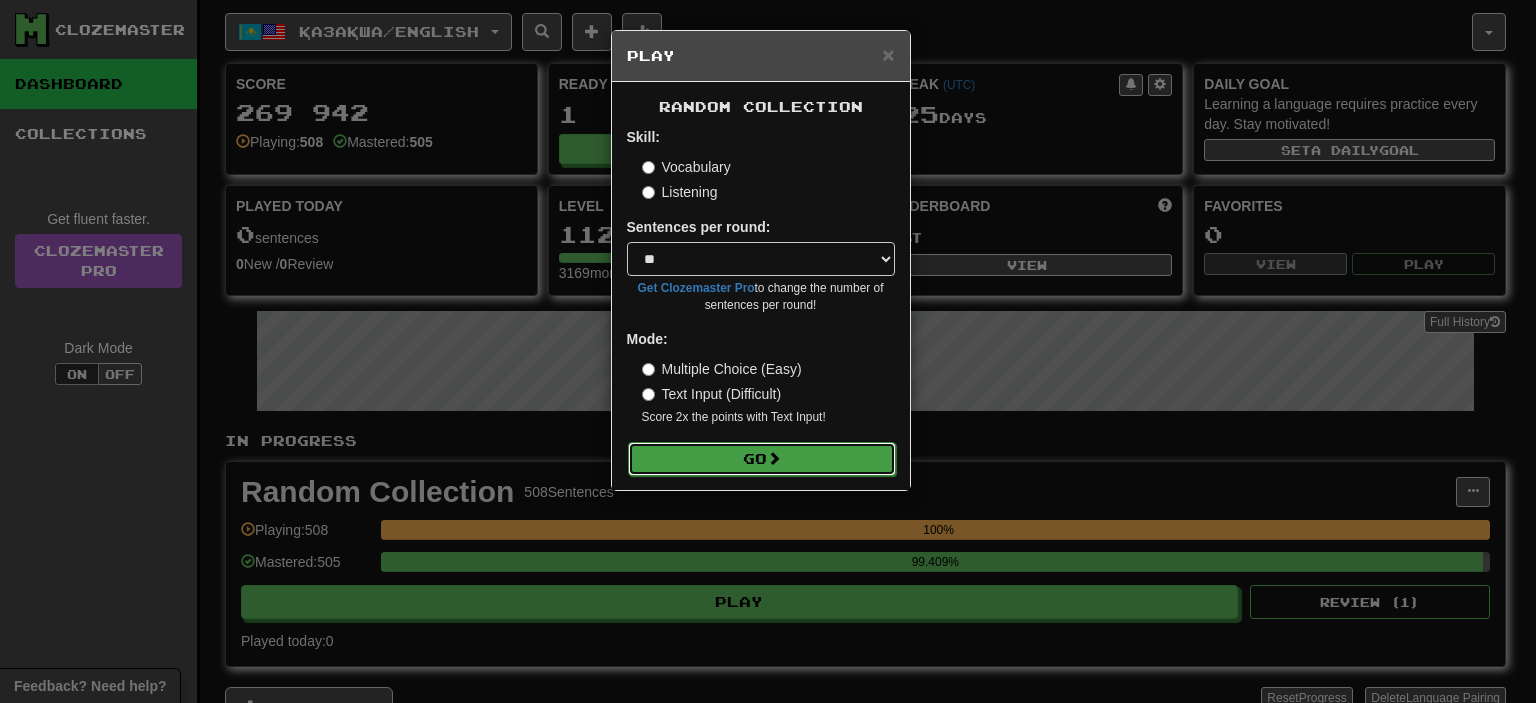 click on "Go" at bounding box center (762, 459) 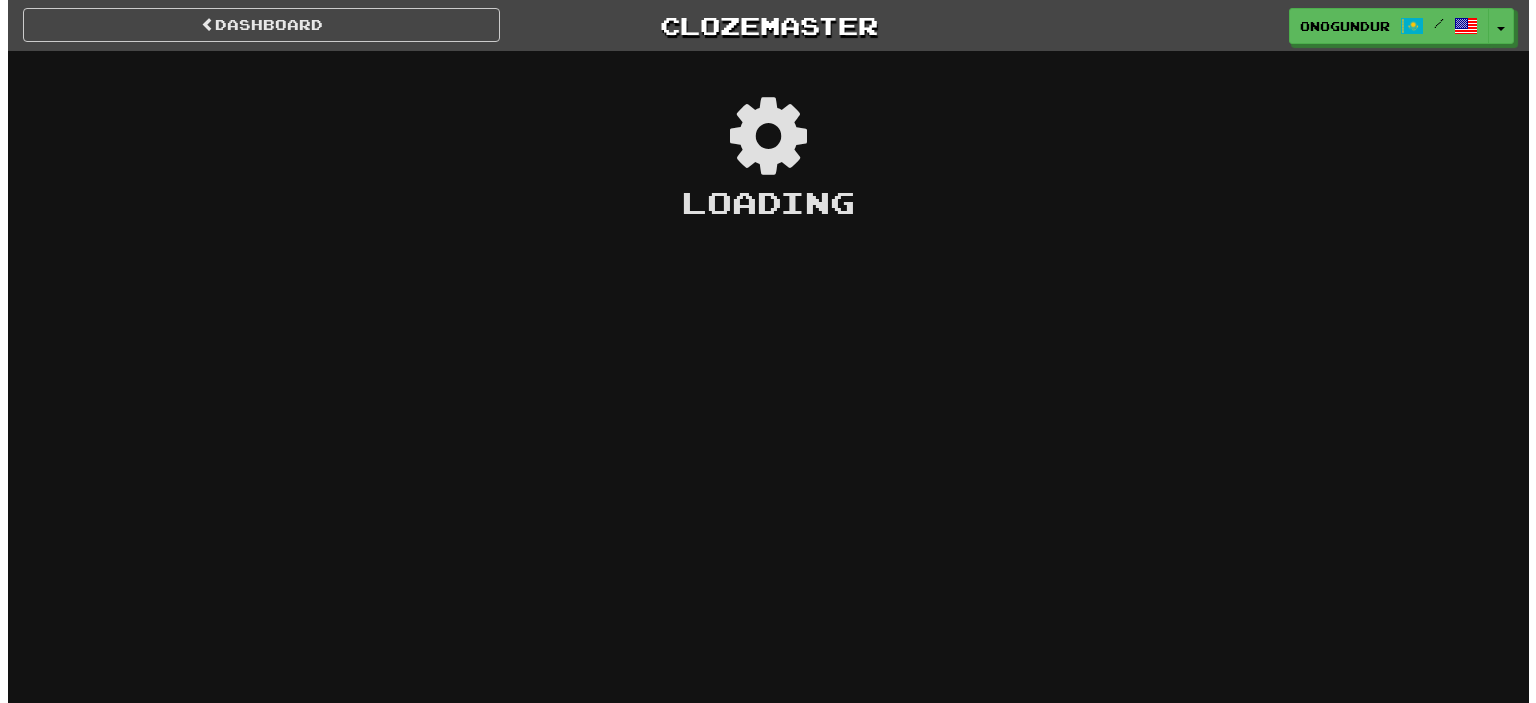 scroll, scrollTop: 0, scrollLeft: 0, axis: both 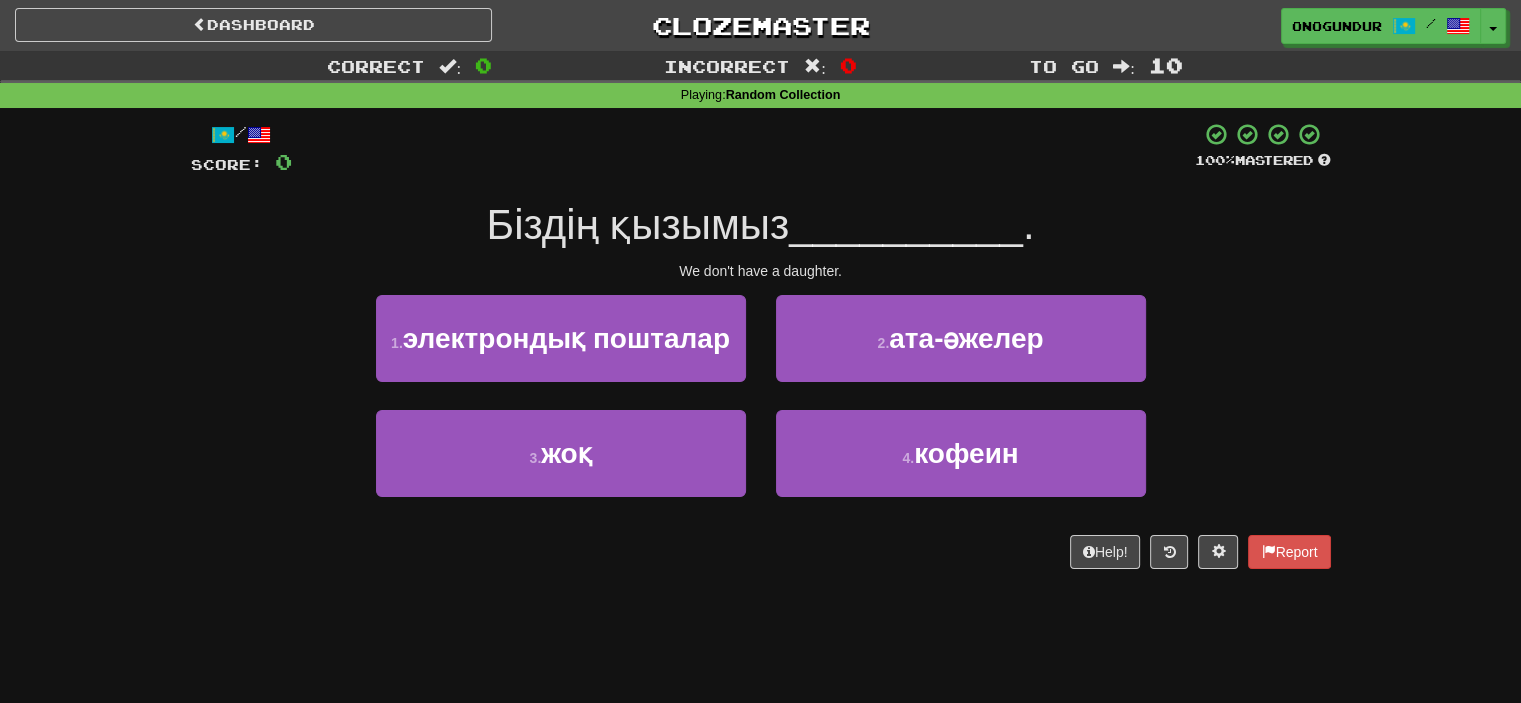click on "3 .  жоқ" at bounding box center (561, 467) 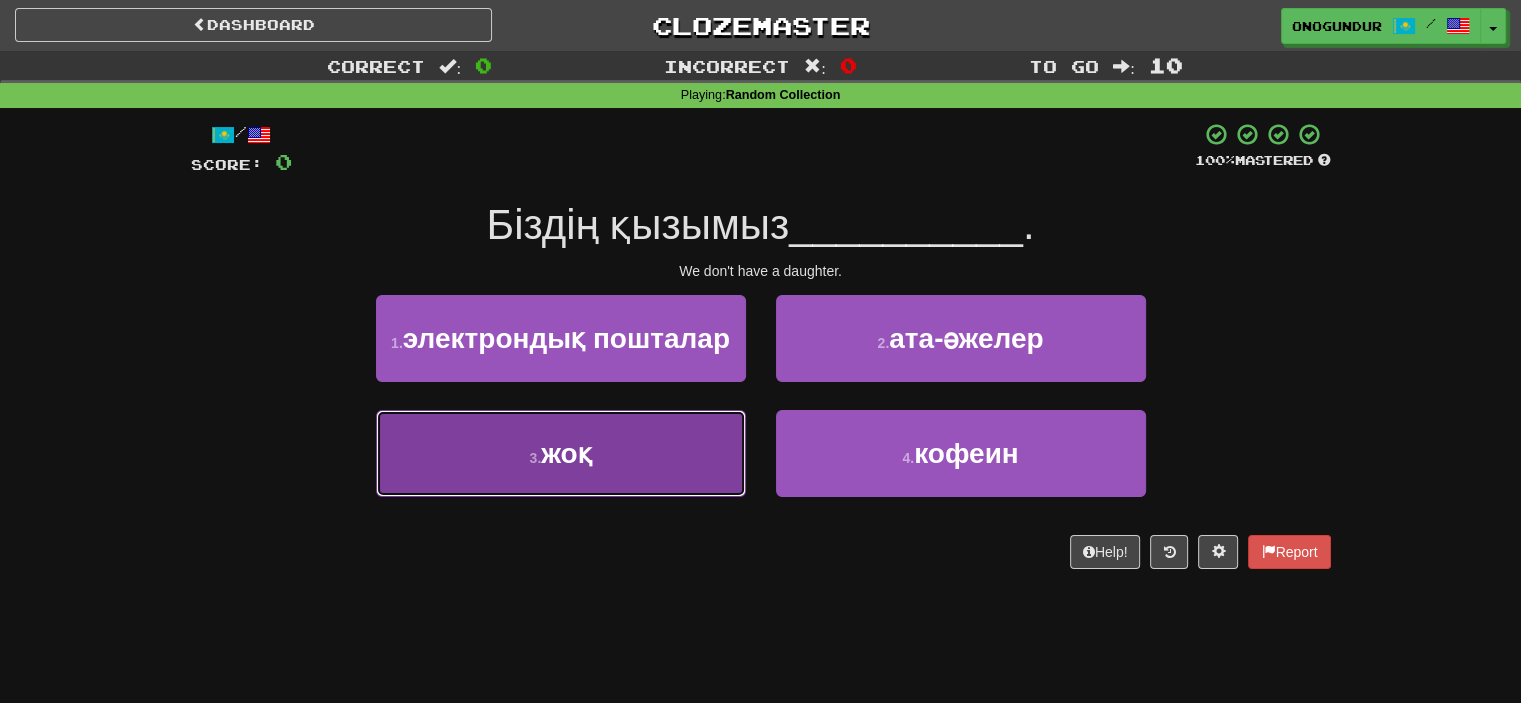 click on "3 .  жоқ" at bounding box center (561, 453) 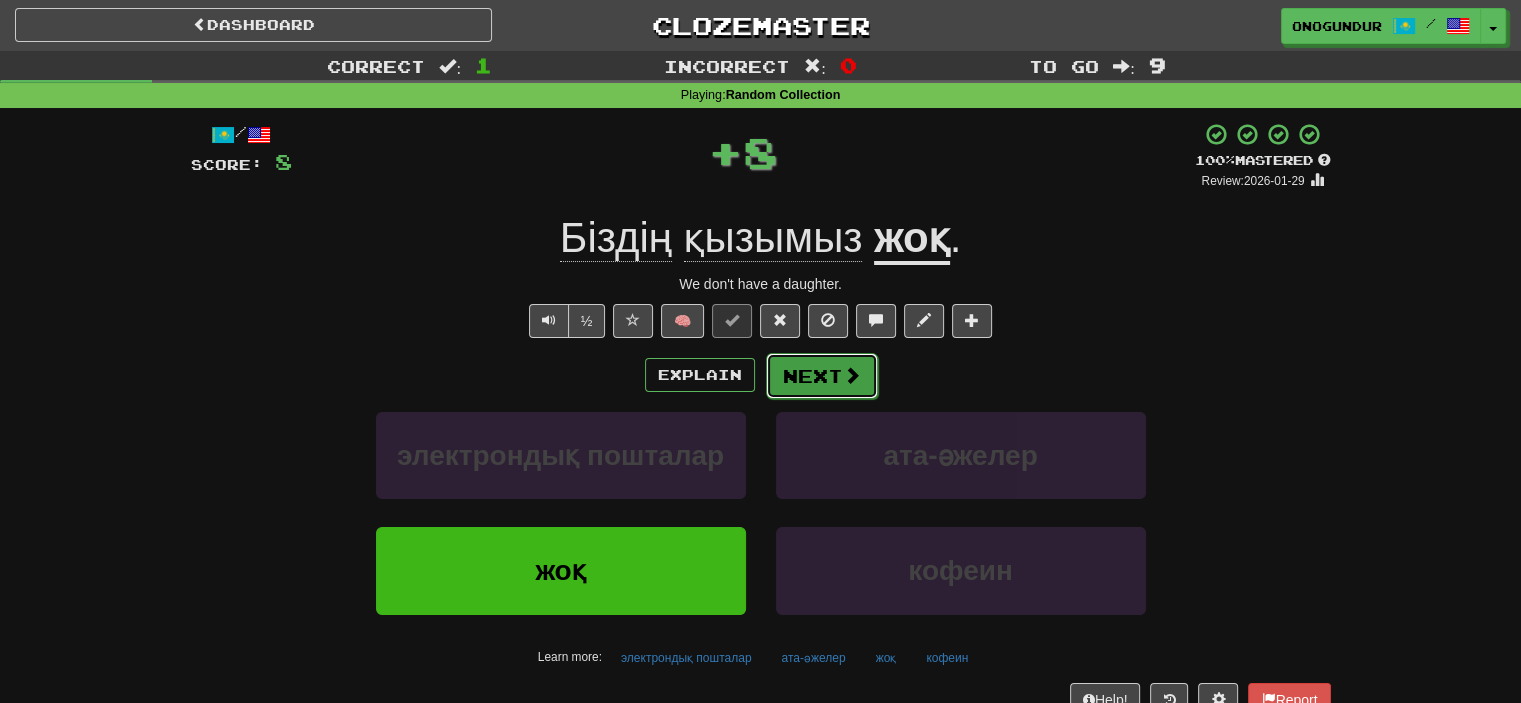 click on "Next" at bounding box center (822, 376) 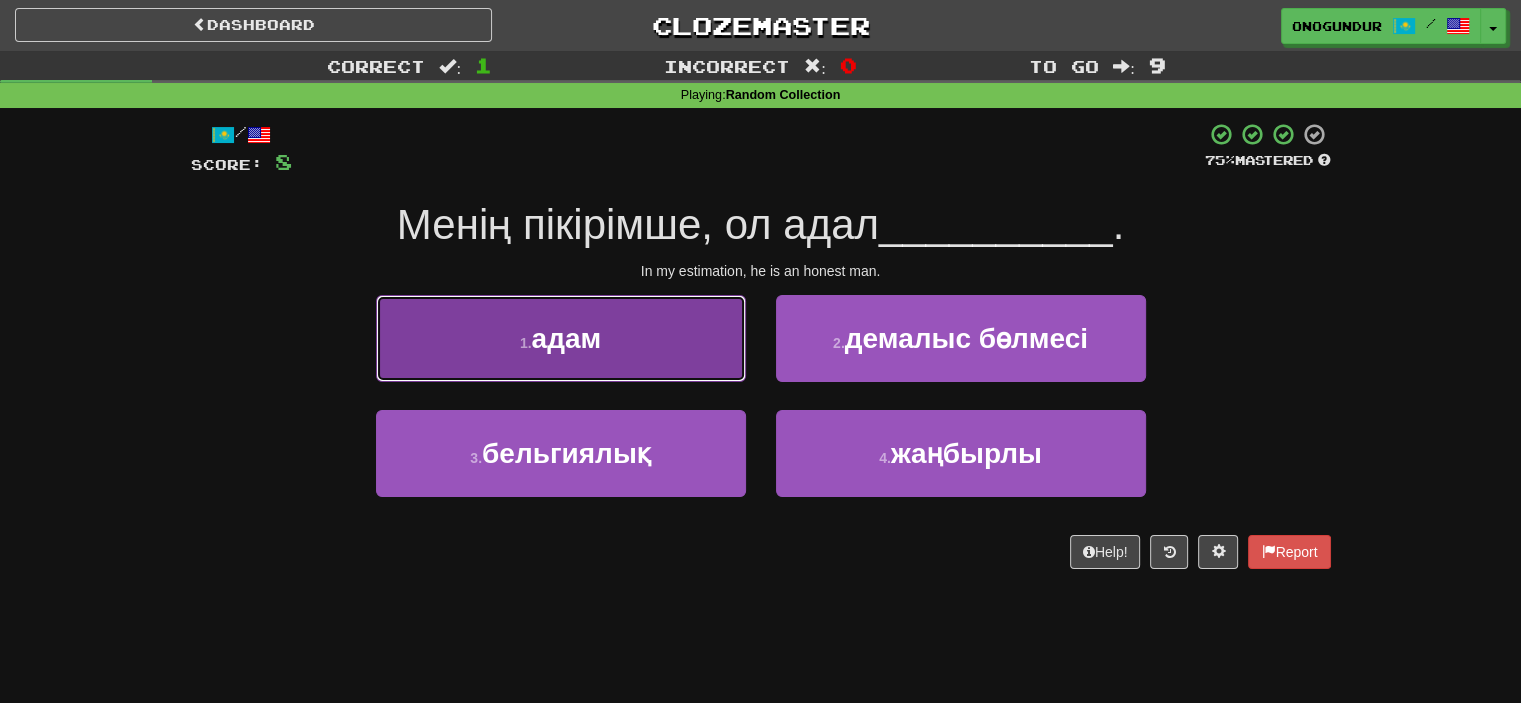 click on "1 .  адам" at bounding box center (561, 338) 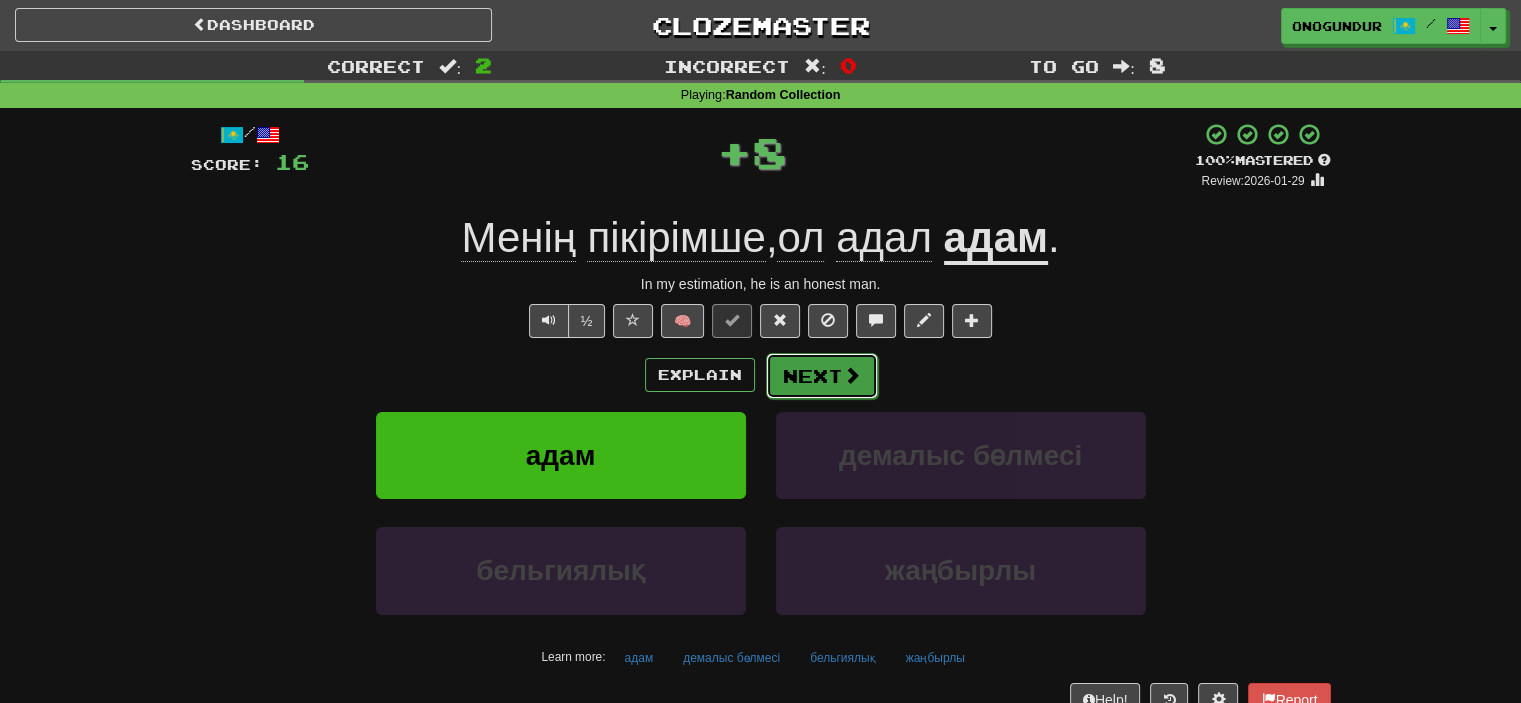 click on "Next" at bounding box center (822, 376) 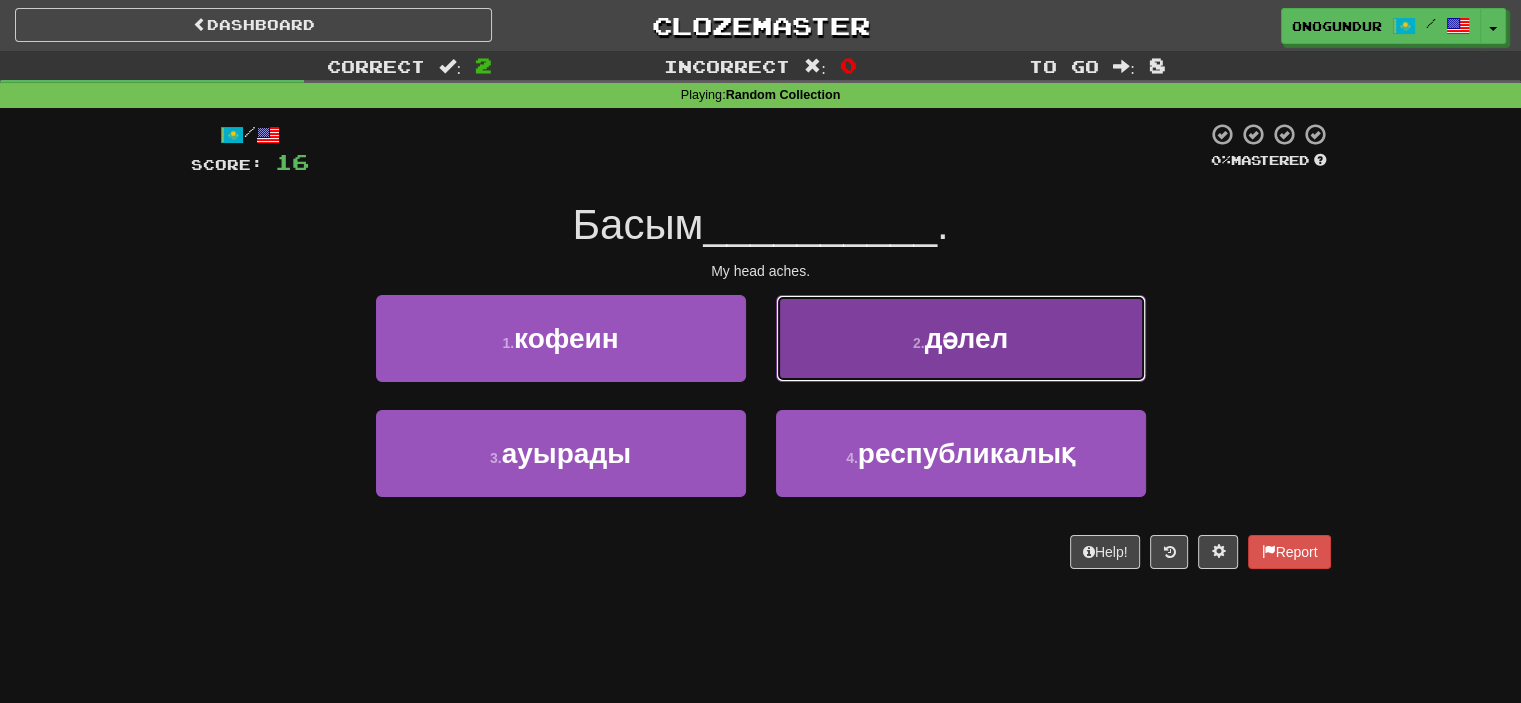 click on "2 .  дәлел" at bounding box center [961, 338] 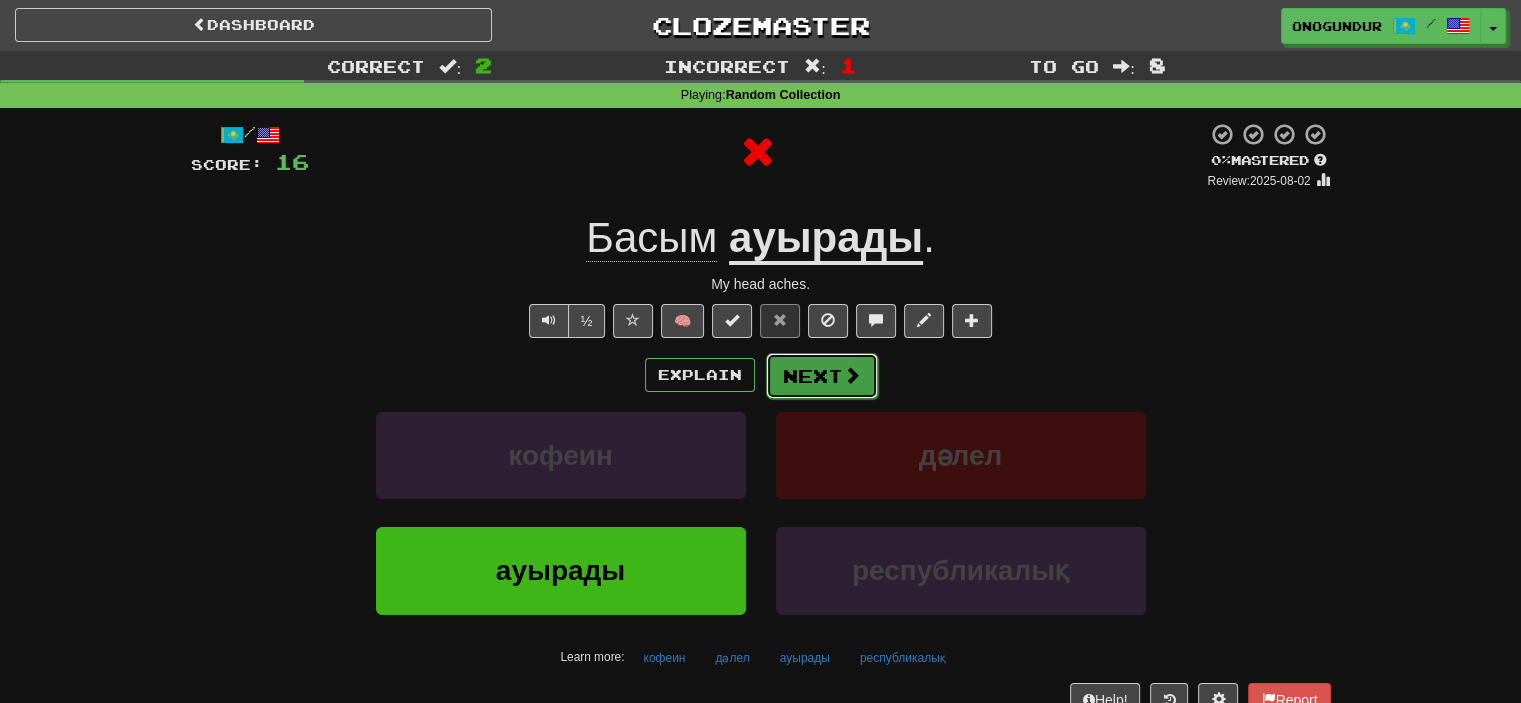 click at bounding box center (852, 375) 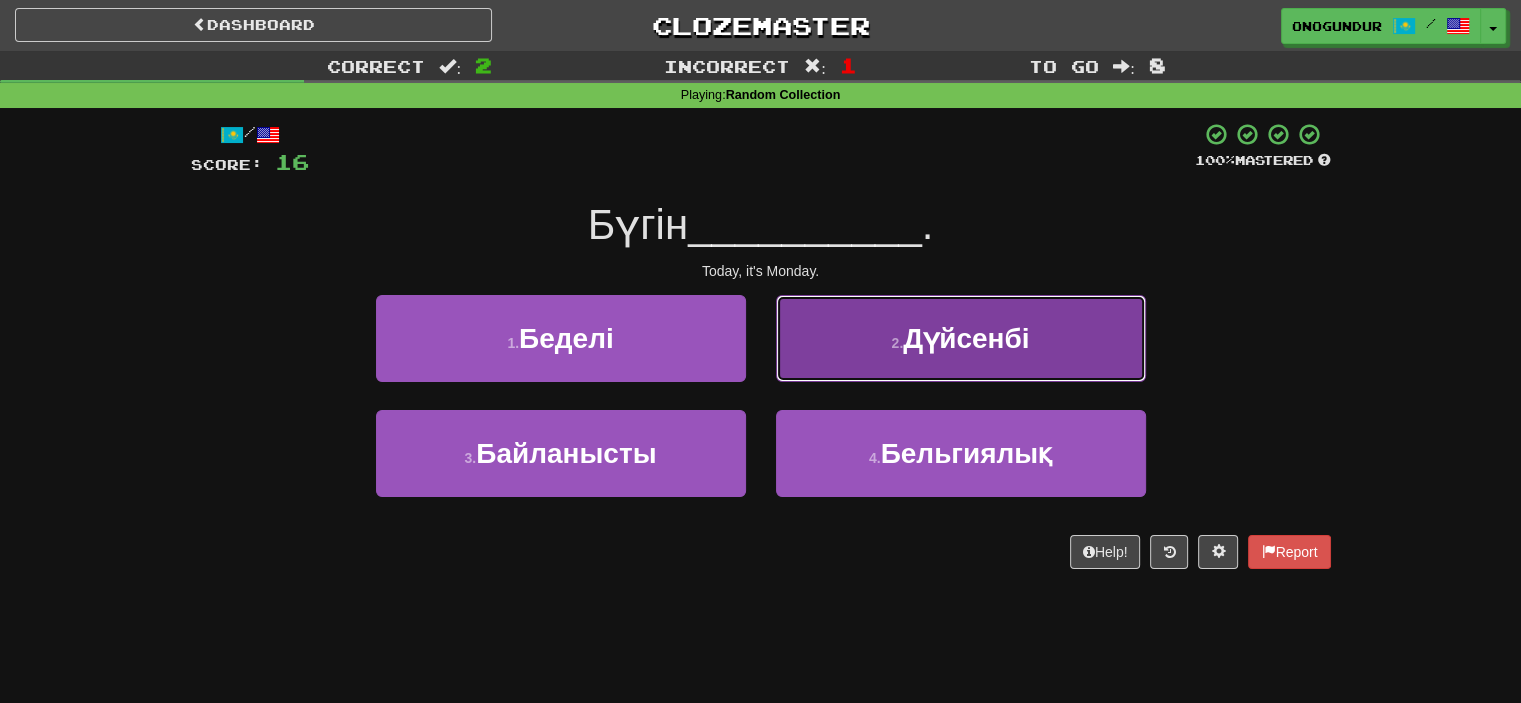 click on "2 .  Дүйсенбі" at bounding box center [961, 338] 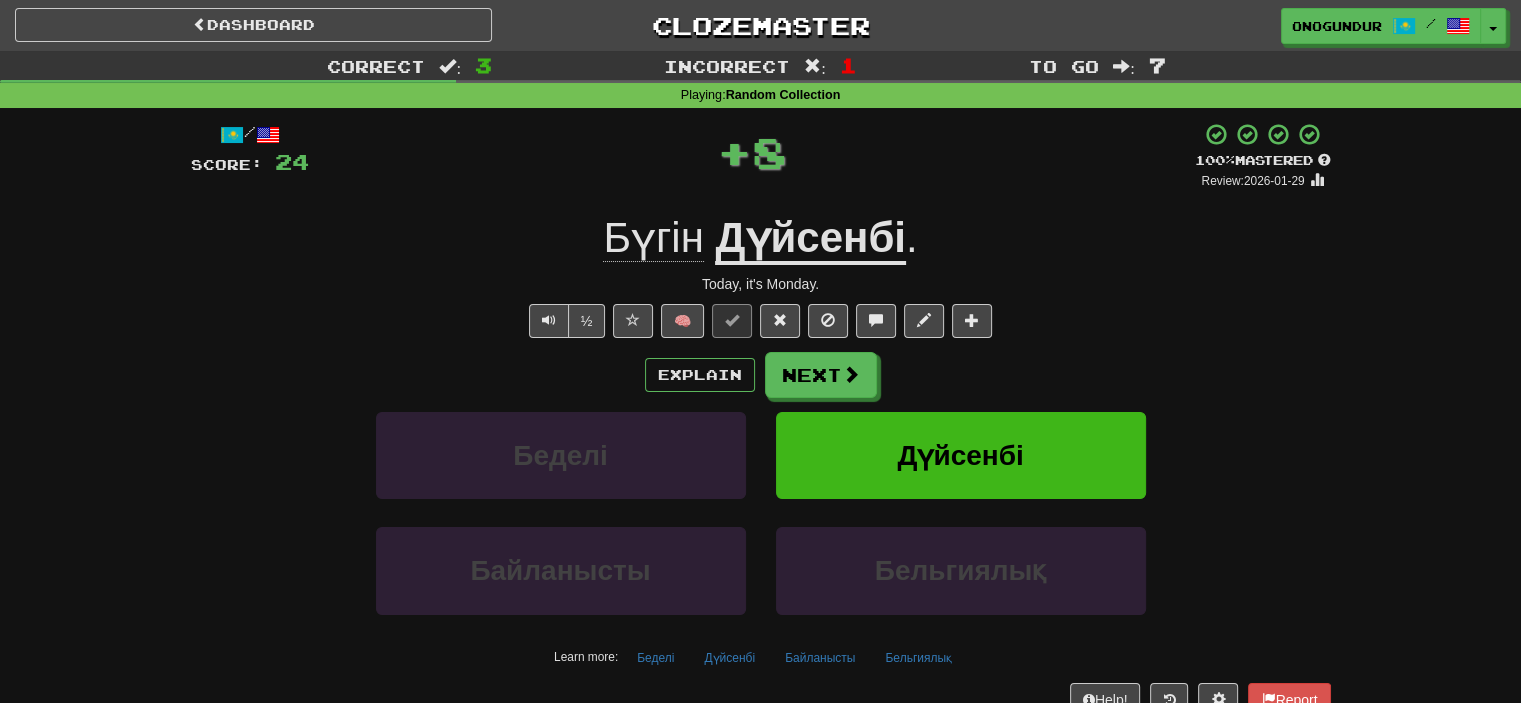 click on "Next" at bounding box center [821, 375] 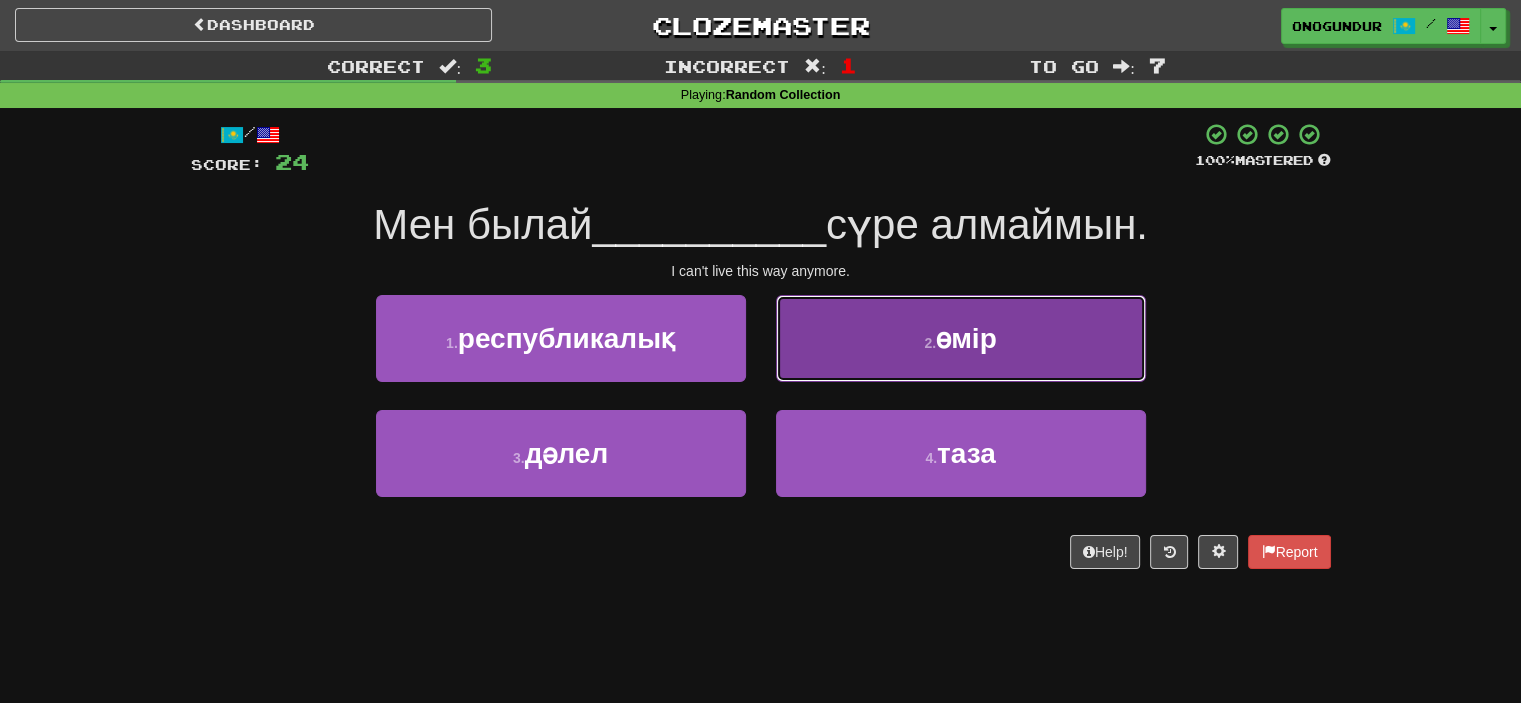 click on "2 .  өмір" at bounding box center (961, 338) 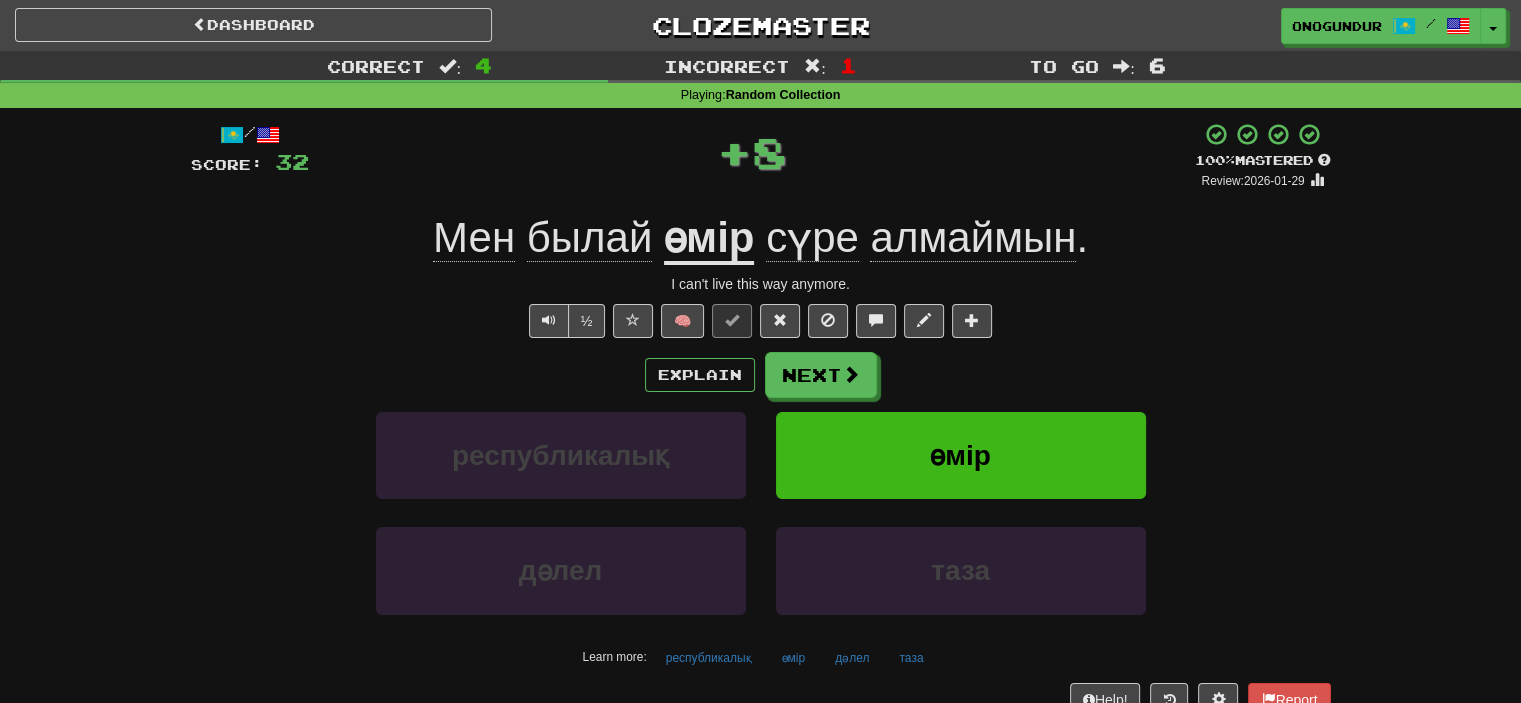 click on "Explain Next" at bounding box center (761, 375) 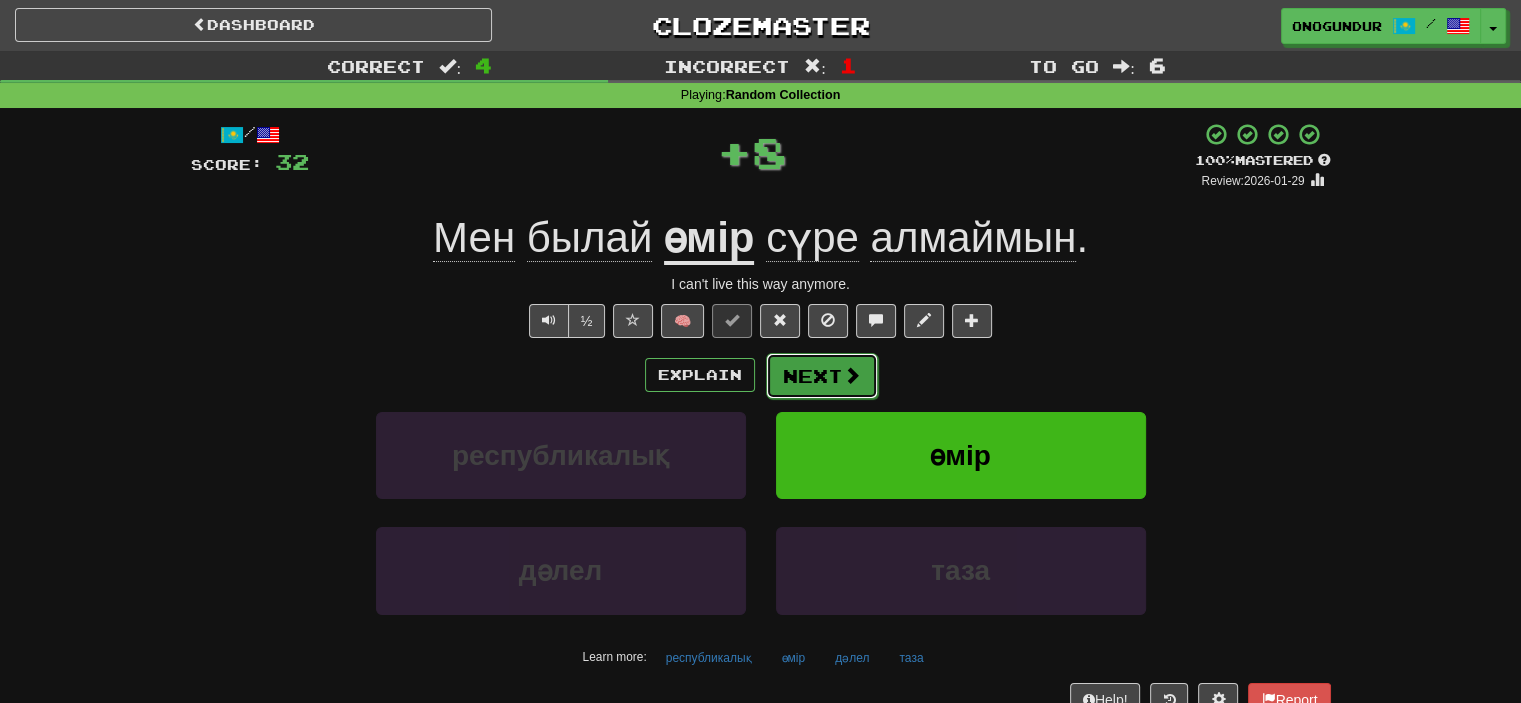 click on "Next" at bounding box center (822, 376) 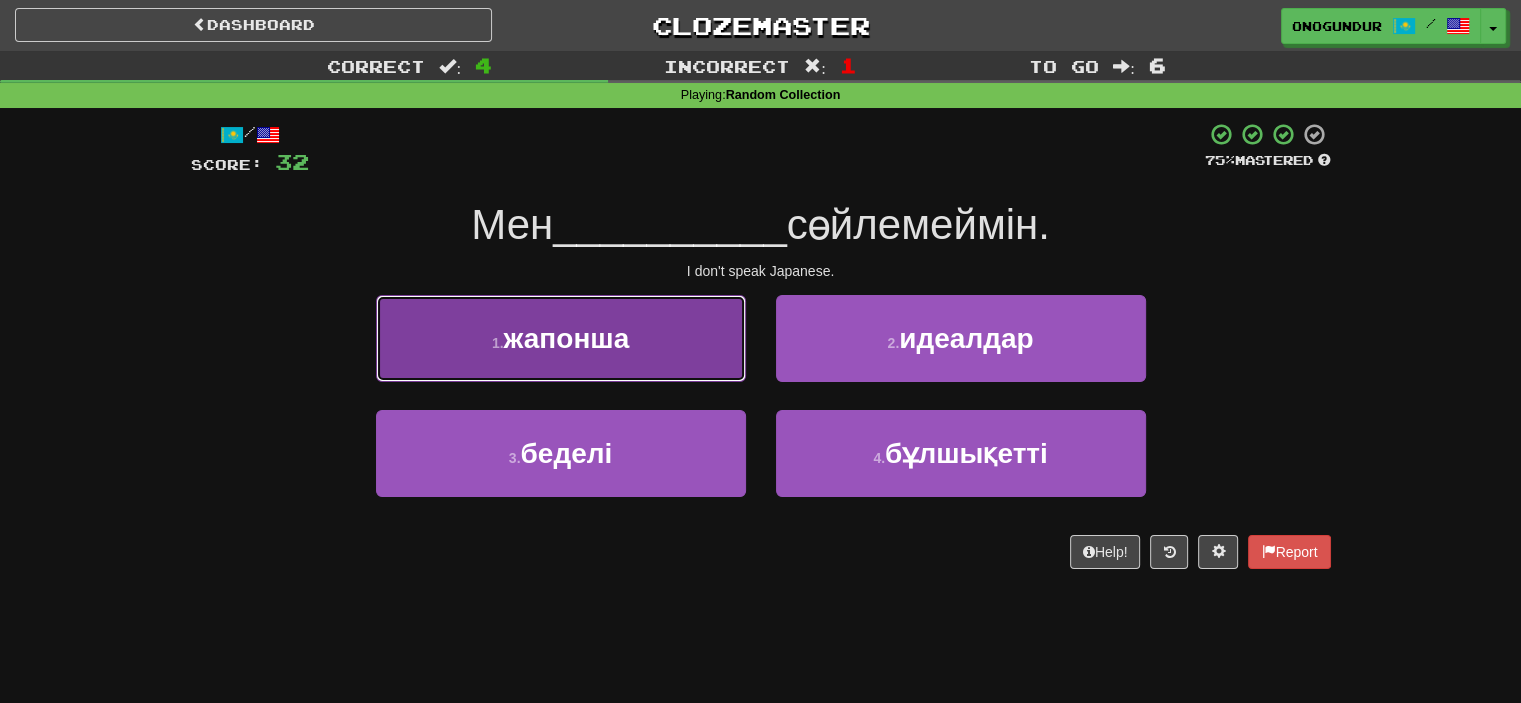 drag, startPoint x: 617, startPoint y: 338, endPoint x: 664, endPoint y: 349, distance: 48.270073 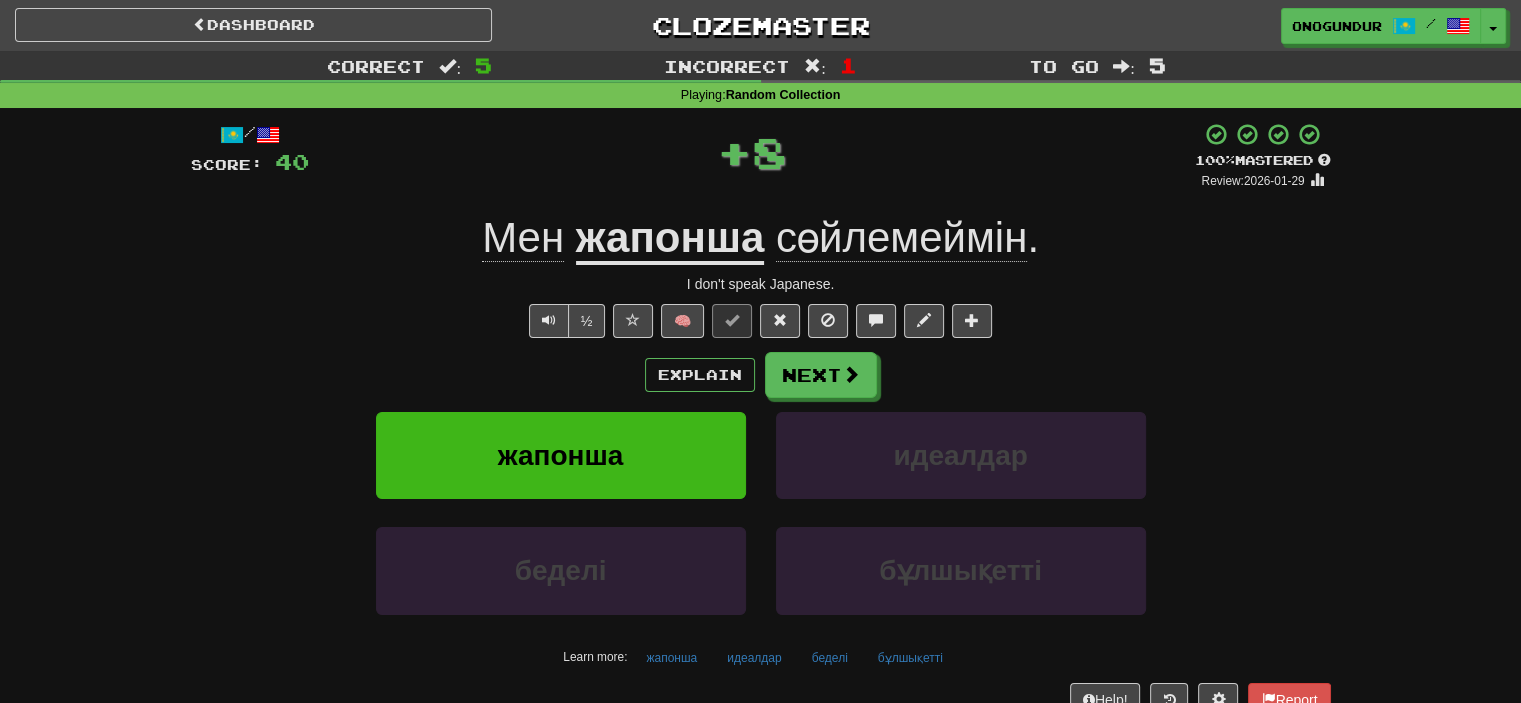 click on "Explain Next жапонша идеалдар беделі бұлшықетті Learn more: жапонша идеалдар беделі бұлшықетті" at bounding box center (761, 512) 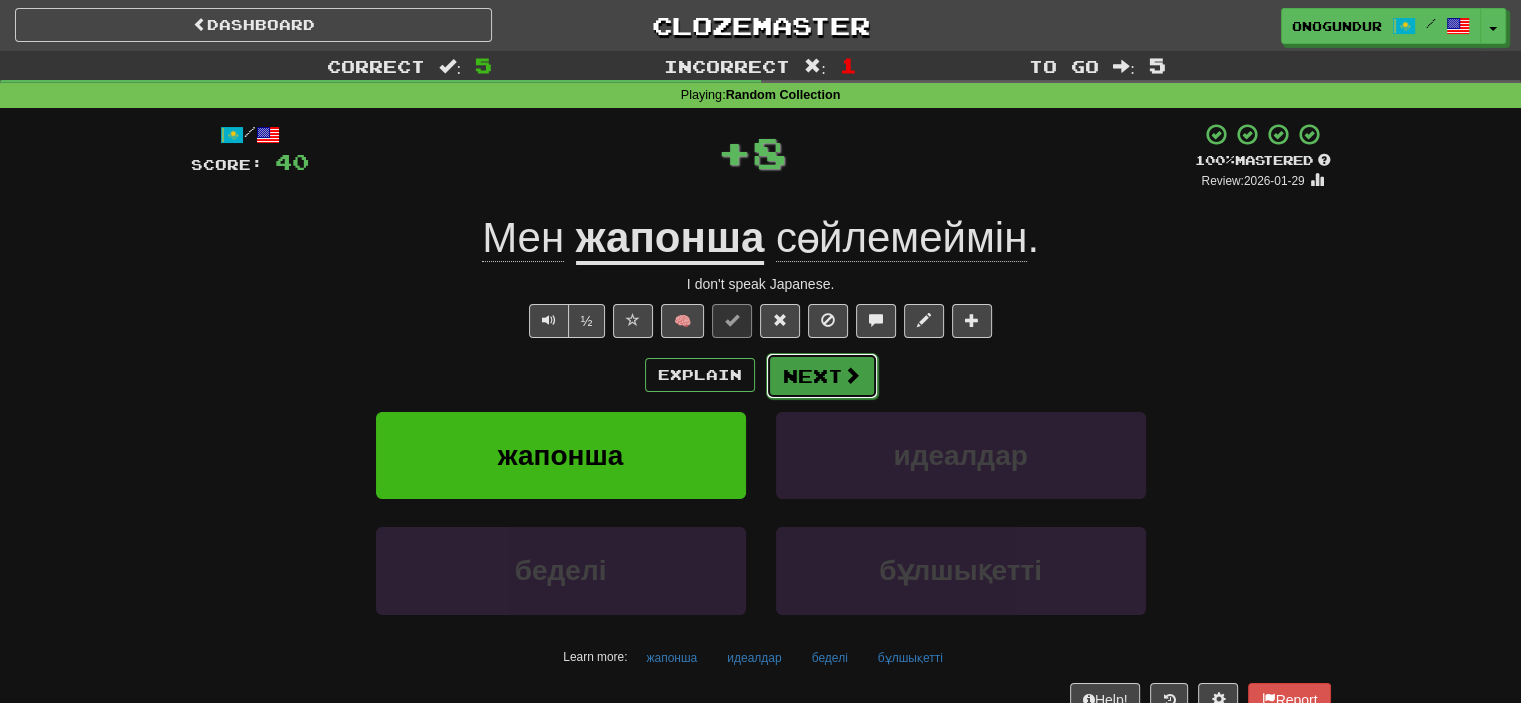 click at bounding box center (852, 375) 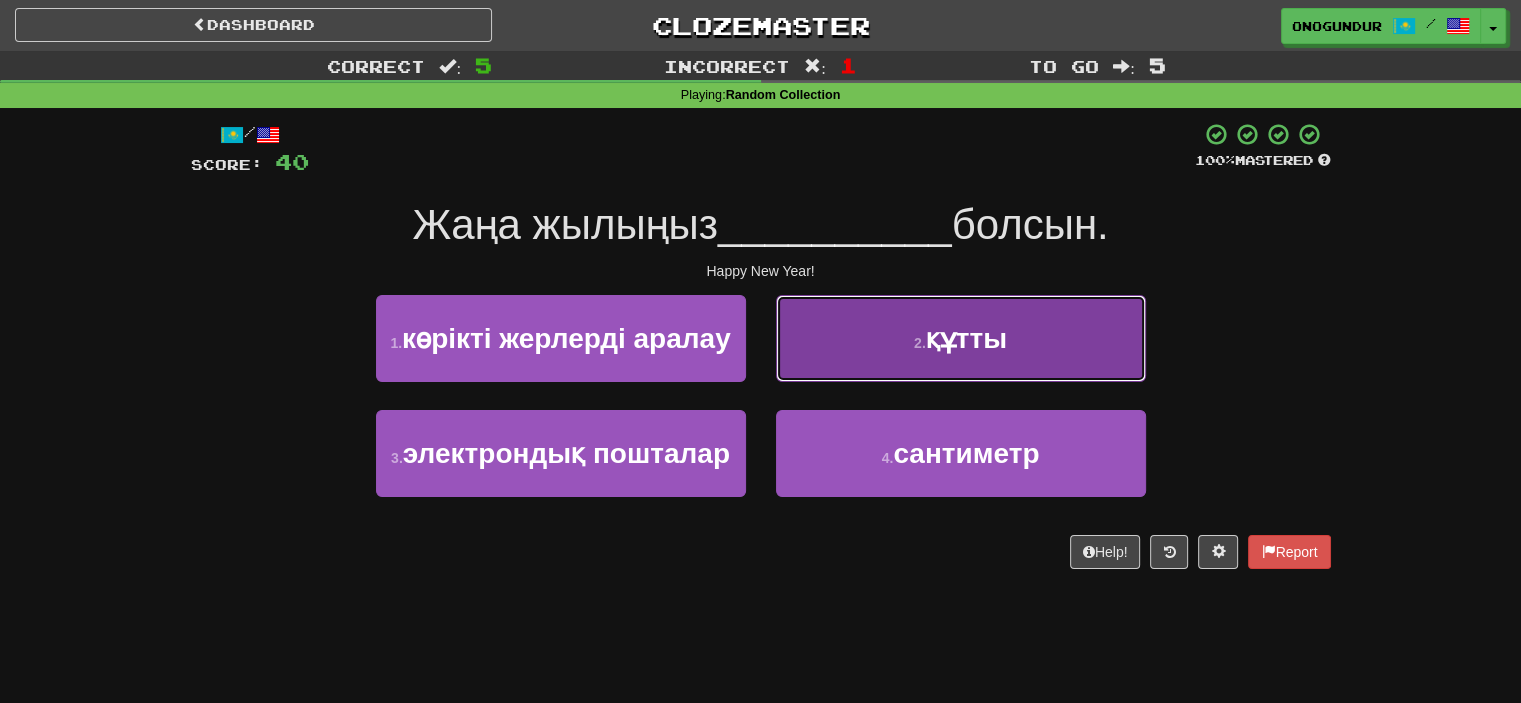 click on "2 .  құтты" at bounding box center (961, 338) 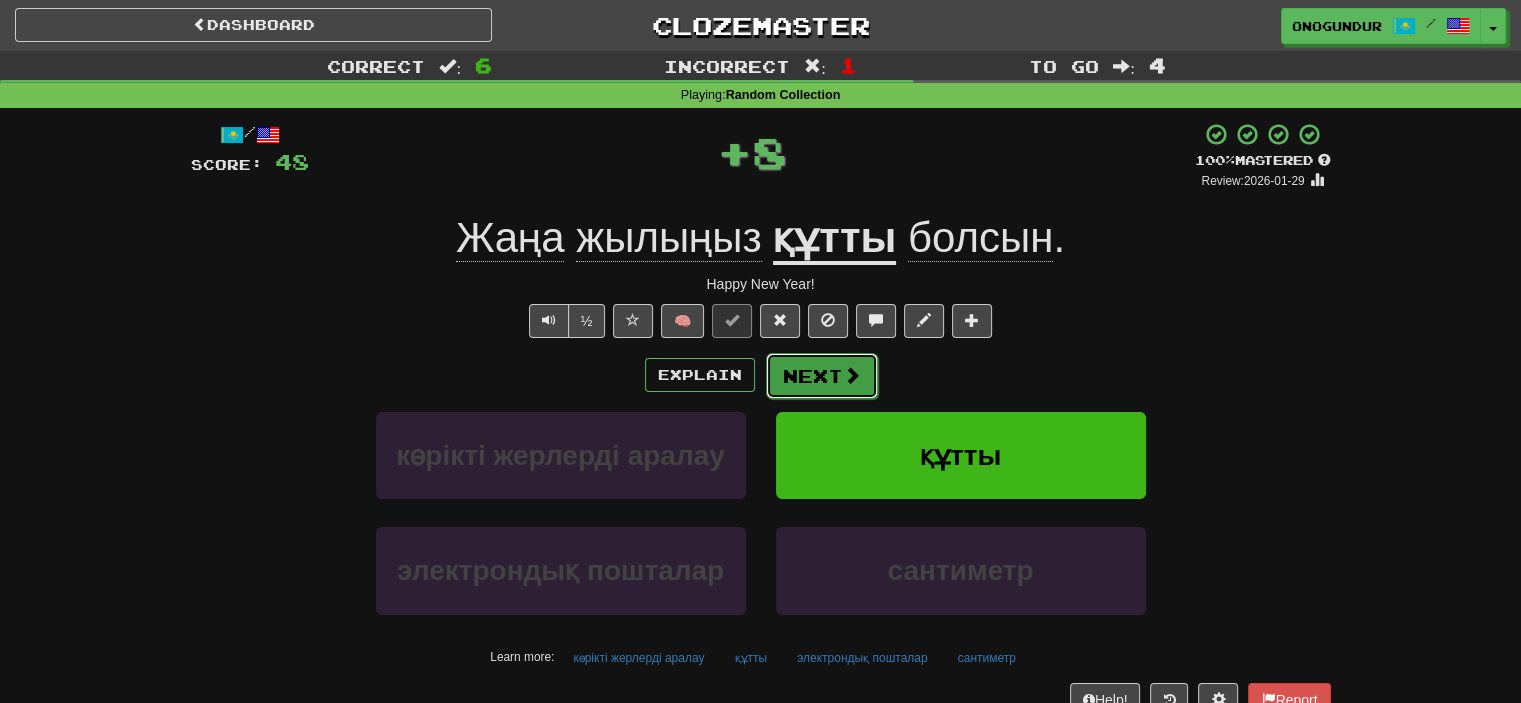 click on "Next" at bounding box center [822, 376] 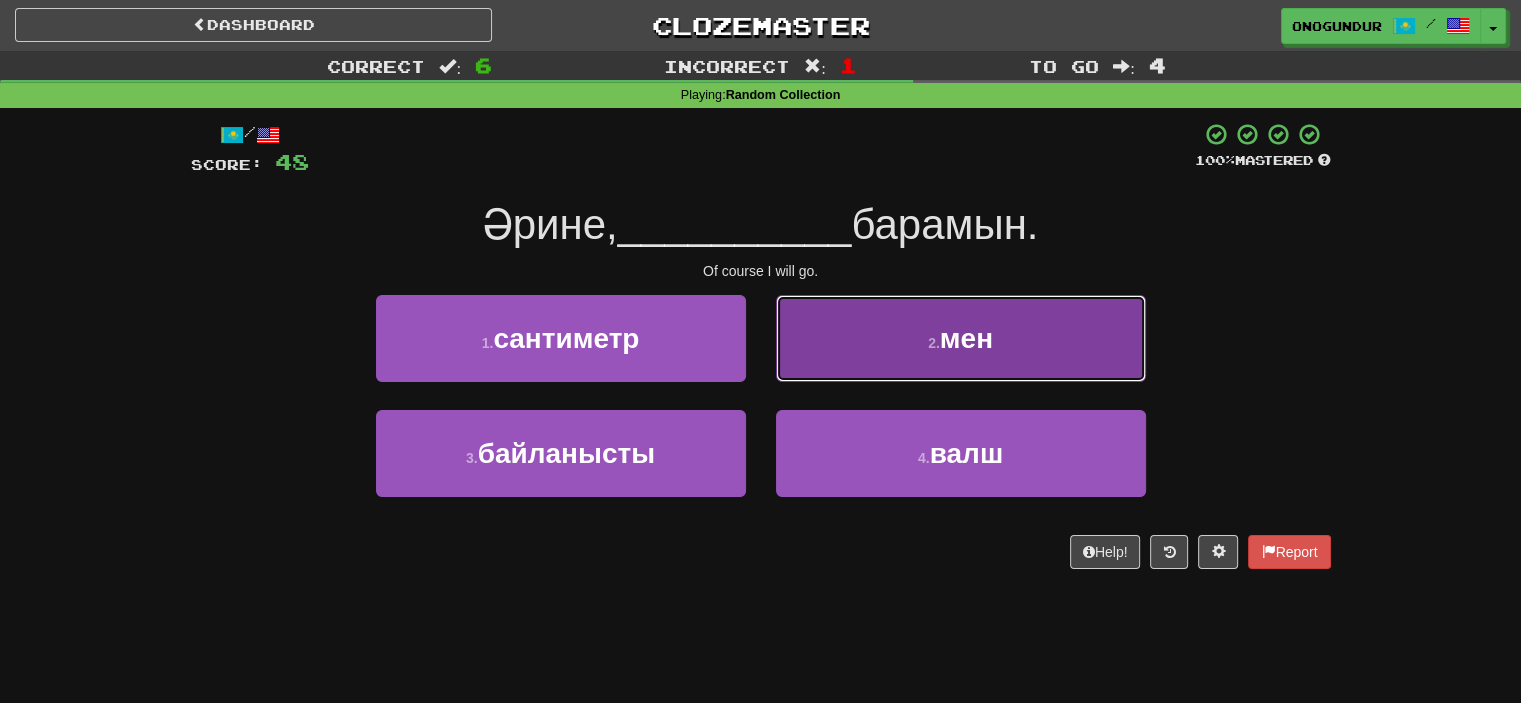click on "2 .  мен" at bounding box center (961, 338) 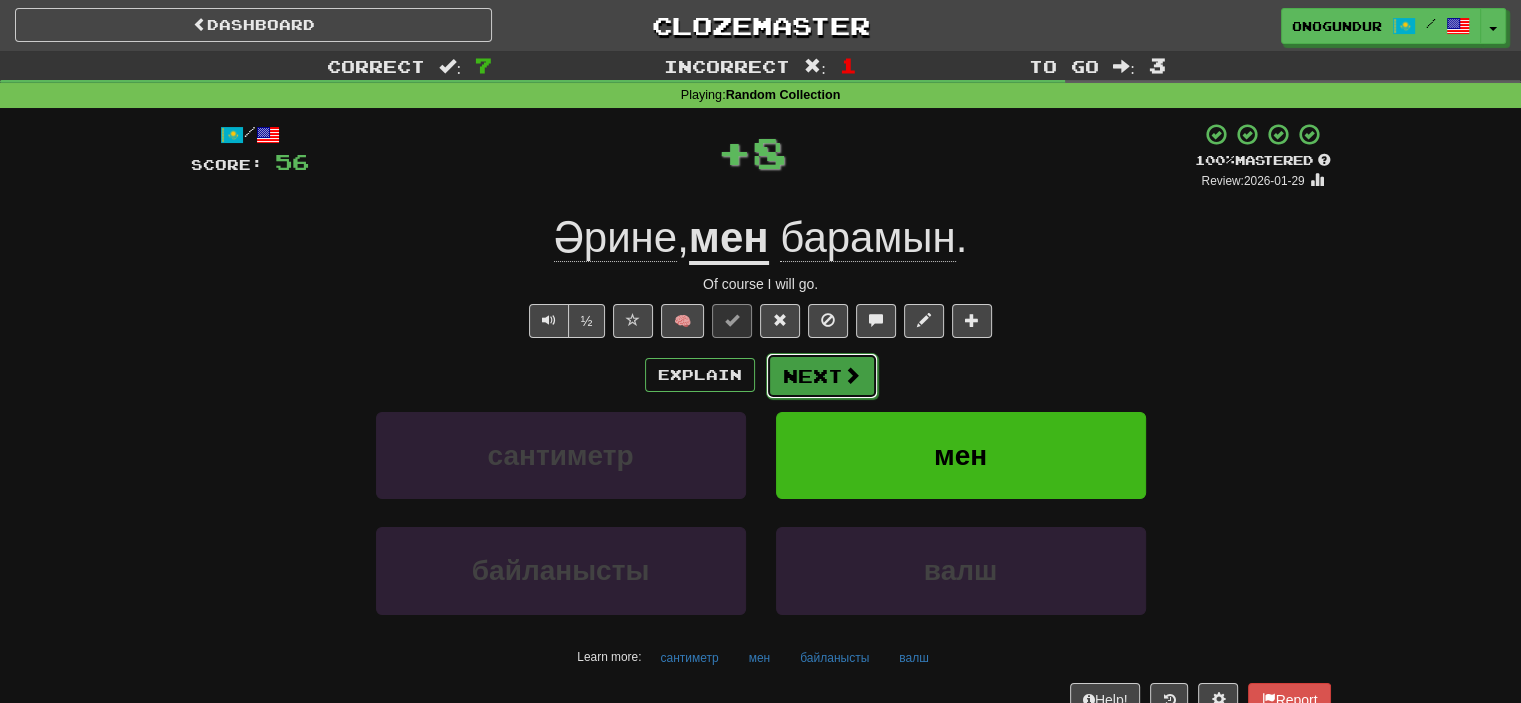 click on "Next" at bounding box center (822, 376) 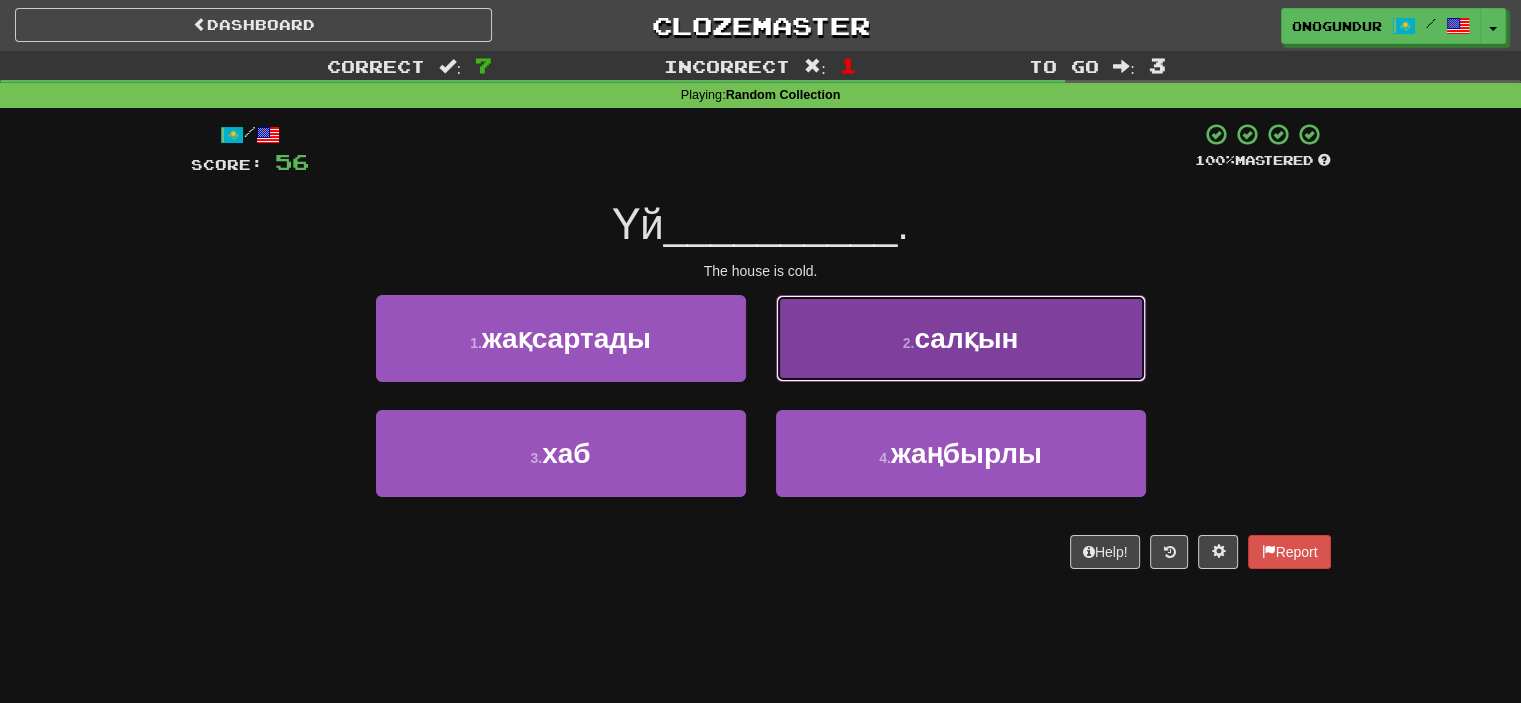 click on "2 .  салқын" at bounding box center (961, 338) 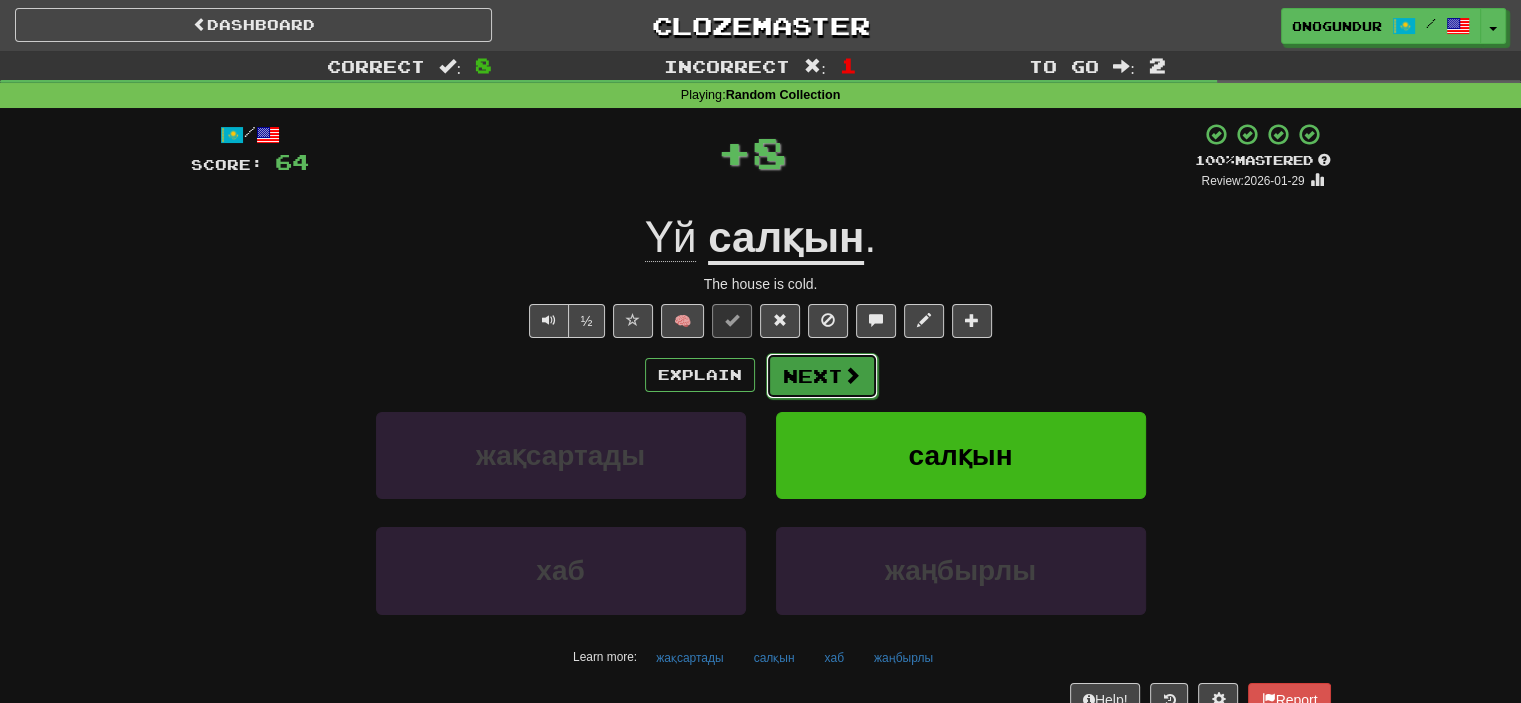 click on "Next" at bounding box center (822, 376) 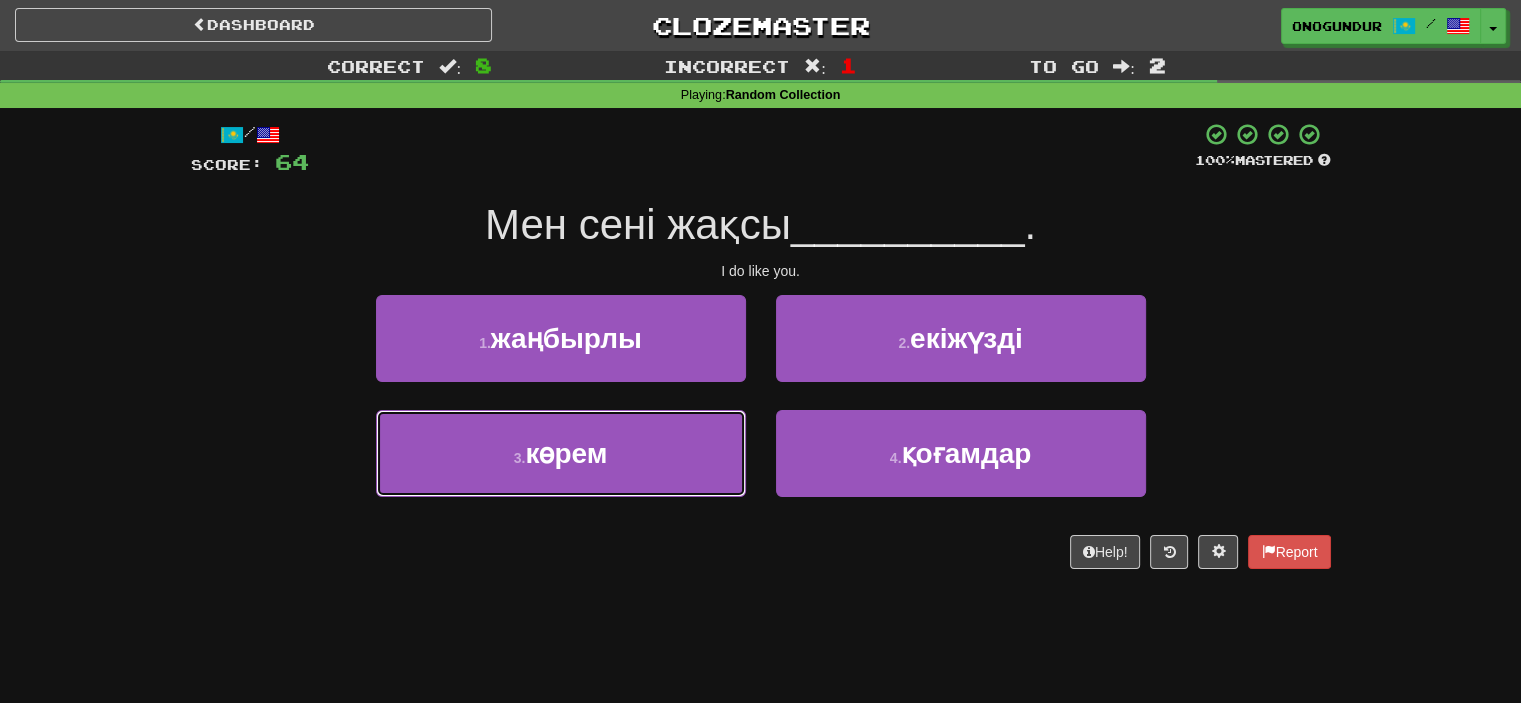 drag, startPoint x: 658, startPoint y: 451, endPoint x: 766, endPoint y: 403, distance: 118.186295 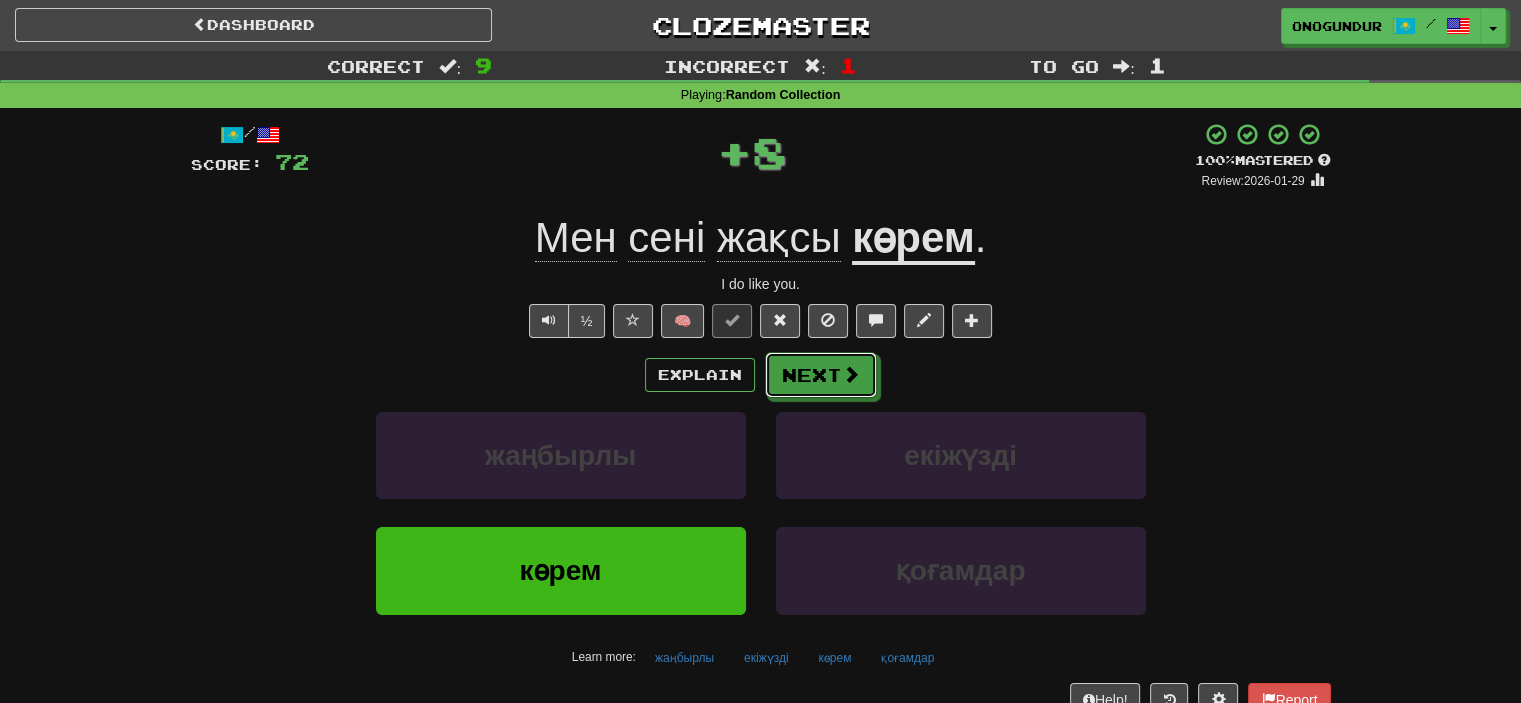 click on "Next" at bounding box center (821, 375) 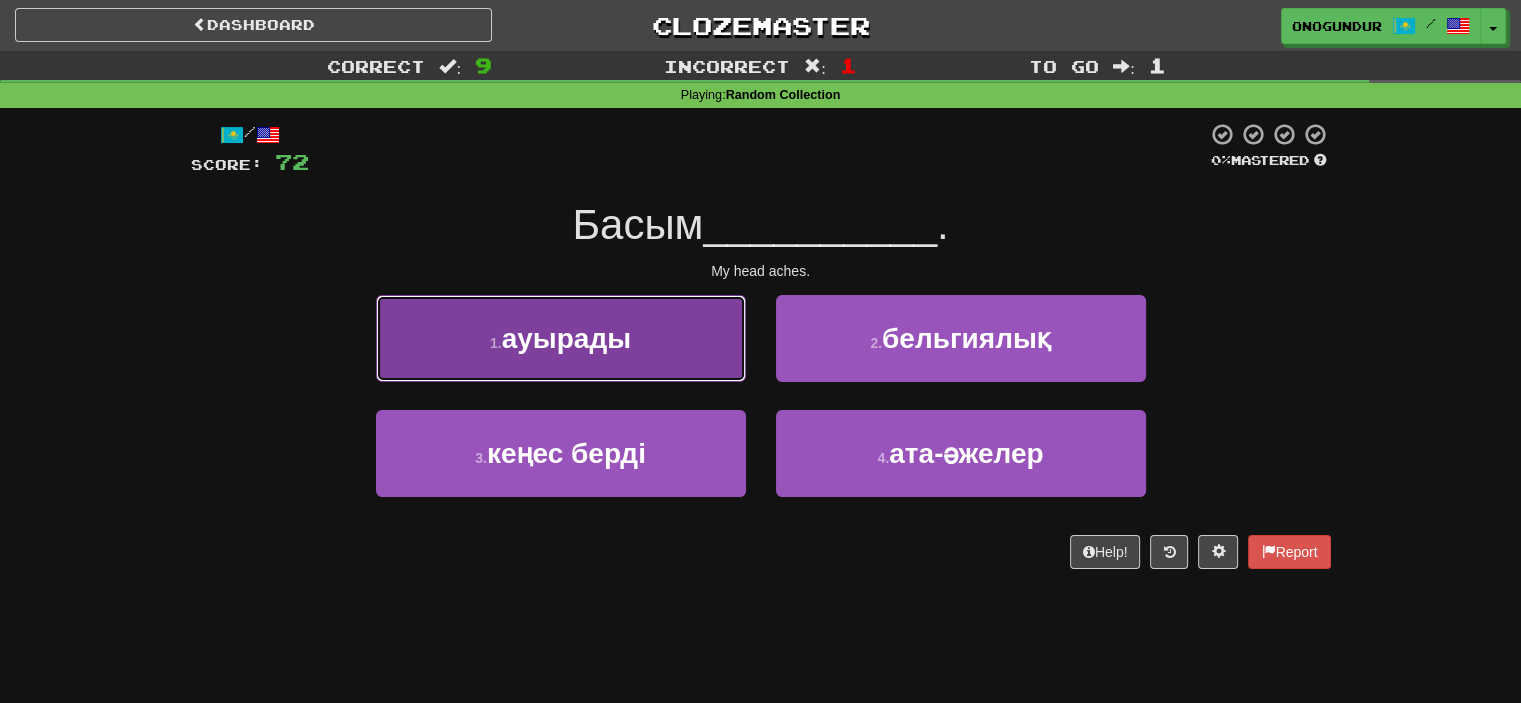 click on "1 .  ауырады" at bounding box center [561, 338] 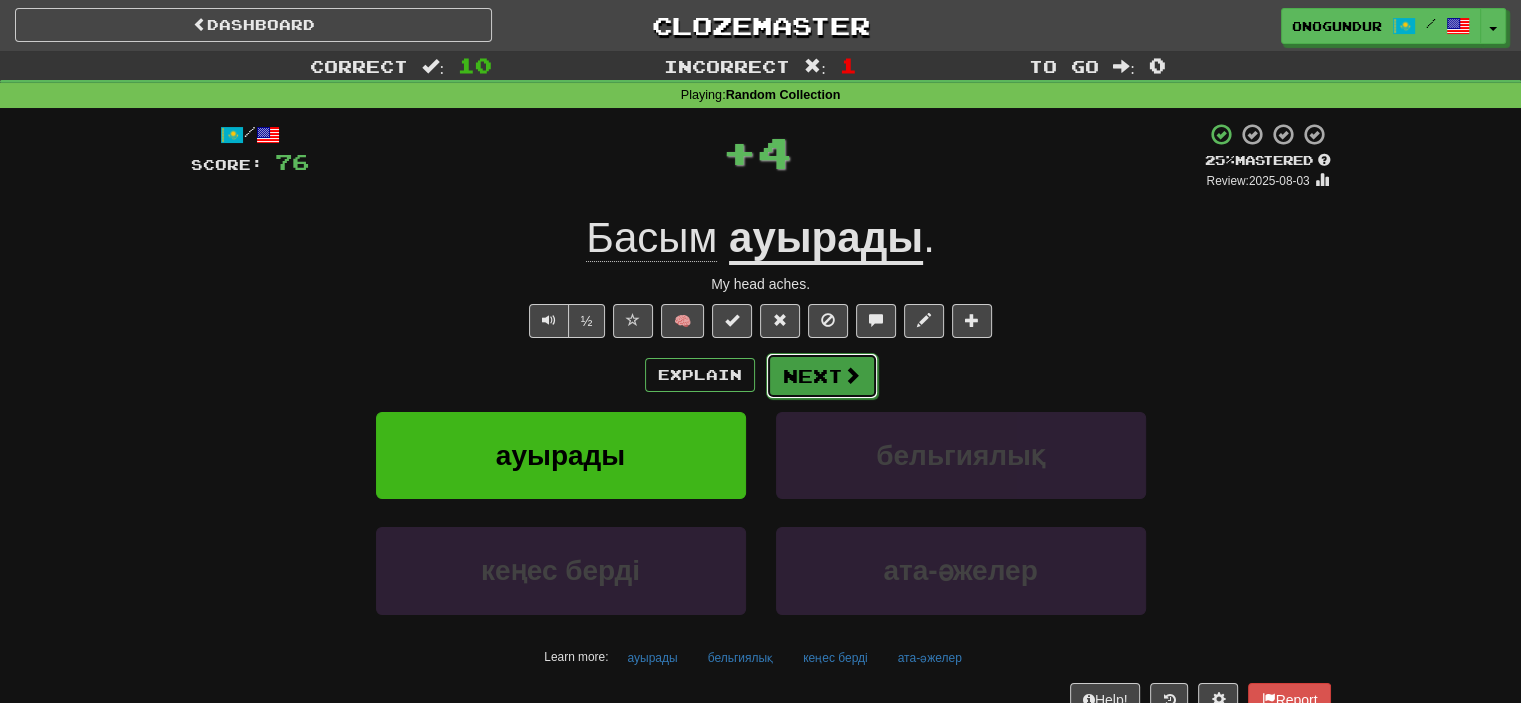 click on "Next" at bounding box center [822, 376] 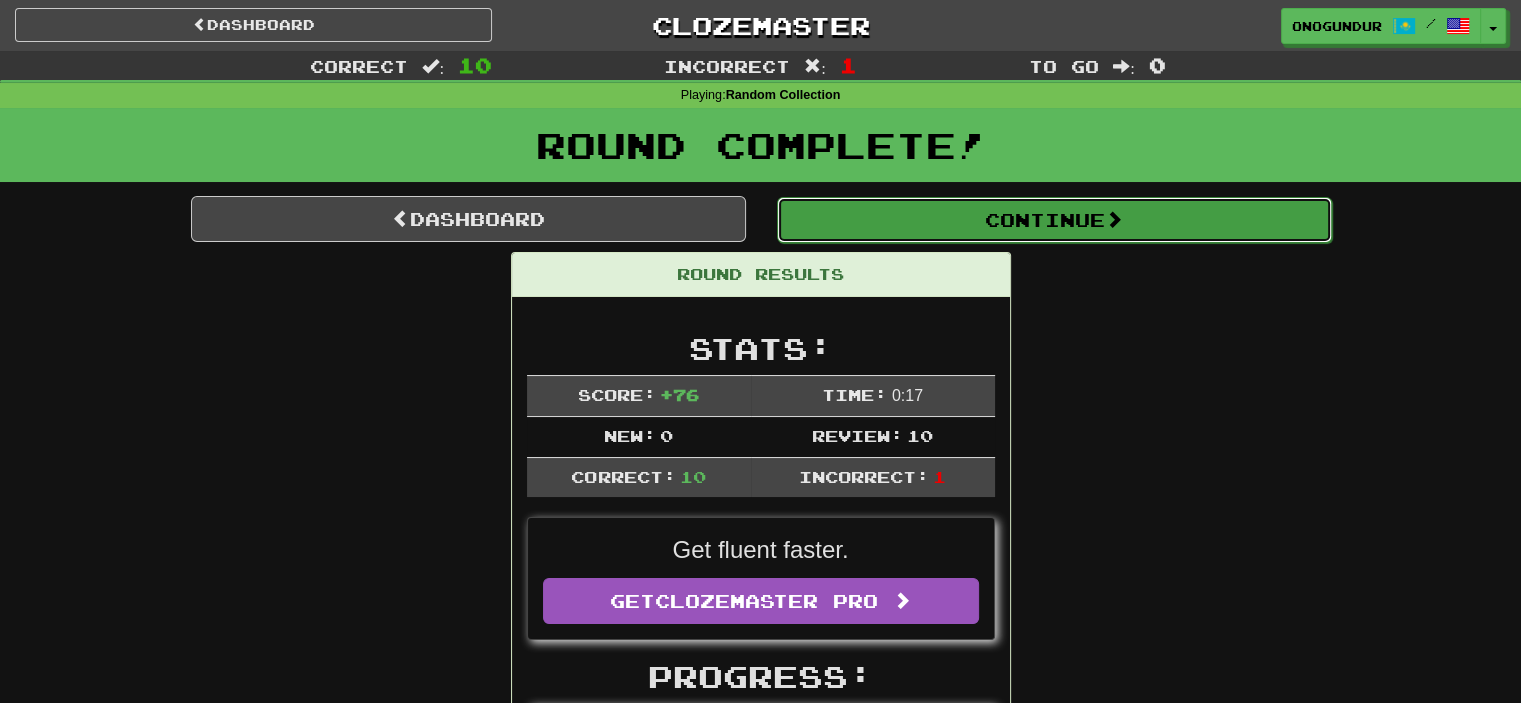 click on "Continue" at bounding box center (1054, 220) 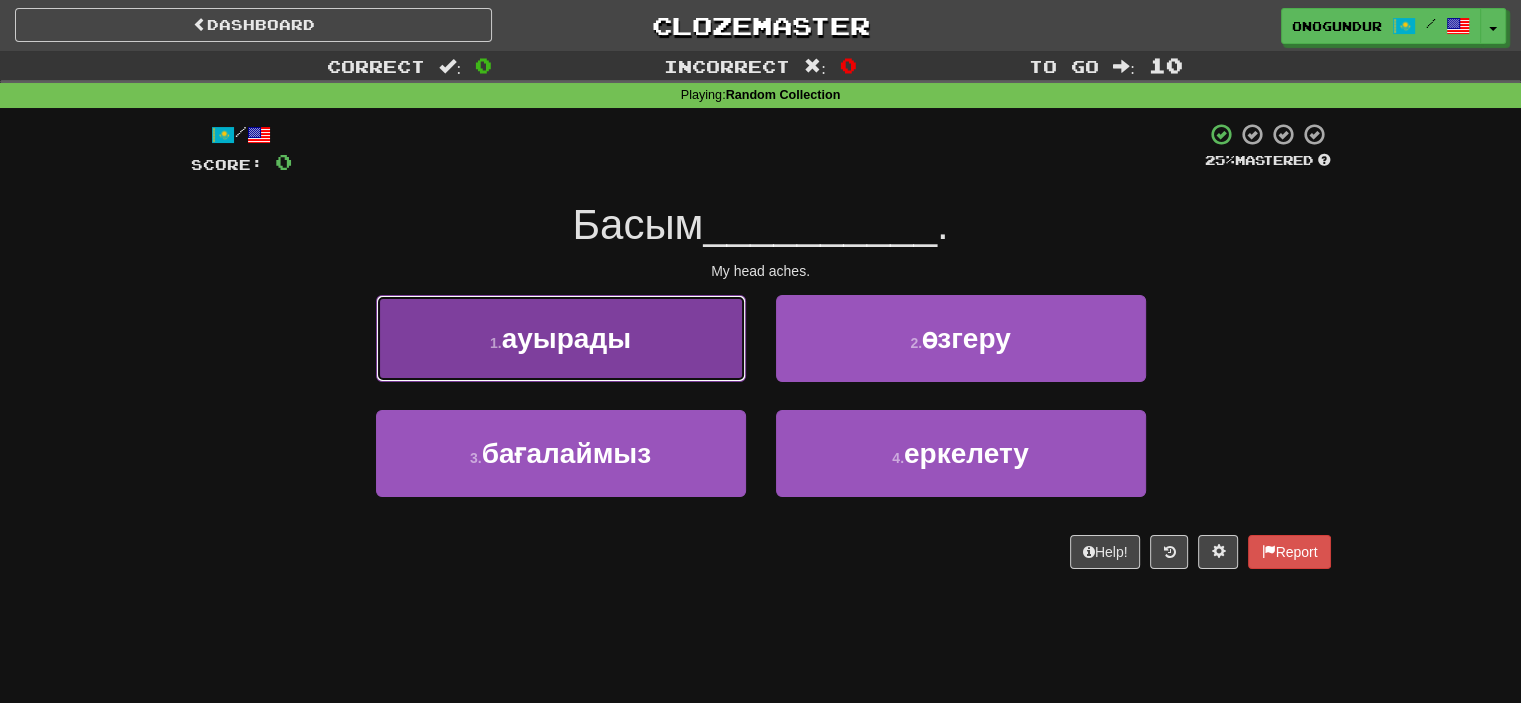 click on "1 .  ауырады" at bounding box center [561, 338] 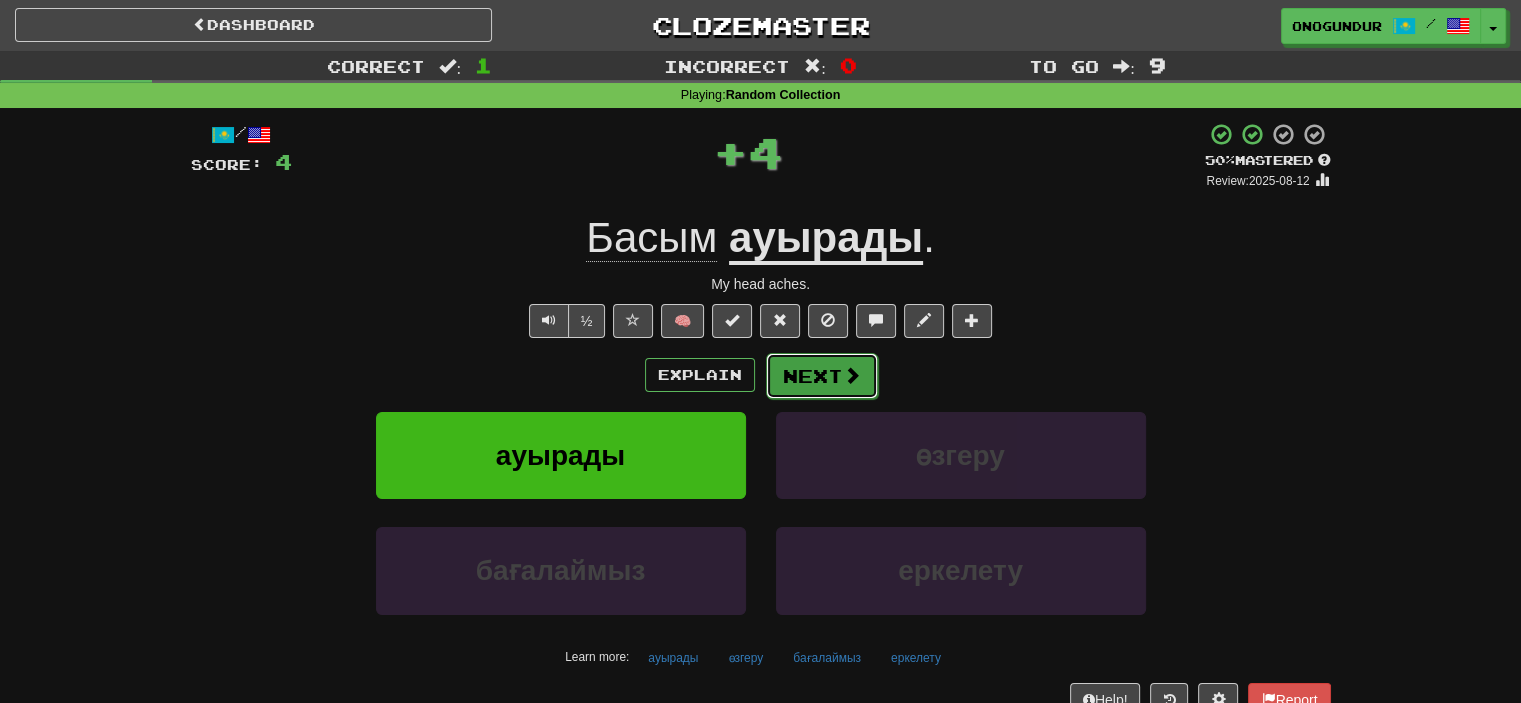 click on "Next" at bounding box center [822, 376] 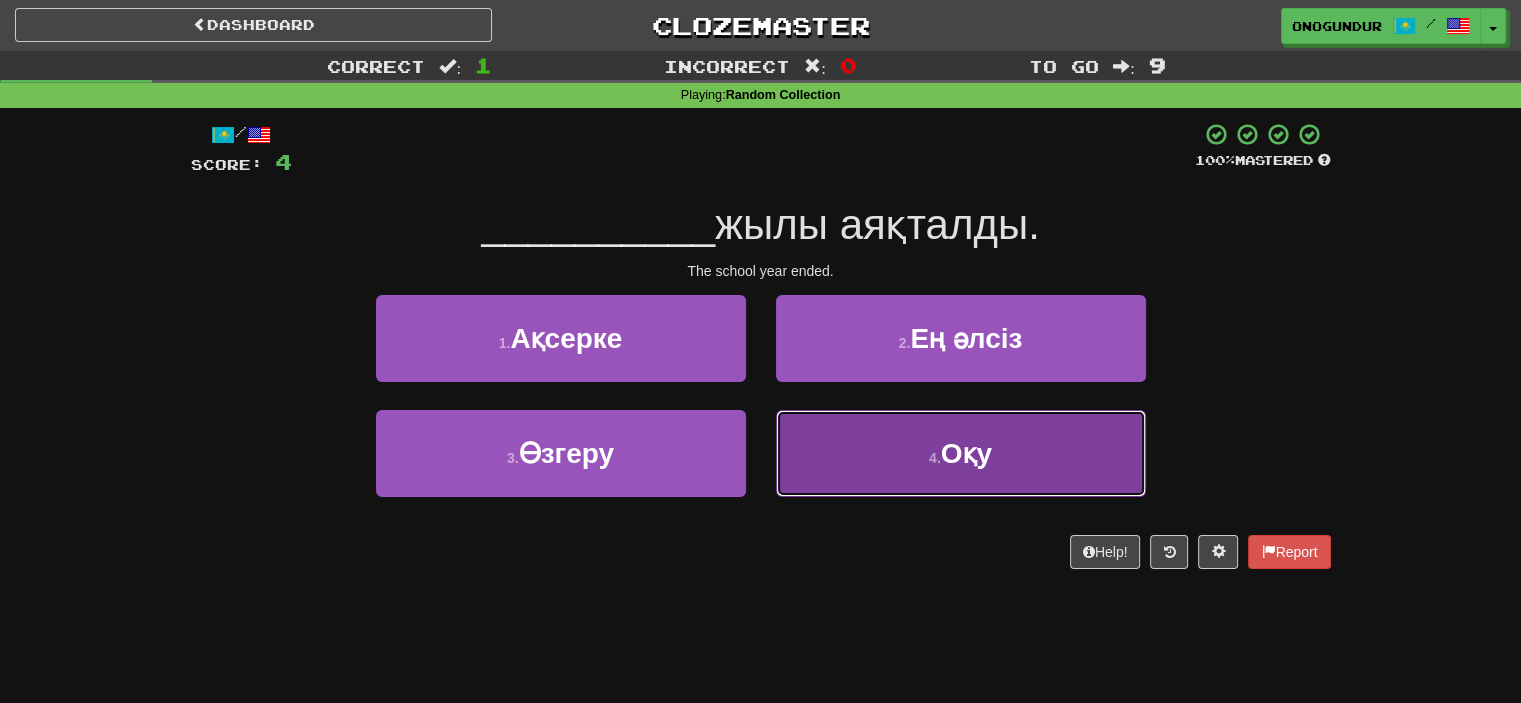 click on "4 .  Оқу" at bounding box center (961, 453) 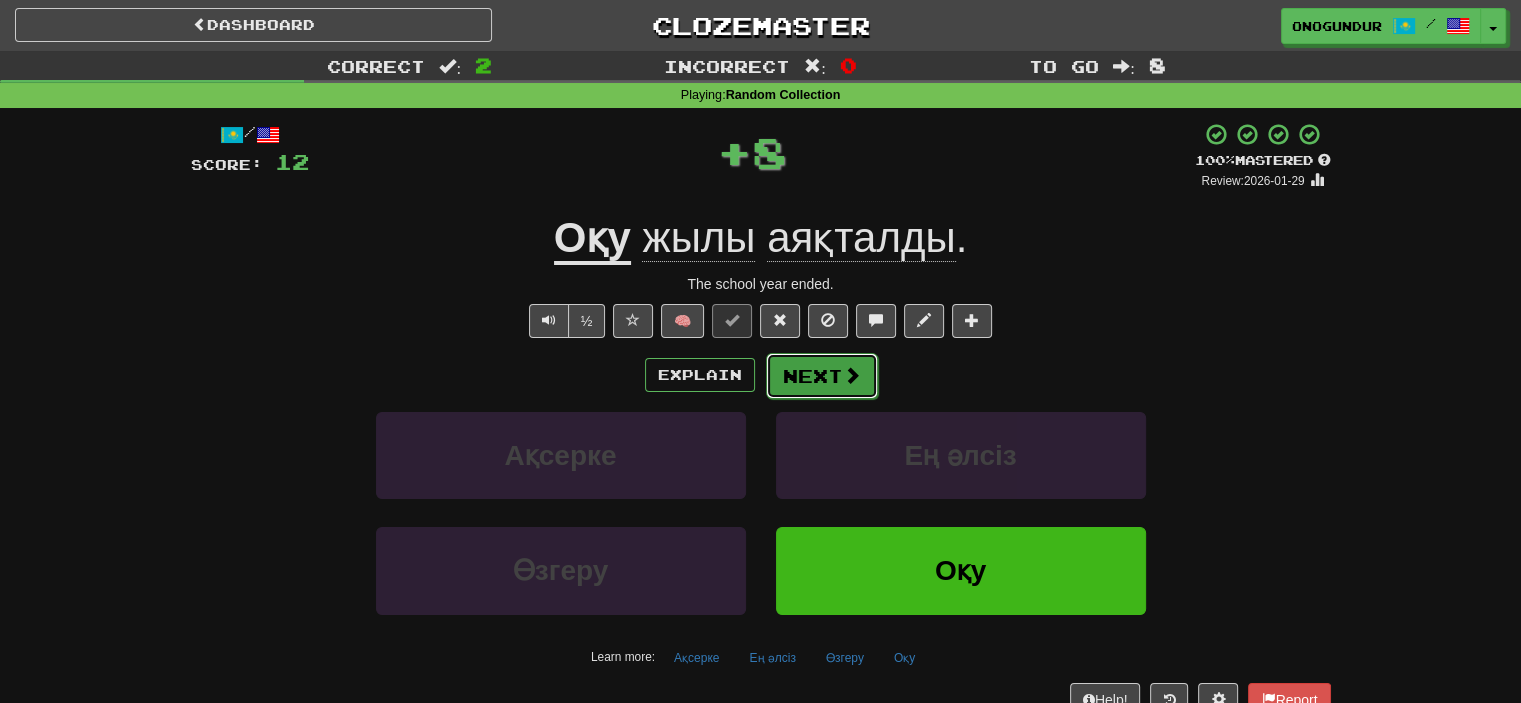 click on "Next" at bounding box center [822, 376] 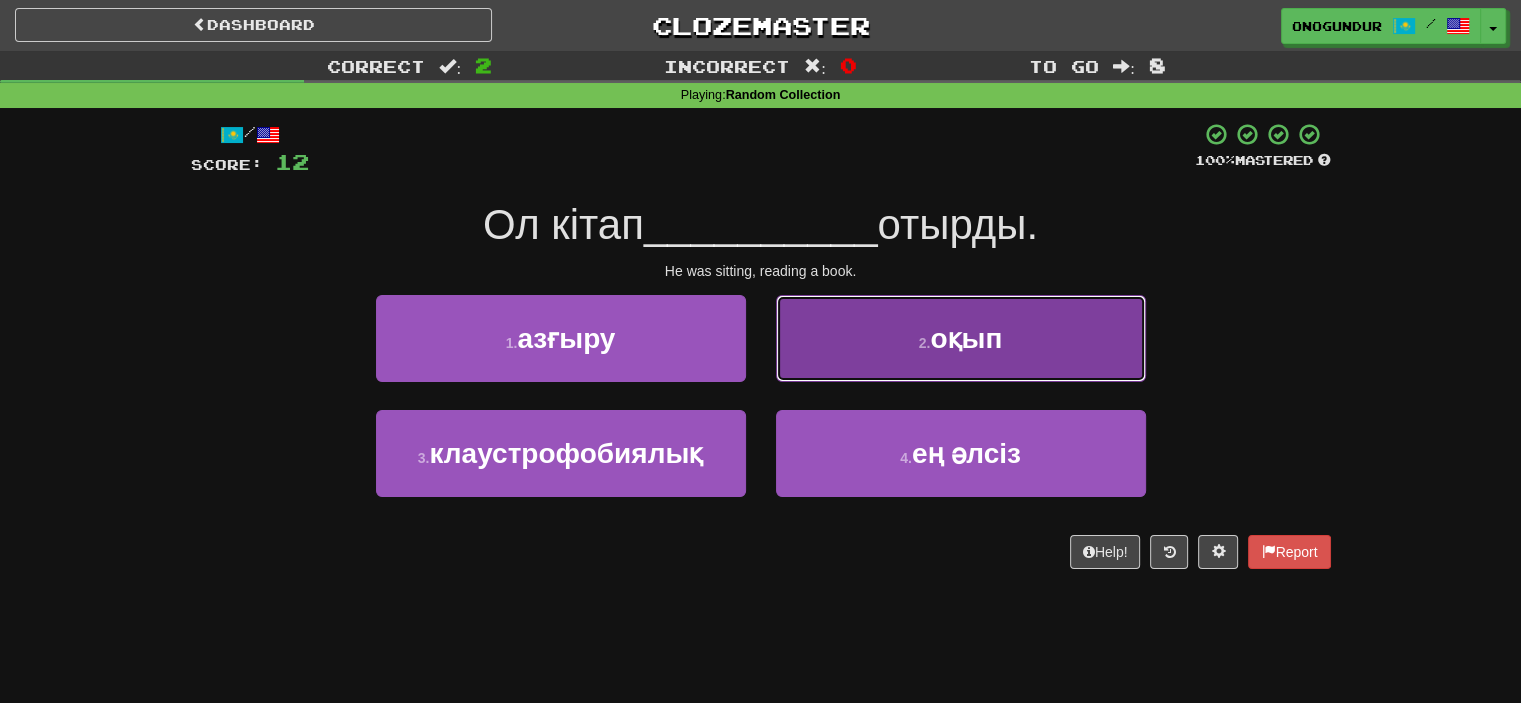click on "оқып" at bounding box center [966, 338] 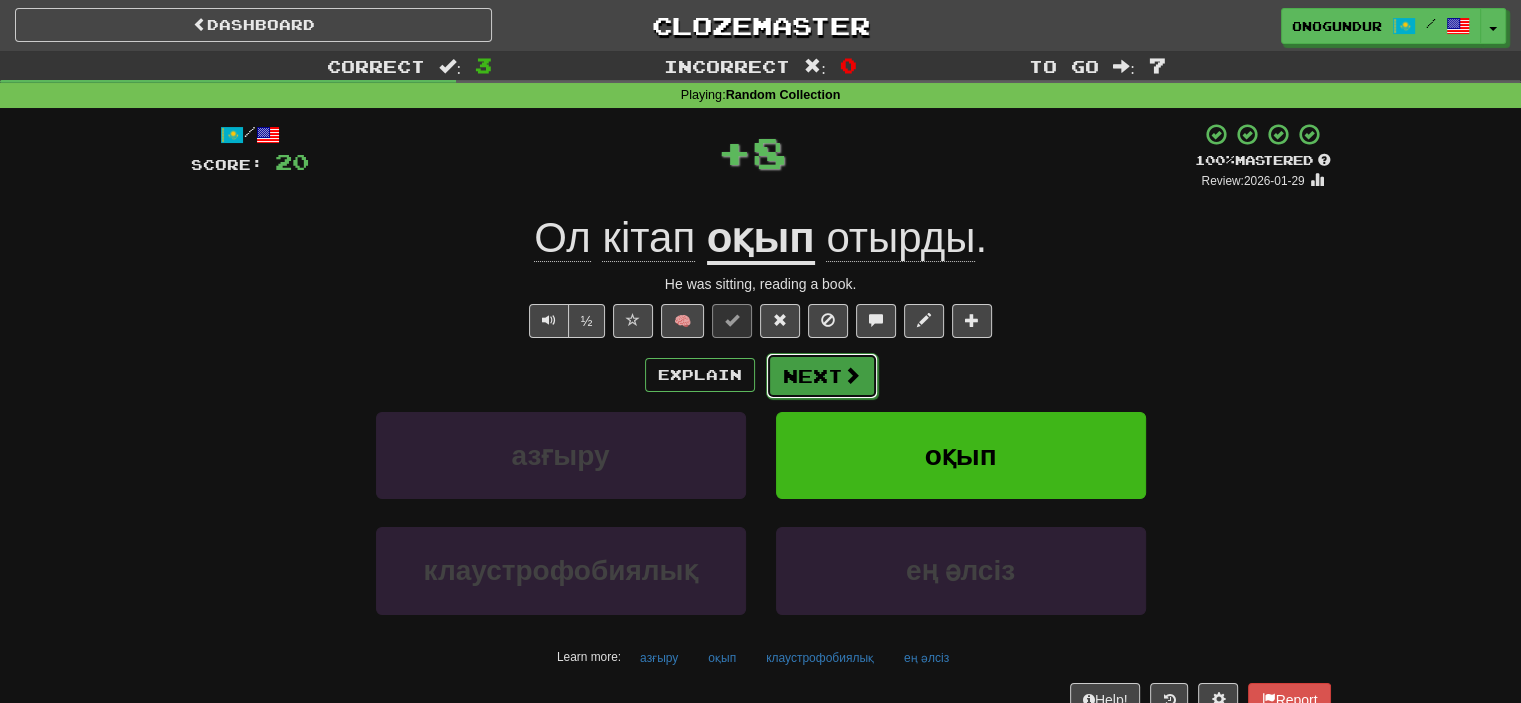 click on "Next" at bounding box center [822, 376] 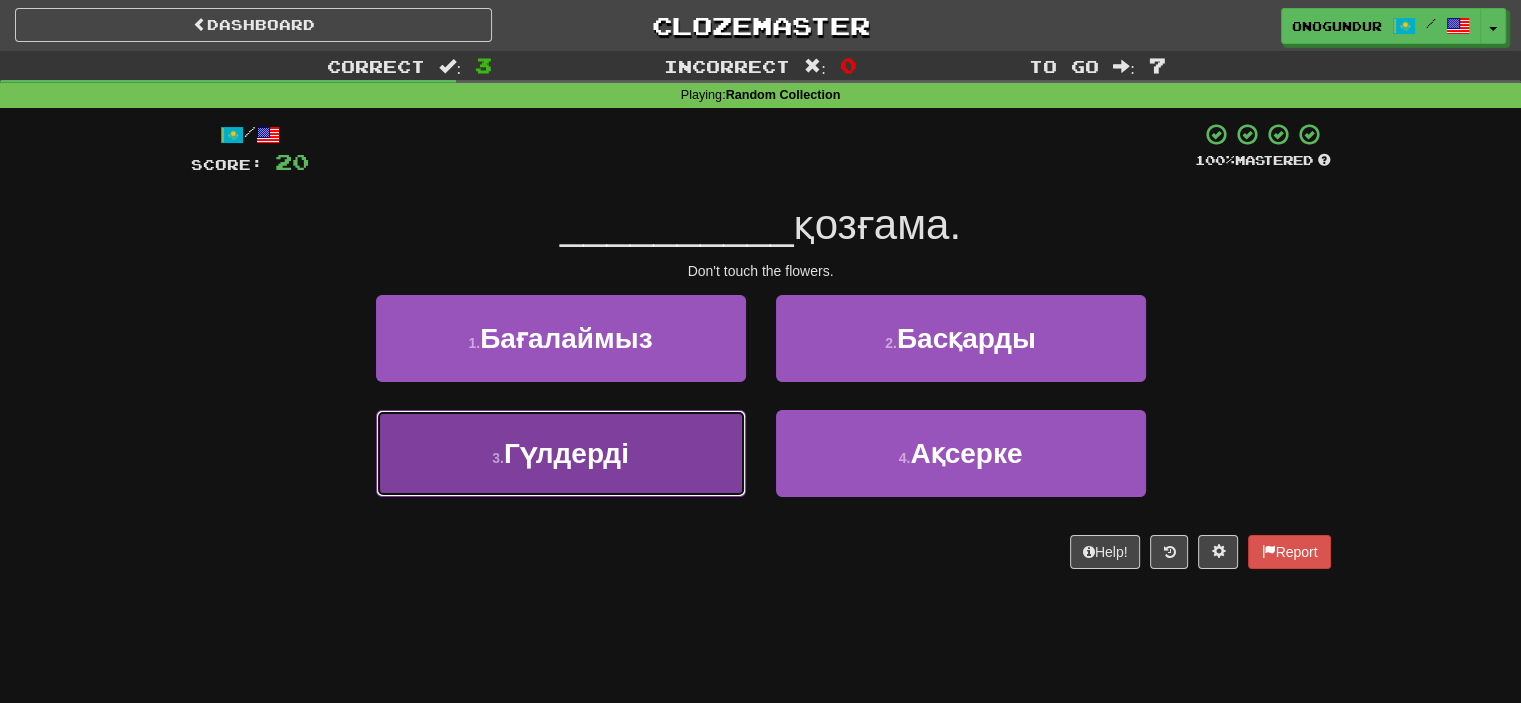 click on "3 .  Гүлдерді" at bounding box center [561, 453] 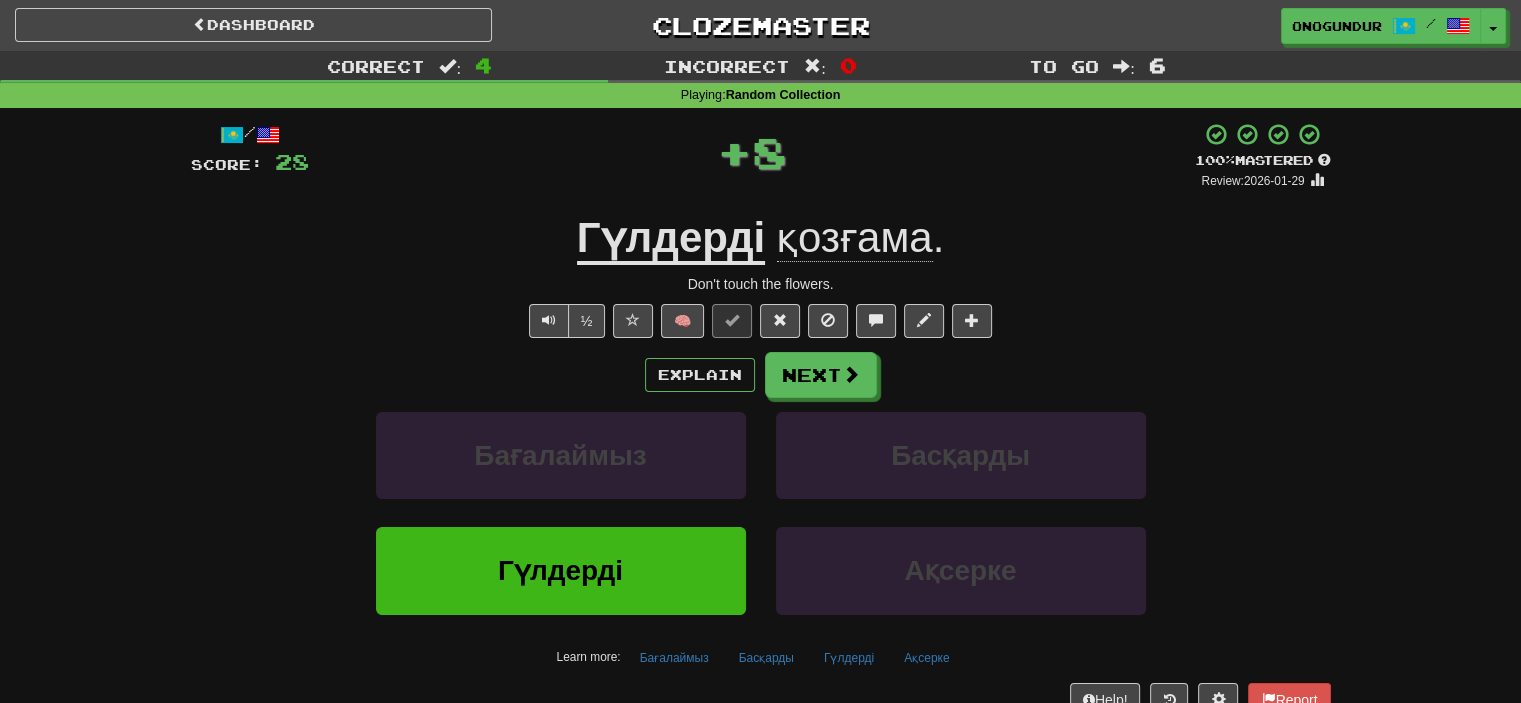 click on "Explain Next Бағалаймыз Басқарды Гүлдерді Ақсерке Learn more: Бағалаймыз Басқарды Гүлдерді Ақсерке" at bounding box center (761, 512) 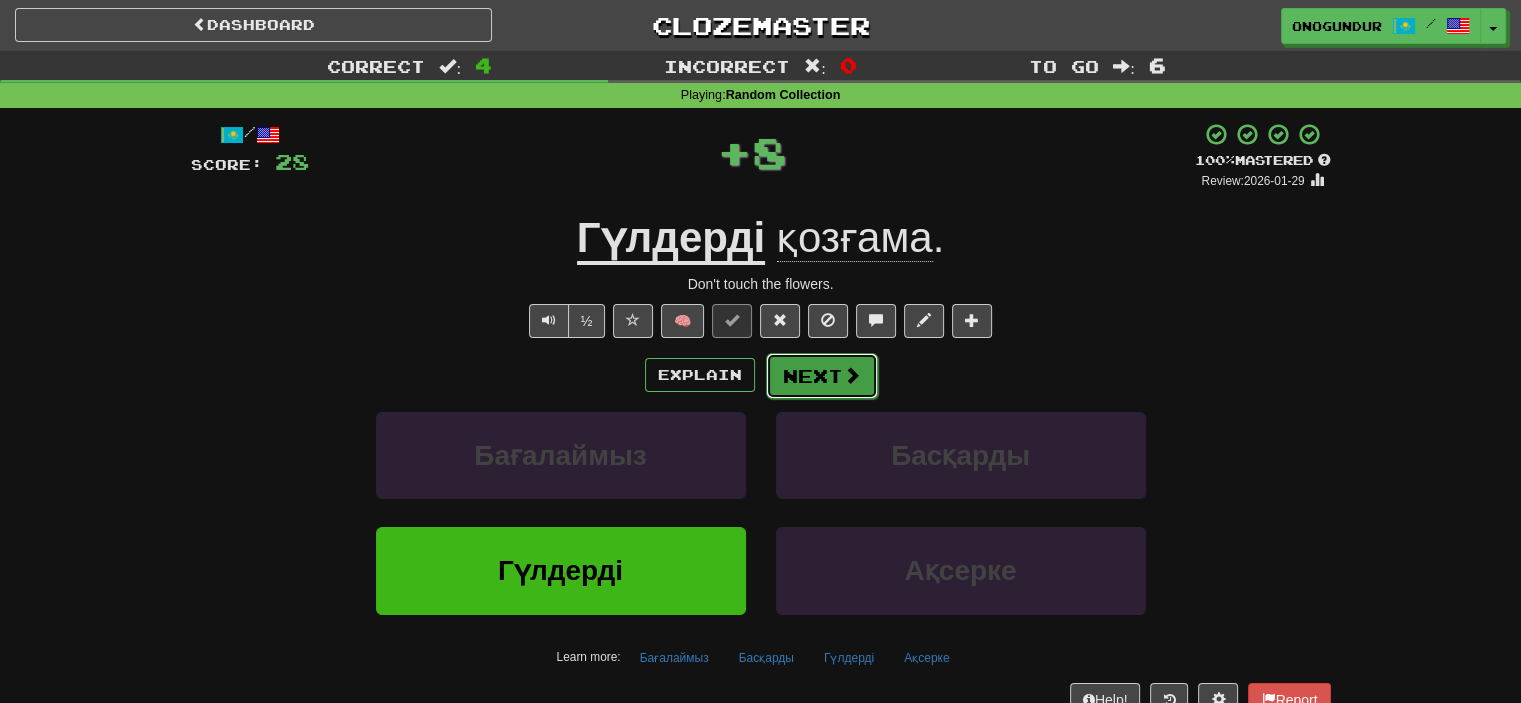 click on "Next" at bounding box center (822, 376) 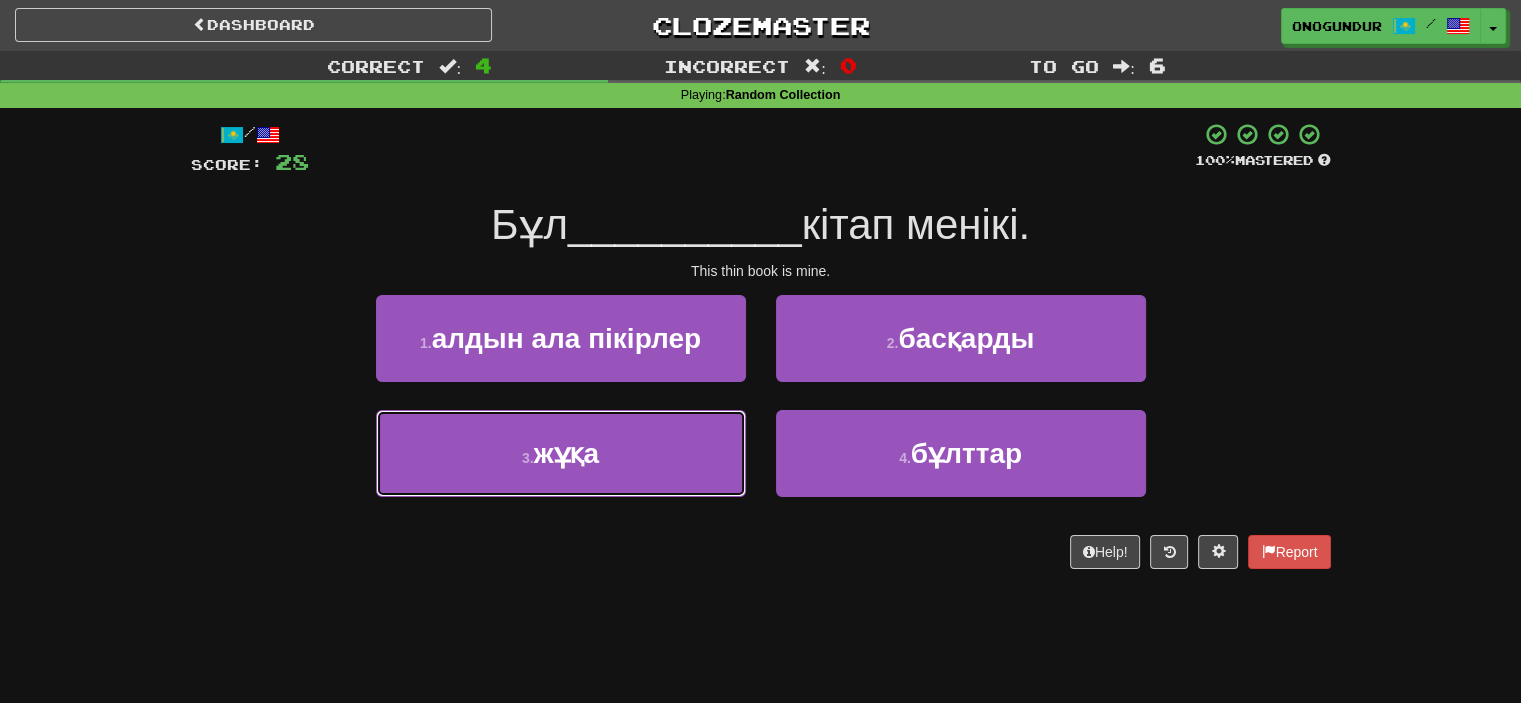 drag, startPoint x: 686, startPoint y: 437, endPoint x: 794, endPoint y: 397, distance: 115.16944 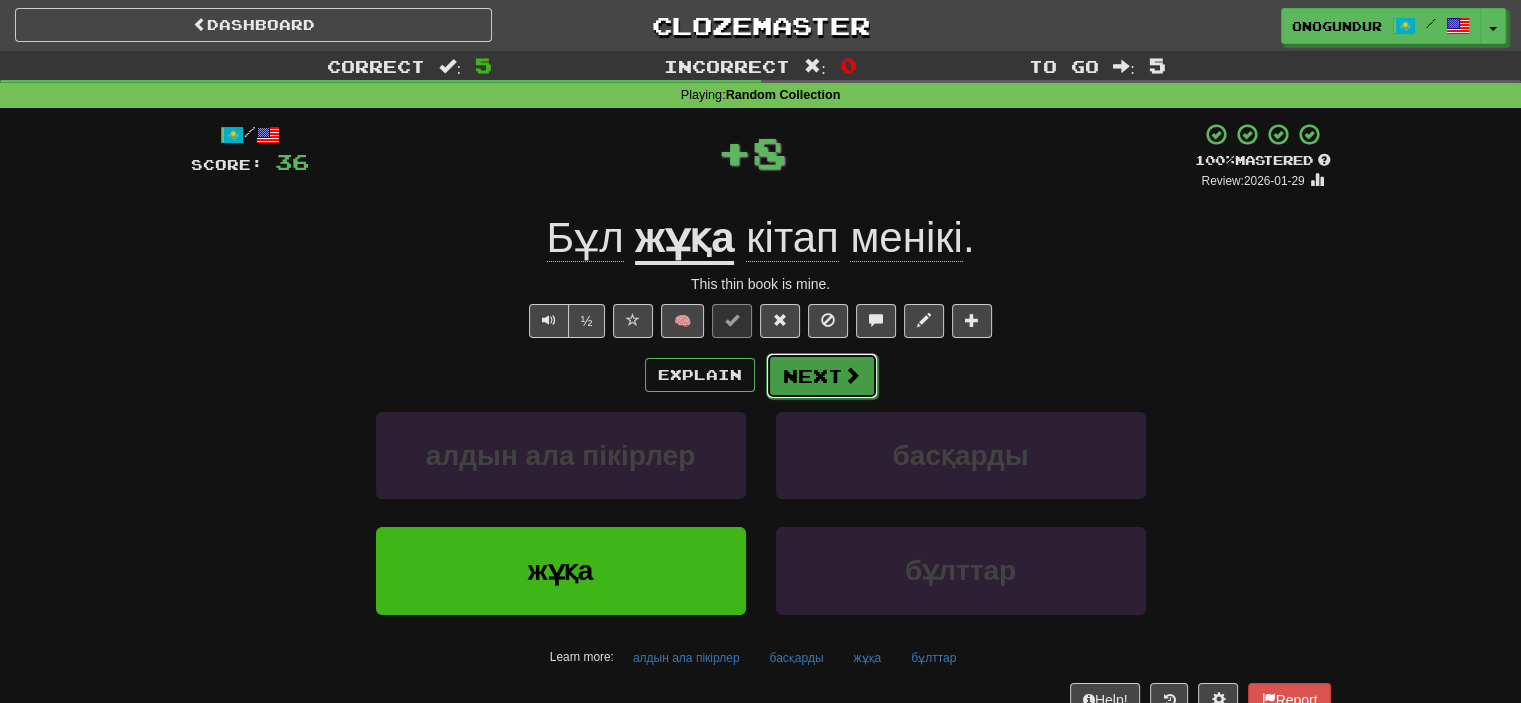 click at bounding box center [852, 375] 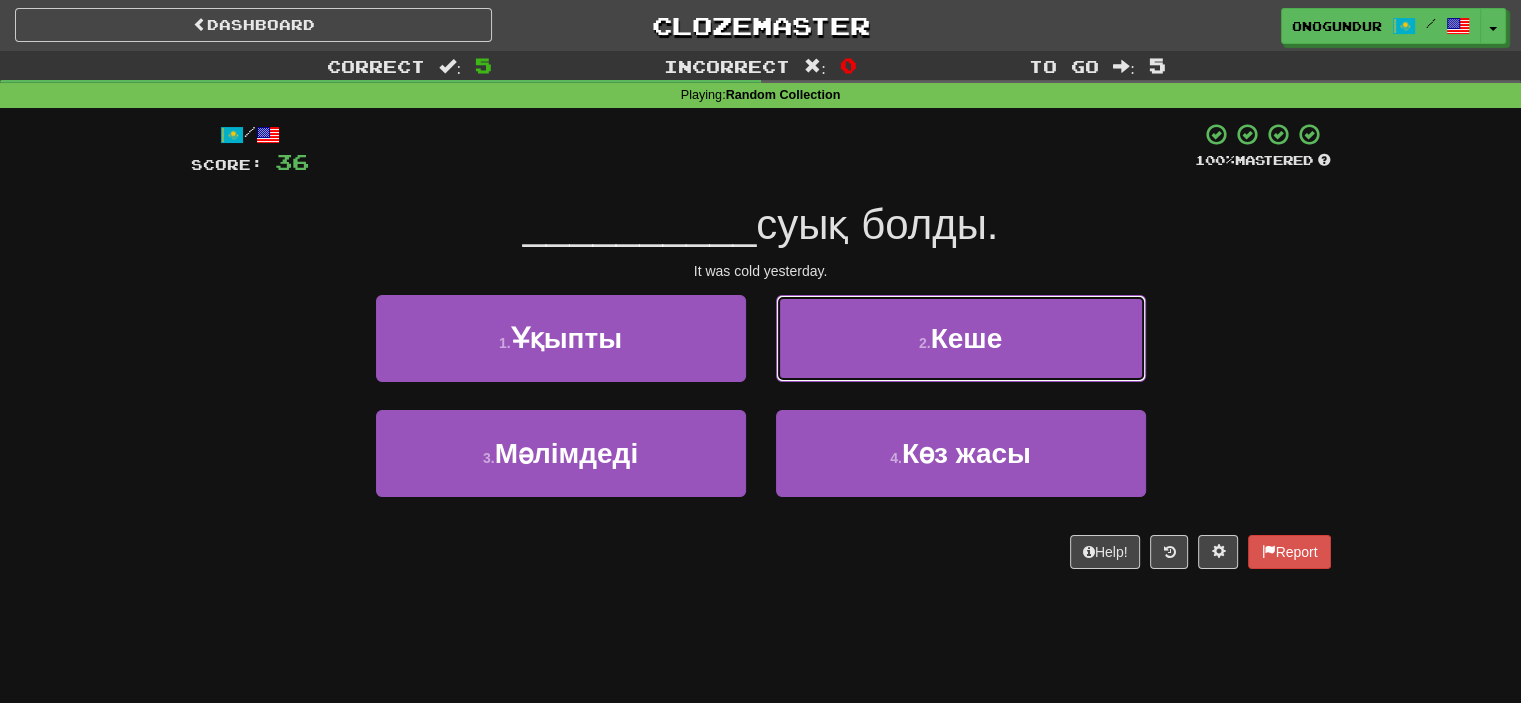 drag, startPoint x: 927, startPoint y: 331, endPoint x: 877, endPoint y: 345, distance: 51.92302 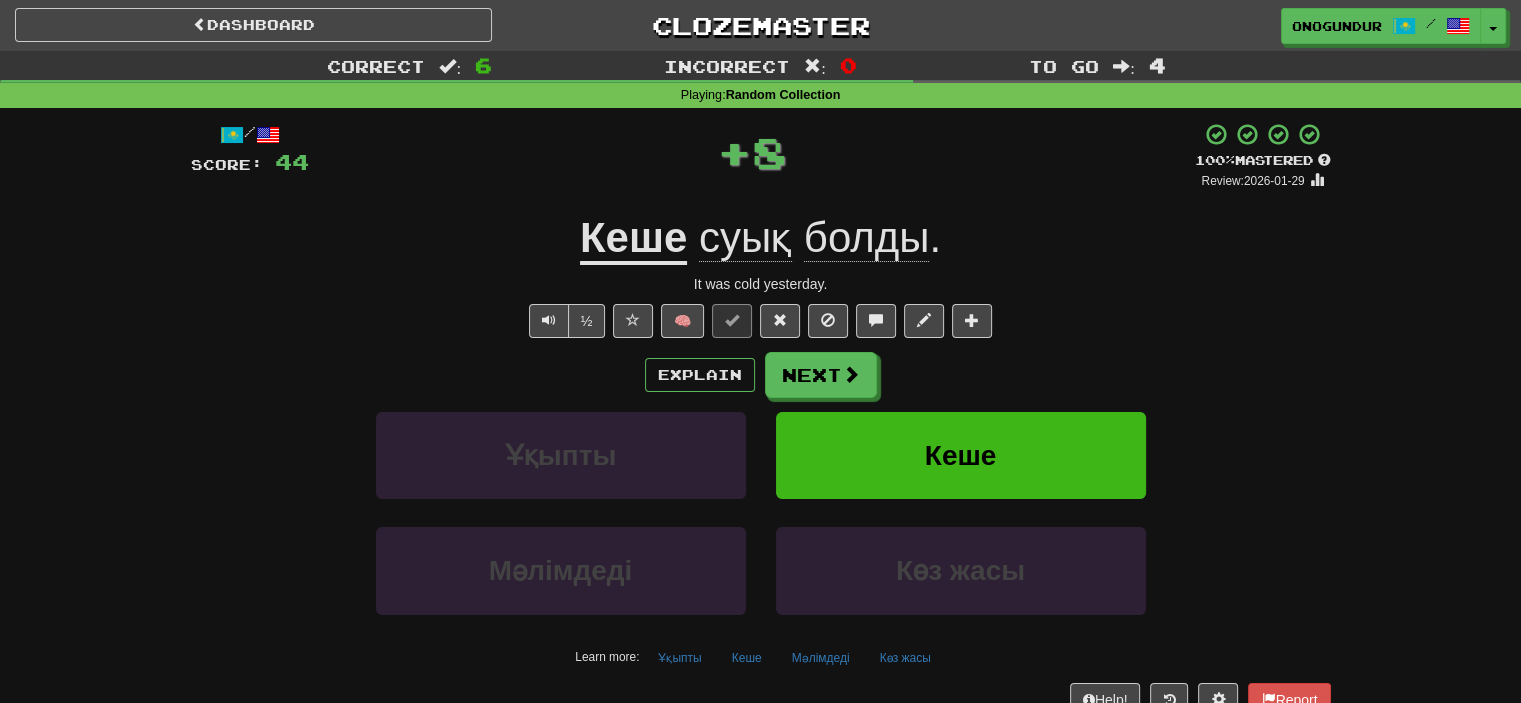 click on "Next" at bounding box center [821, 375] 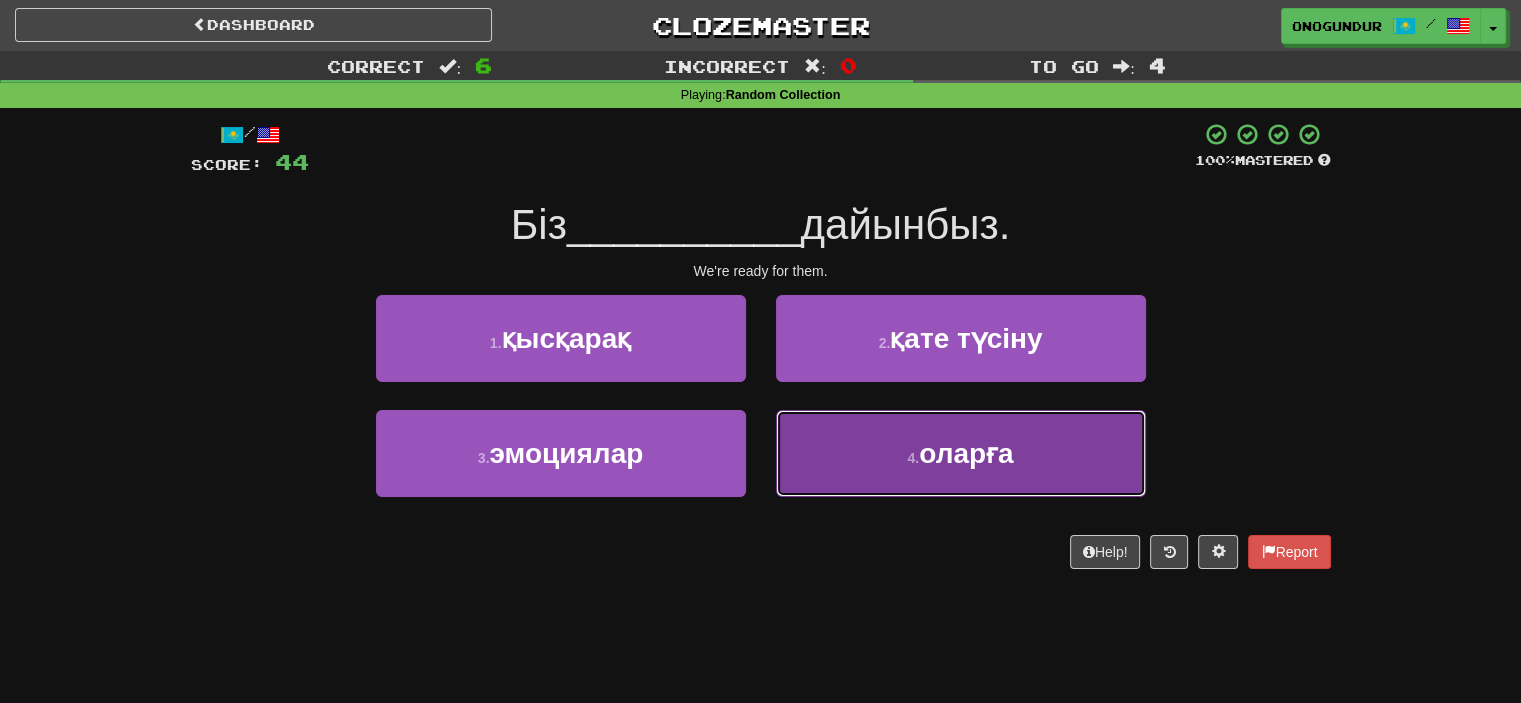 drag, startPoint x: 867, startPoint y: 452, endPoint x: 832, endPoint y: 405, distance: 58.60034 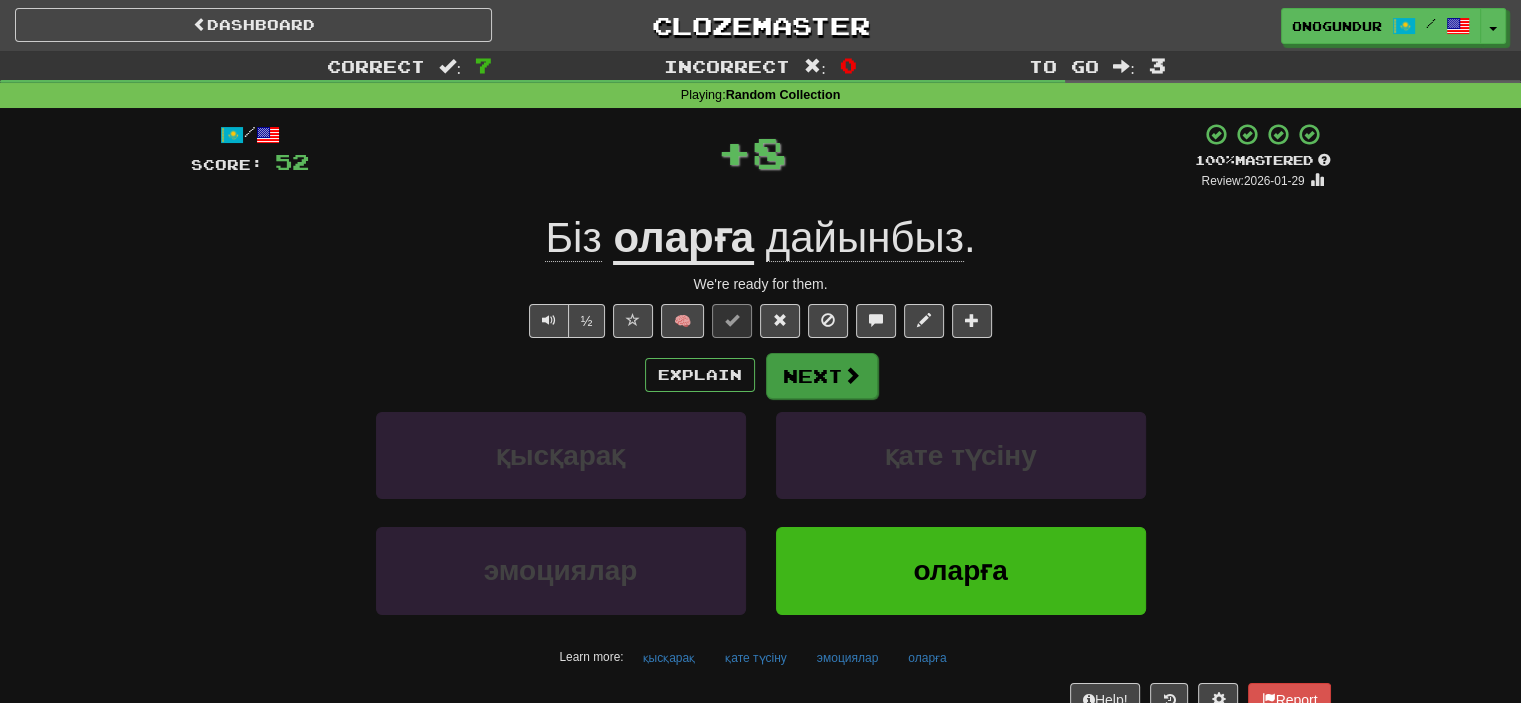 click on "Next" at bounding box center [822, 376] 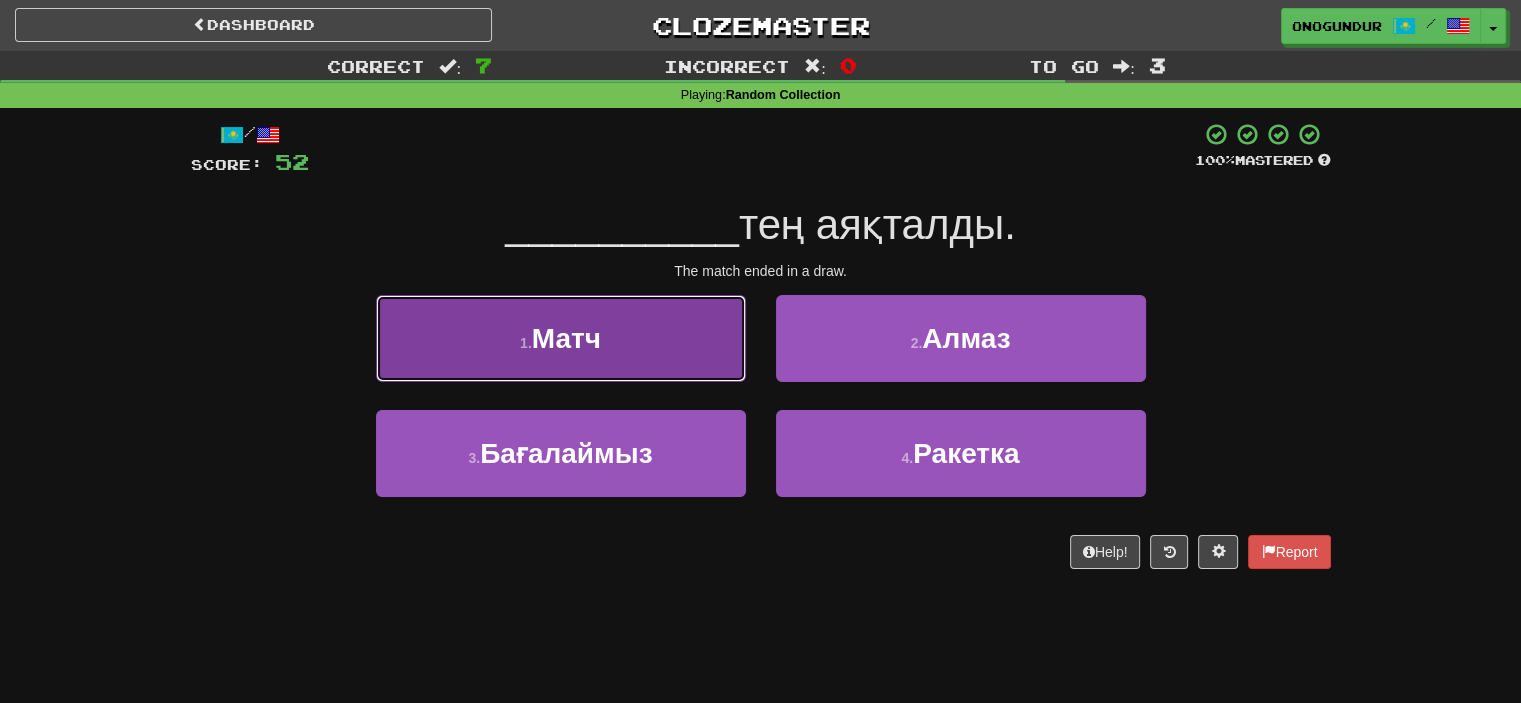 click on "1 .  Матч" at bounding box center (561, 338) 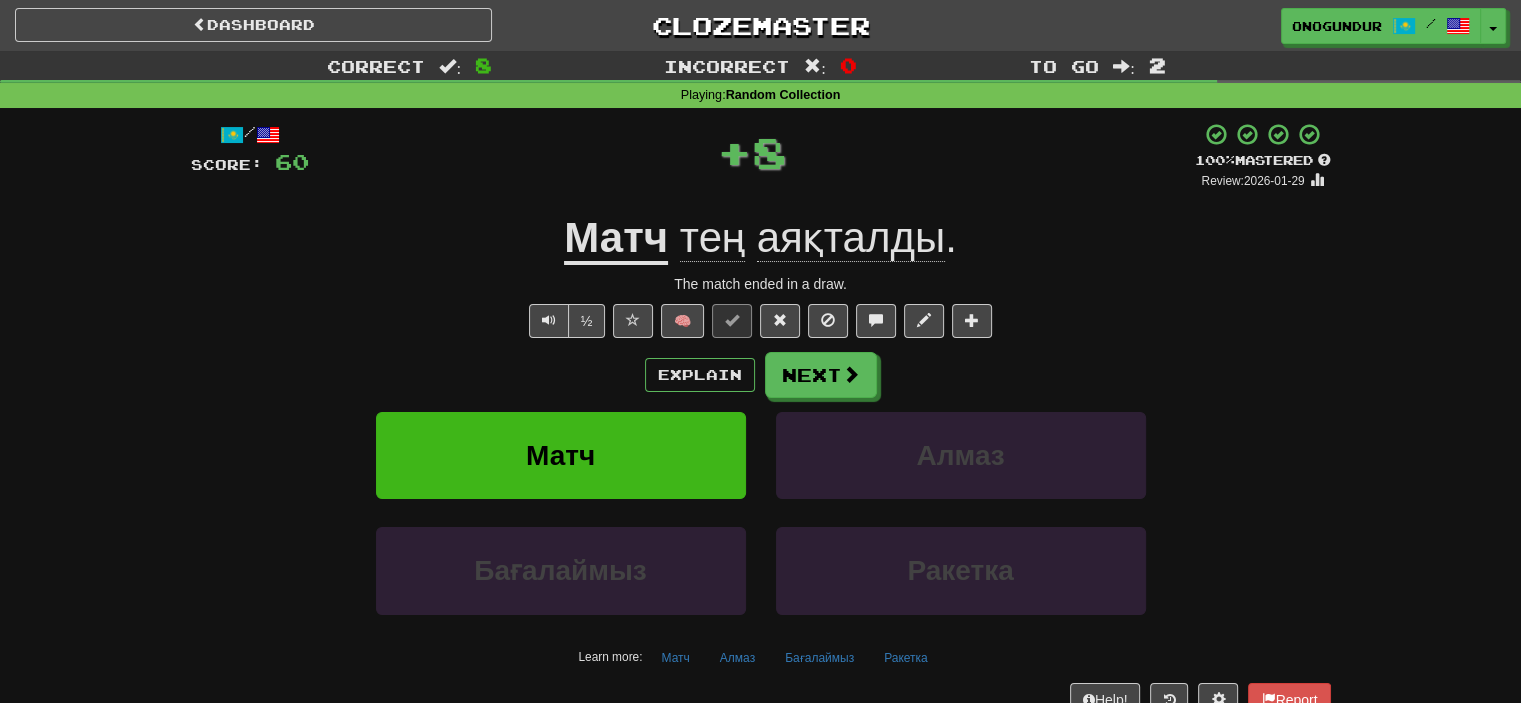 click on "Next" at bounding box center [821, 375] 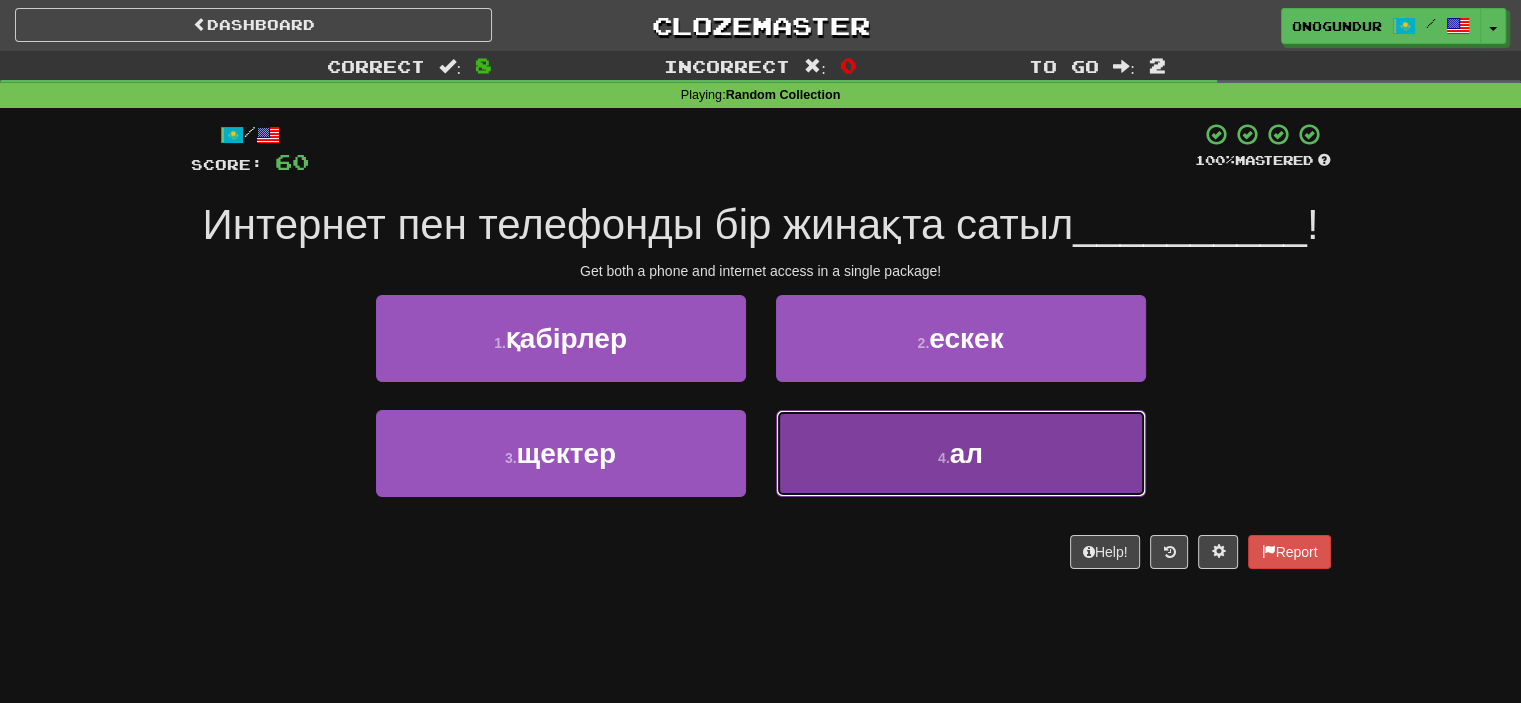 click on "4 .  ал" at bounding box center [961, 453] 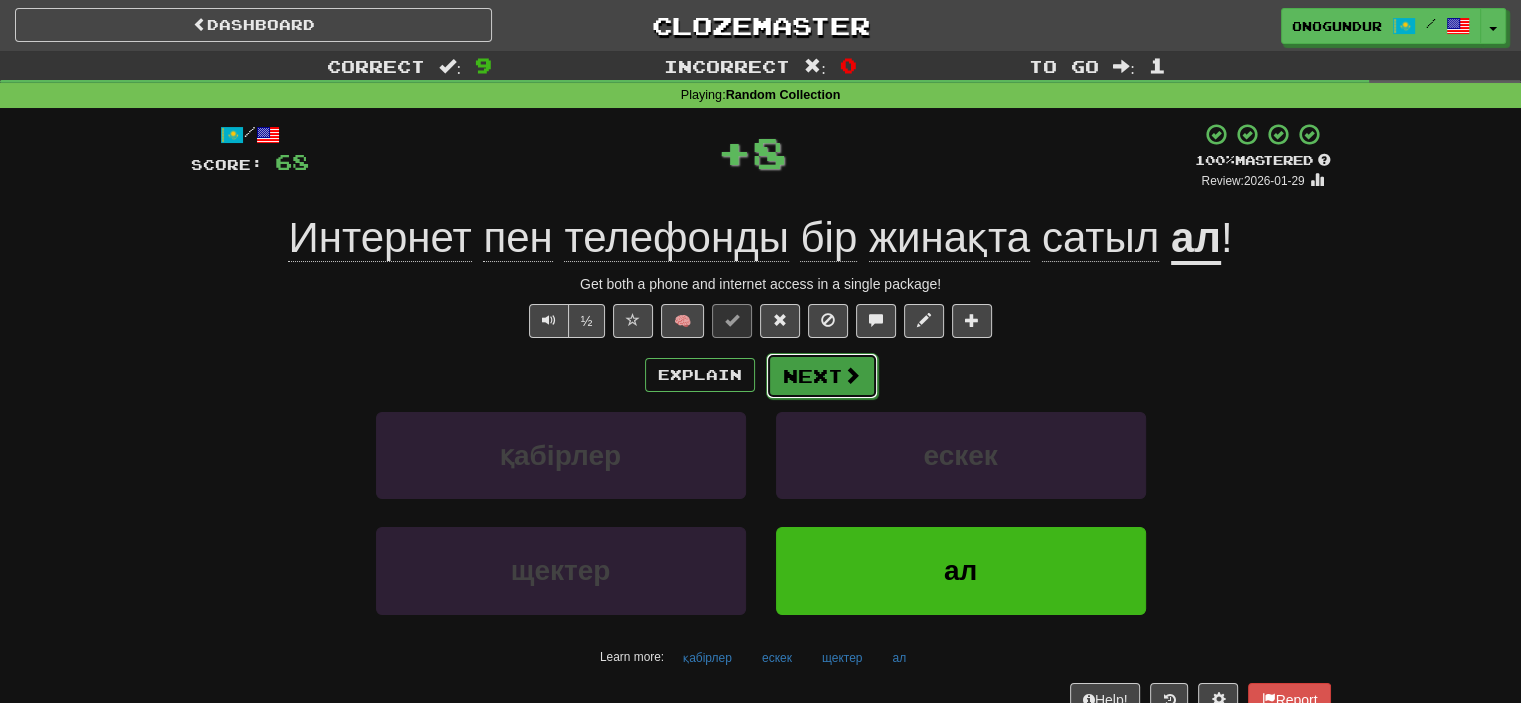 click on "Next" at bounding box center [822, 376] 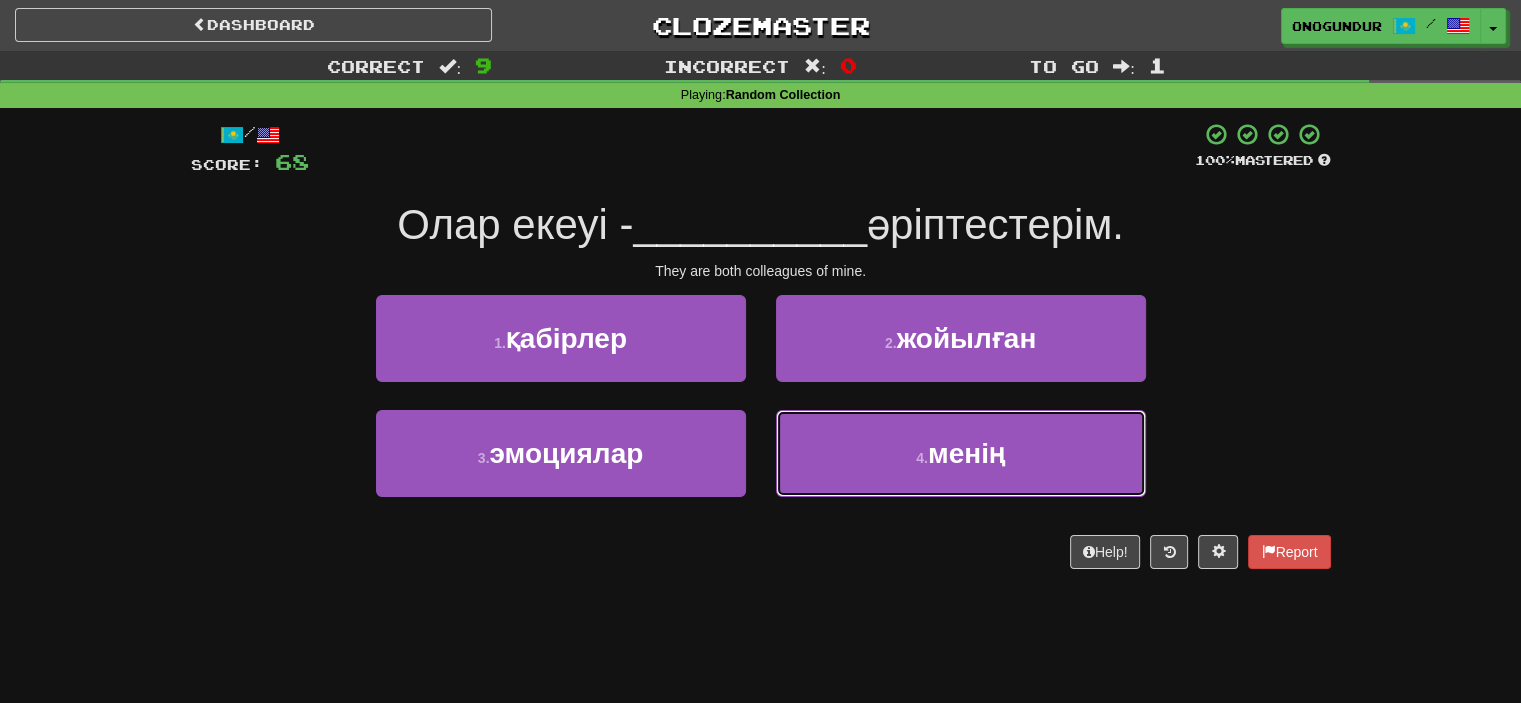 drag, startPoint x: 836, startPoint y: 448, endPoint x: 825, endPoint y: 397, distance: 52.17279 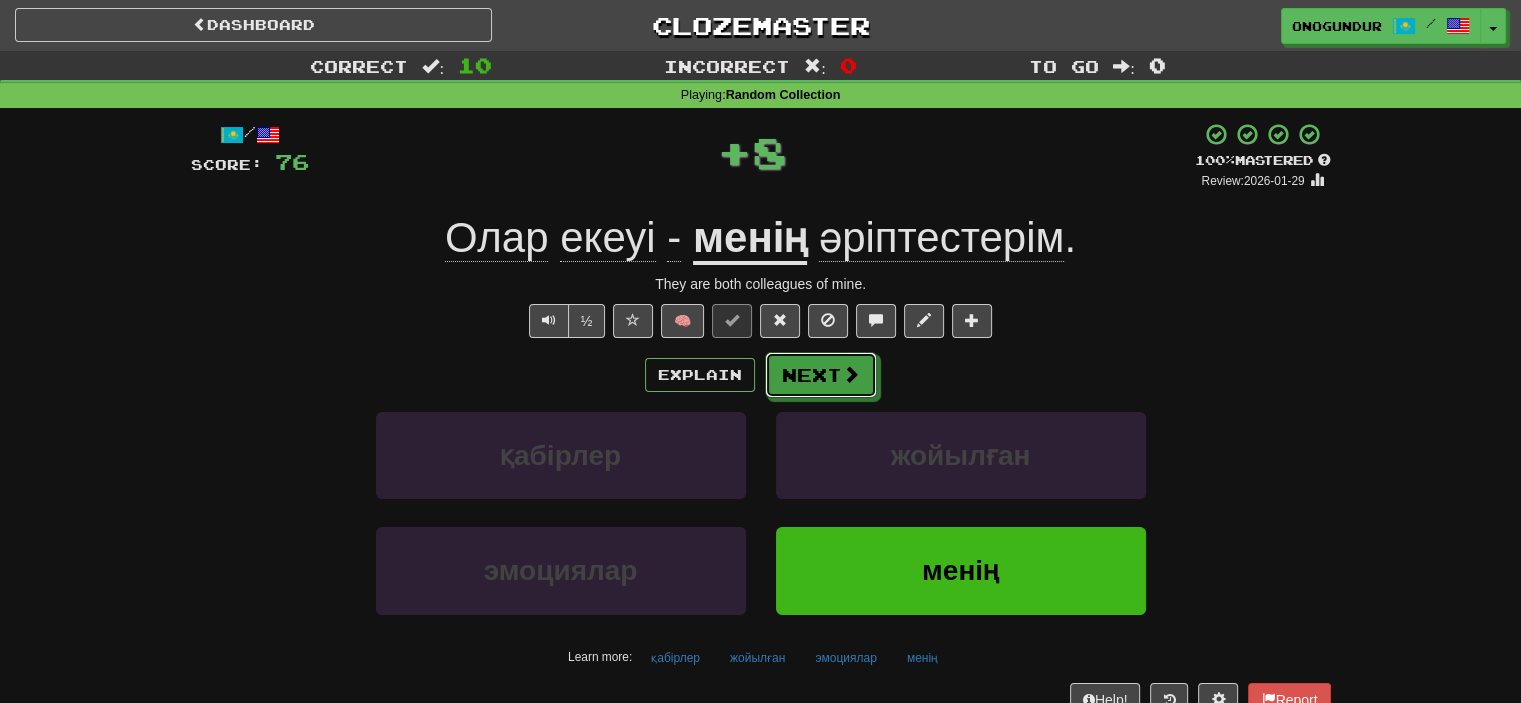 click on "Next" at bounding box center [821, 375] 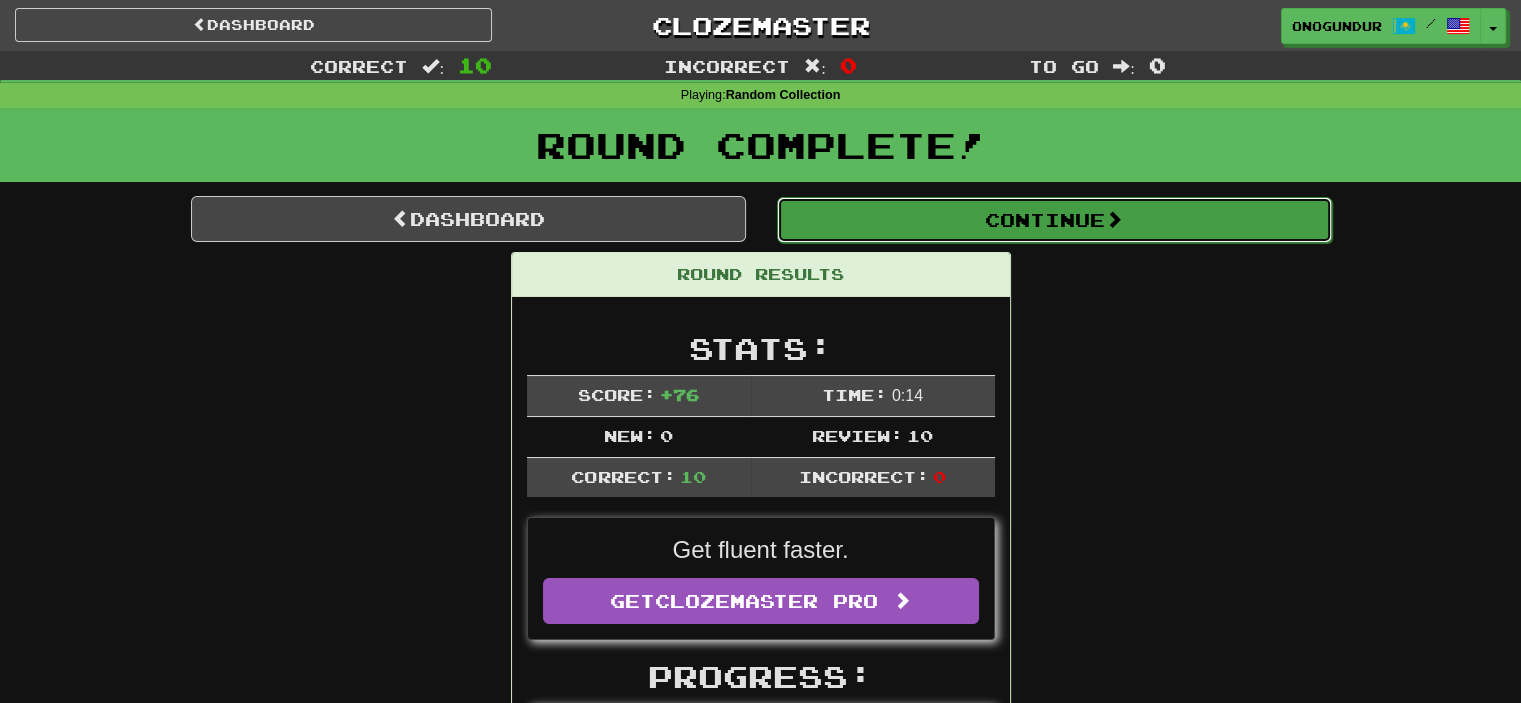 click on "Continue" at bounding box center [1054, 220] 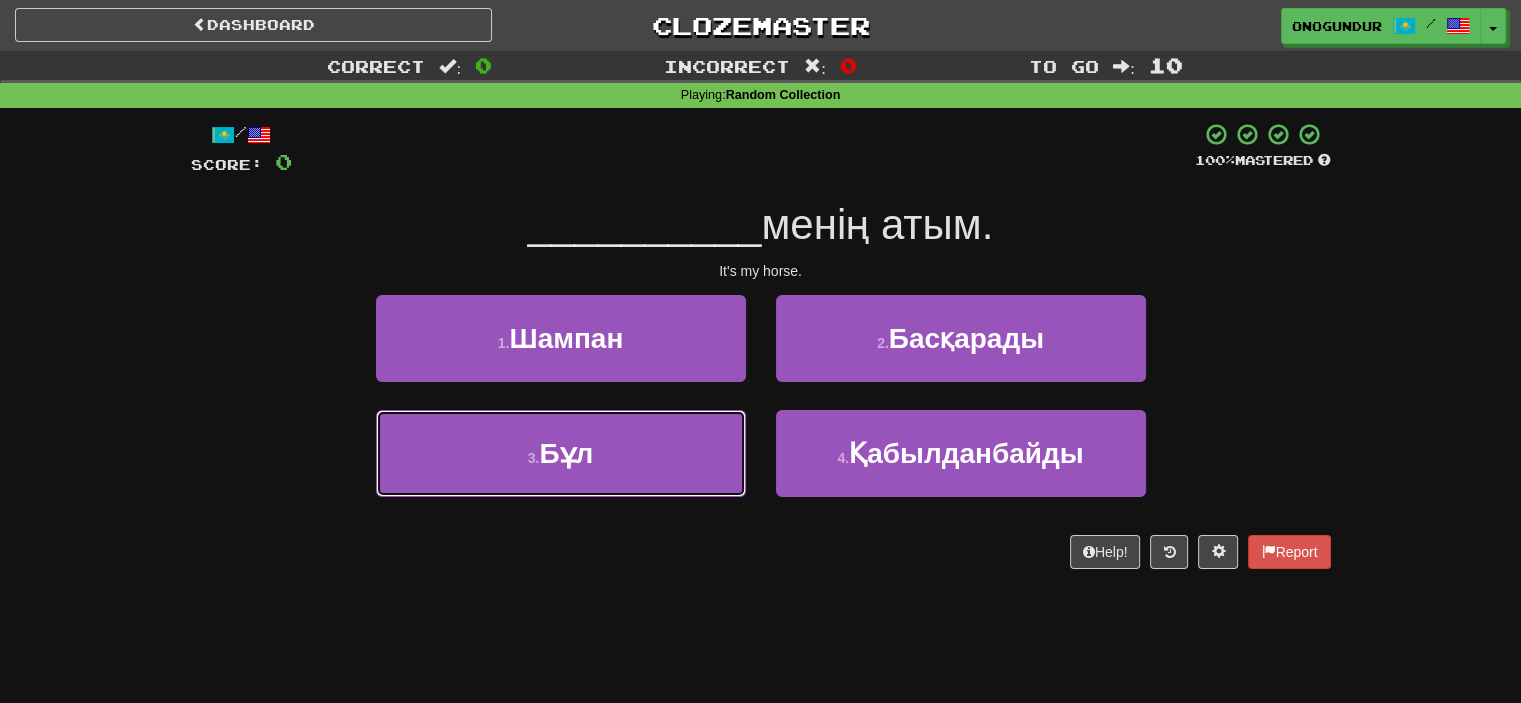 drag, startPoint x: 706, startPoint y: 427, endPoint x: 735, endPoint y: 409, distance: 34.132095 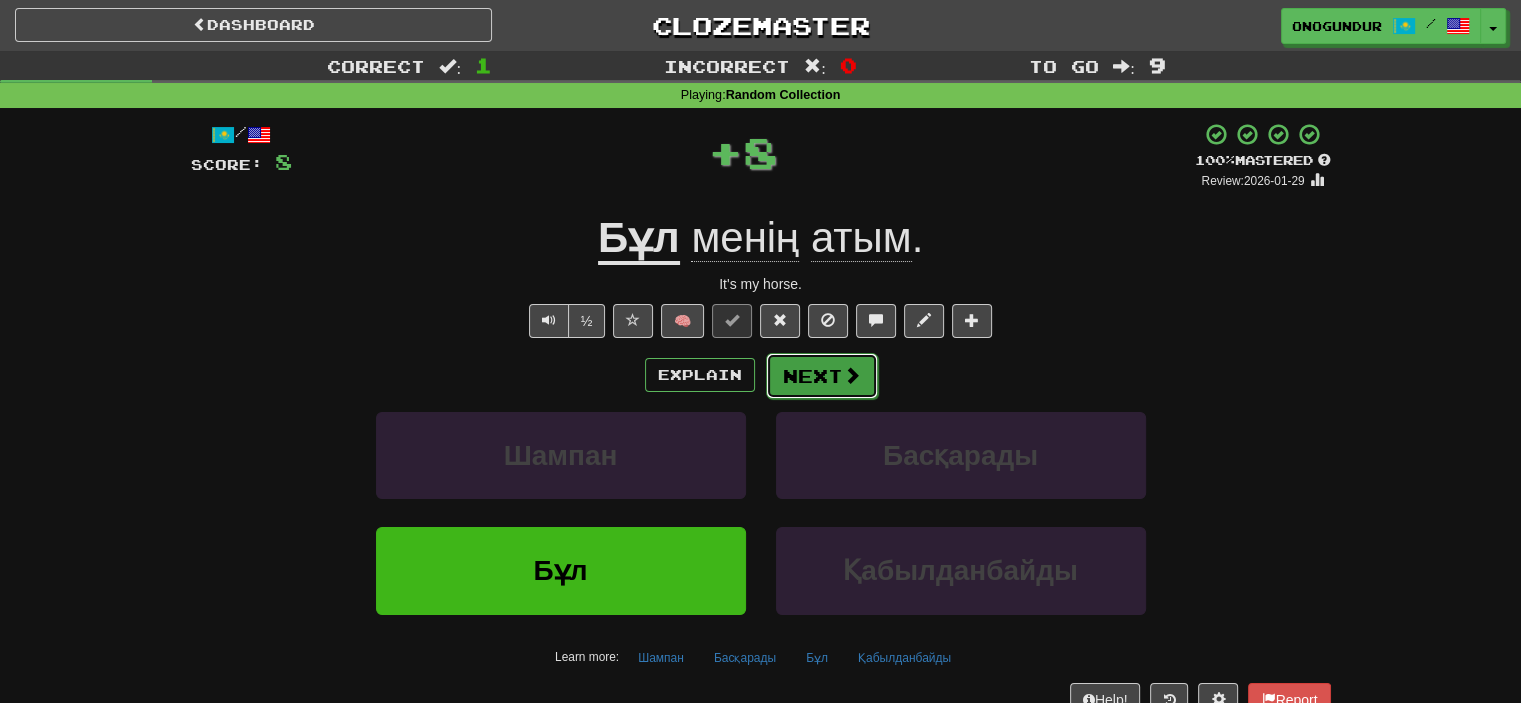 click on "Next" at bounding box center (822, 376) 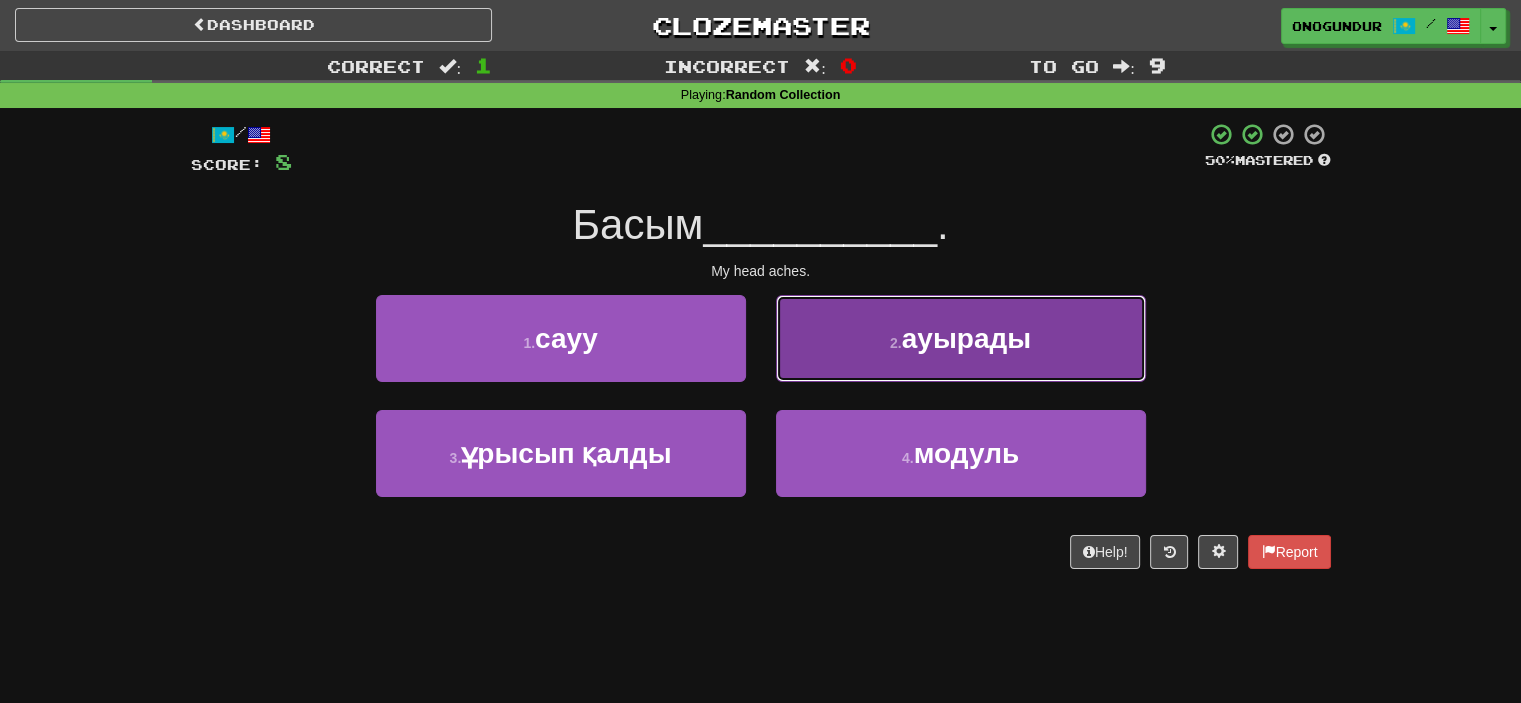 click on "2 .  ауырады" at bounding box center [961, 338] 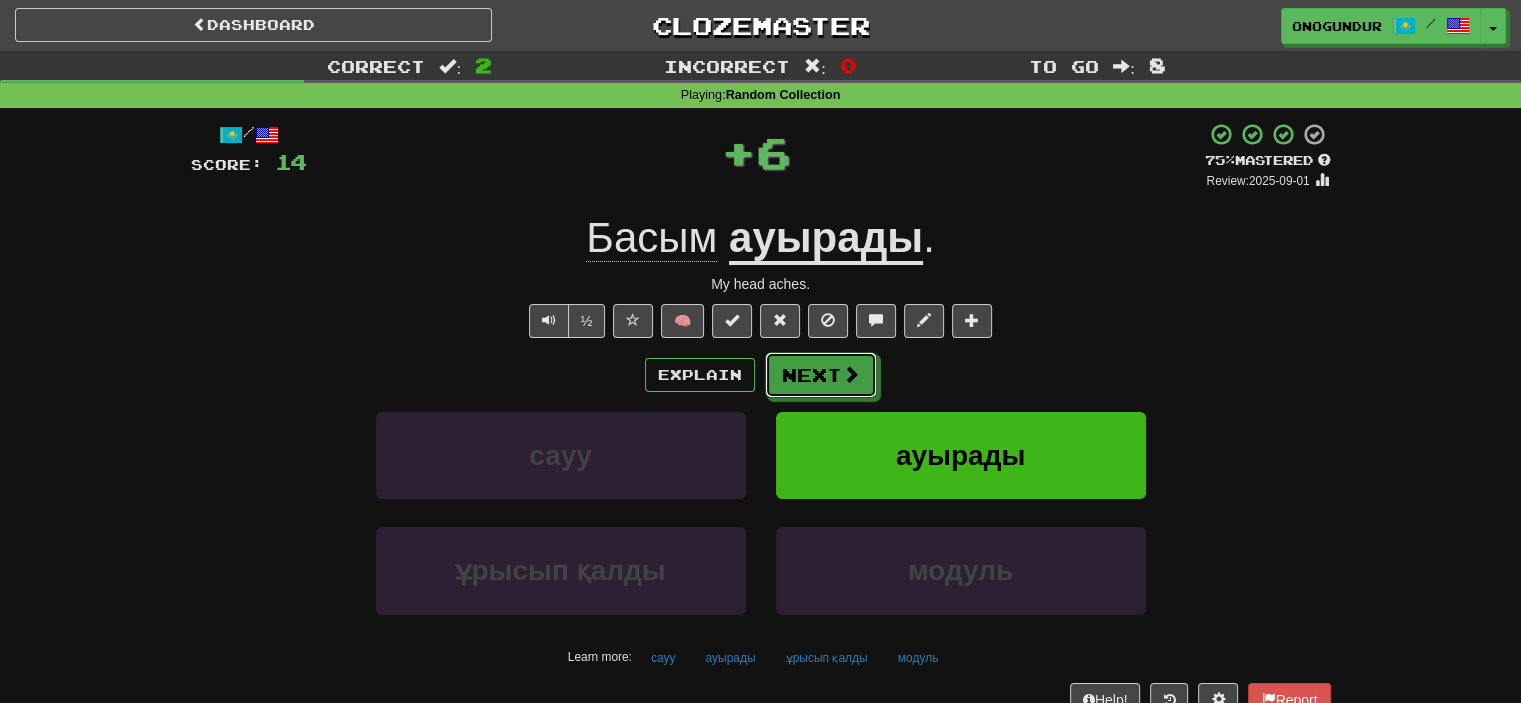 click on "Next" at bounding box center [821, 375] 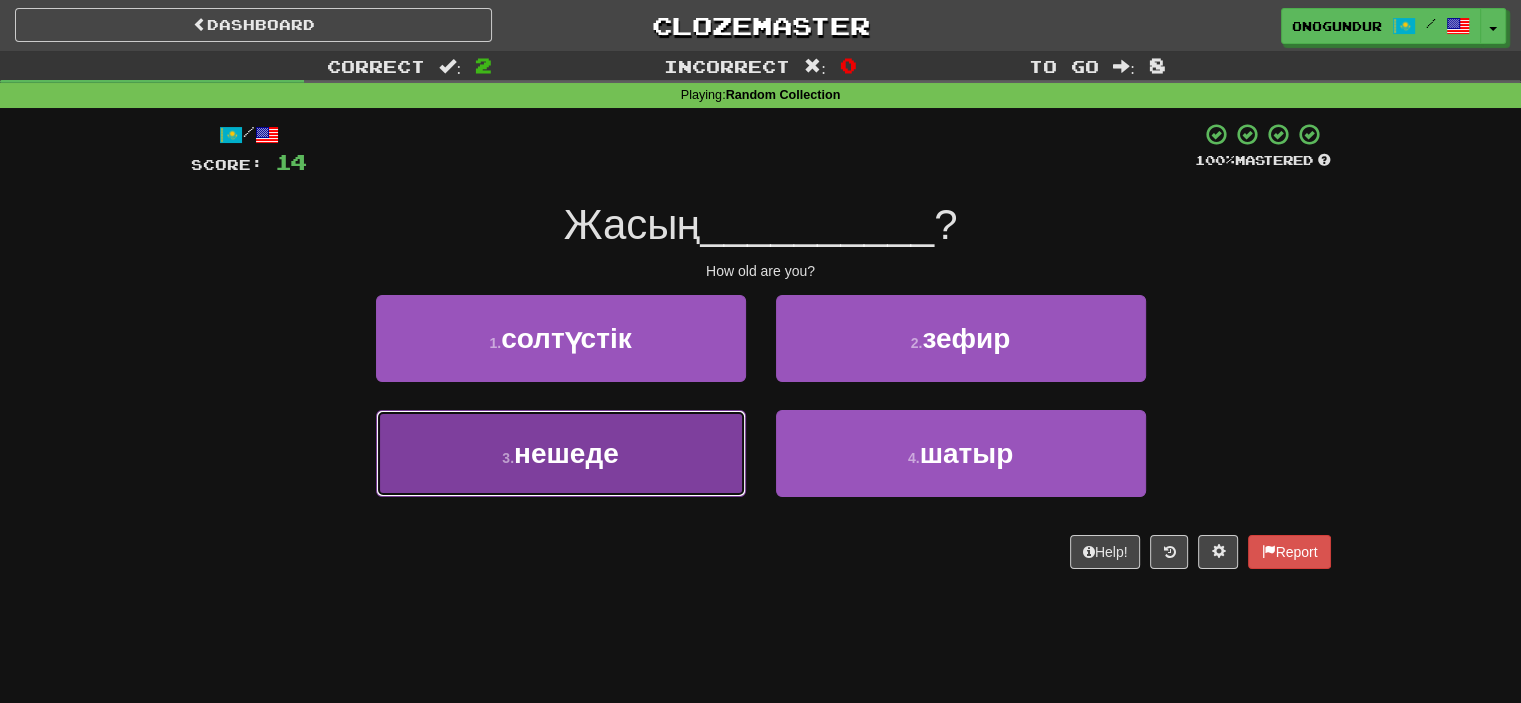 click on "3 .  нешеде" at bounding box center (561, 453) 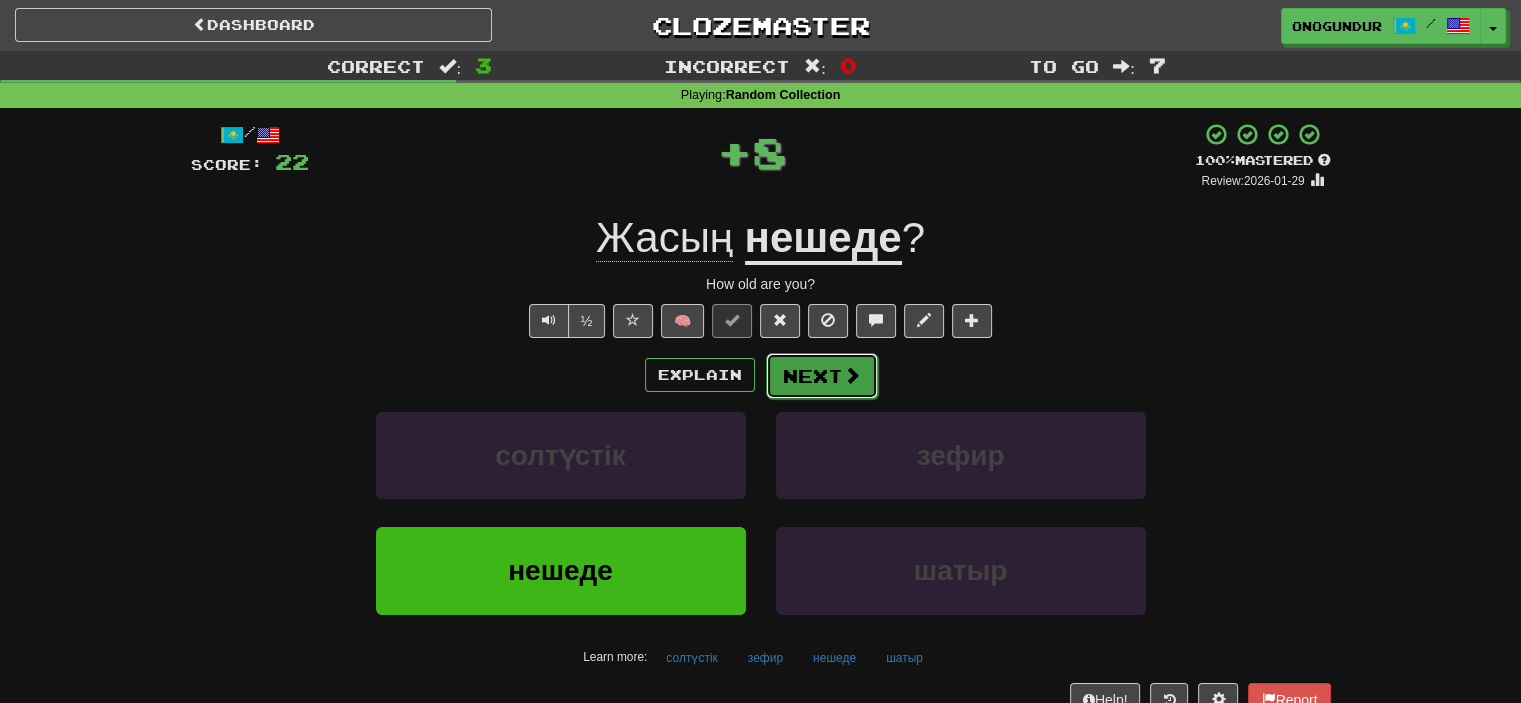 click on "Next" at bounding box center [822, 376] 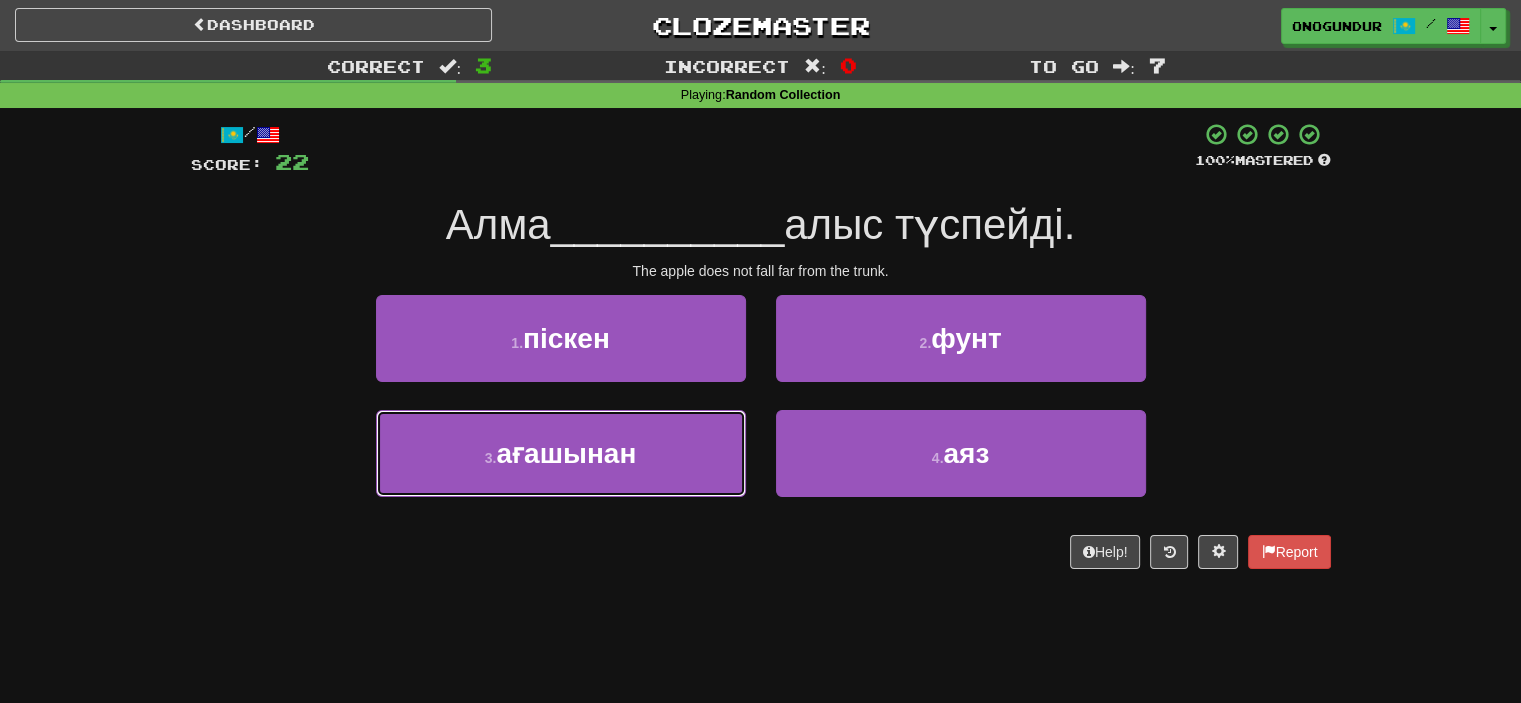 drag, startPoint x: 679, startPoint y: 439, endPoint x: 708, endPoint y: 406, distance: 43.931767 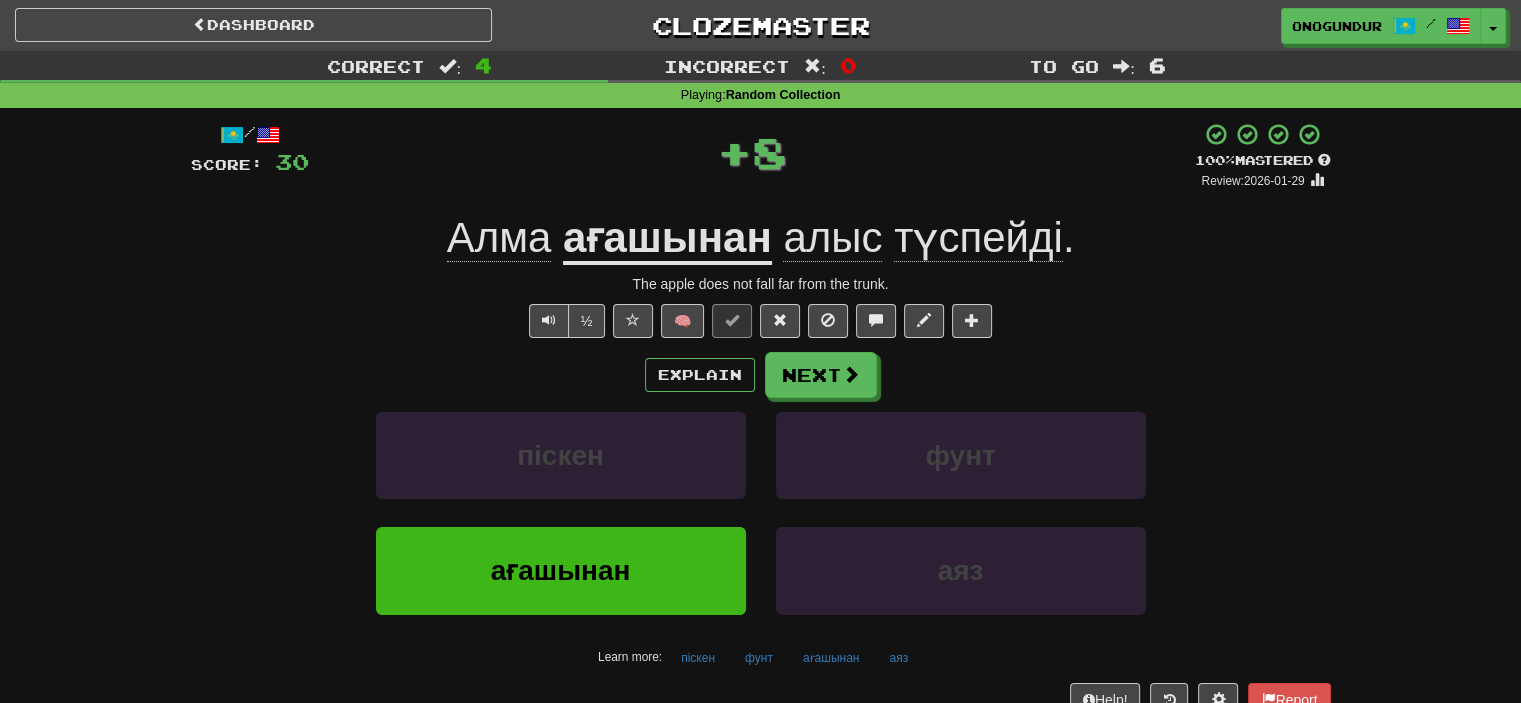 click on "Next" at bounding box center (821, 375) 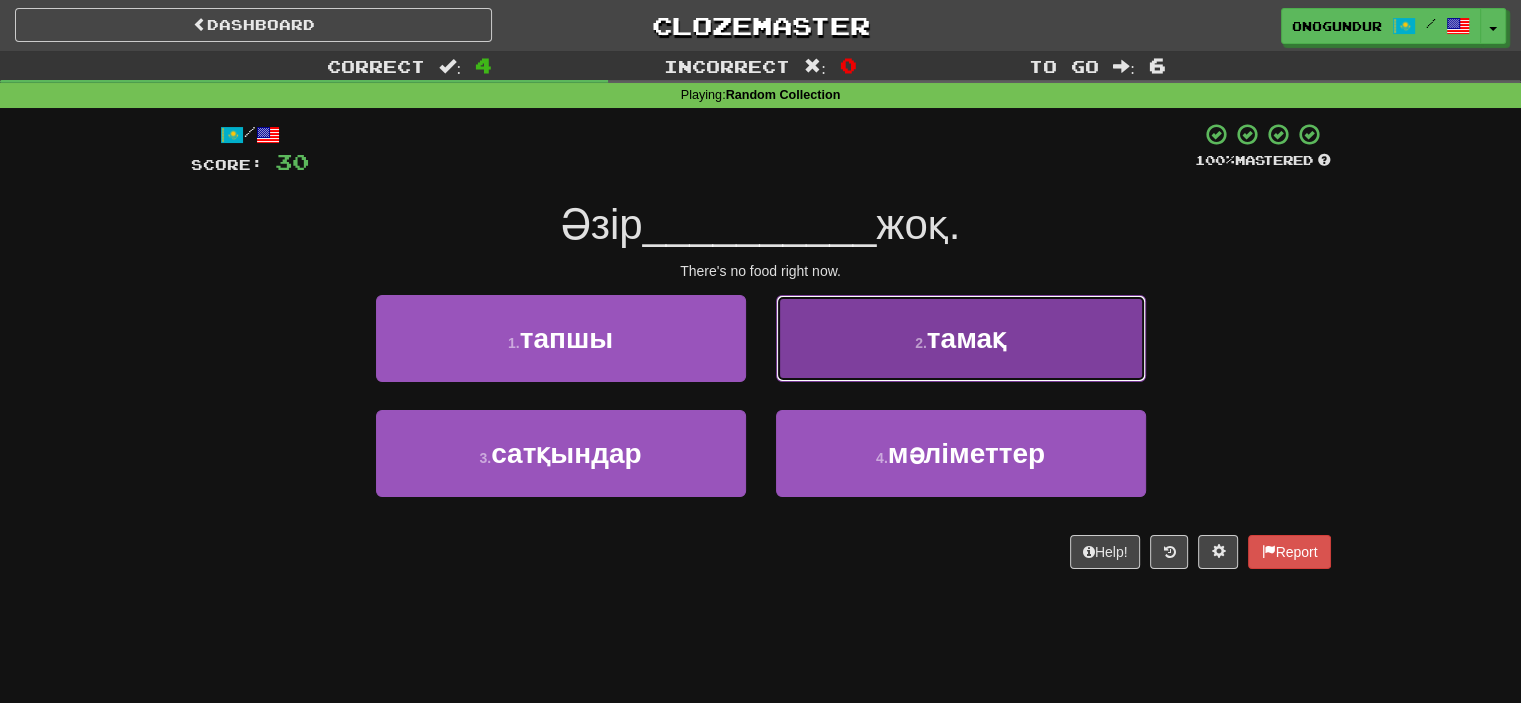 click on "2 .  тамақ" at bounding box center [961, 338] 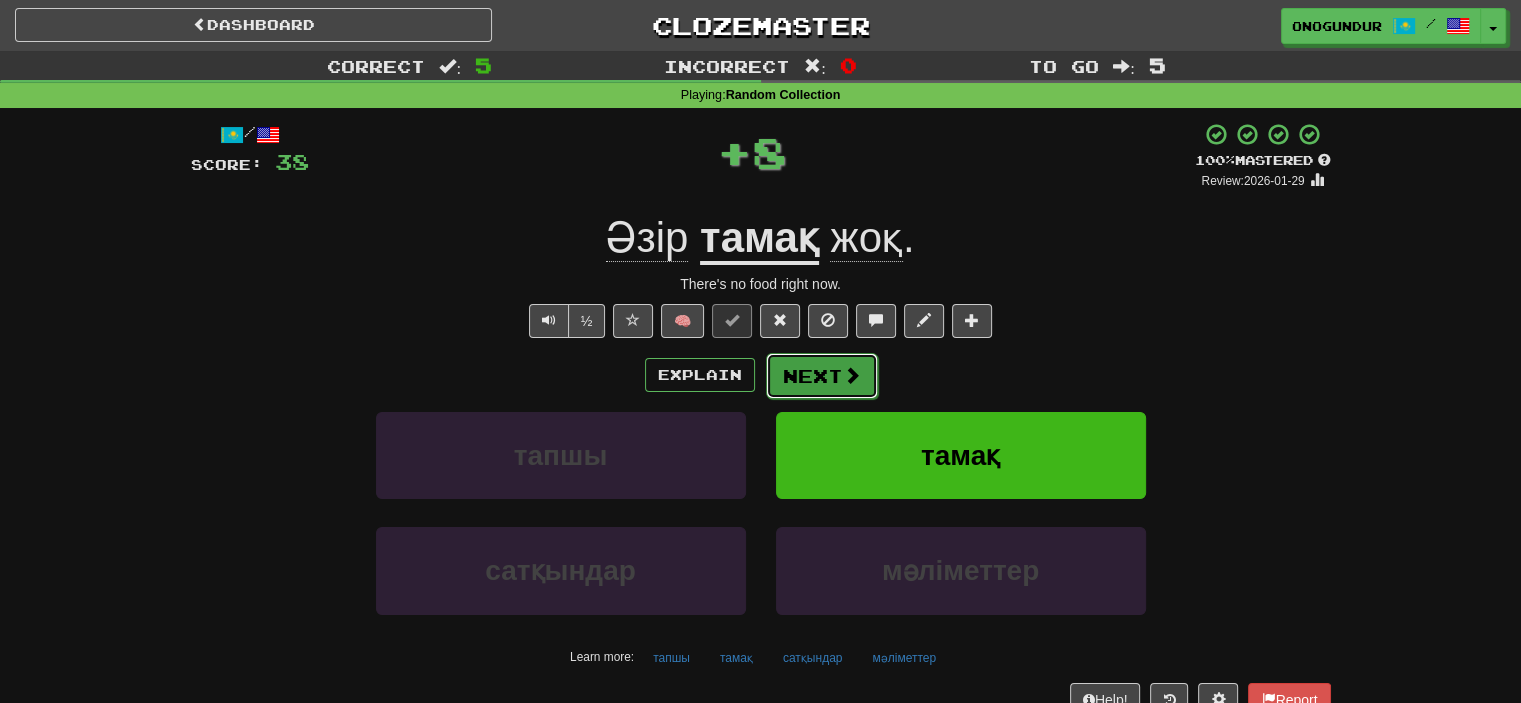 click on "Next" at bounding box center [822, 376] 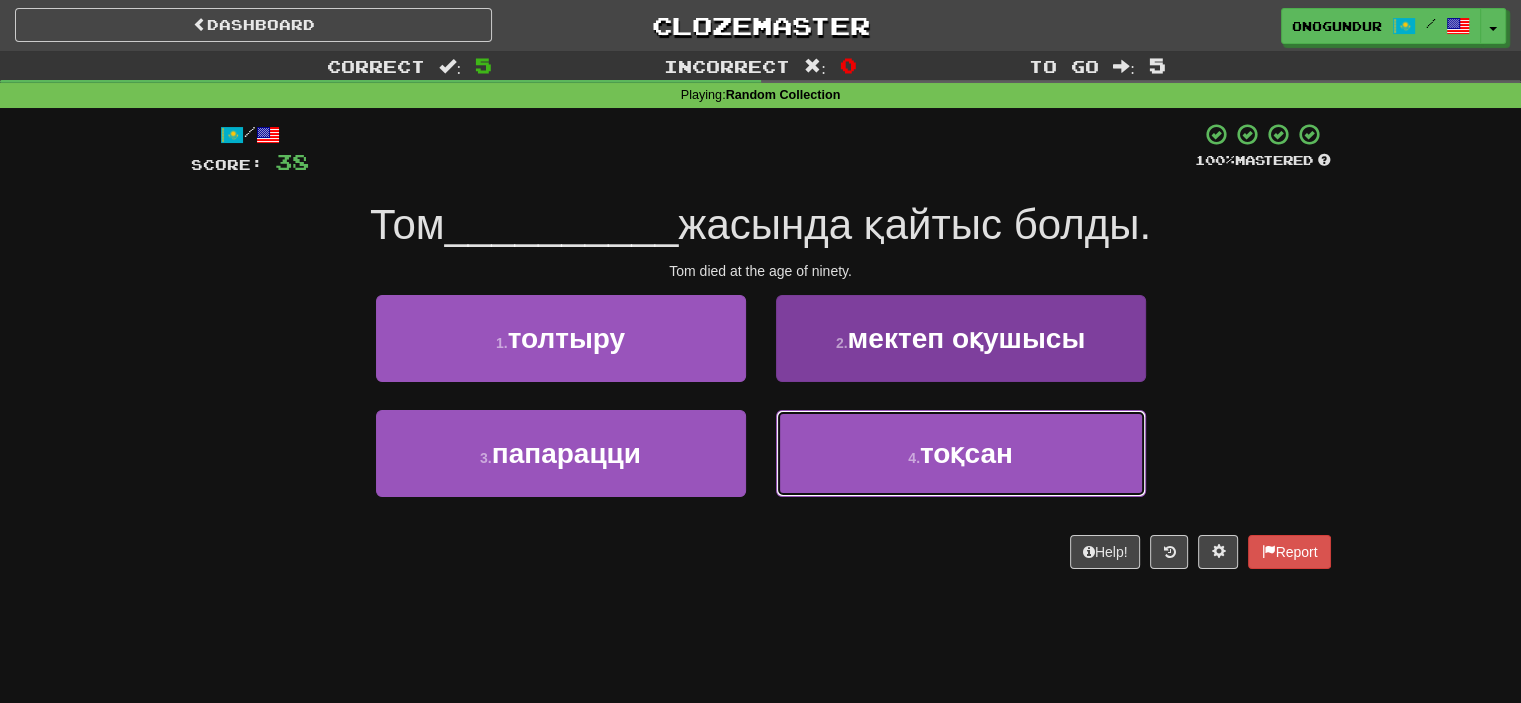 click on "4 .  тоқсан" at bounding box center [961, 453] 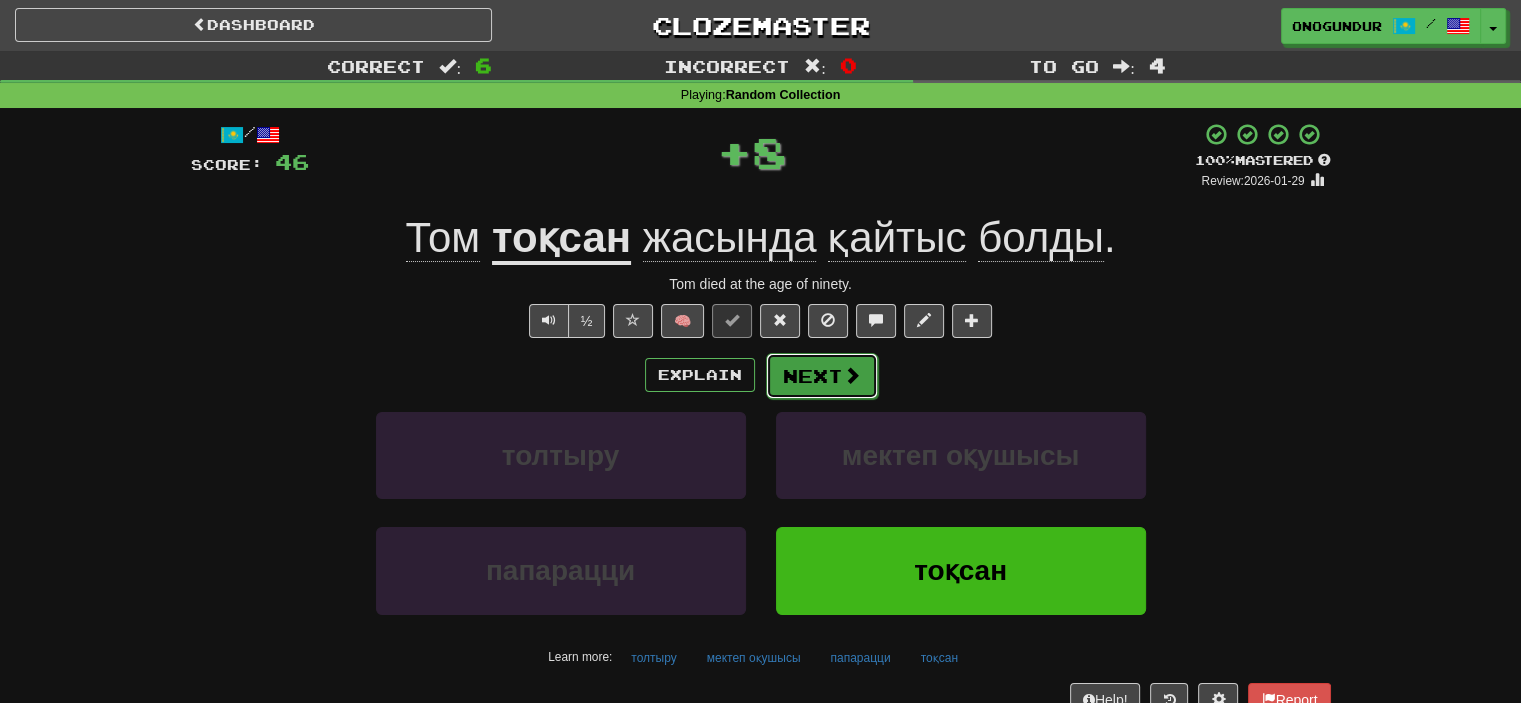 click on "Next" at bounding box center (822, 376) 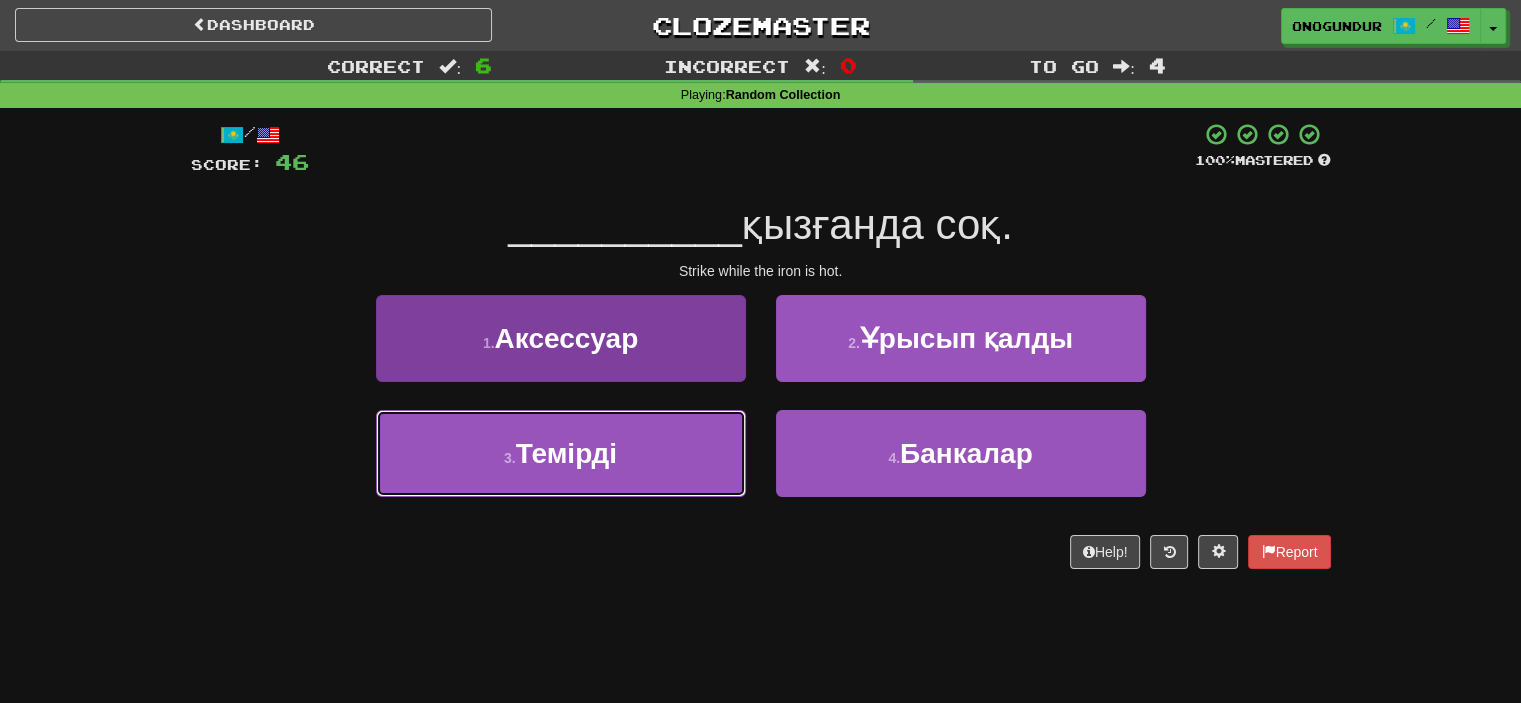 click on "3 .  Темірді" at bounding box center [561, 453] 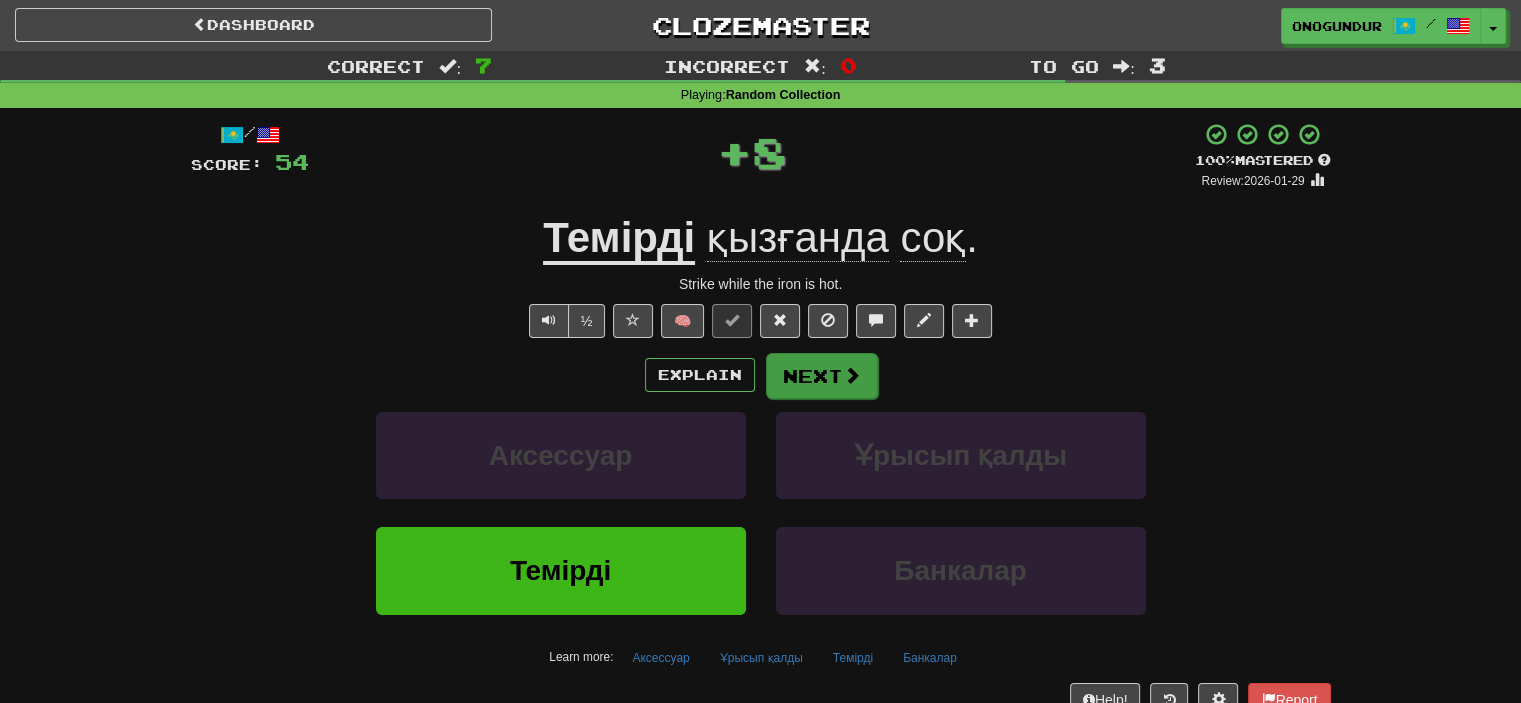 drag, startPoint x: 825, startPoint y: 347, endPoint x: 828, endPoint y: 357, distance: 10.440307 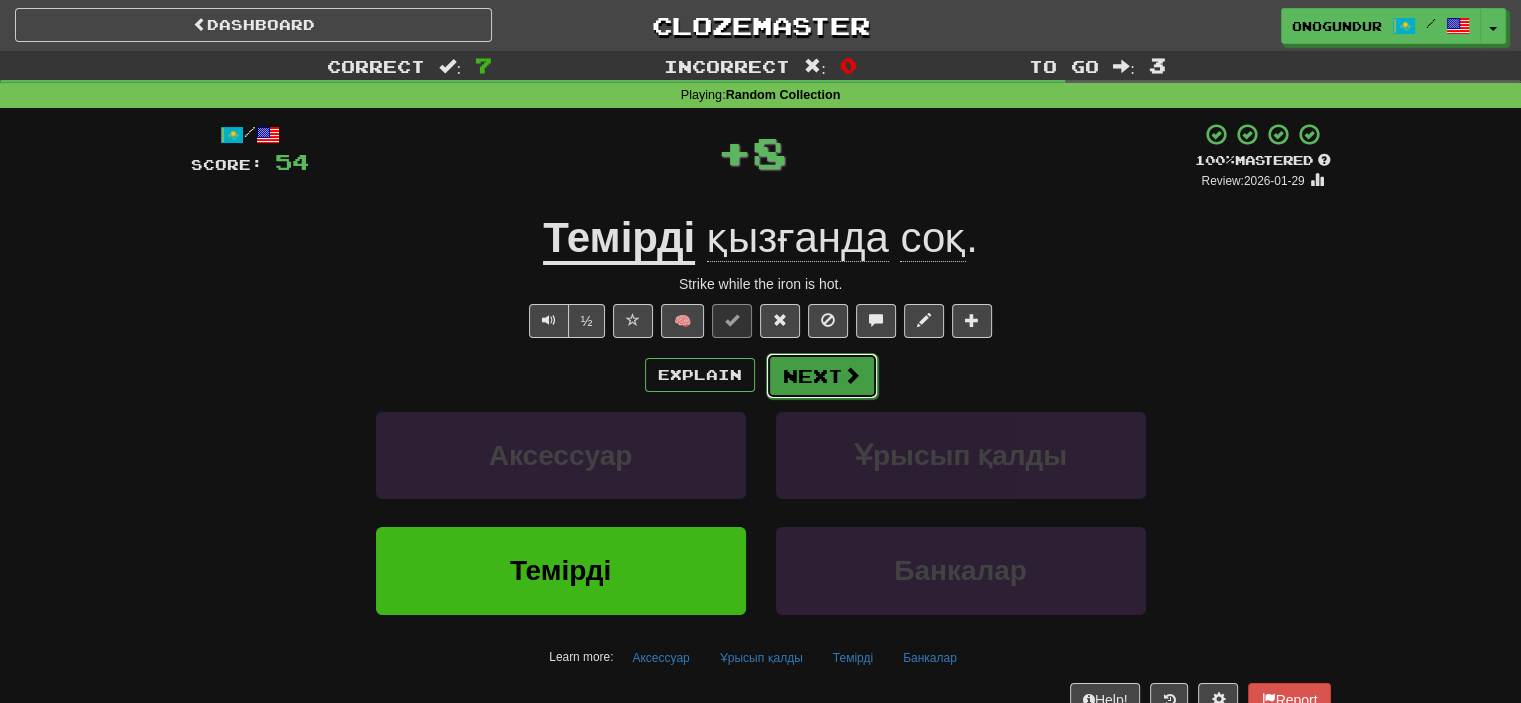 click on "Next" at bounding box center [822, 376] 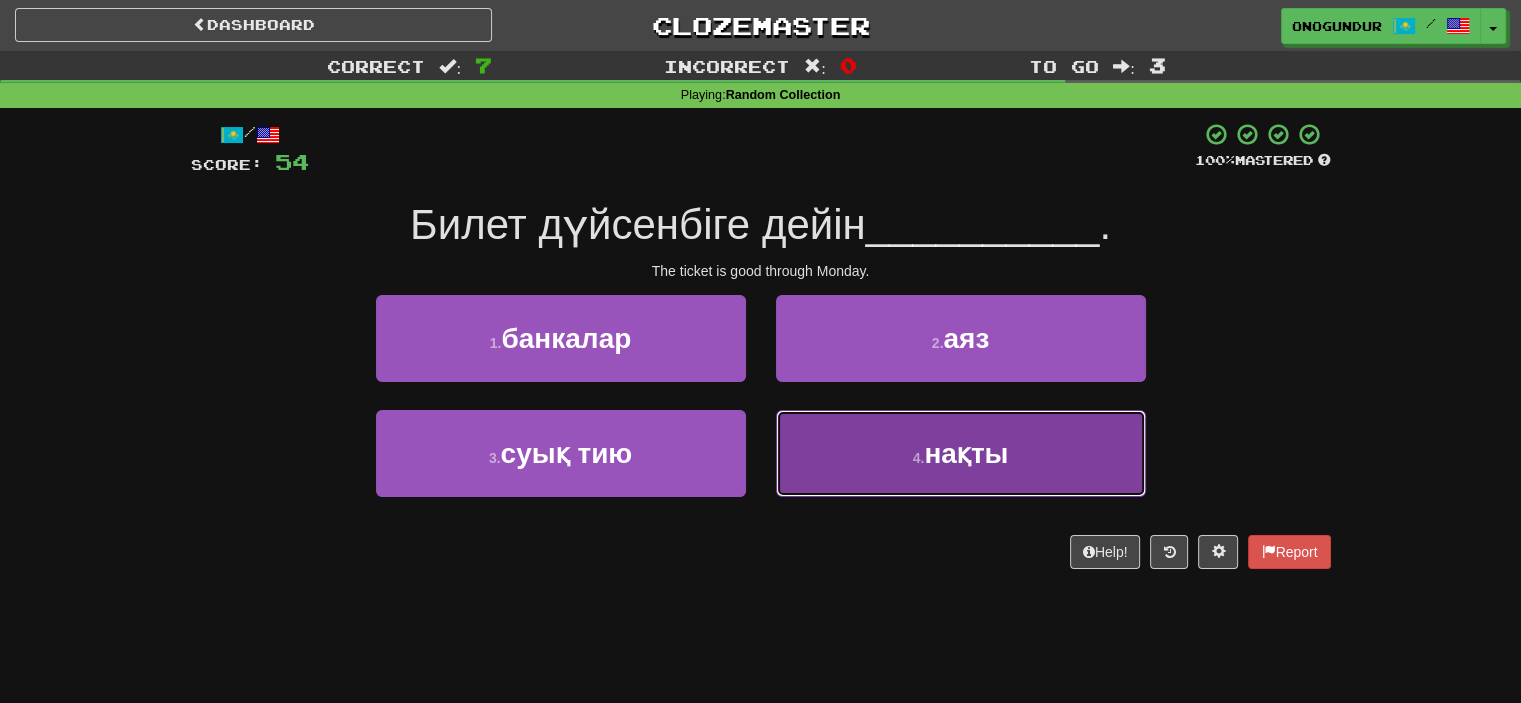click on "4 .  нақты" at bounding box center (961, 453) 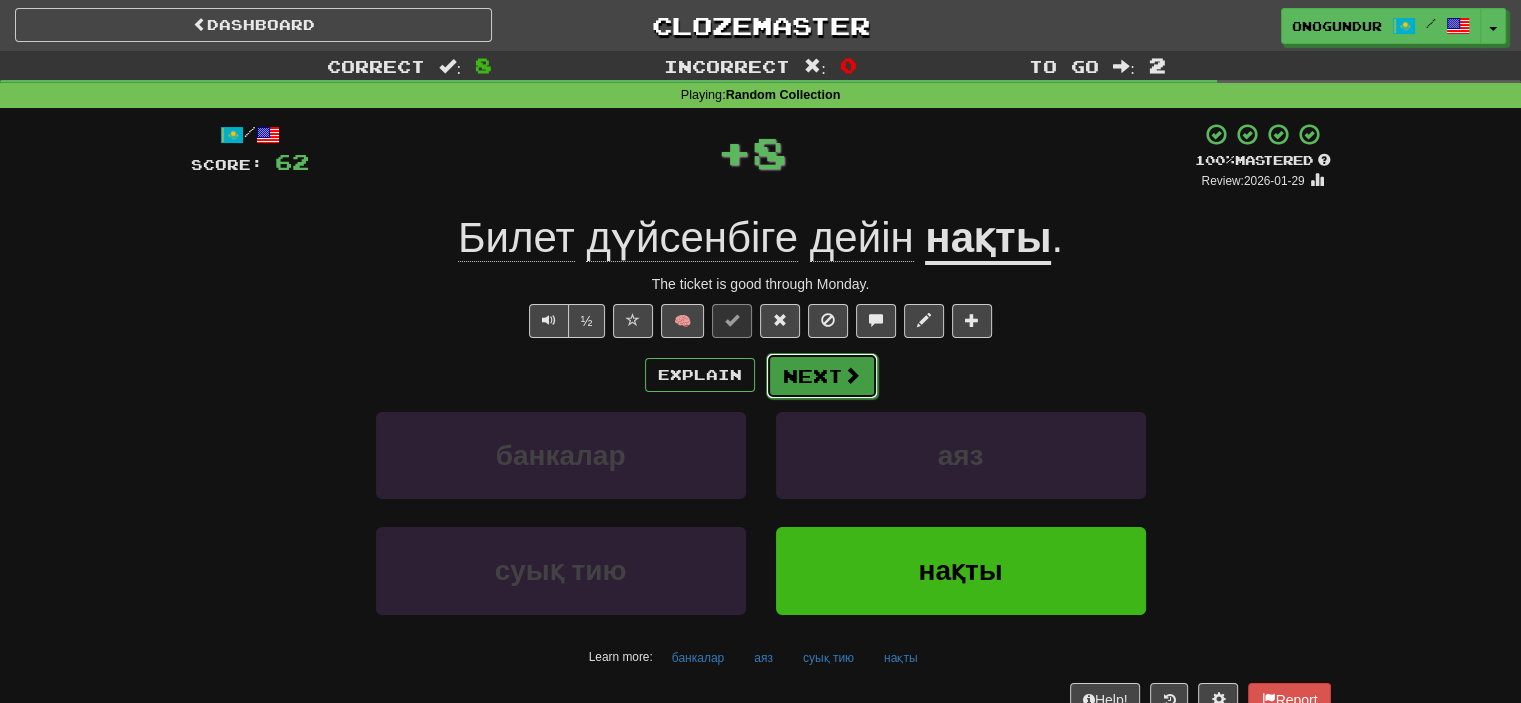drag, startPoint x: 787, startPoint y: 402, endPoint x: 786, endPoint y: 374, distance: 28.01785 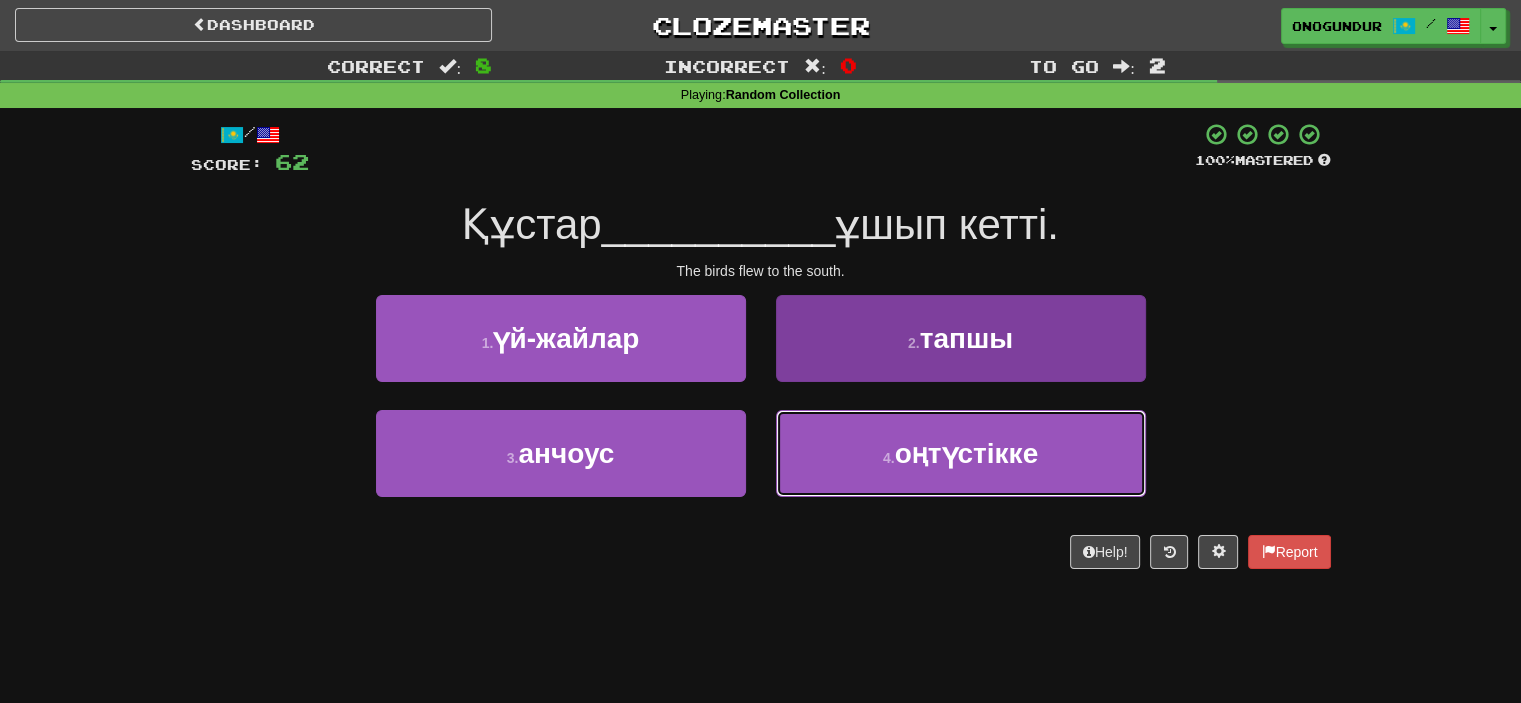 click on "4 .  оңтүстікке" at bounding box center (961, 453) 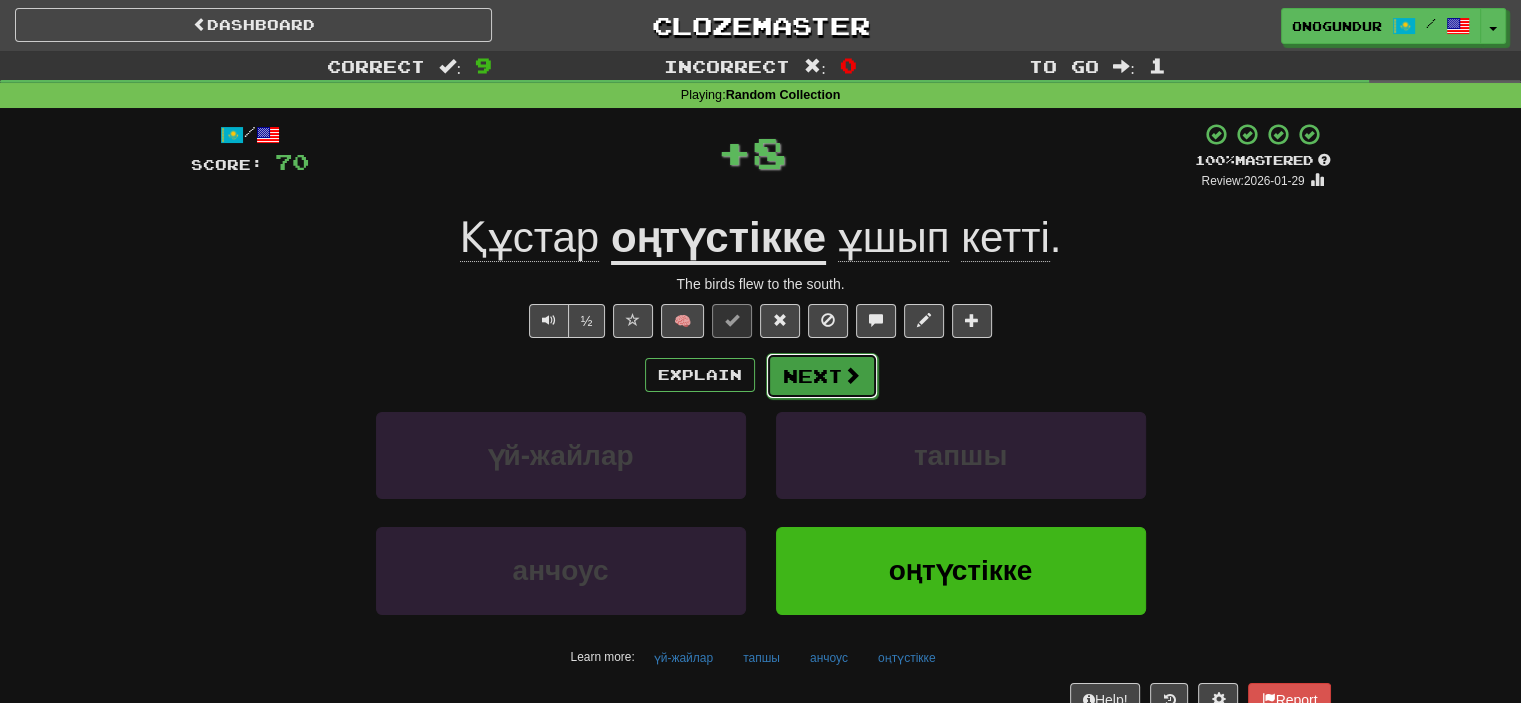click on "Next" at bounding box center (822, 376) 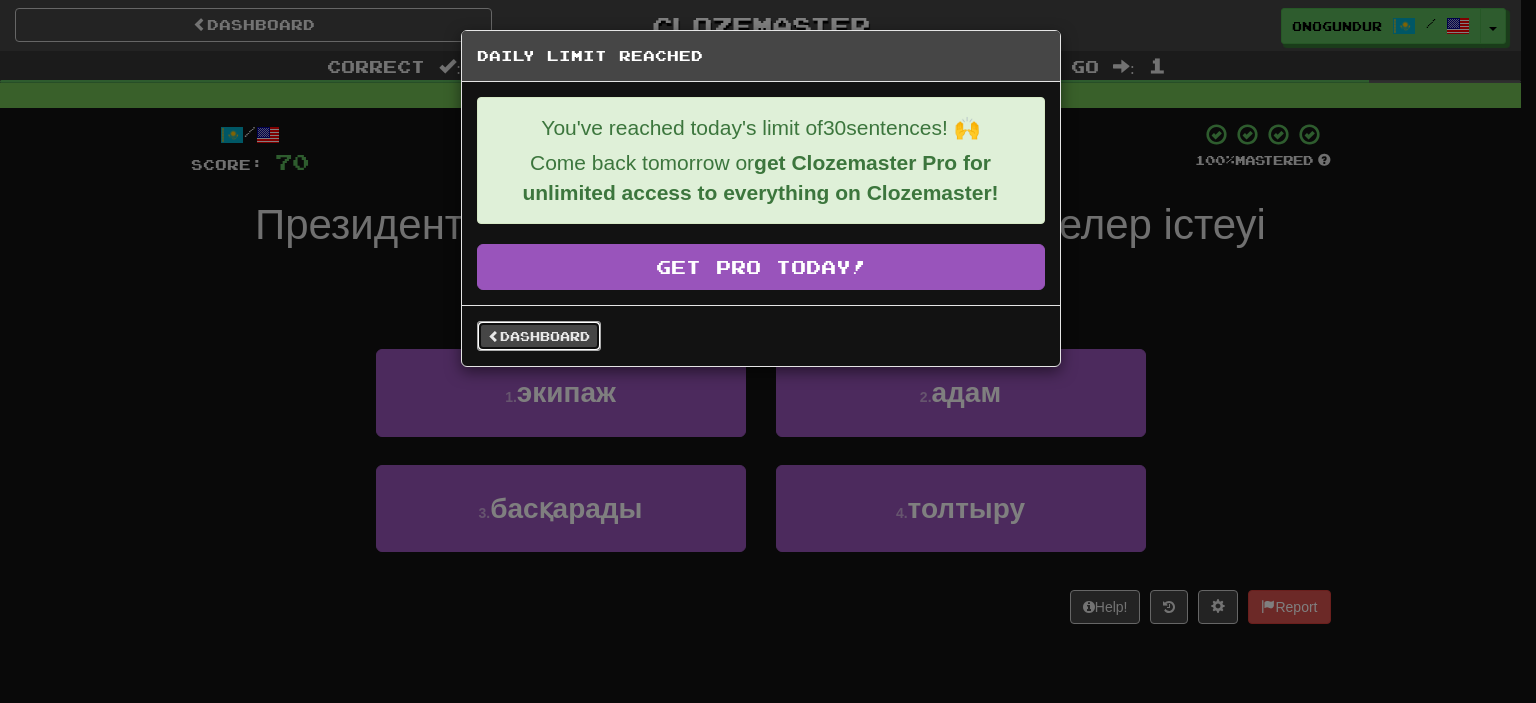 click on "Dashboard" at bounding box center [539, 336] 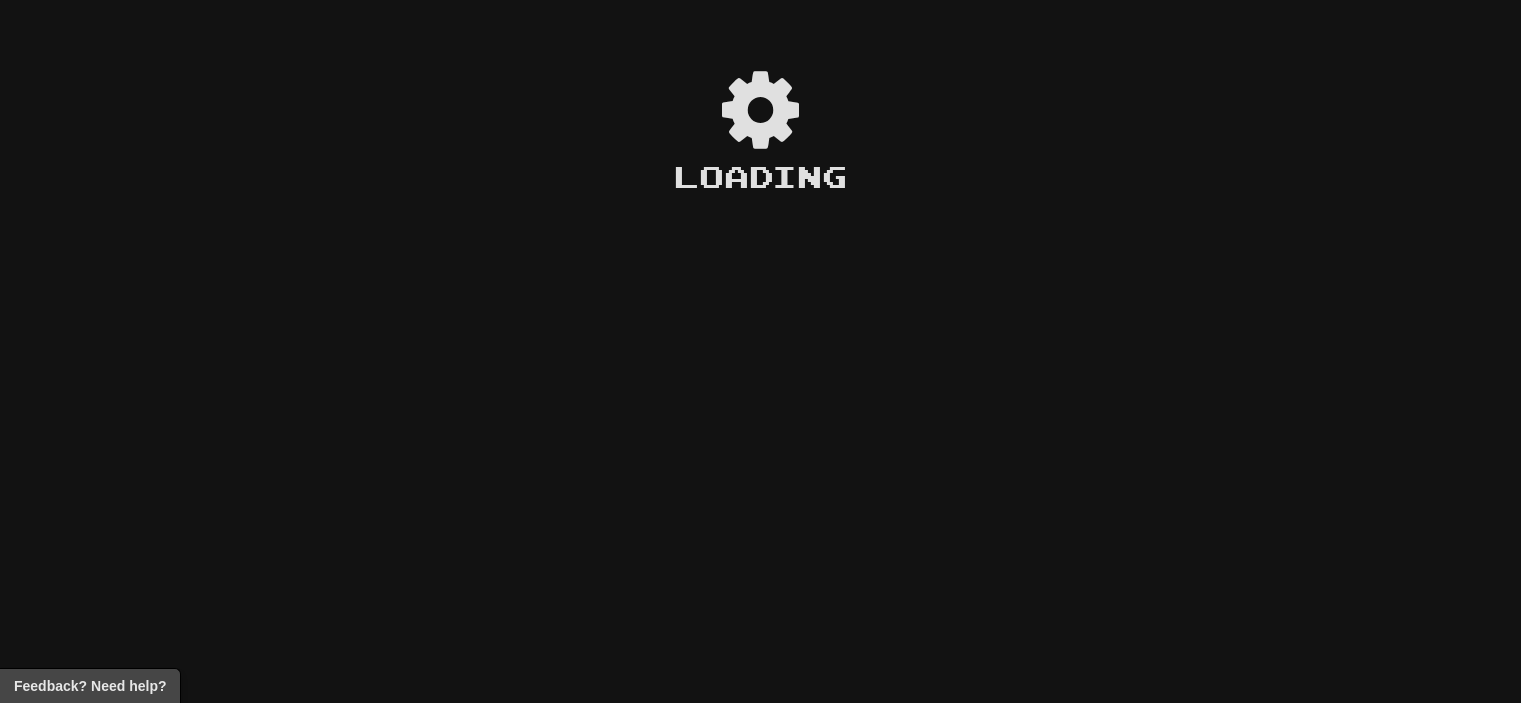 scroll, scrollTop: 0, scrollLeft: 0, axis: both 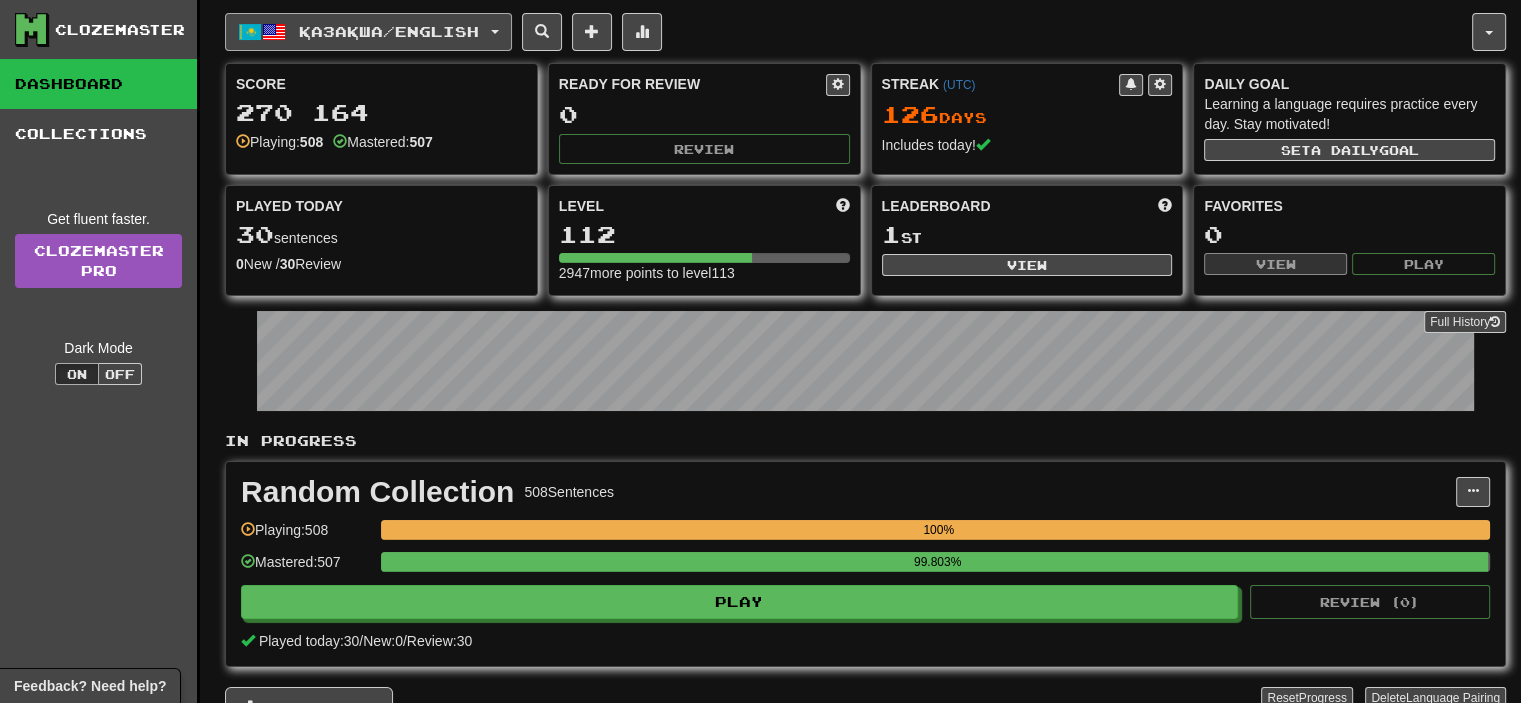 click on "Қазақша  /  English" 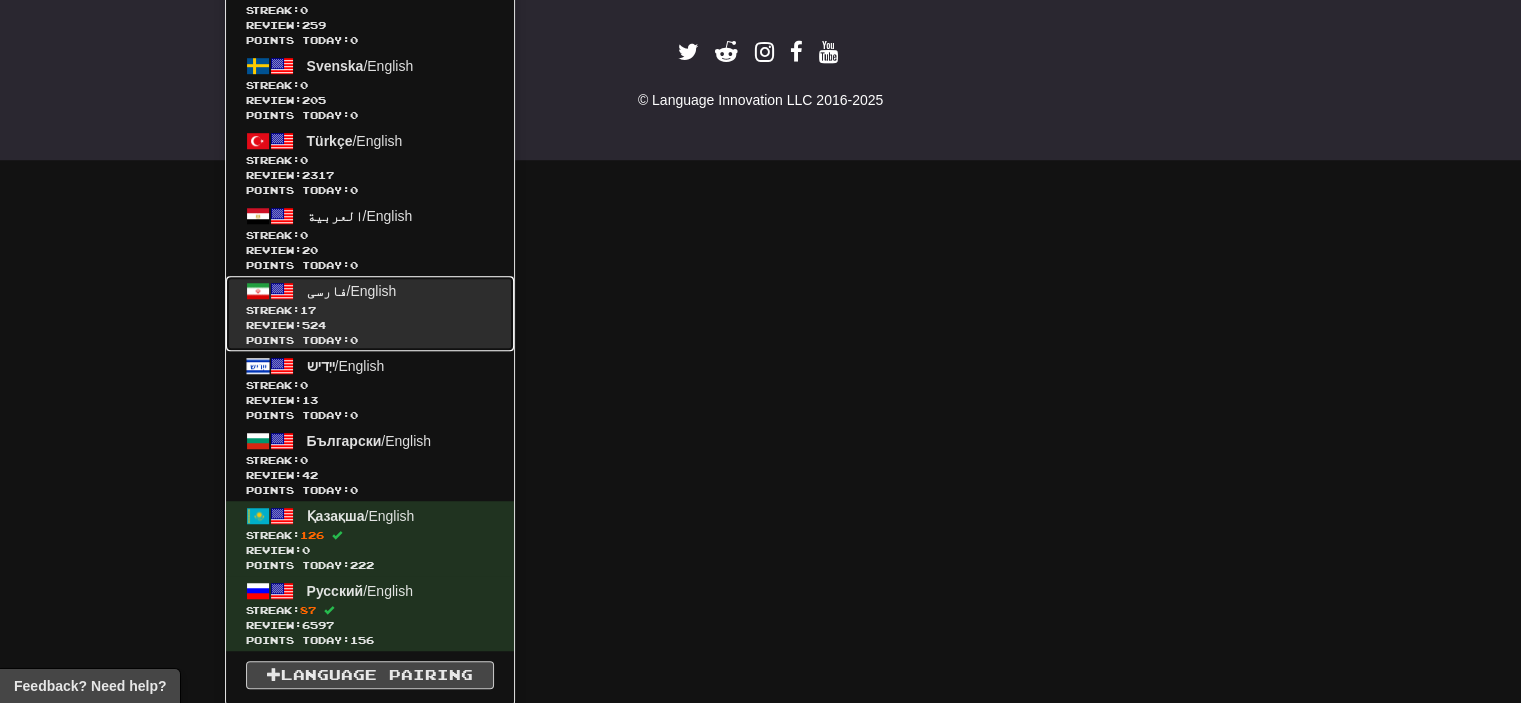 click on "Streak:  17" 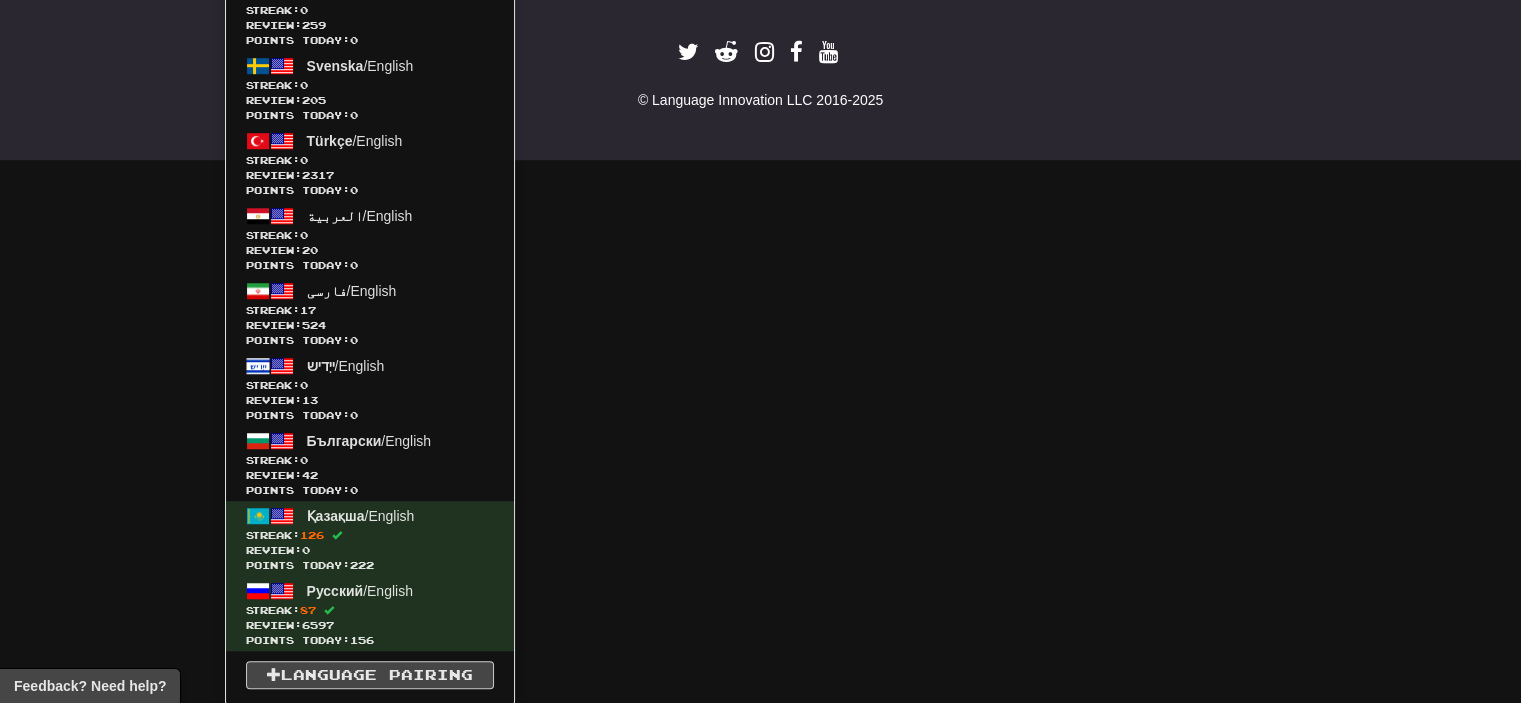 scroll, scrollTop: 736, scrollLeft: 0, axis: vertical 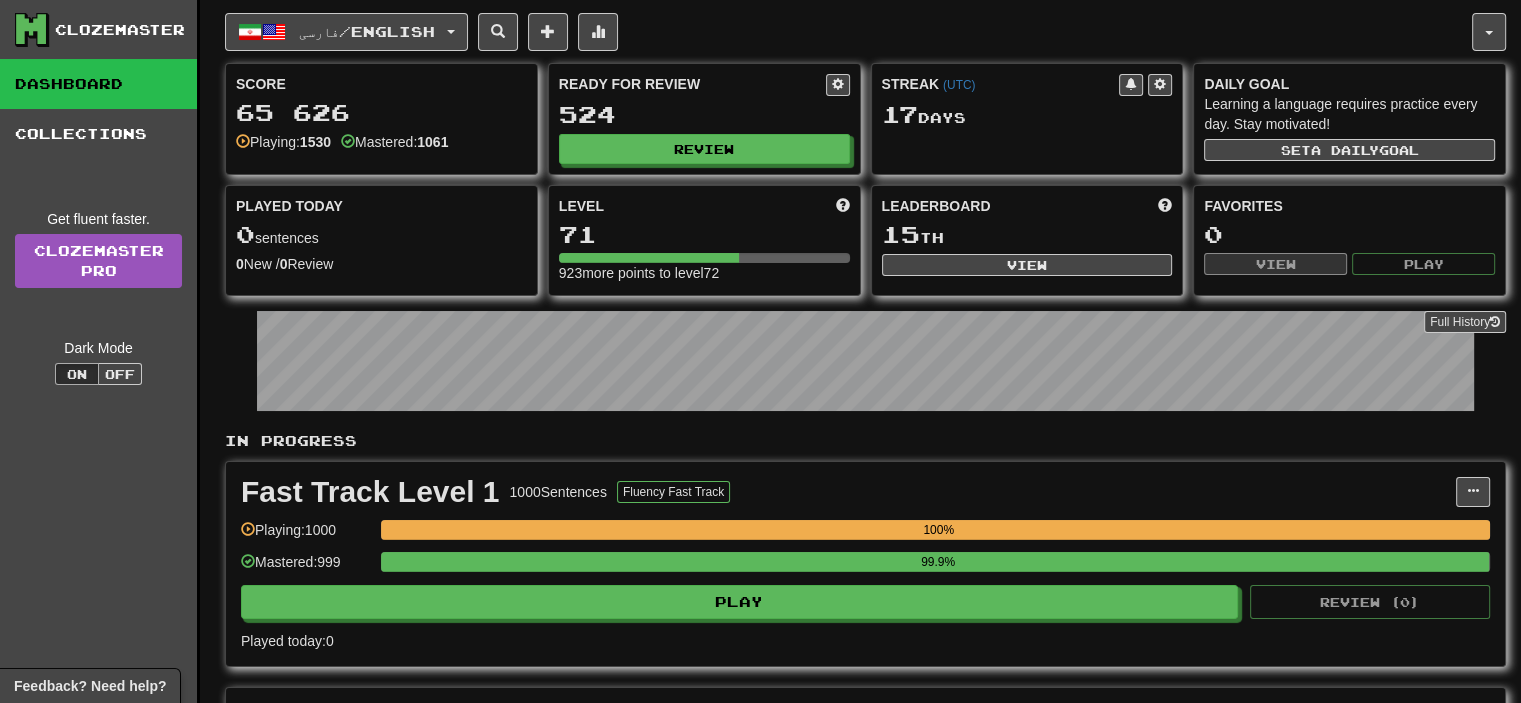 click on "Fast Track Level 1 1000  Sentences Fluency Fast Track Manage Sentences Unpin from Dashboard  Playing:  1000 100%  Mastered:  999 99.9% Play Review ( 0 ) Played today:  0" 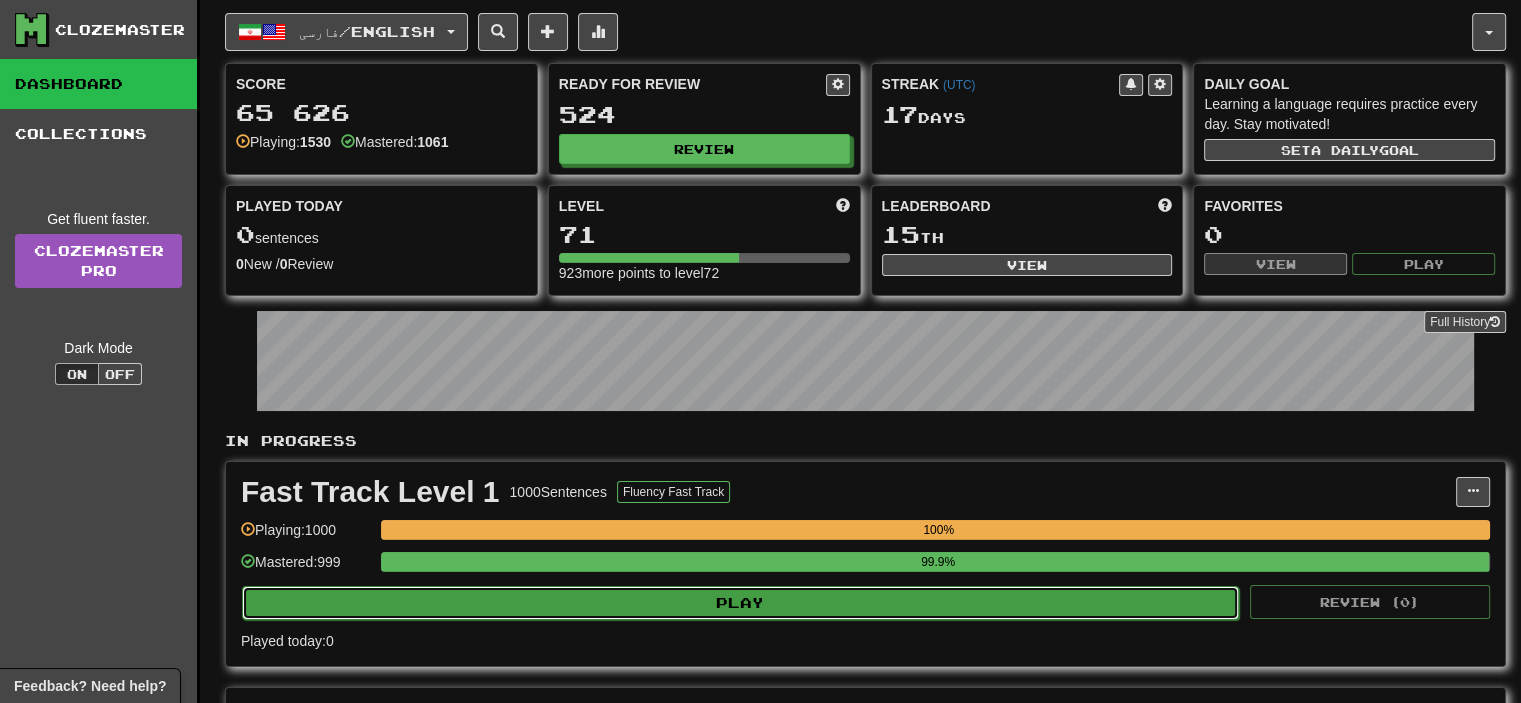 click on "Play" 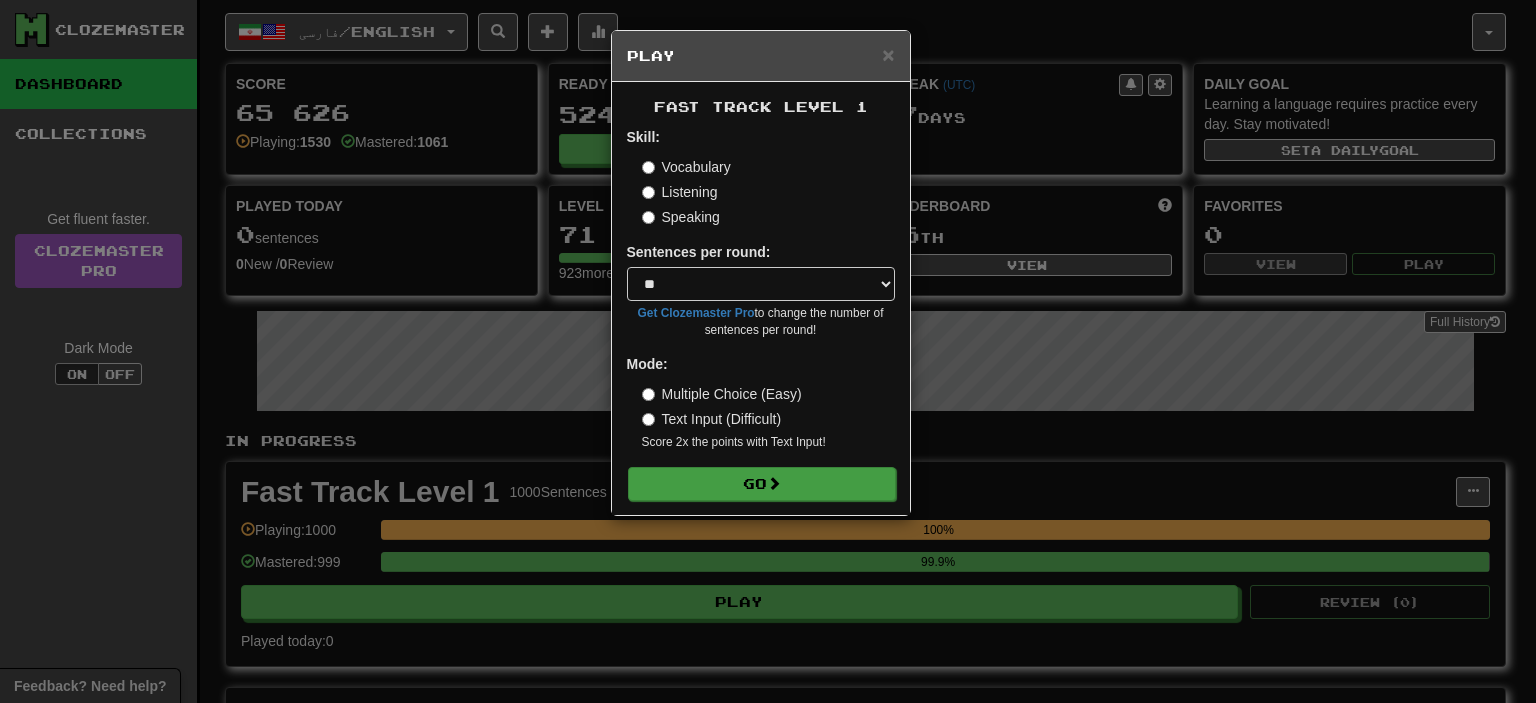drag, startPoint x: 815, startPoint y: 461, endPoint x: 814, endPoint y: 479, distance: 18.027756 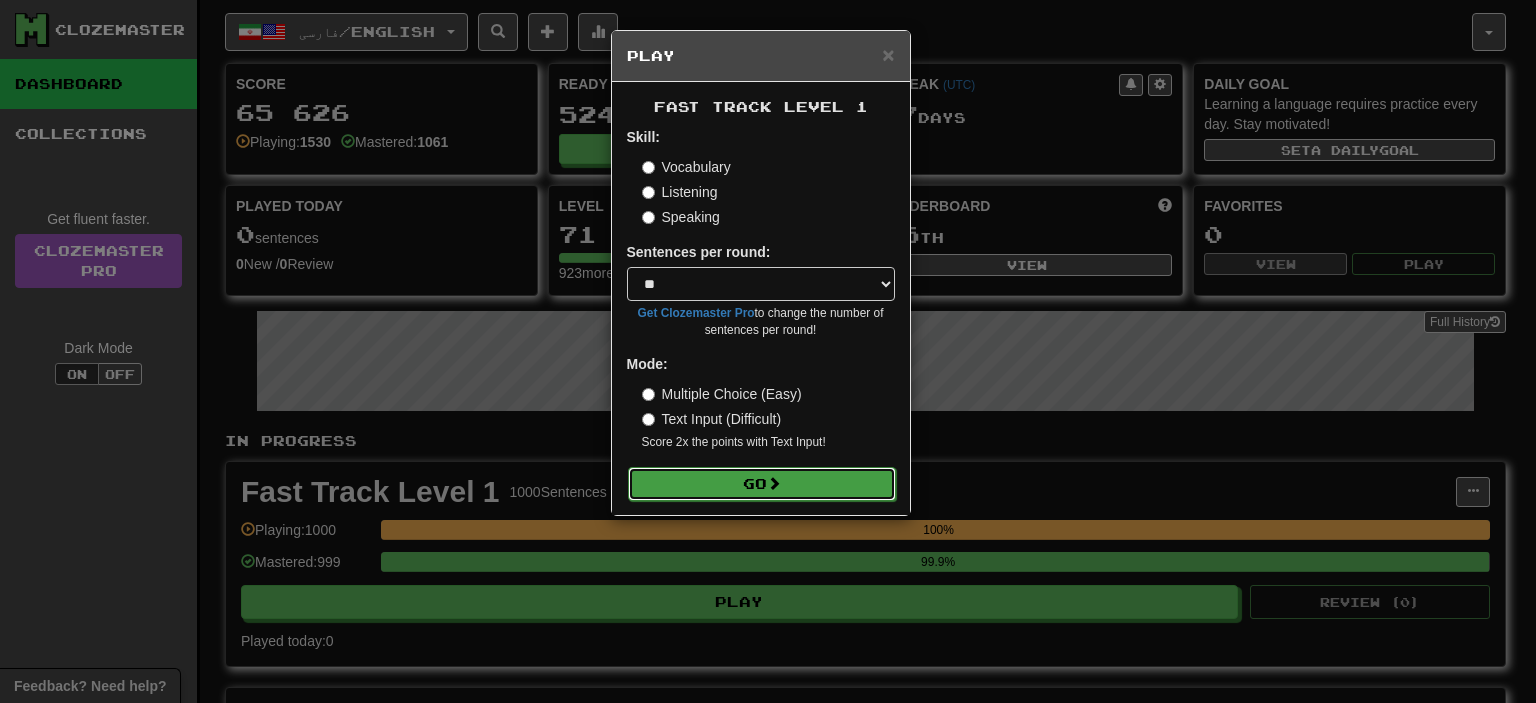 click on "Go" at bounding box center (762, 484) 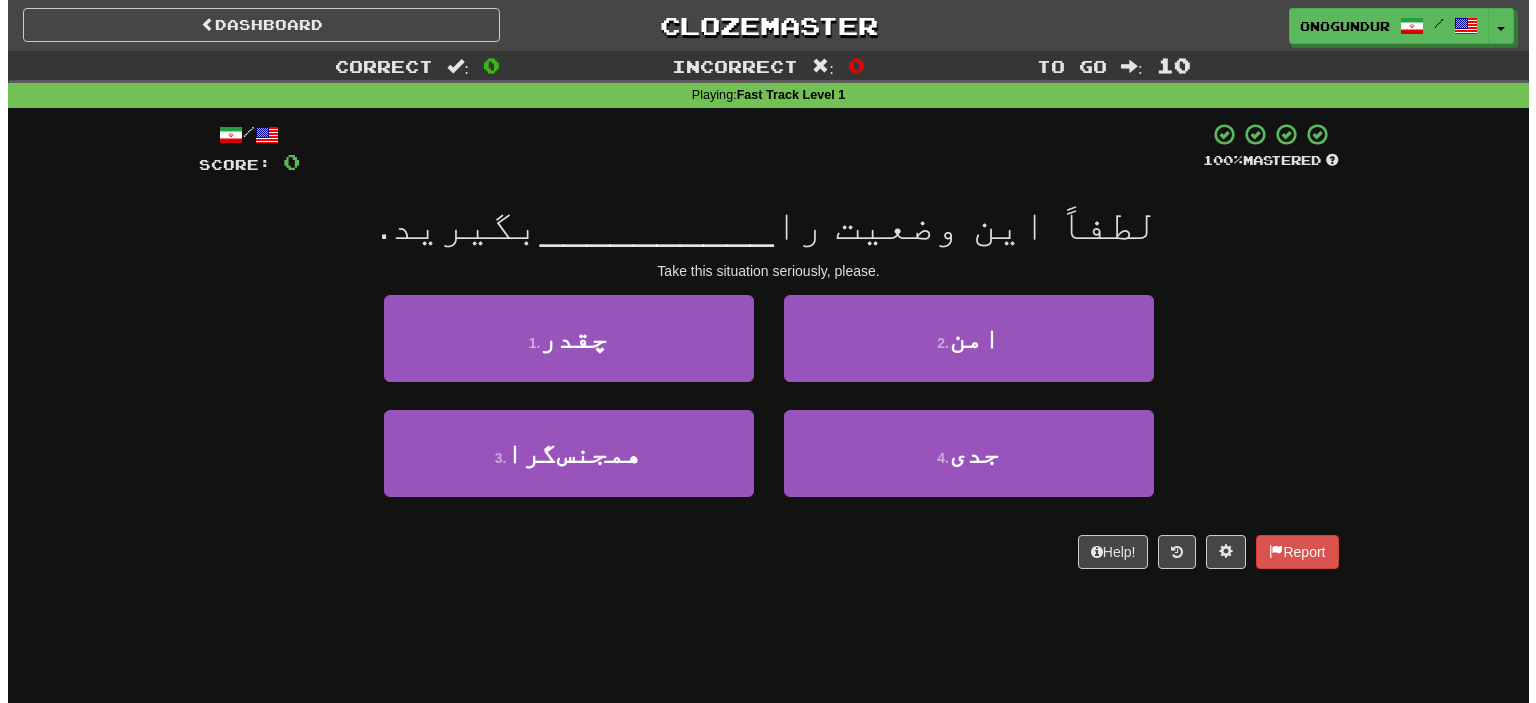 scroll, scrollTop: 0, scrollLeft: 0, axis: both 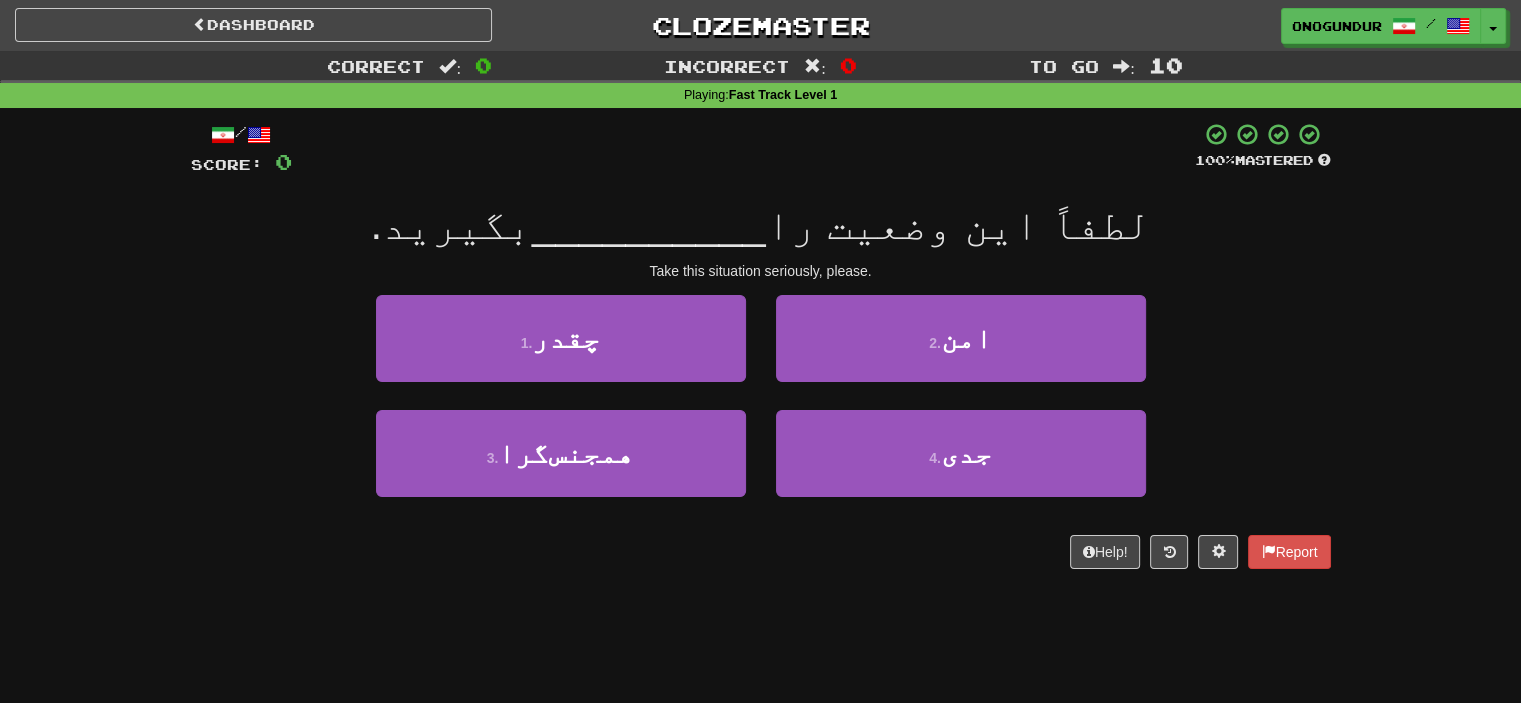 click on "Help!  Report" at bounding box center (761, 552) 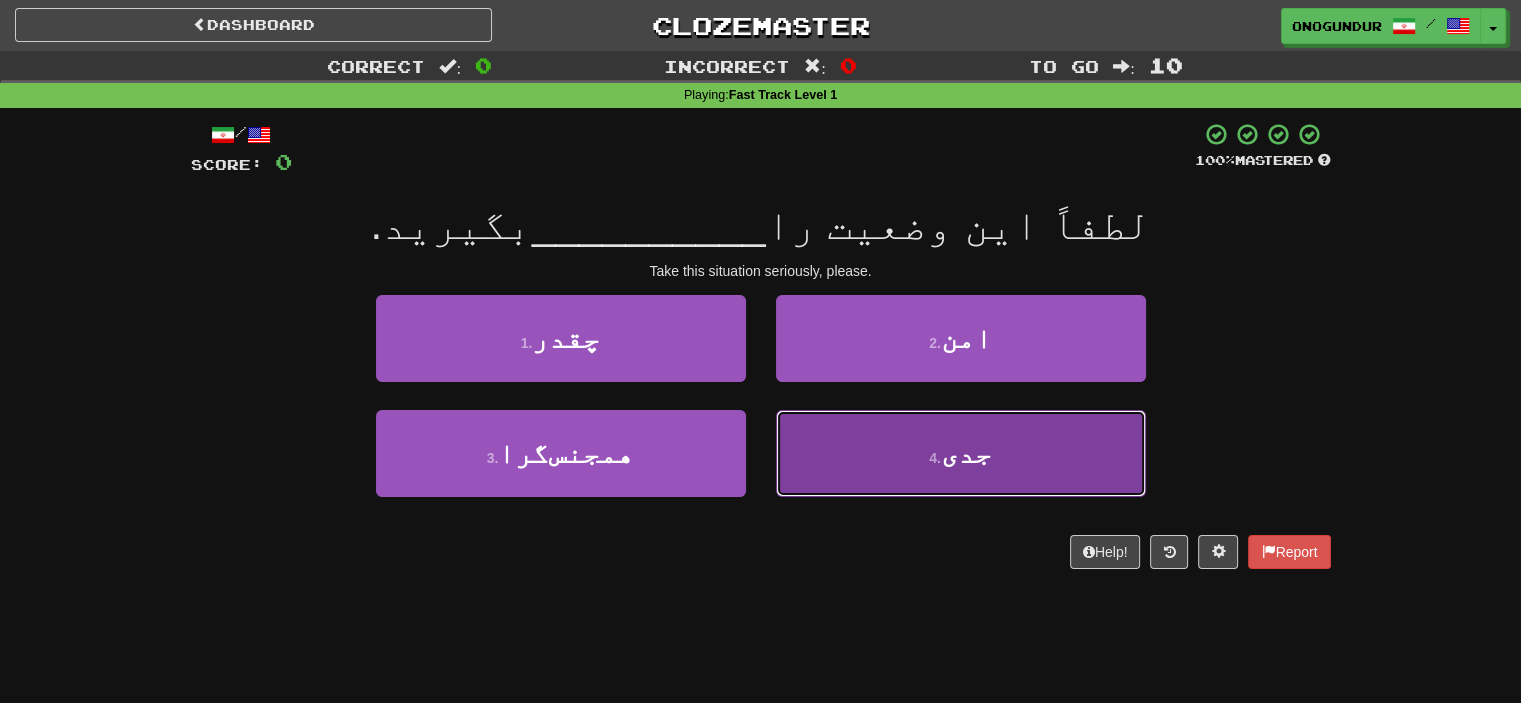click on "4 .  جدی" at bounding box center [961, 453] 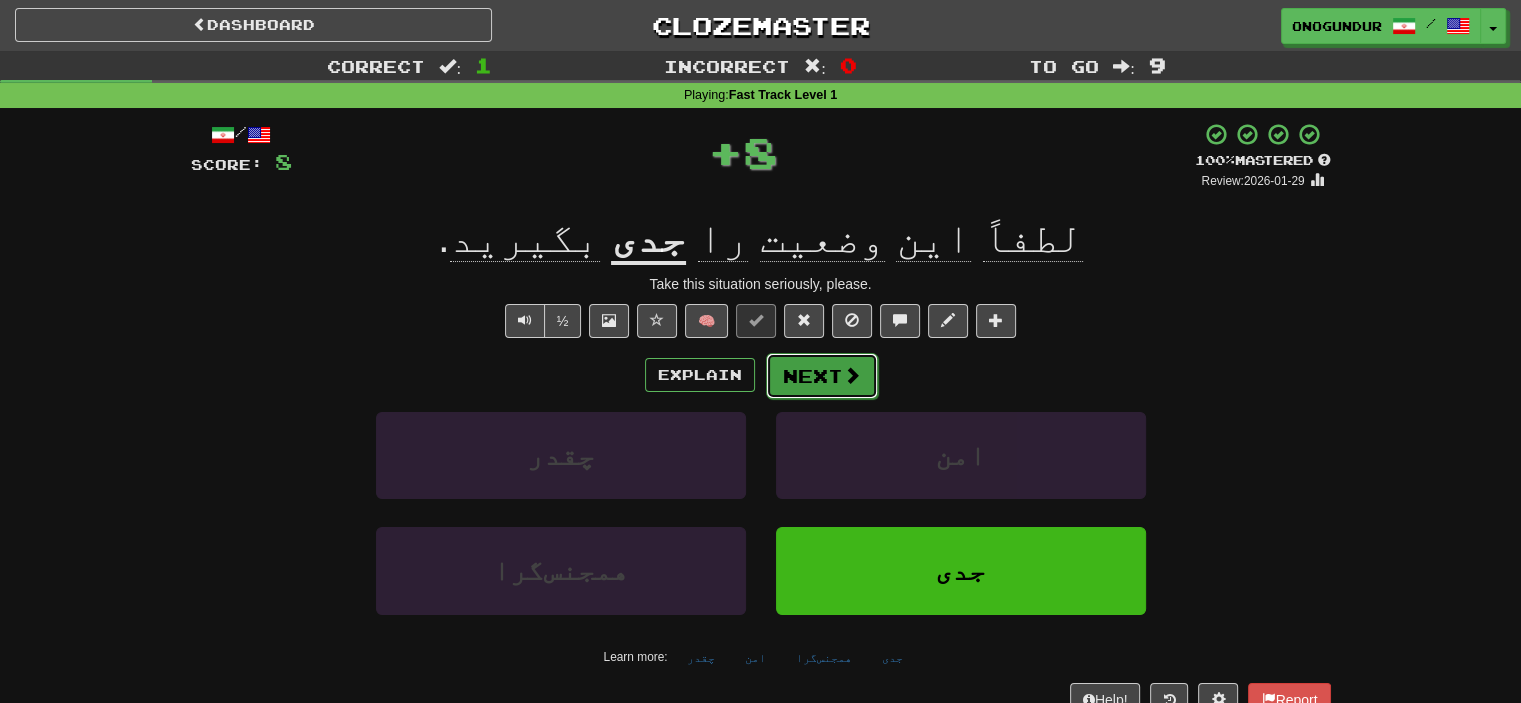 click on "Next" at bounding box center [822, 376] 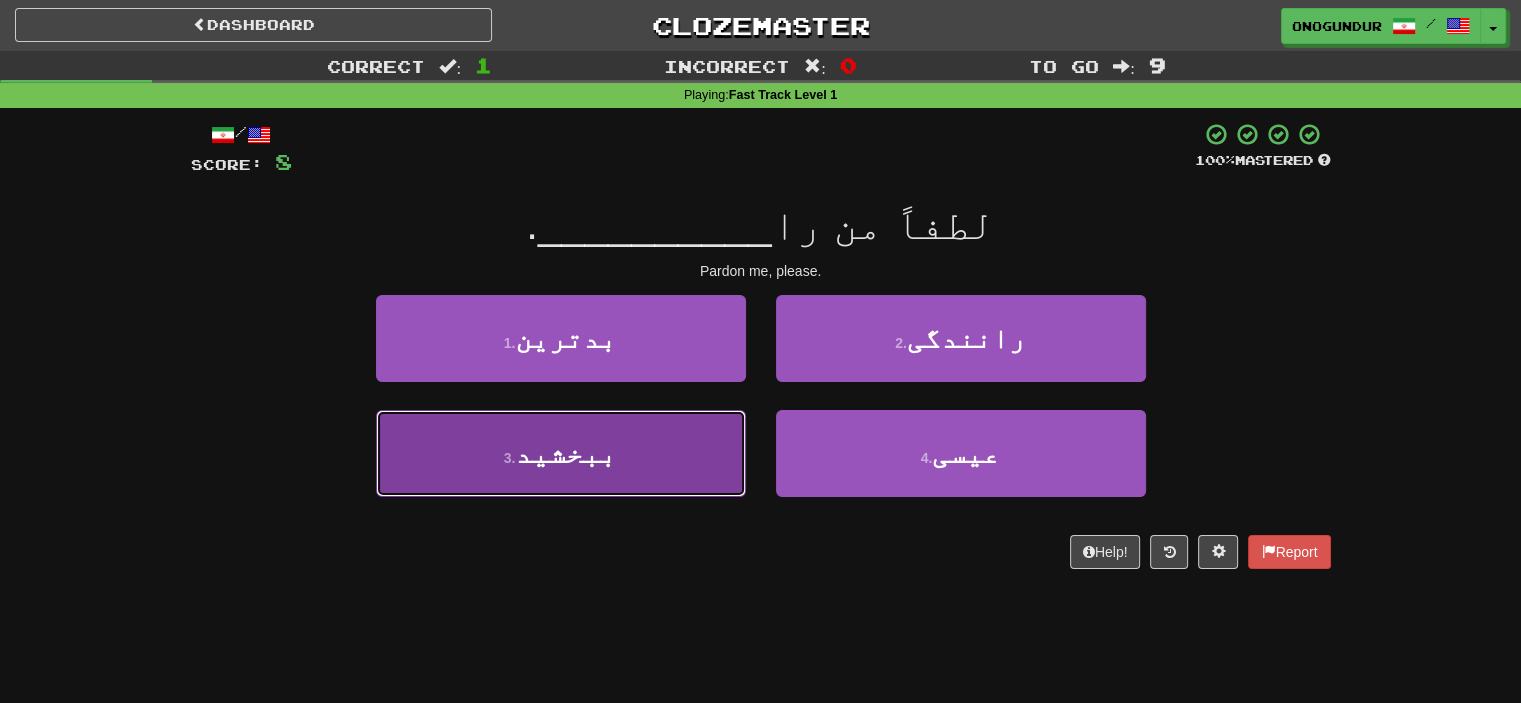 click on "3 .  ببخشید" at bounding box center (561, 453) 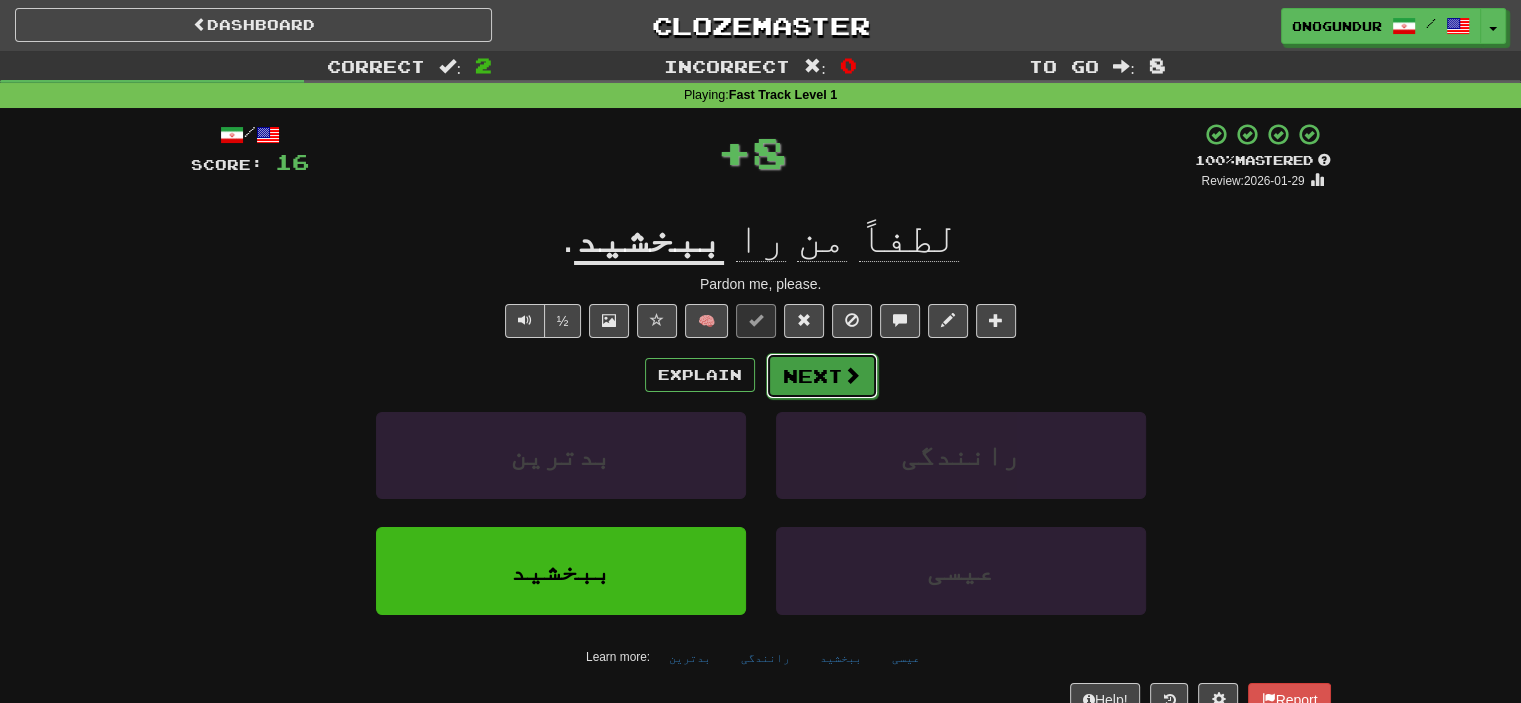 click on "Next" at bounding box center (822, 376) 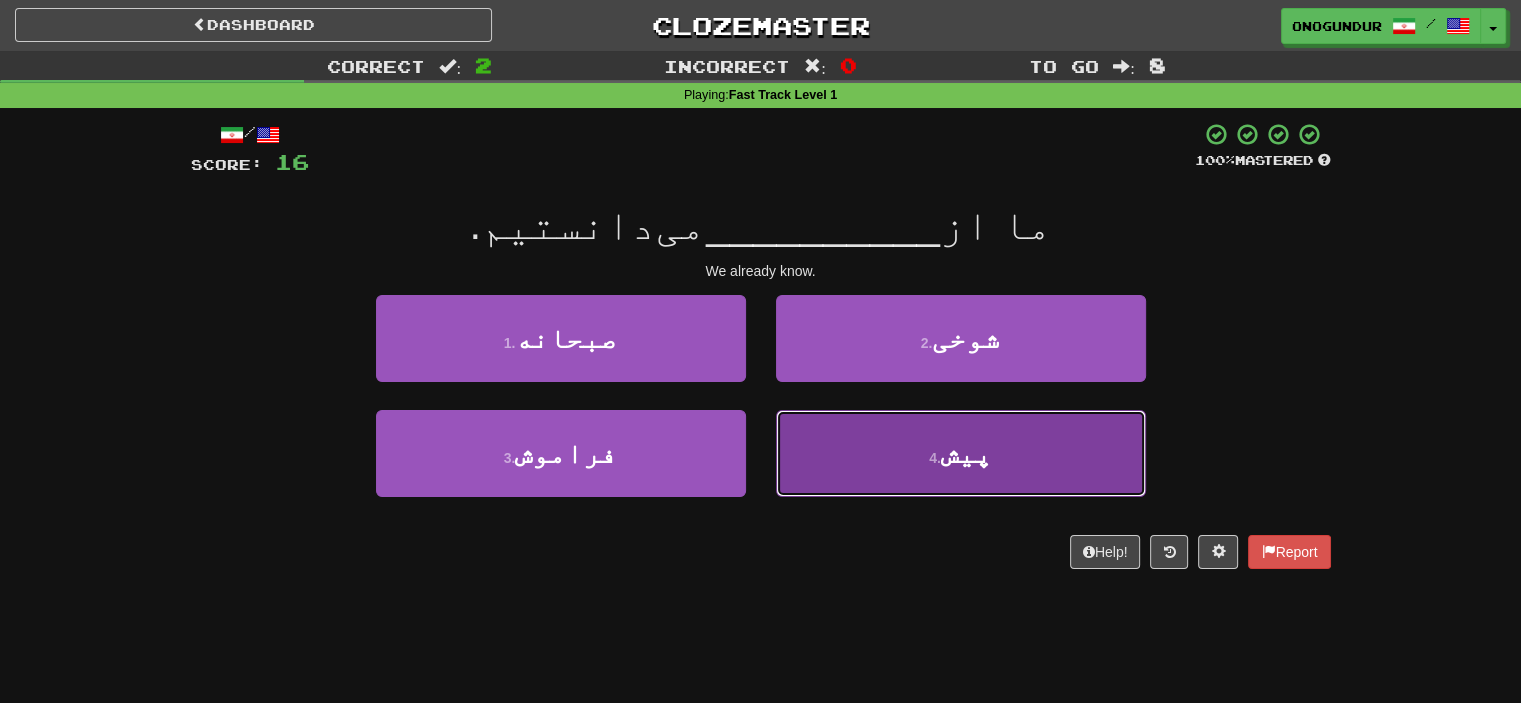 click on "4 .  پیش" at bounding box center (961, 453) 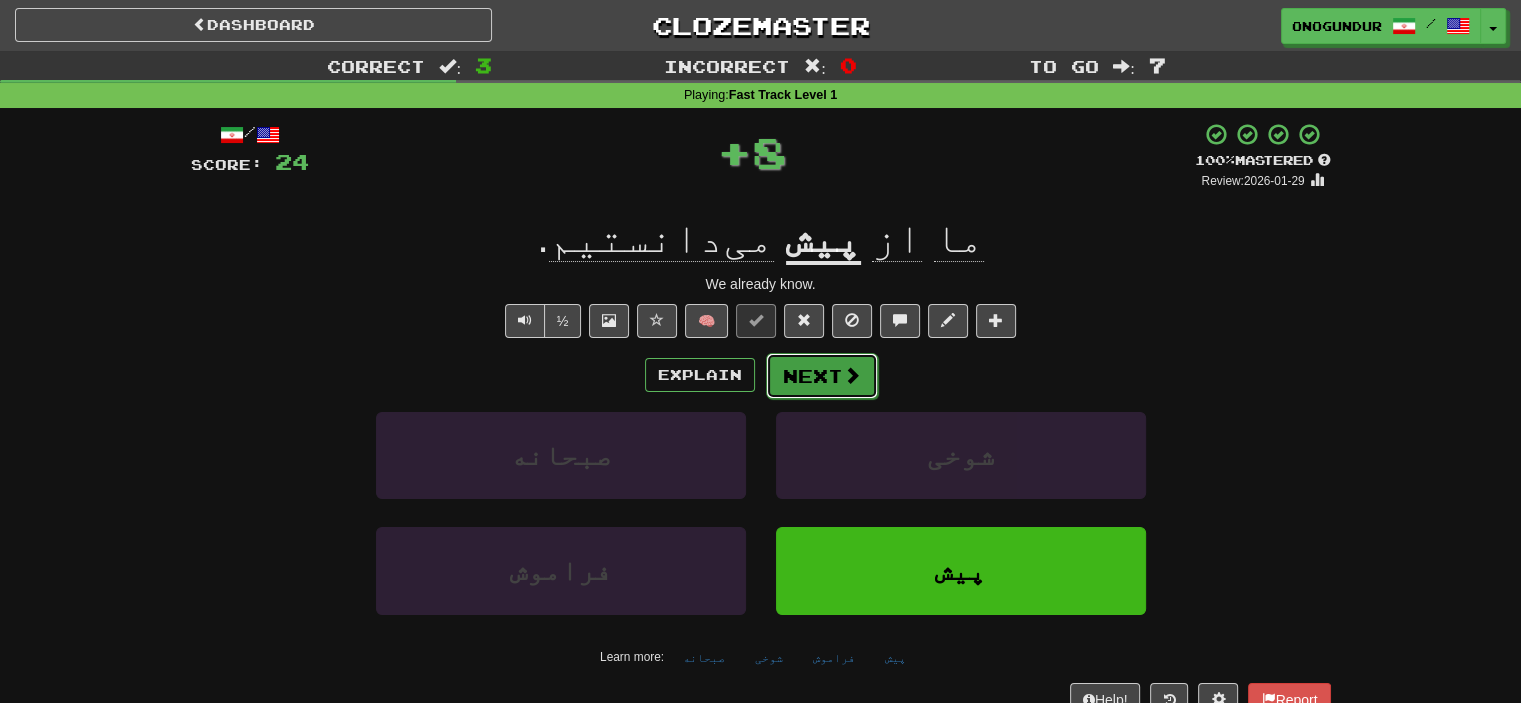 click on "Next" at bounding box center [822, 376] 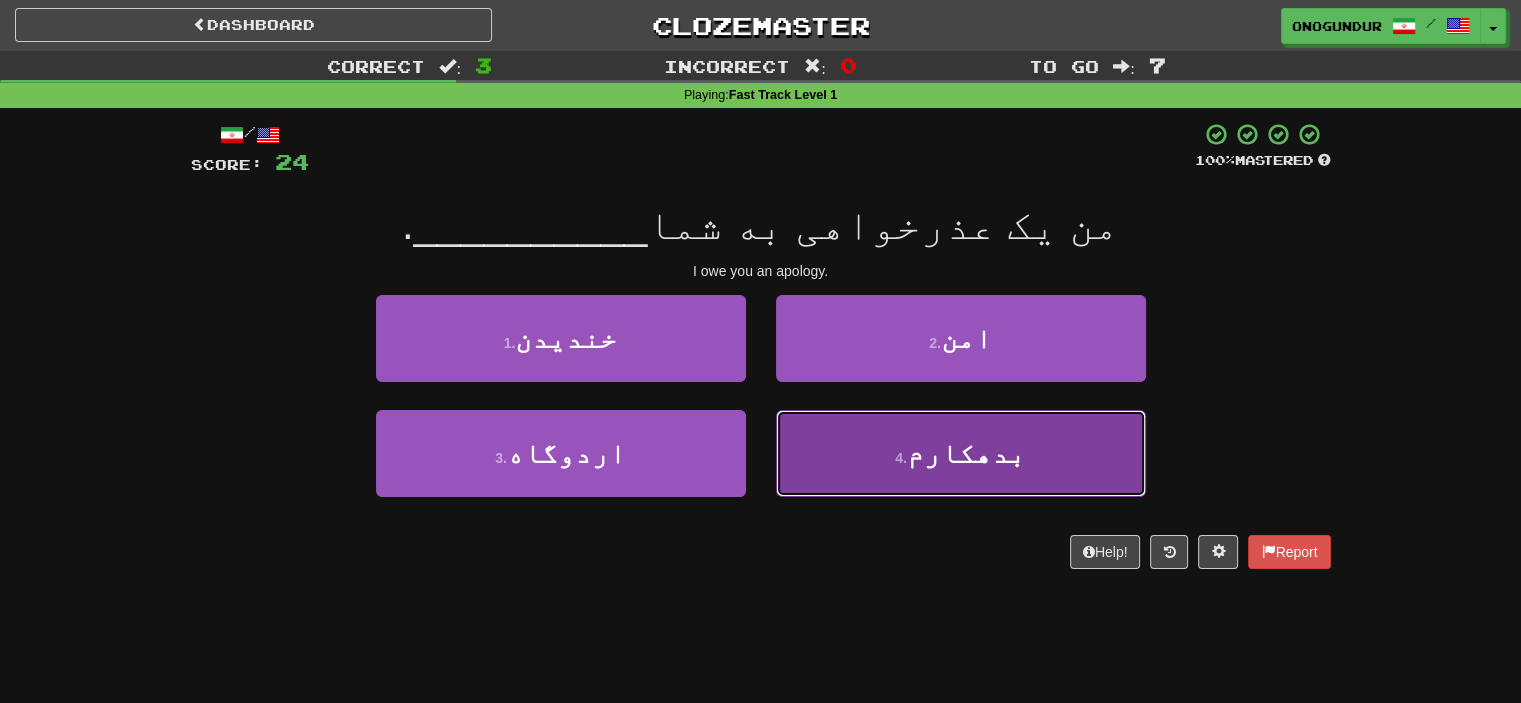 click on "4 .  بدهکارم" at bounding box center (961, 453) 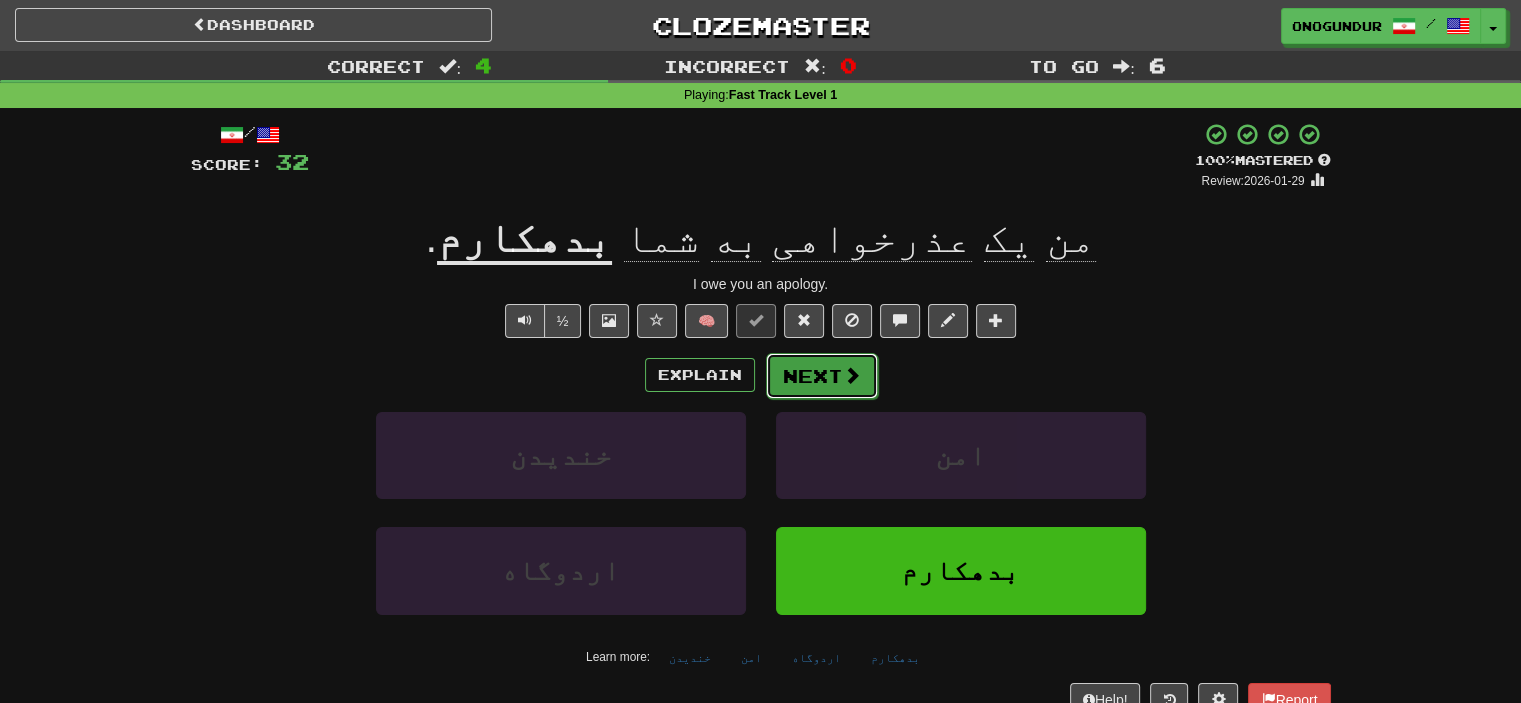 click at bounding box center (852, 375) 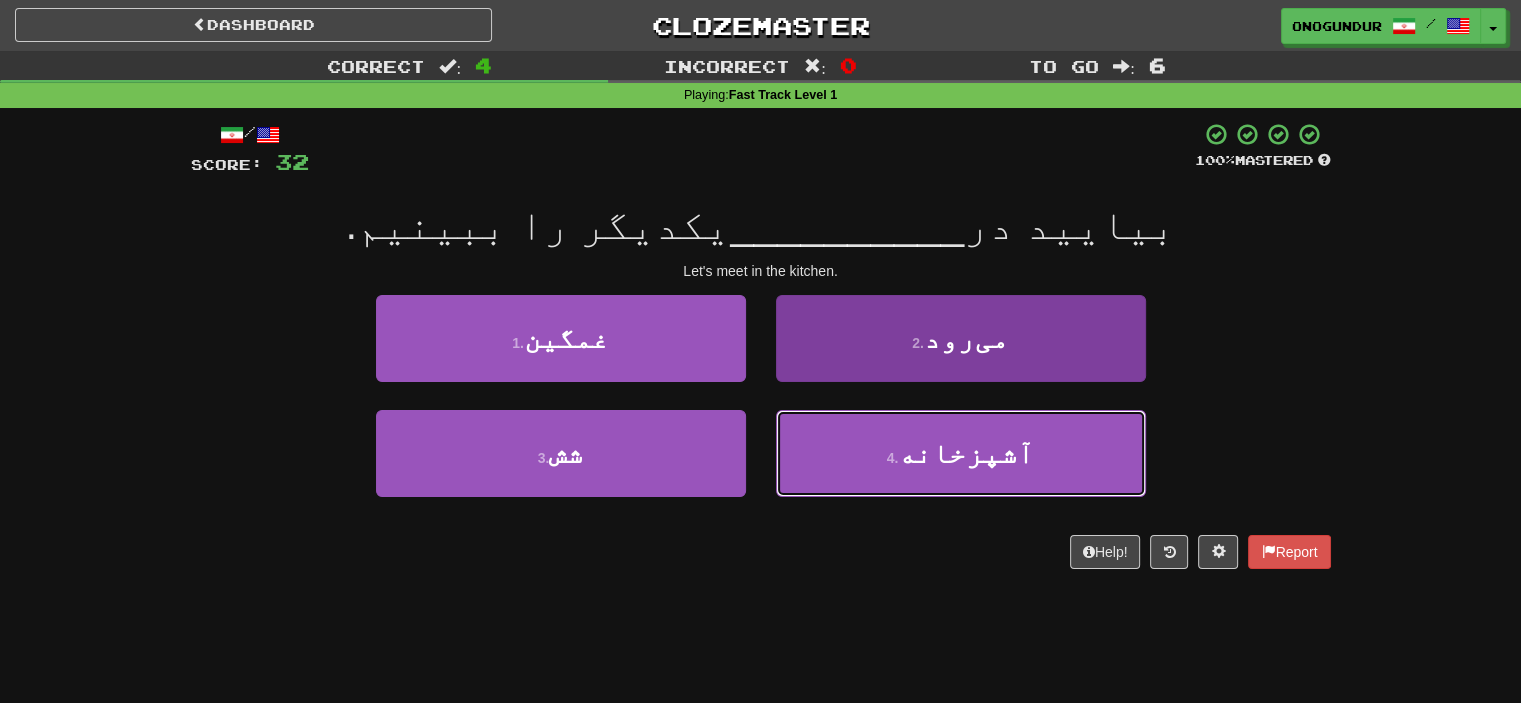 click on "4 .  آشپزخانه" at bounding box center [961, 453] 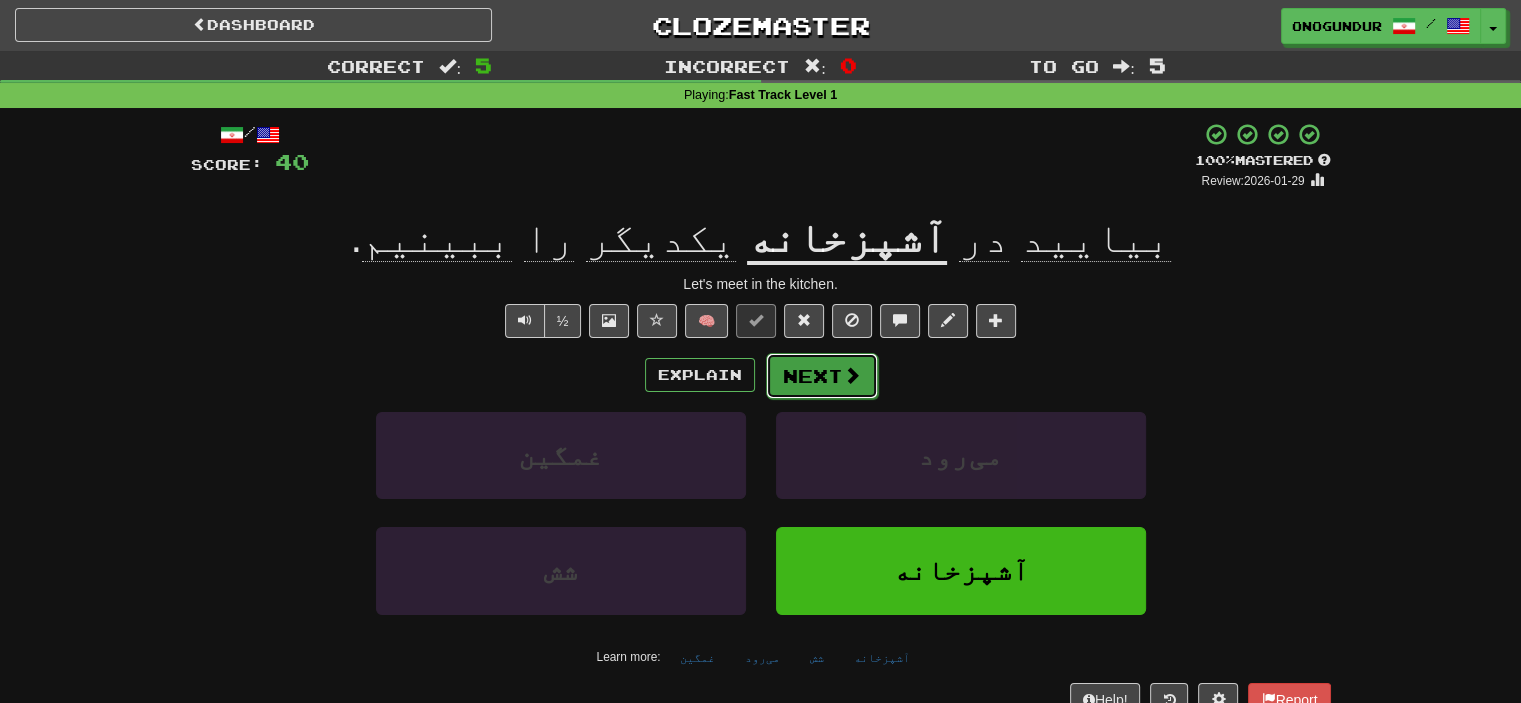 click on "Next" at bounding box center [822, 376] 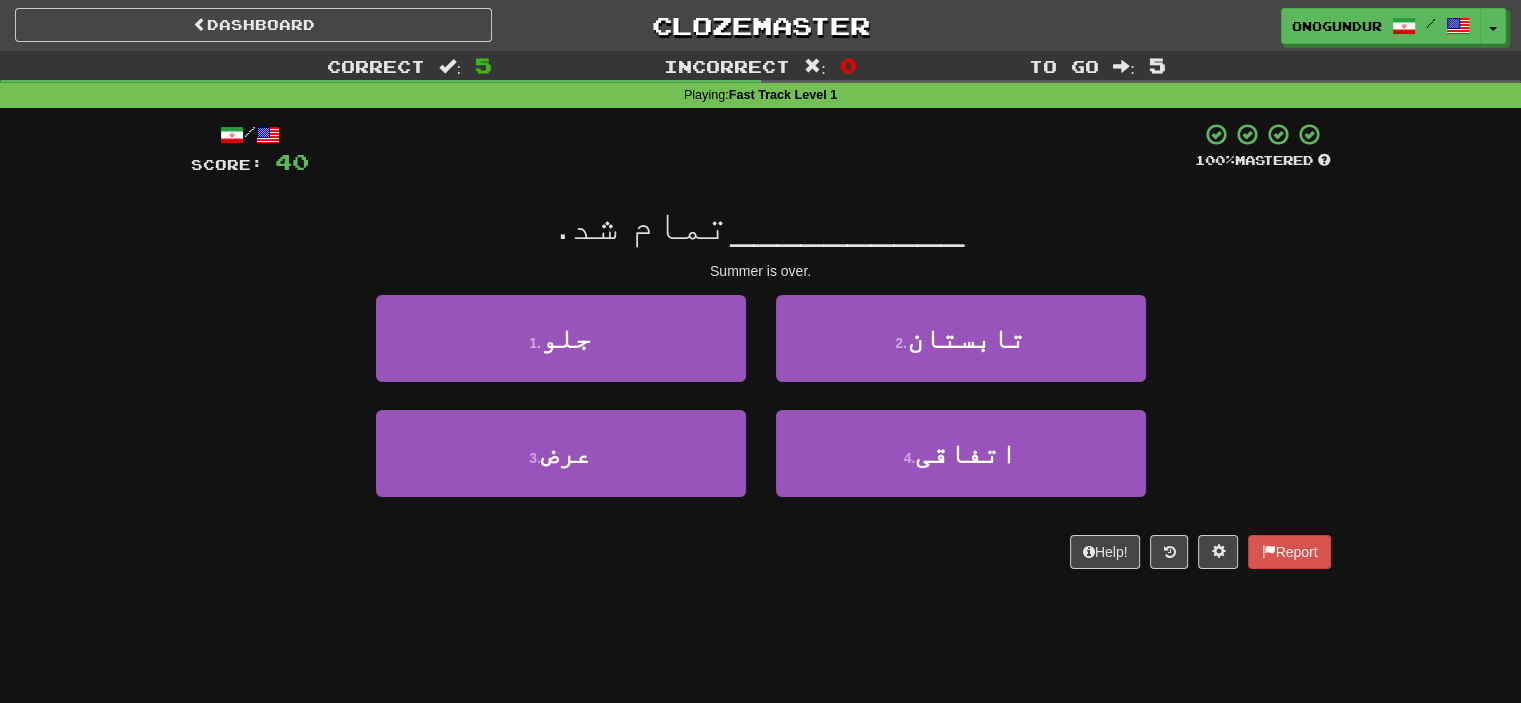 click on "Help!  Report" at bounding box center (761, 552) 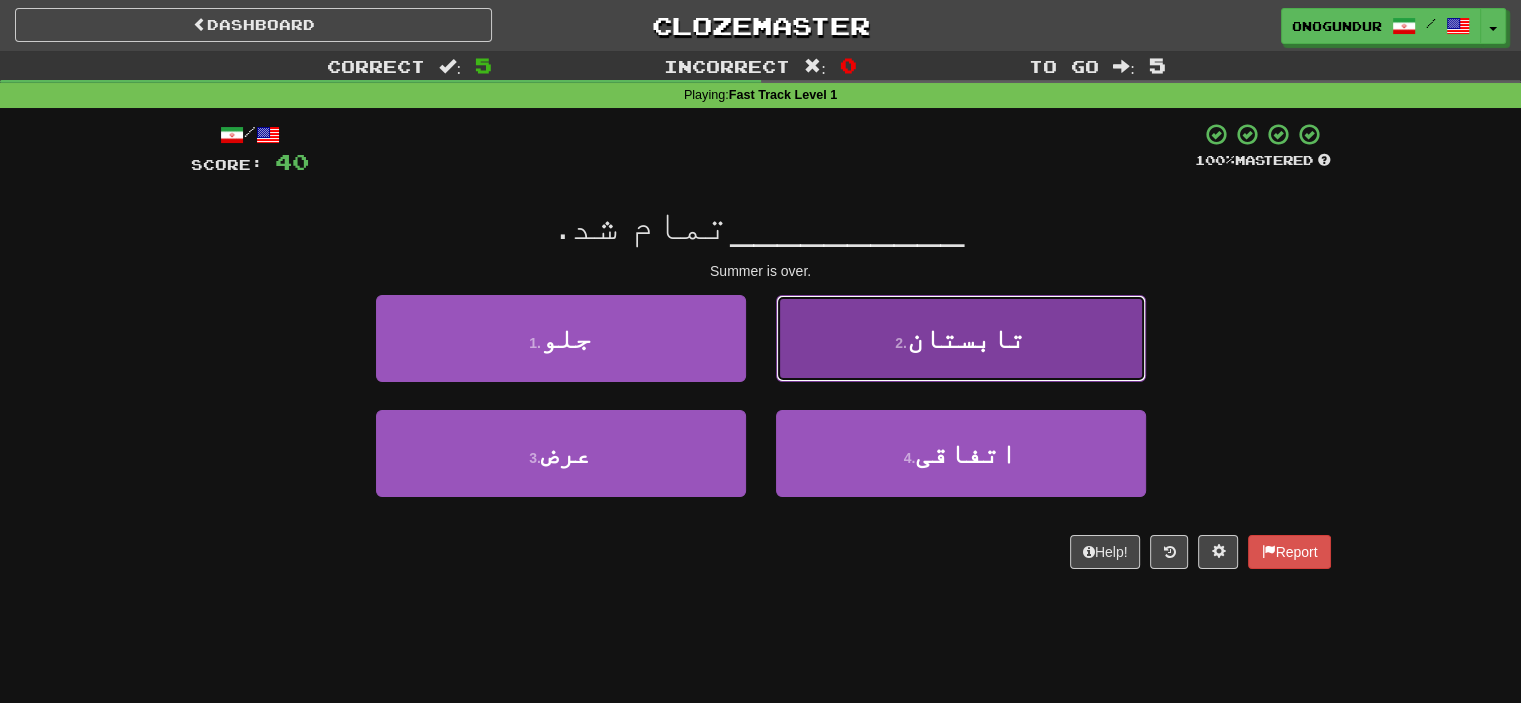 click on "2 .  تابستان" at bounding box center (961, 338) 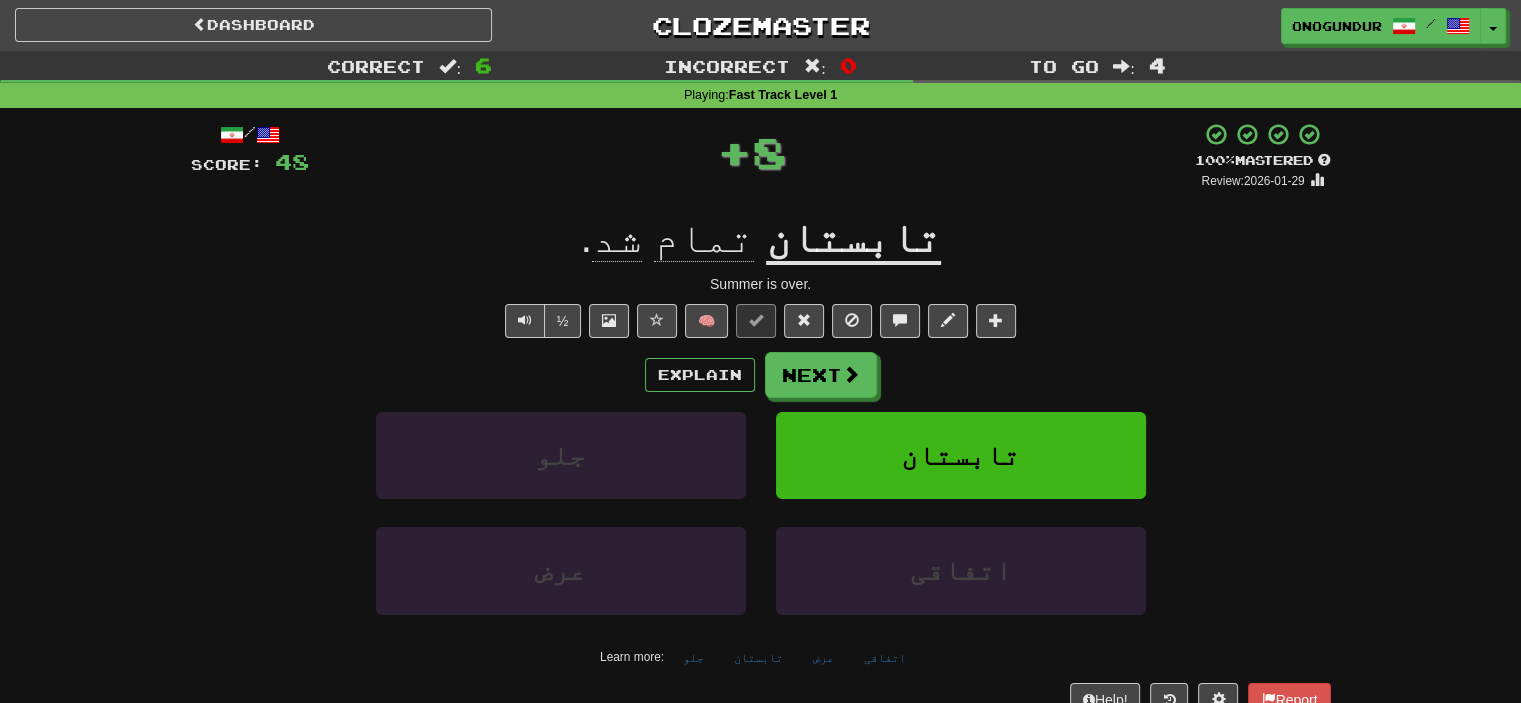 click on "Next" at bounding box center (821, 375) 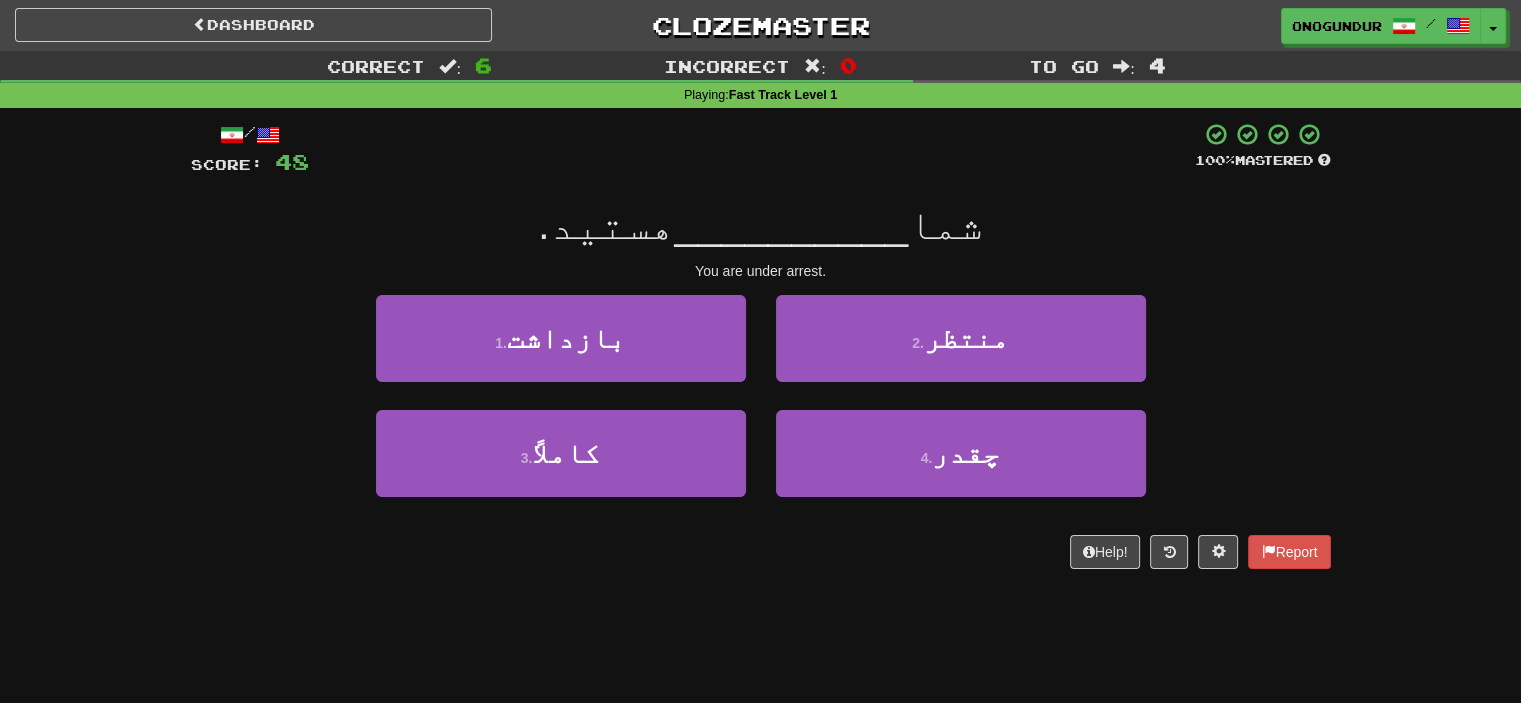 click on "/  Score:   48 100 %  Mastered شما  __________  هستید. You are under arrest. 1 .  بازداشت 2 .  منتظر 3 .  کاملاً 4 .  چقدر  Help!  Report" at bounding box center (761, 345) 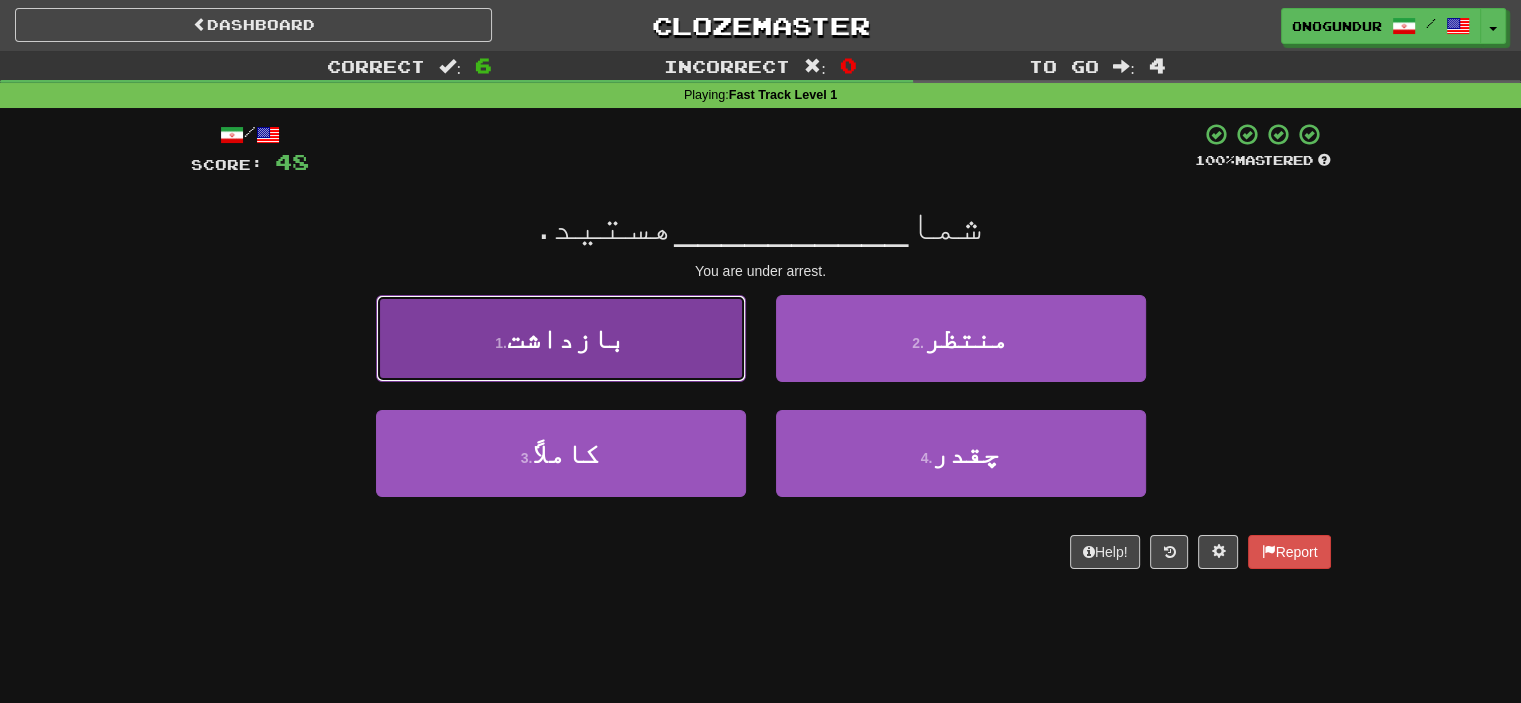 click on "1 .  بازداشت" at bounding box center (561, 338) 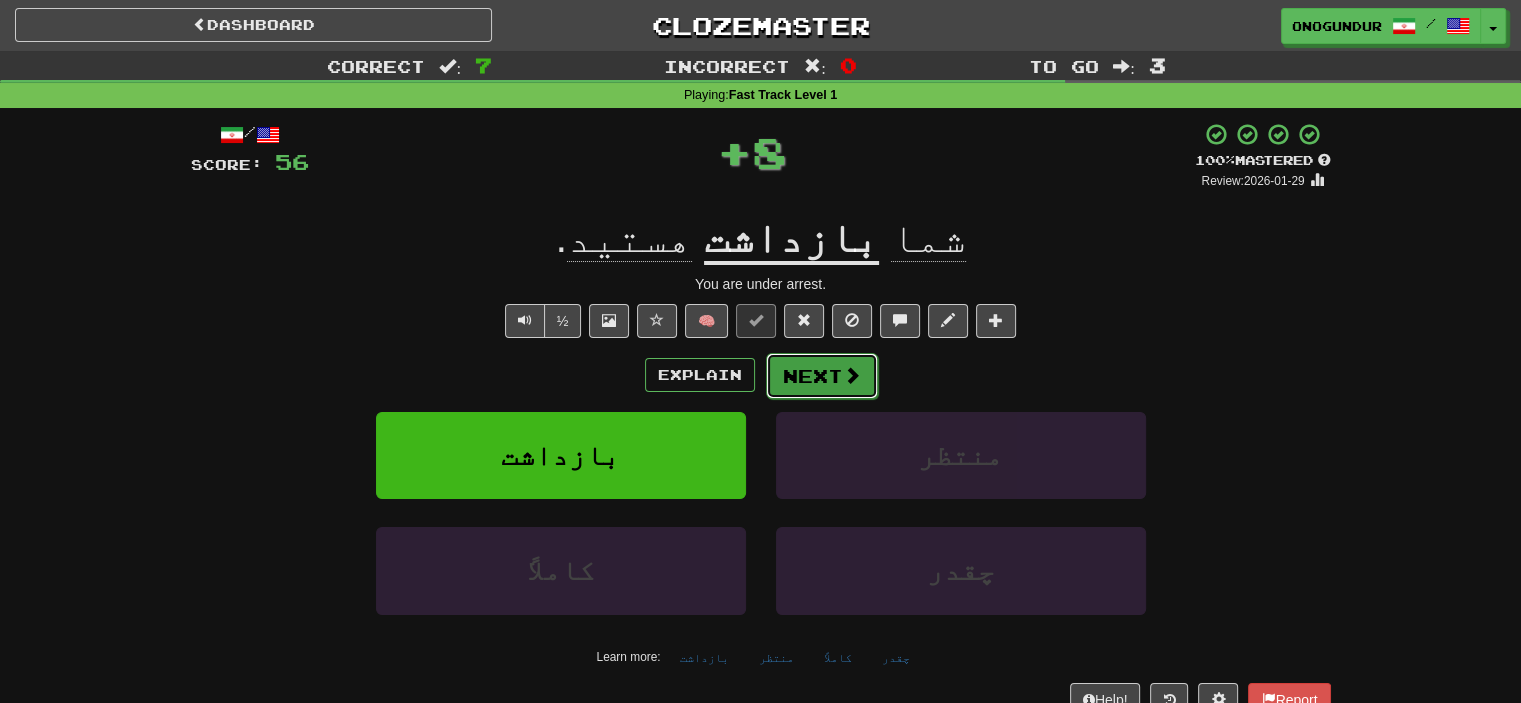 click on "Next" at bounding box center [822, 376] 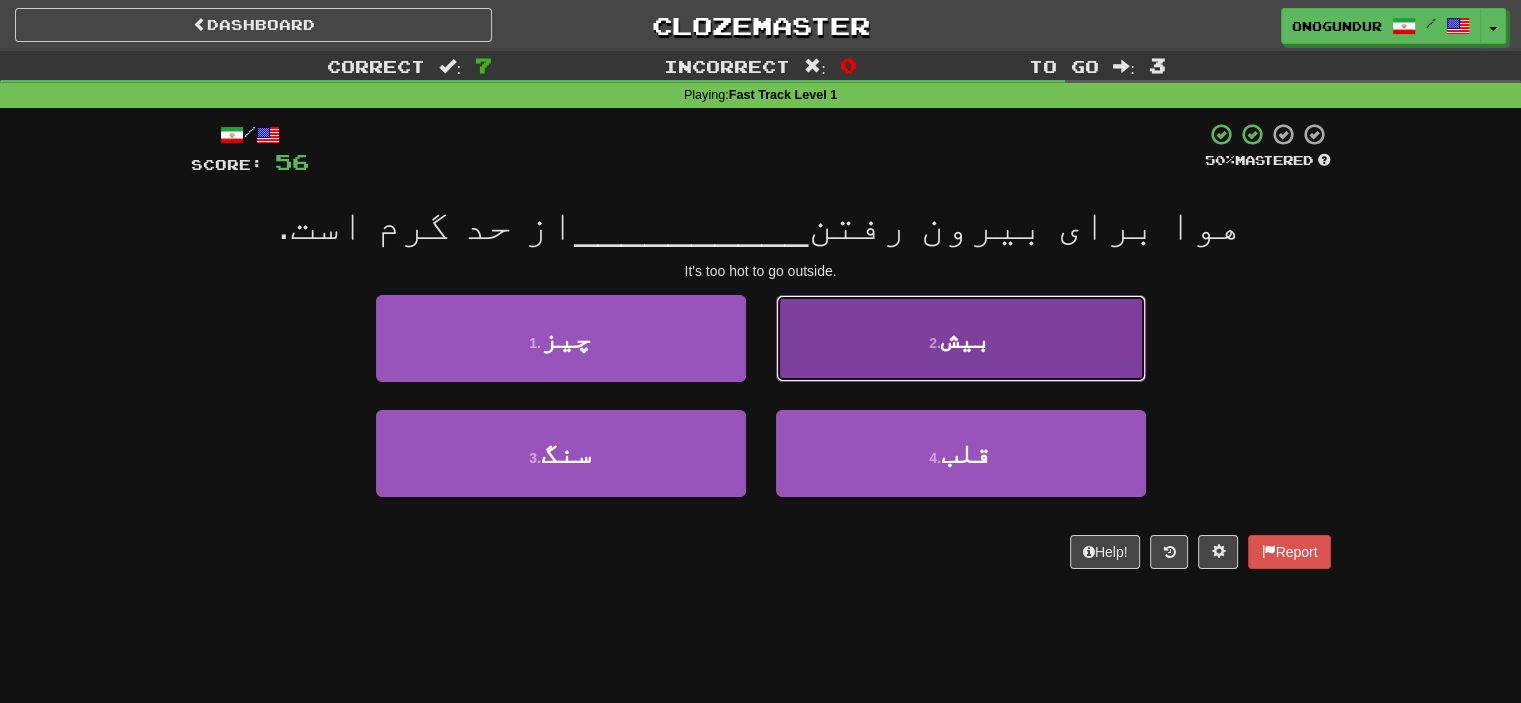 click on "2 .  بیش" at bounding box center [961, 338] 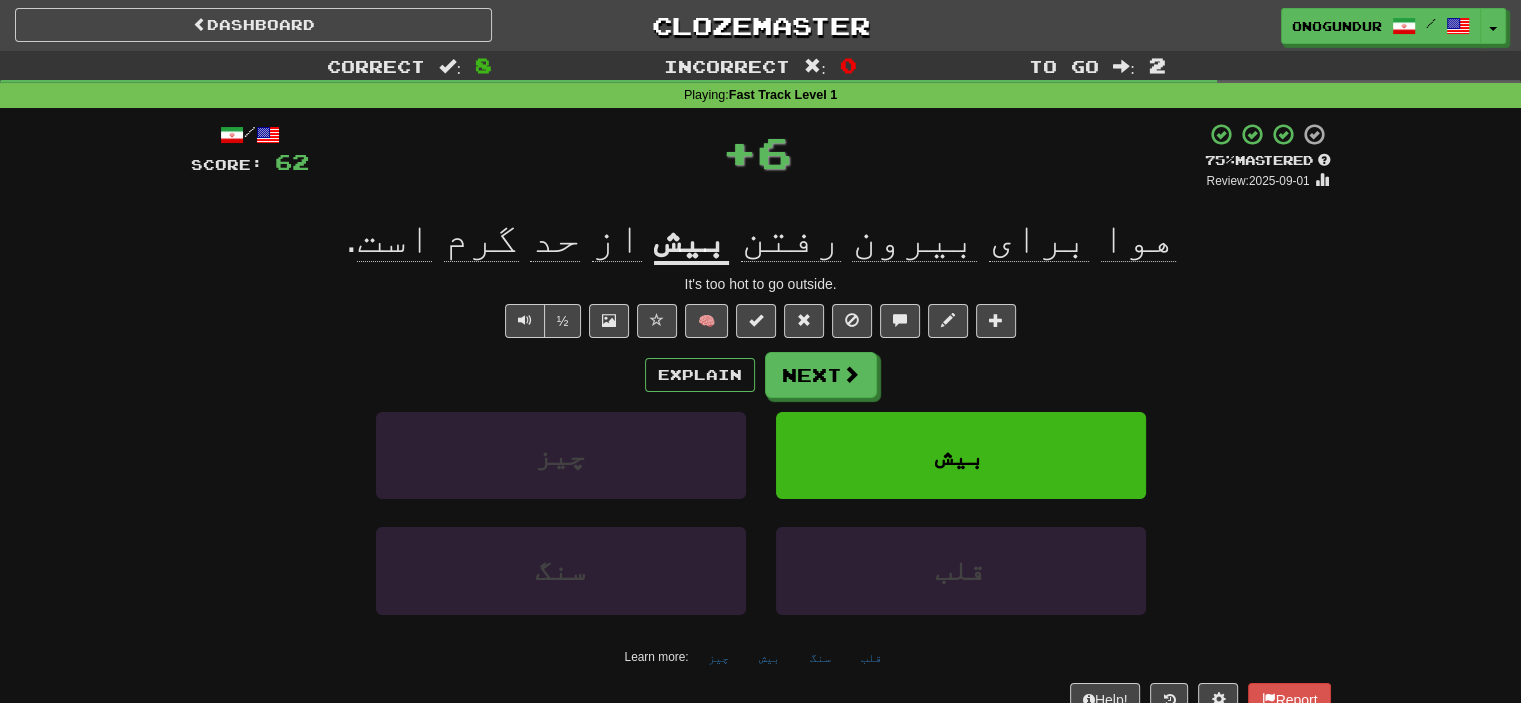 click on "/  Score:   62 + 6 75 %  Mastered Review:  2025-09-01 هوا   برای   بیرون   رفتن   بیش   از   حد   گرم   است . It's too hot to go outside. ½ 🧠 Explain Next چیز بیش سنگ قلب Learn more: چیز بیش سنگ قلب  Help!  Report" at bounding box center [761, 419] 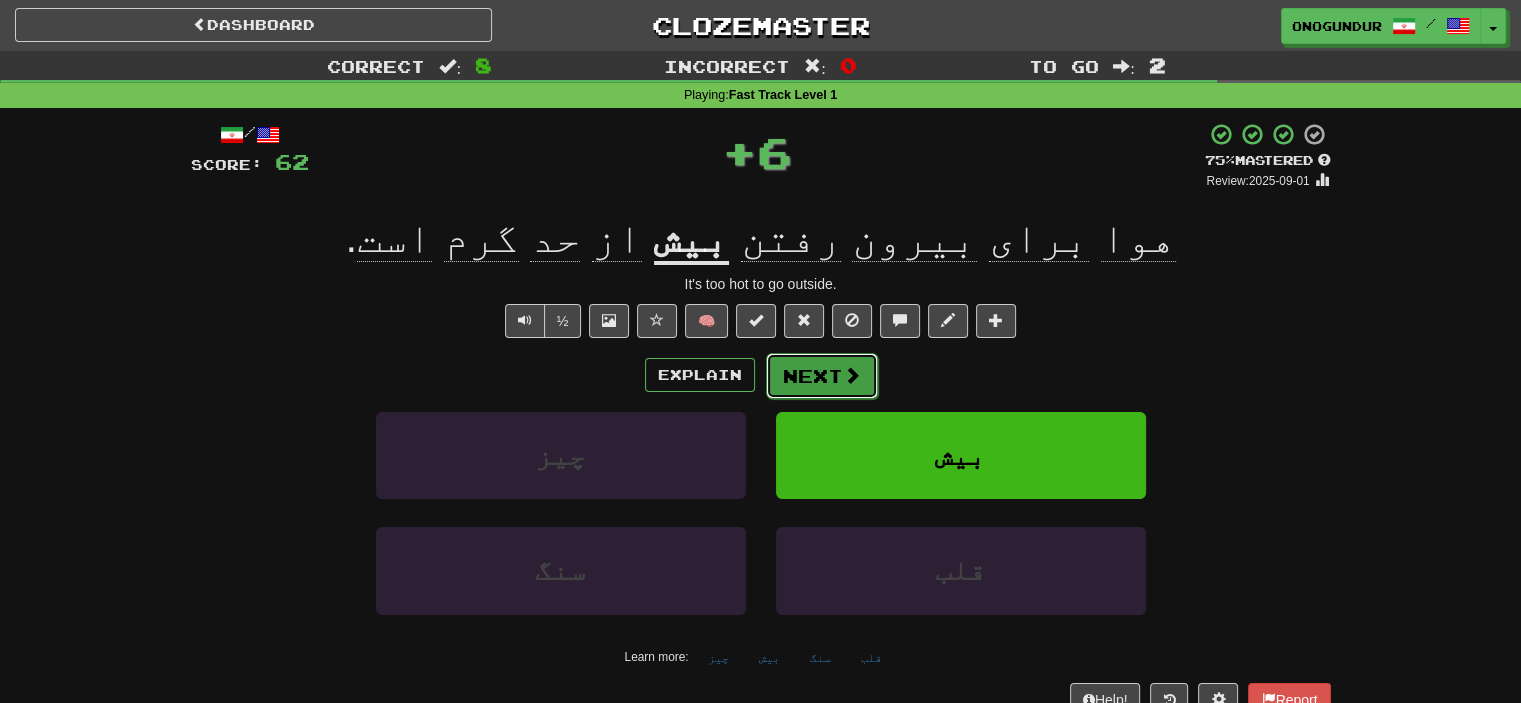 click on "Next" at bounding box center [822, 376] 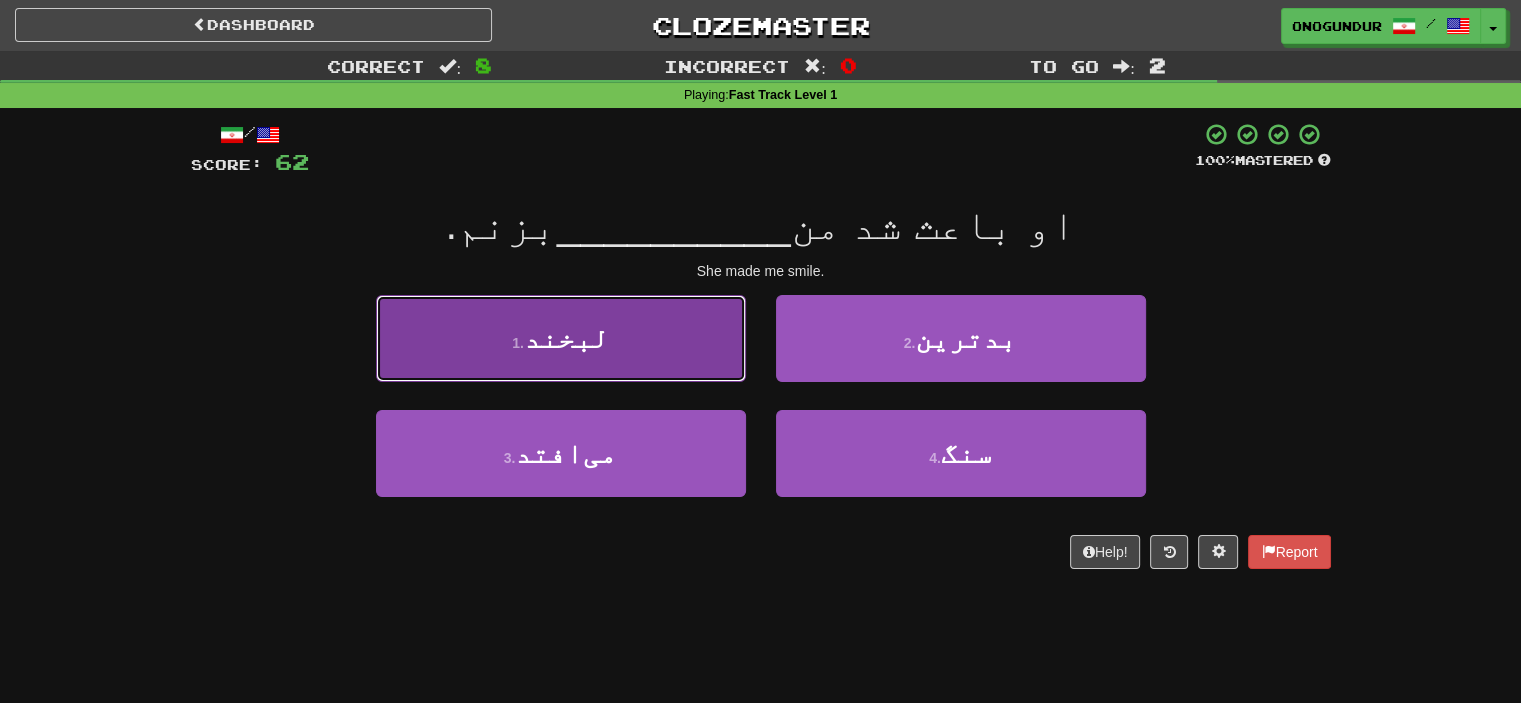 click on "1 .  لبخند" at bounding box center (561, 338) 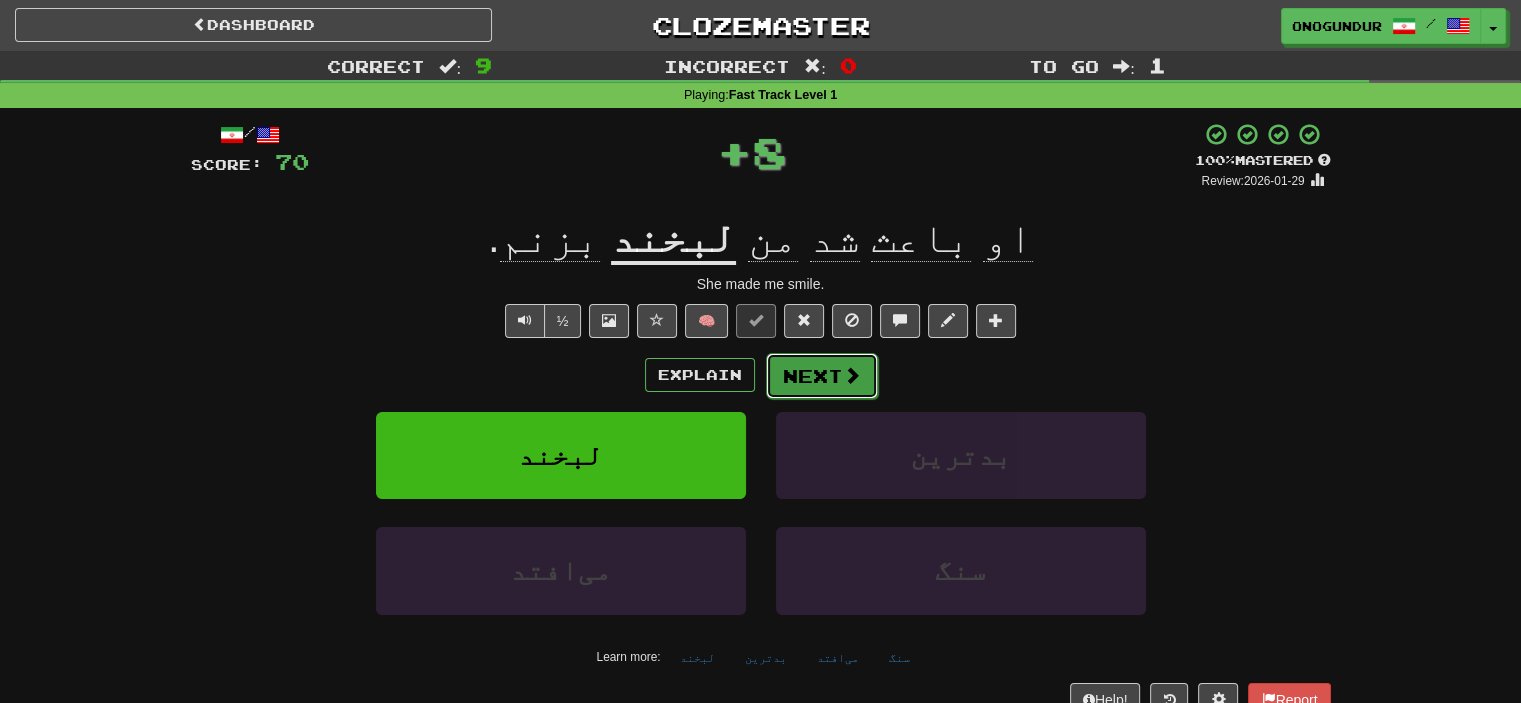click on "Next" at bounding box center [822, 376] 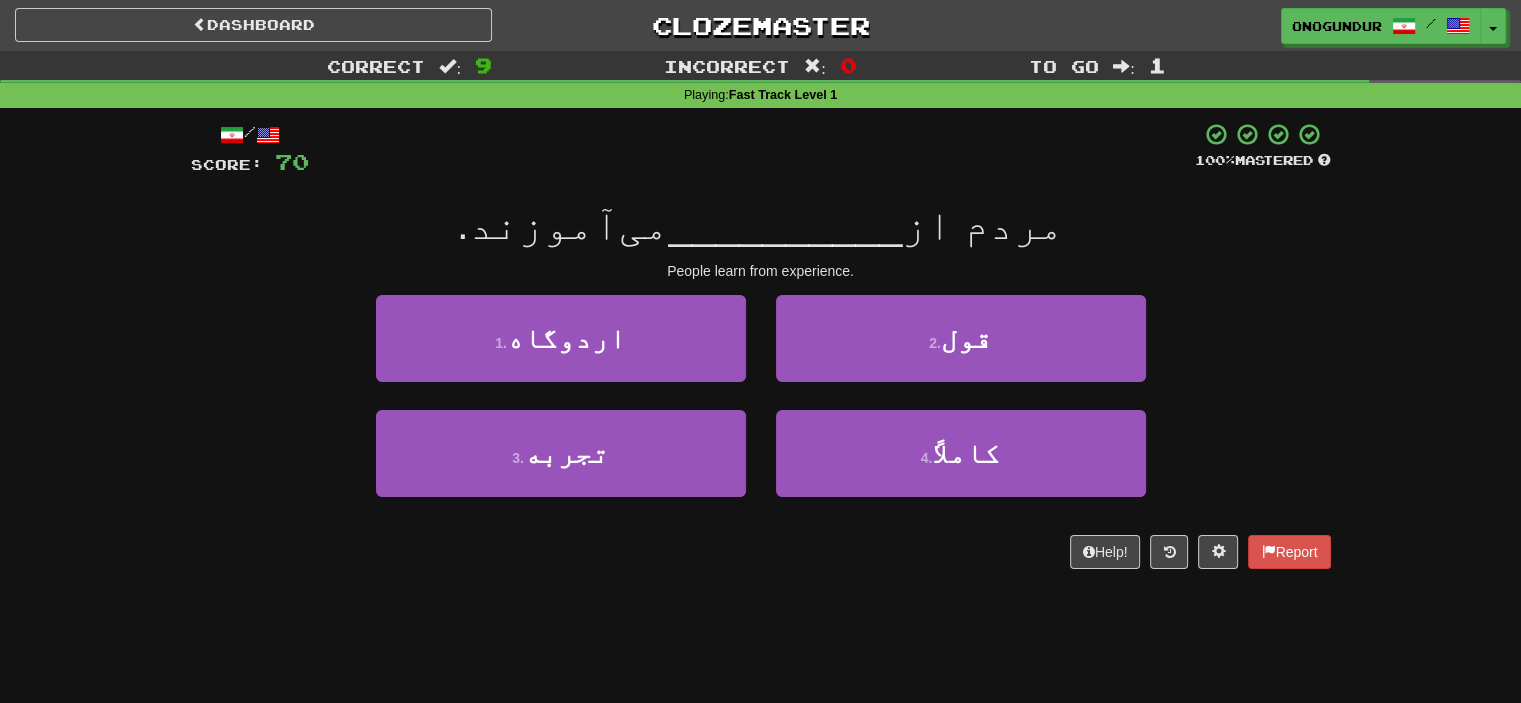 drag, startPoint x: 745, startPoint y: 627, endPoint x: 768, endPoint y: 599, distance: 36.23534 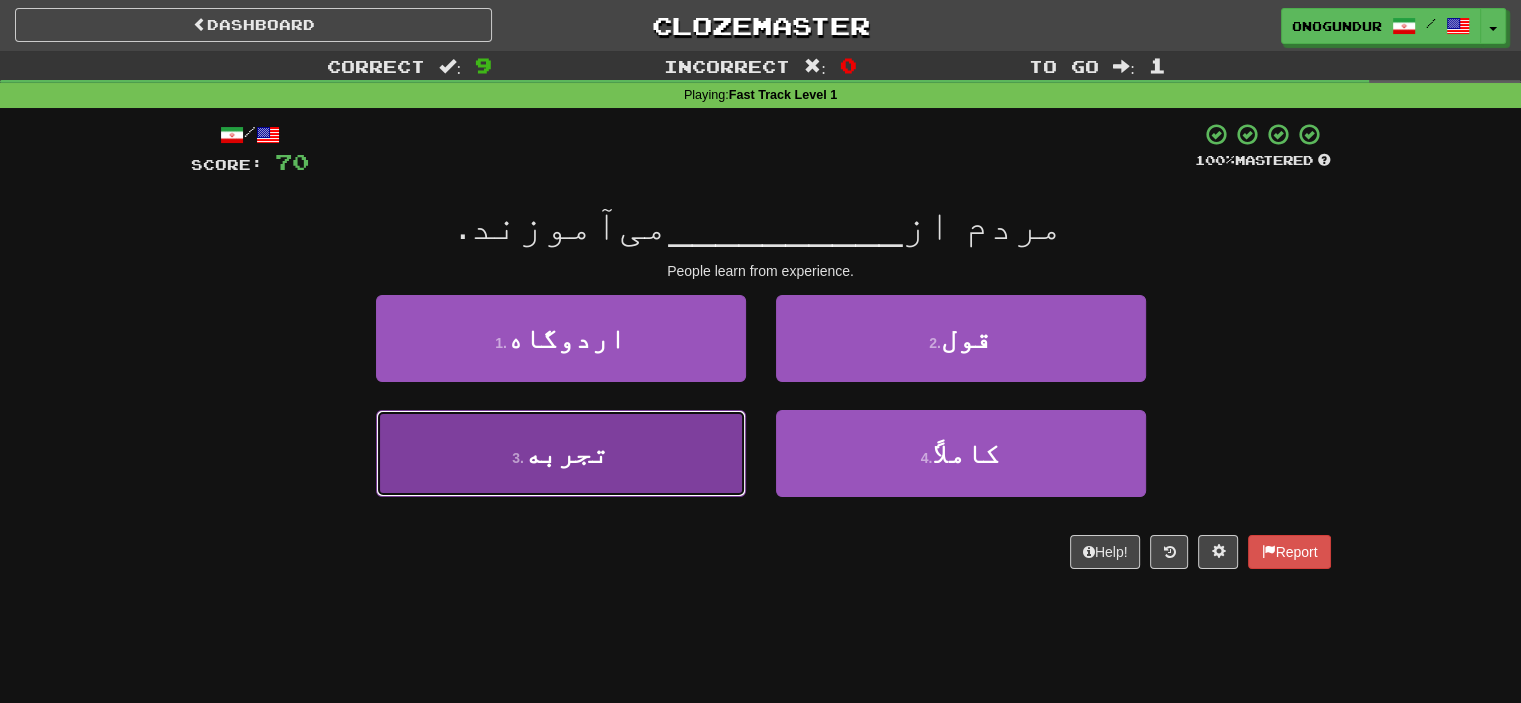 click on "3 .  تجربه" at bounding box center (561, 453) 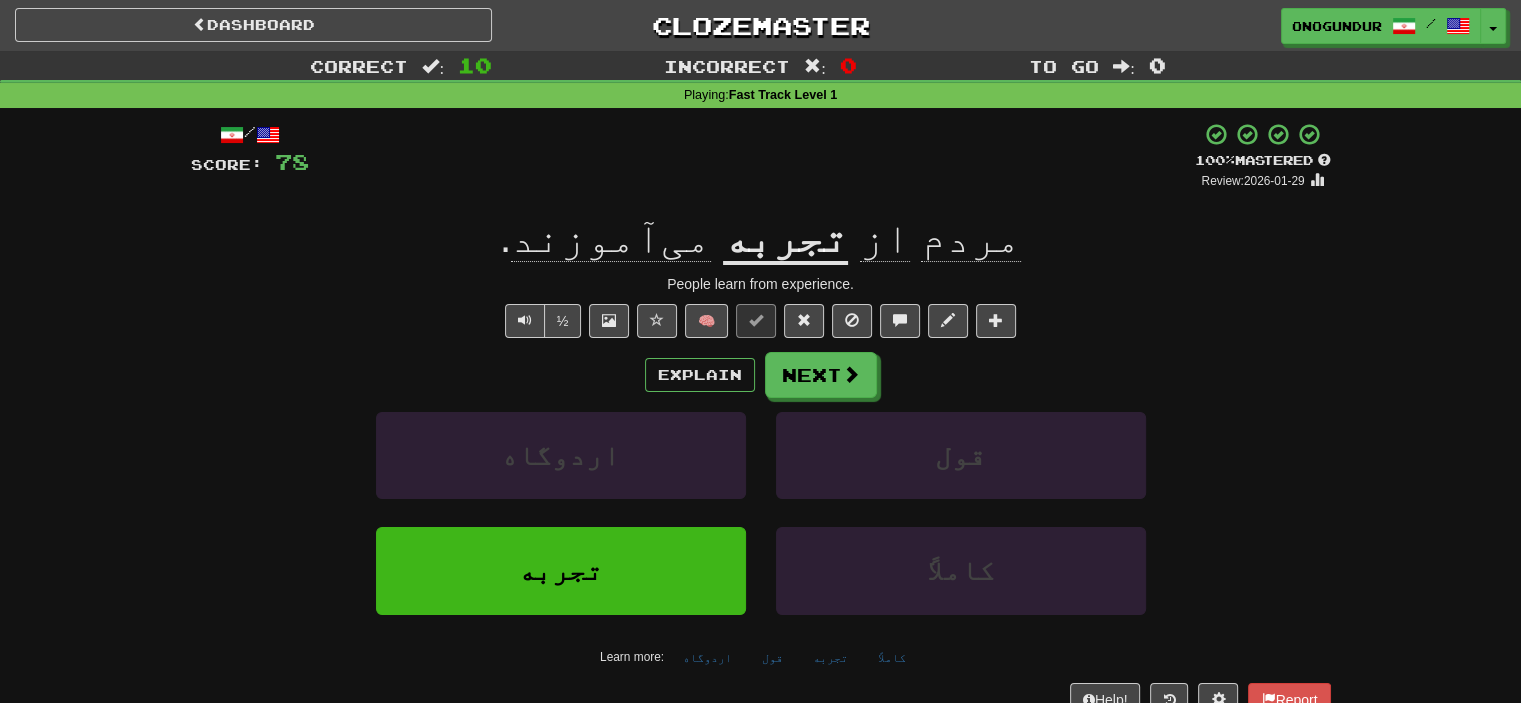 click on "اردوگاه قول" at bounding box center (761, 469) 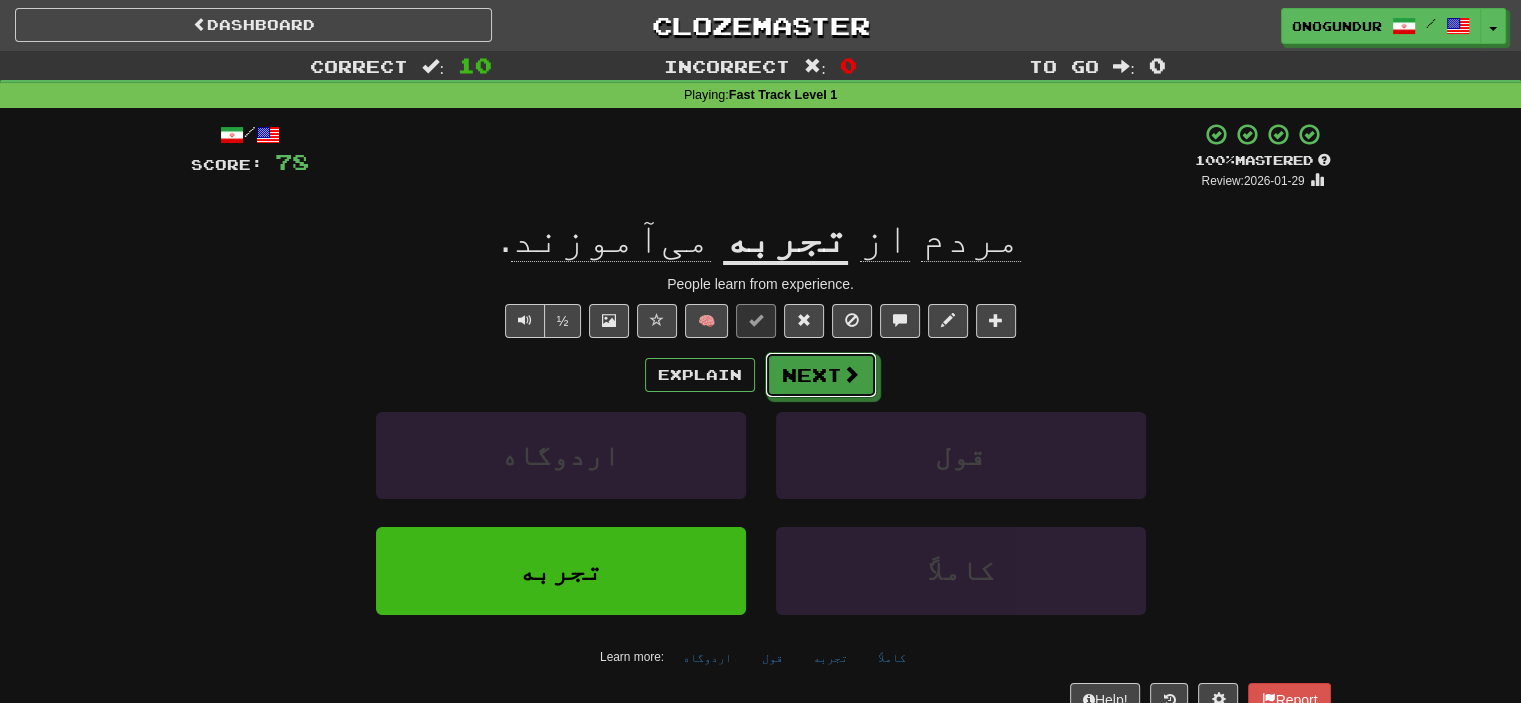 click on "Next" at bounding box center [821, 375] 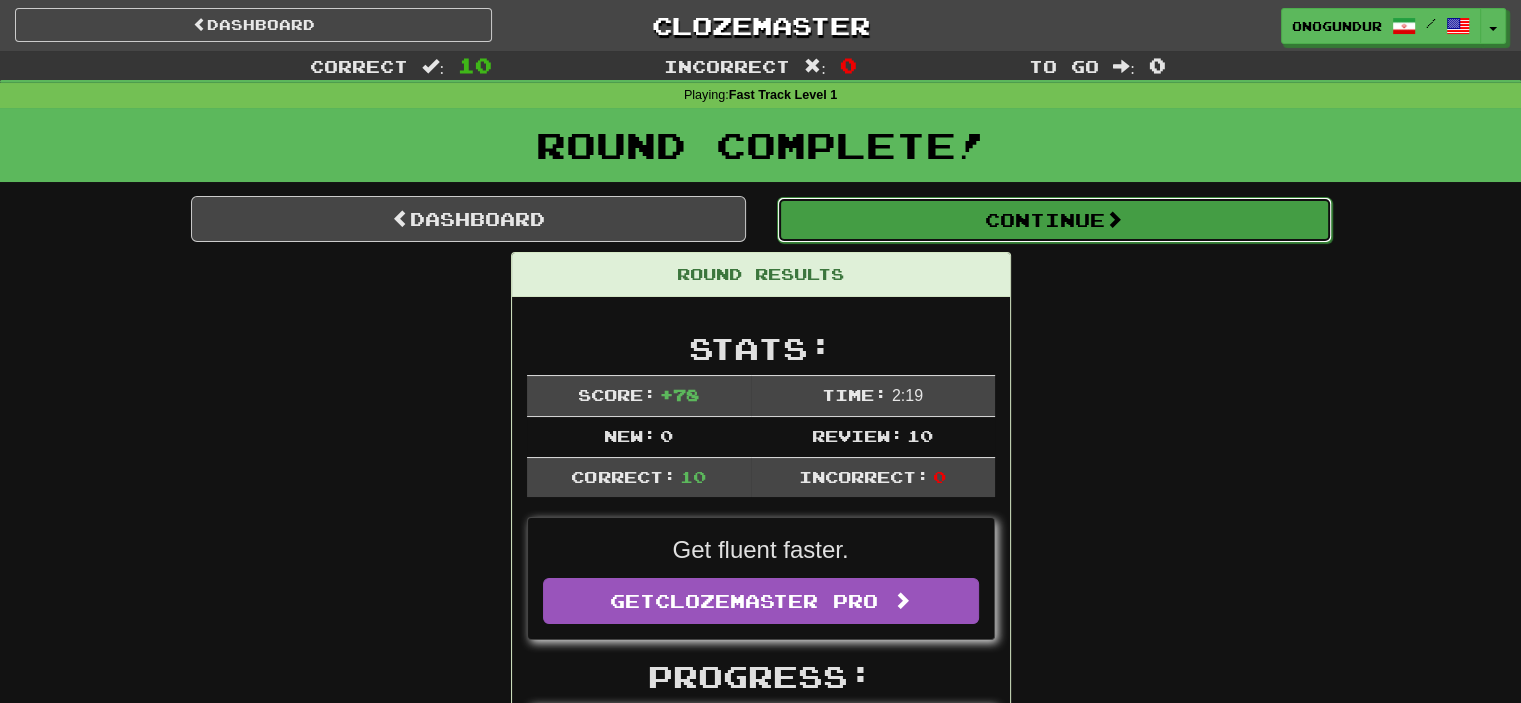 click on "Continue" at bounding box center [1054, 220] 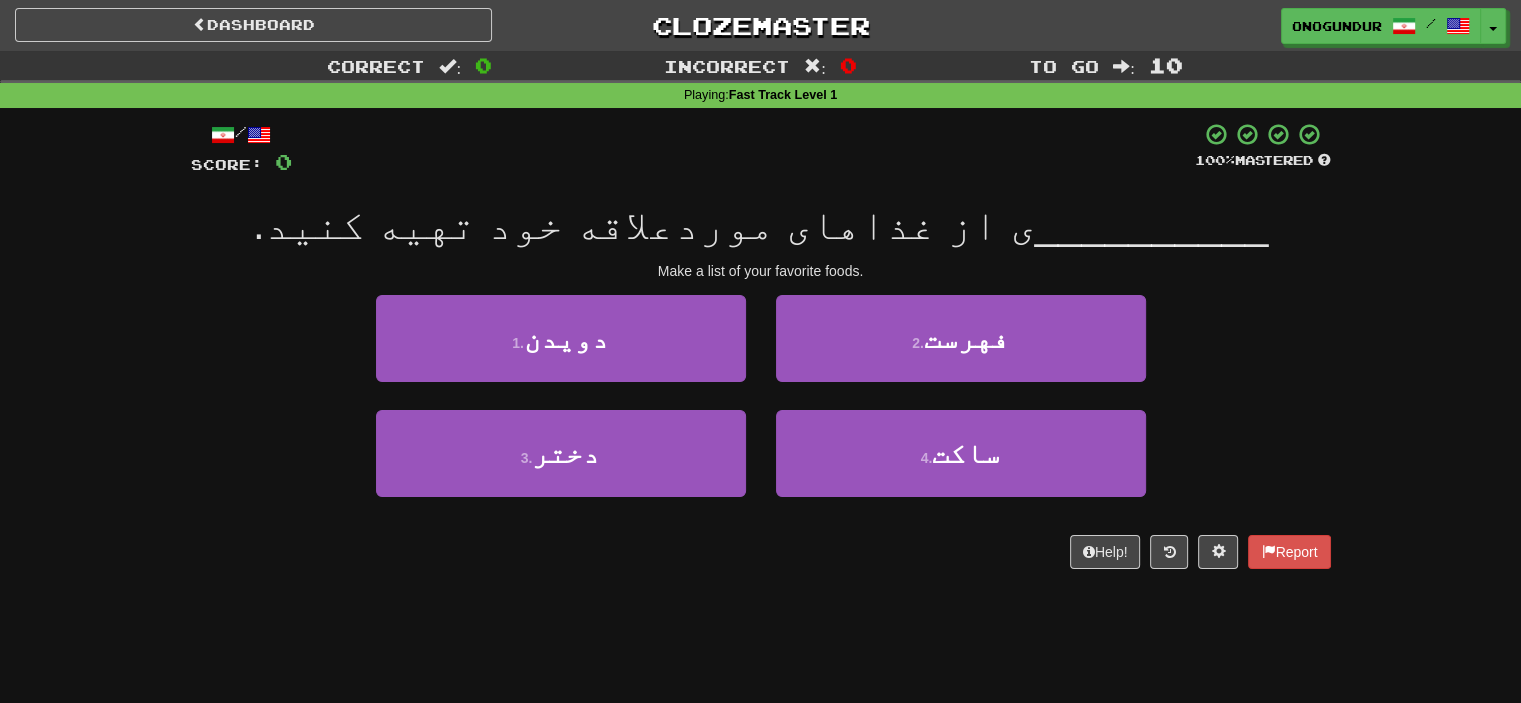 click on "Dashboard
Clozemaster
onogundur
/
Toggle Dropdown
Dashboard
Leaderboard
Activity Feed
Notifications
Profile
Discussions
Azərbaycanca
/
English
Streak:
17
Review:
2,916
Points Today: 0
Català
/
English
Streak:
0
Review:
10
Points Today: 0
Deutsch
/
English
Streak:
0
Review:
1,979
Points Today: 0
Español
/
English
Streak:
0
Review:
1,410
Points Today: 0
Esperanto
/
English
Streak:
0
Review:
1,035
Points Today: 0
Français
/
English
Streak:
0
Review:
19
Points Today: 0
Hrvatski
/
English
Streak:
0
Review:
278
Points Today: 0
Íslenska
/" at bounding box center (760, 351) 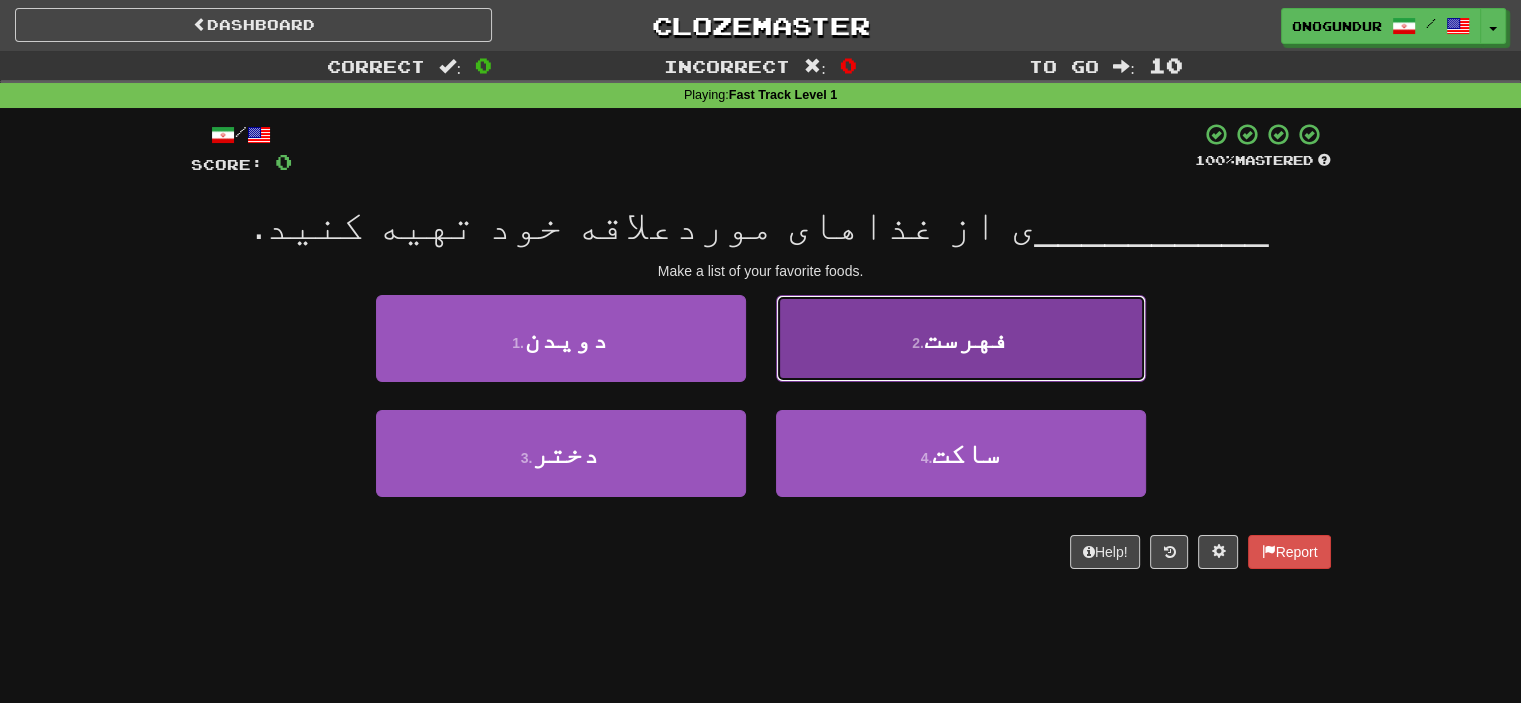 click on "2 .  فهرست" at bounding box center [961, 338] 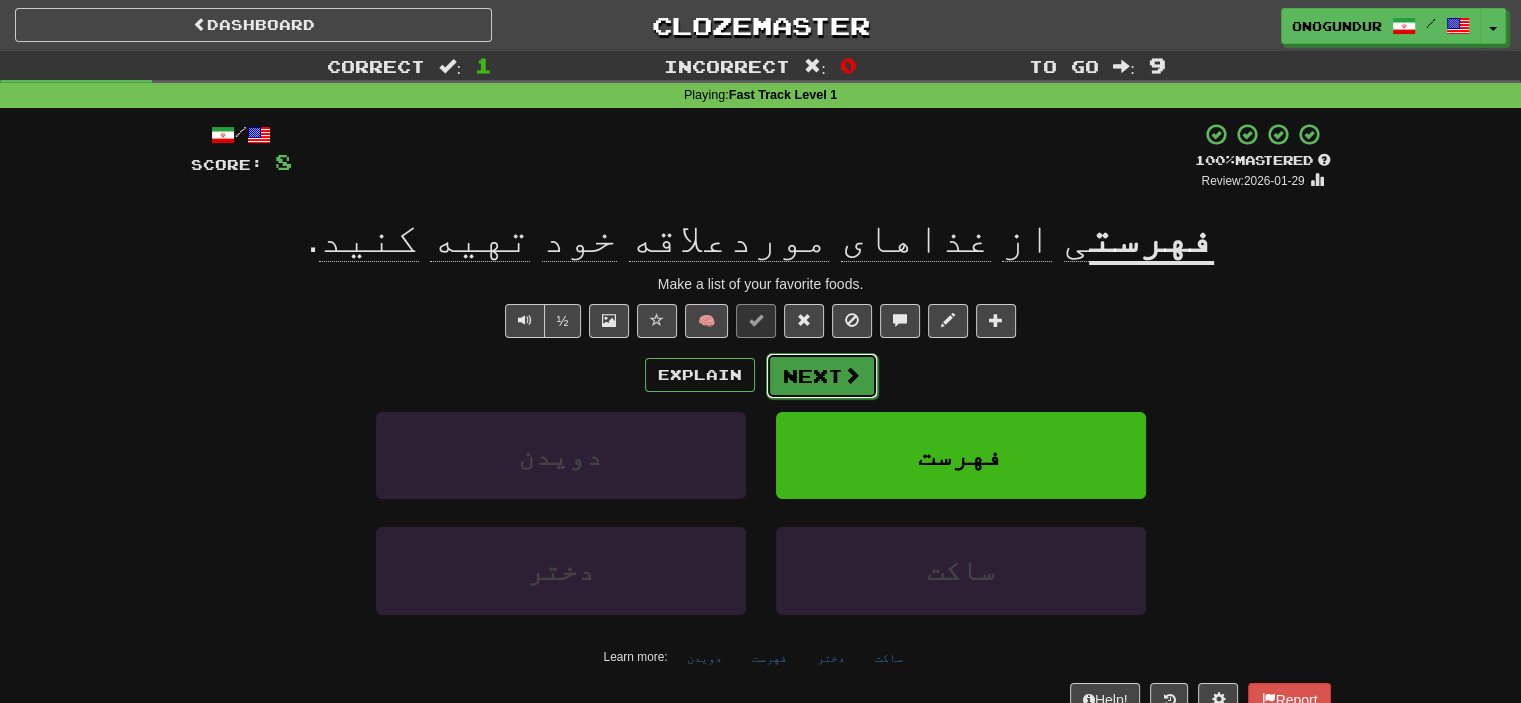 click at bounding box center (852, 375) 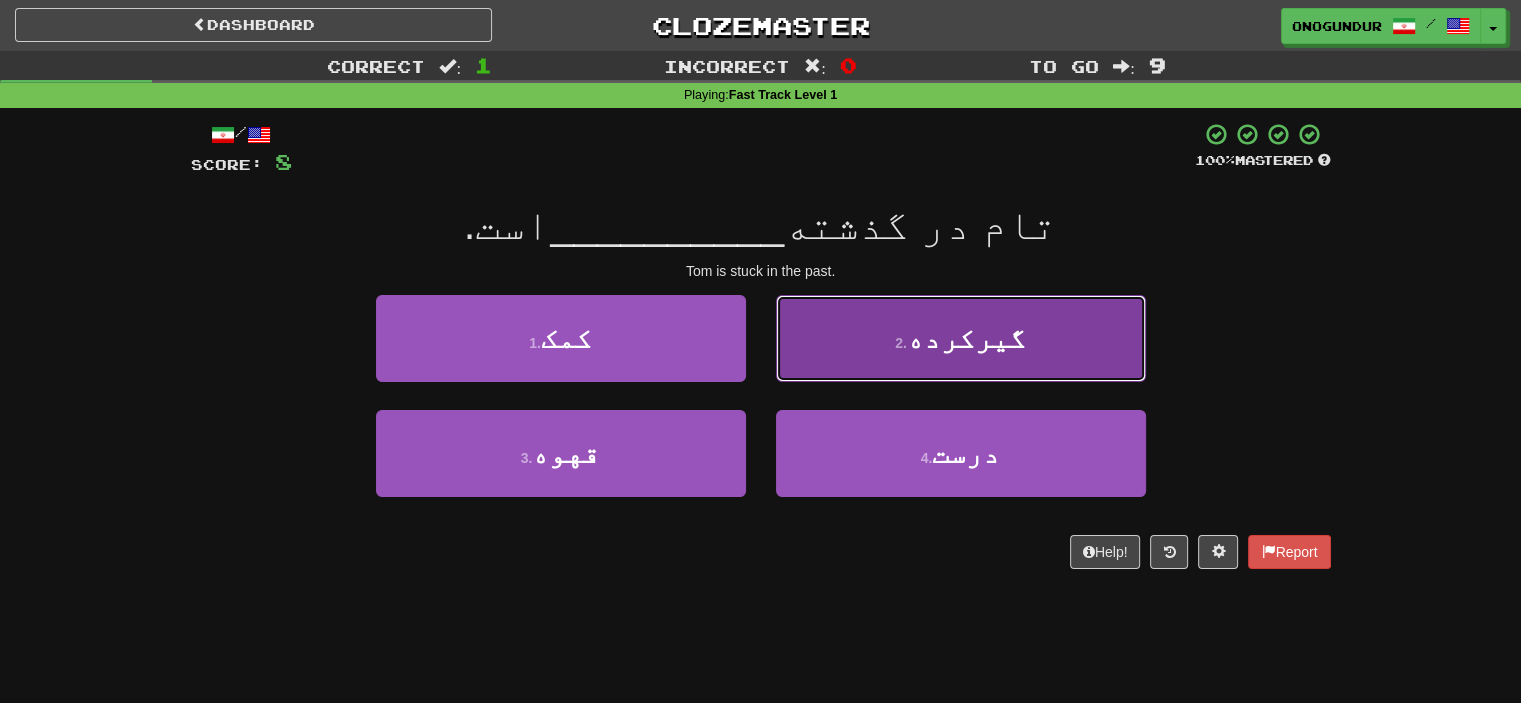 click on "2 .  گیرکرده" at bounding box center (961, 338) 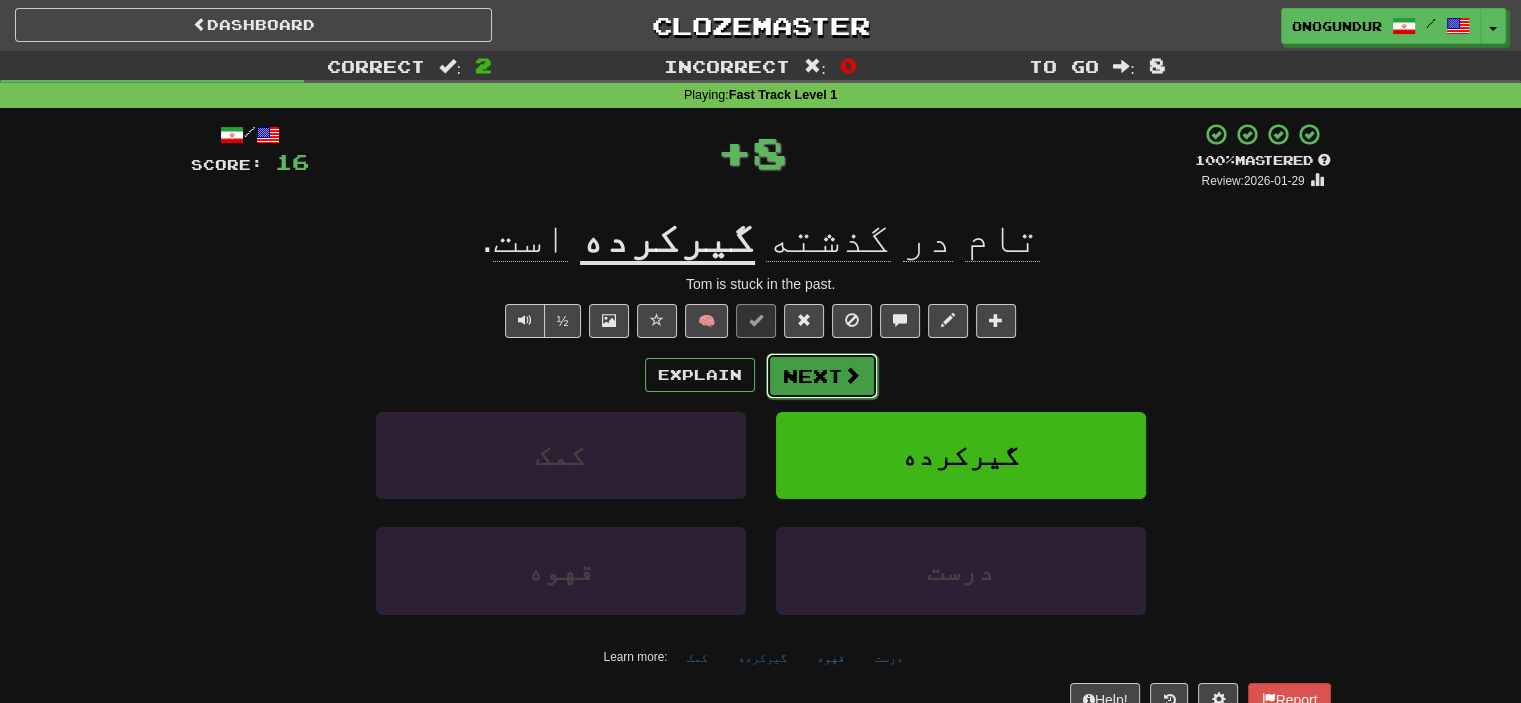 click on "Next" at bounding box center [822, 376] 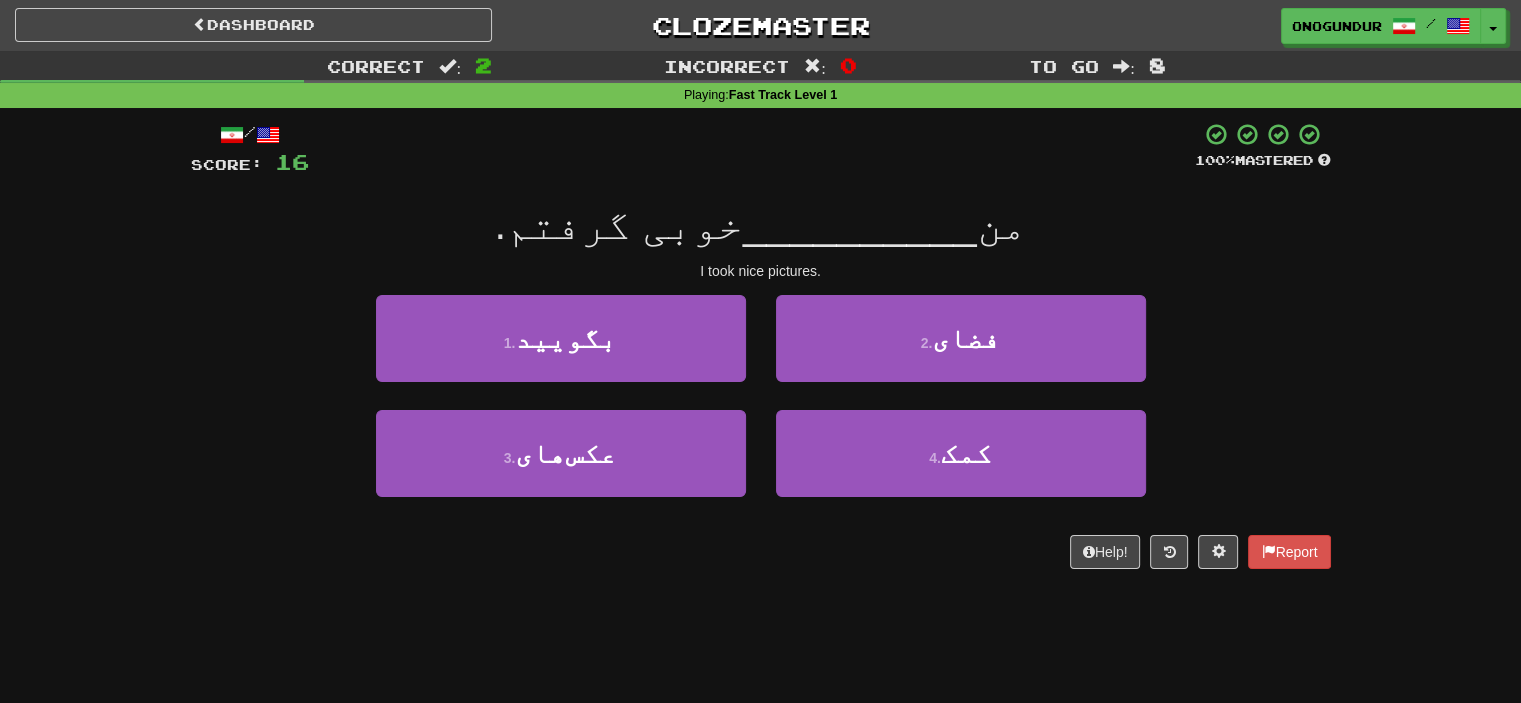 click on "Help!  Report" at bounding box center (761, 552) 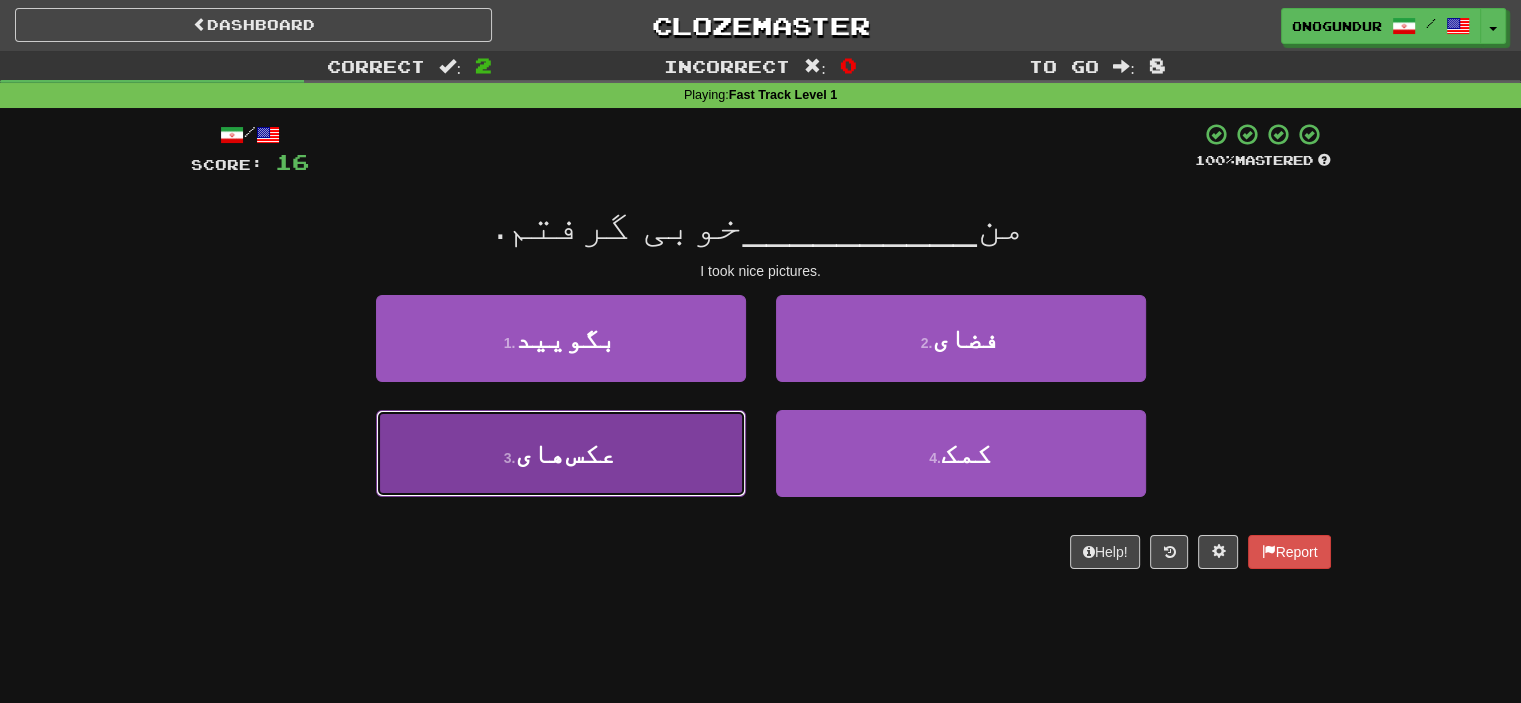 click on "3 .  عکس‌های" at bounding box center (561, 453) 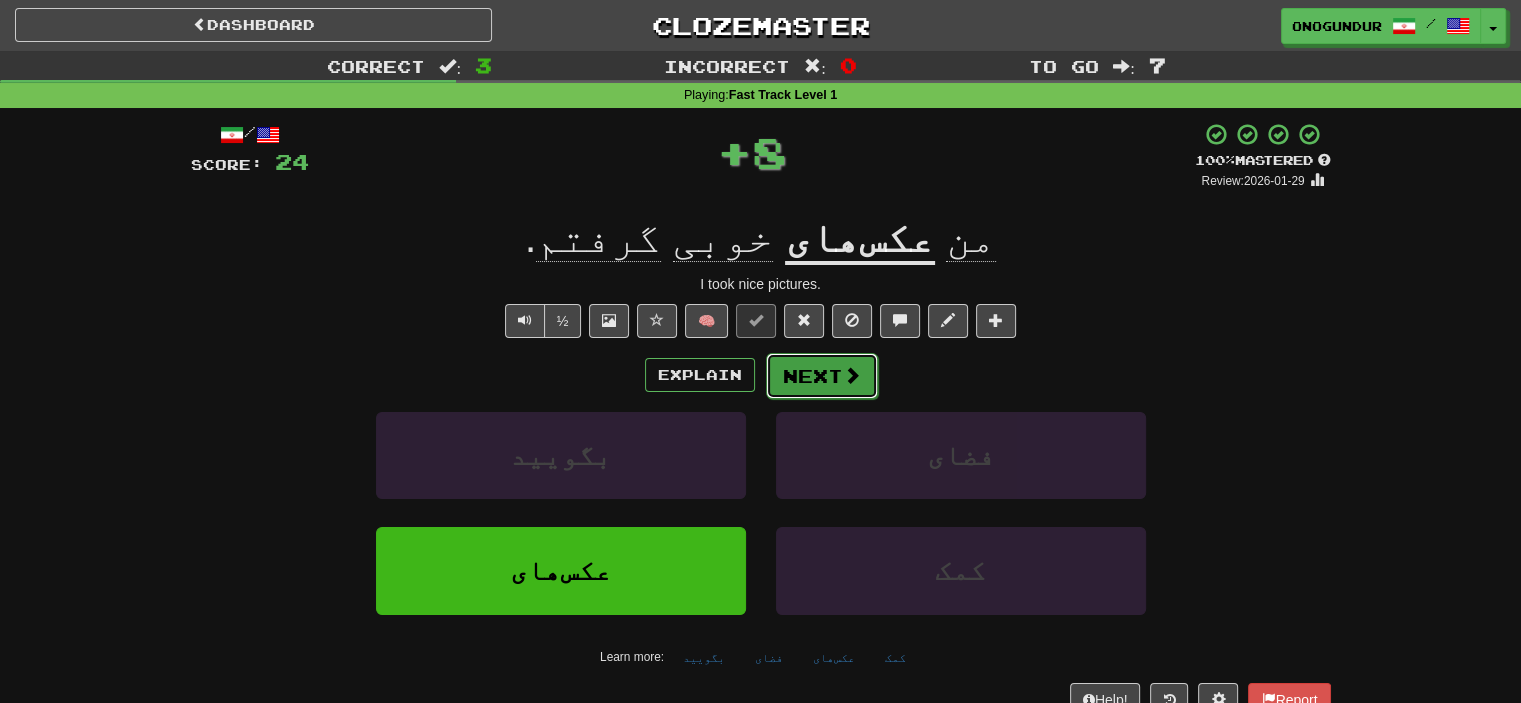 click on "Next" at bounding box center [822, 376] 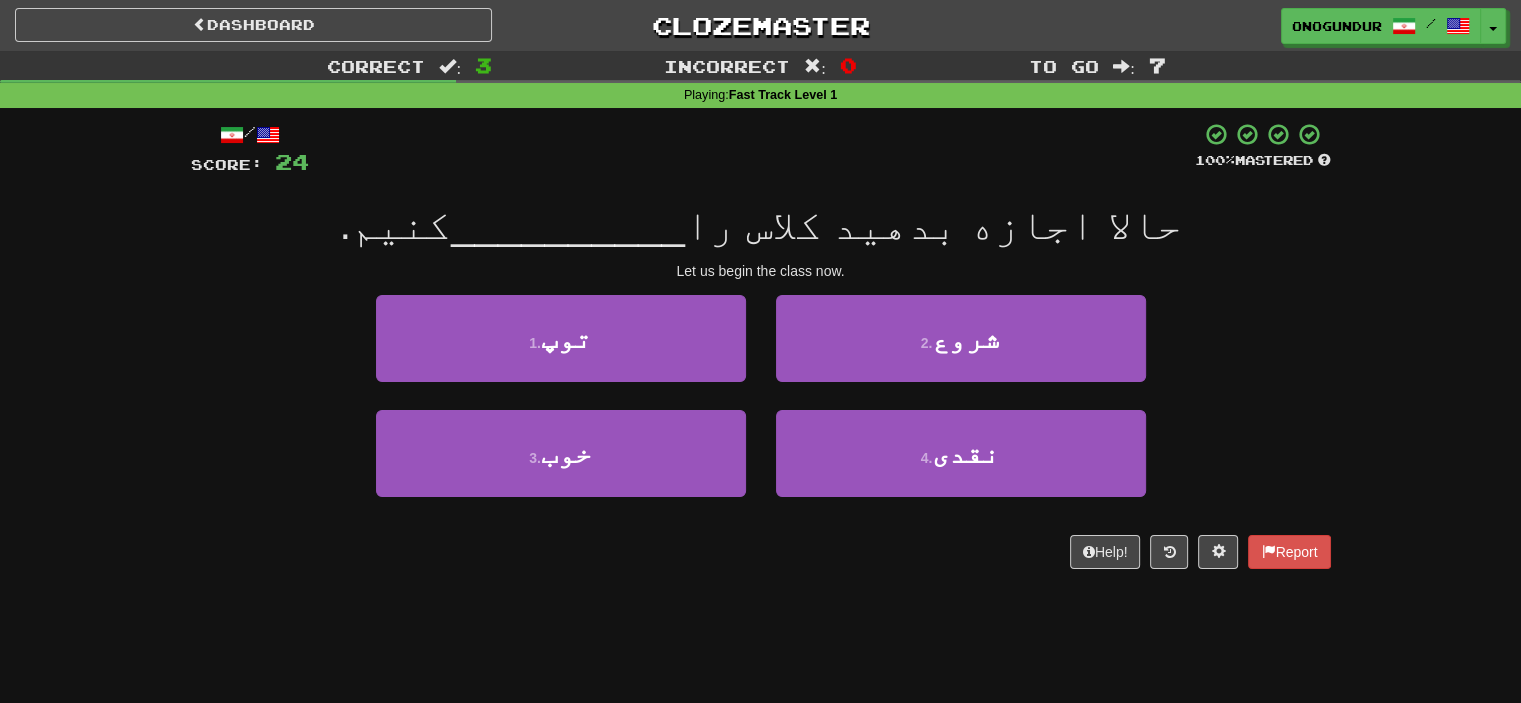 click on "Help!  Report" at bounding box center (761, 552) 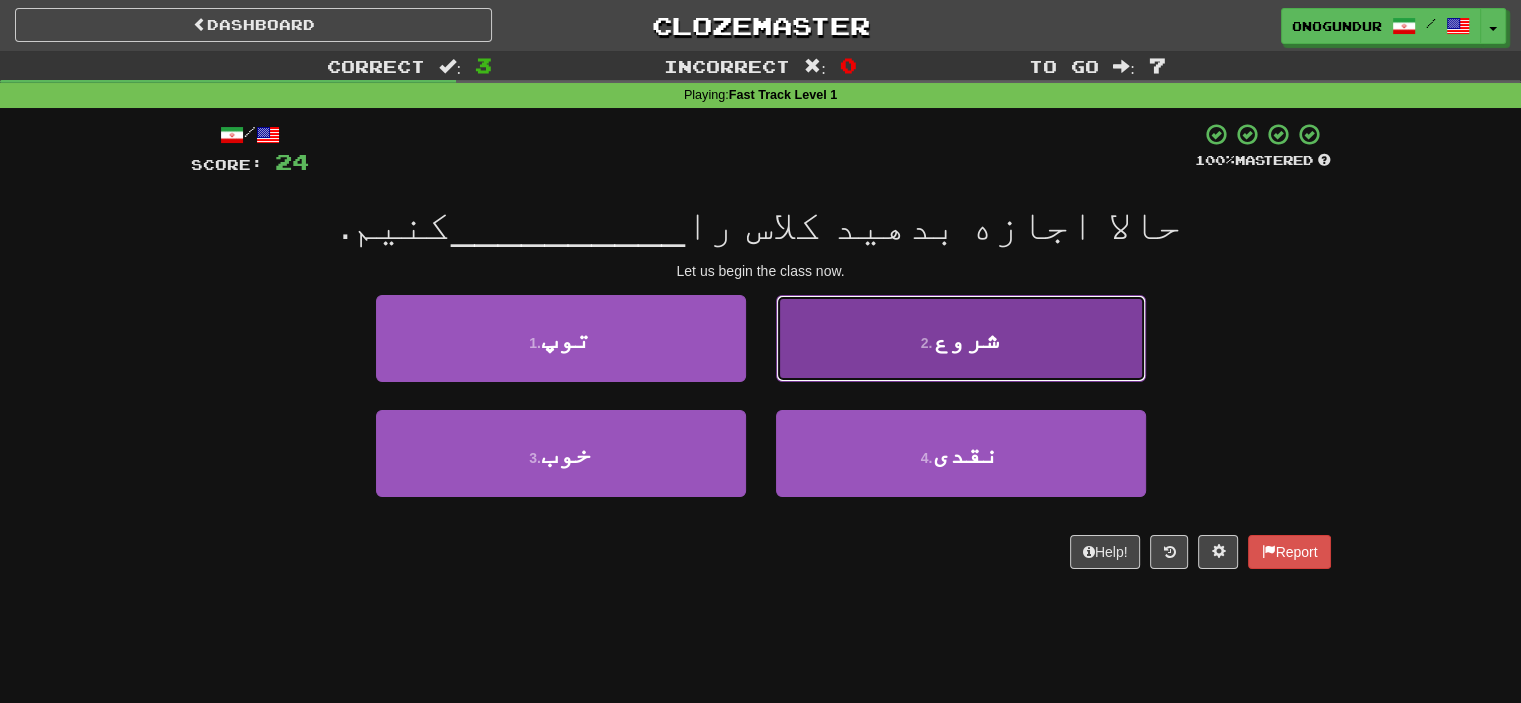 click on "2 .  شروع" at bounding box center [961, 338] 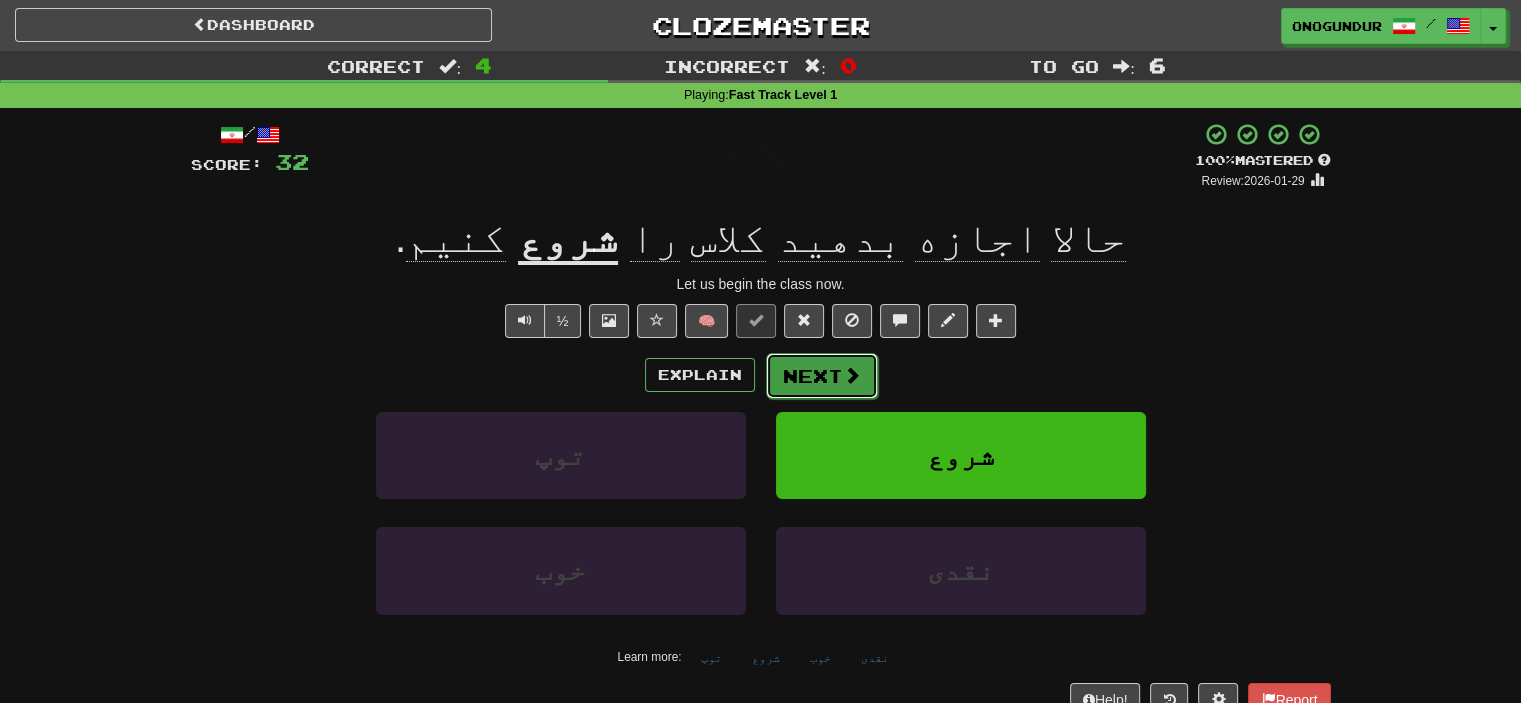 click on "Next" at bounding box center [822, 376] 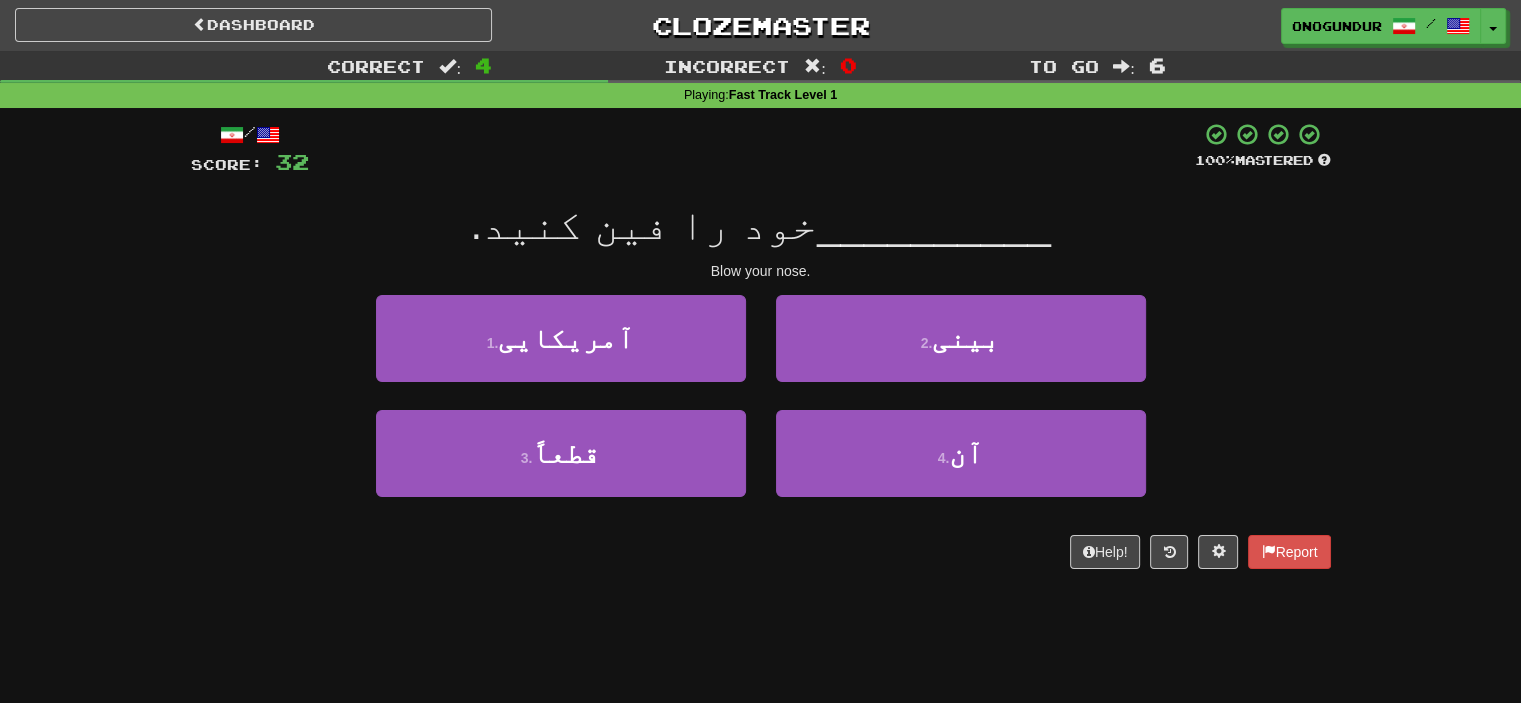 click on "/  Score:   32 100 %  Mastered __________  خود را فین کنید. Blow your nose. 1 .  آمریکایی 2 .  بینی 3 .  قطعاً 4 .  آن  Help!  Report" at bounding box center [761, 352] 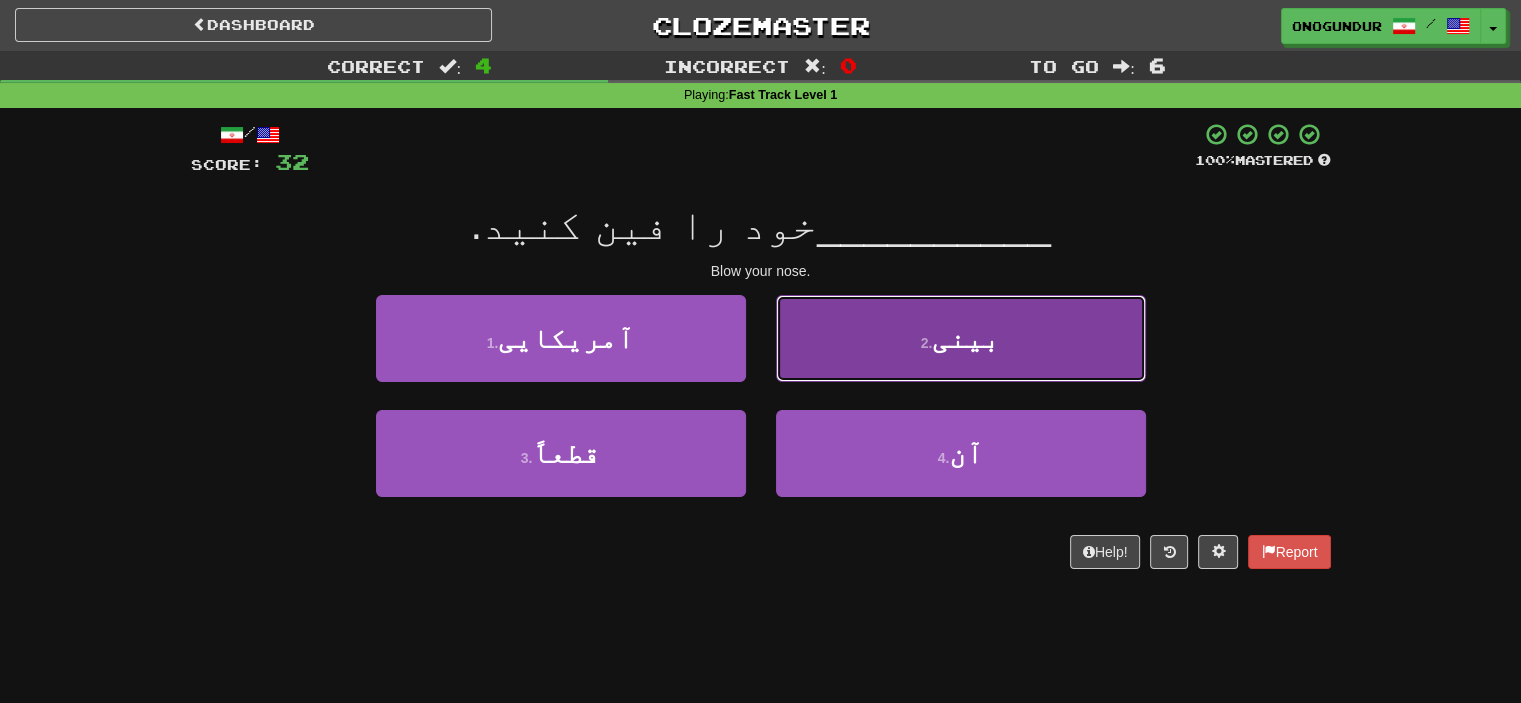 click on "2 .  بینی" at bounding box center (961, 338) 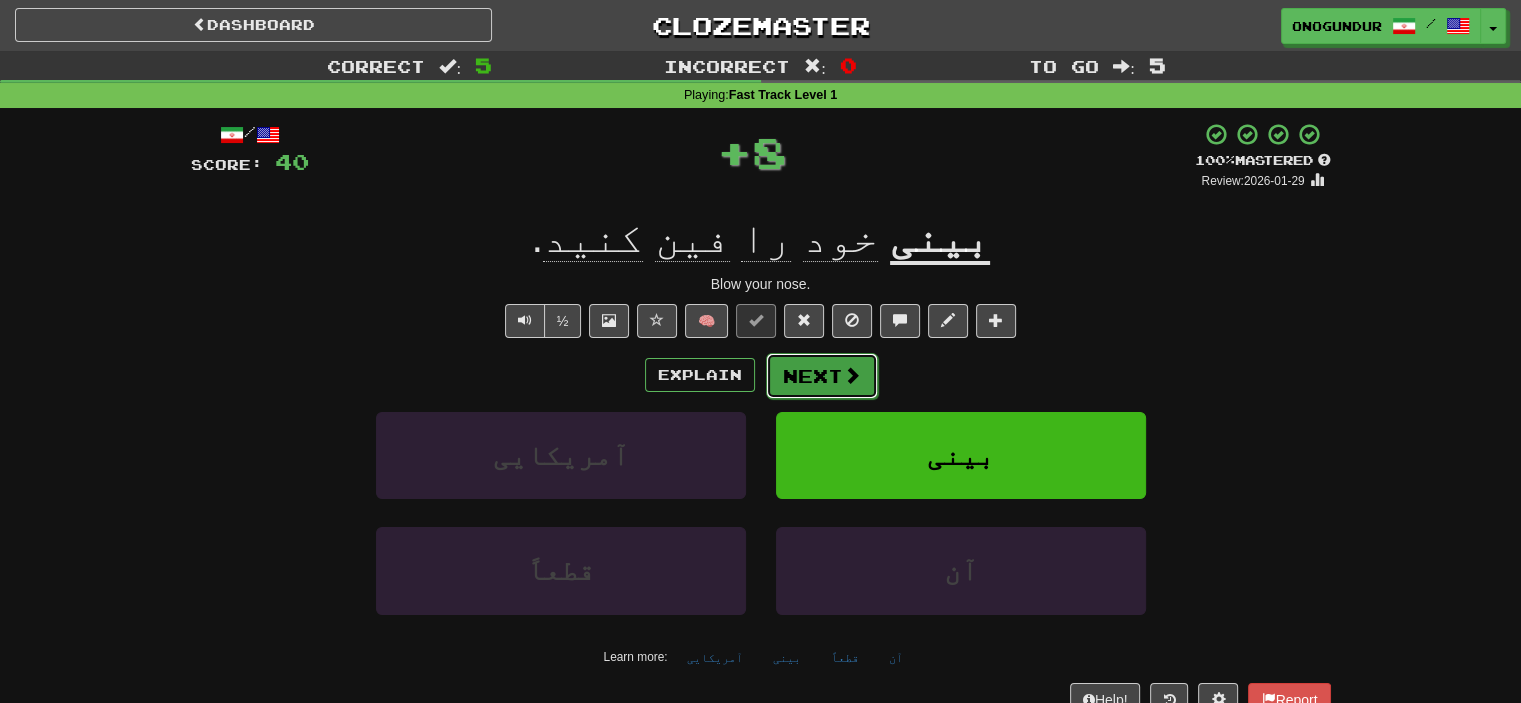 click on "Next" at bounding box center (822, 376) 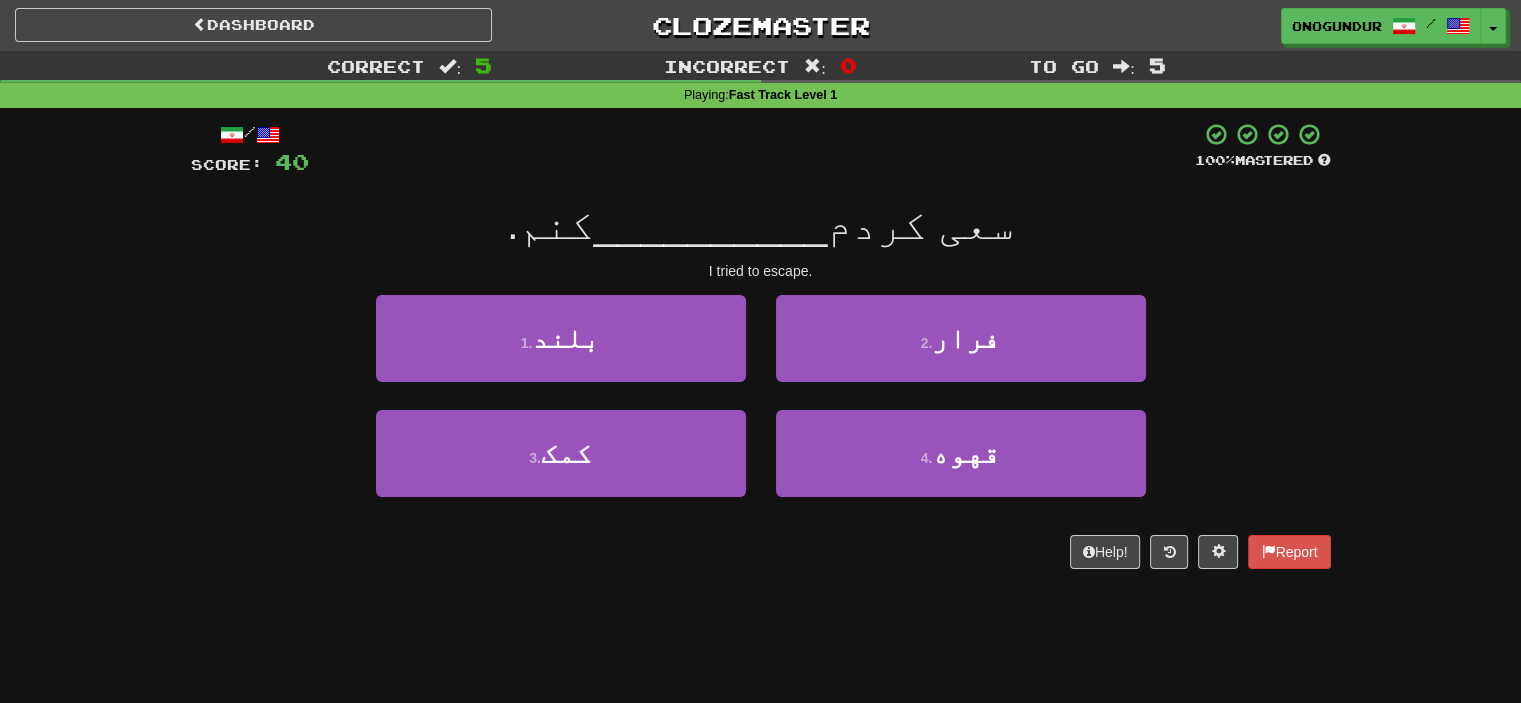 click on "/  Score:   40 100 %  Mastered سعی کردم  __________  کنم. I tried to escape. 1 .  بلند 2 .  فرار 3 .  کمک 4 .  قهوه  Help!  Report" at bounding box center [761, 352] 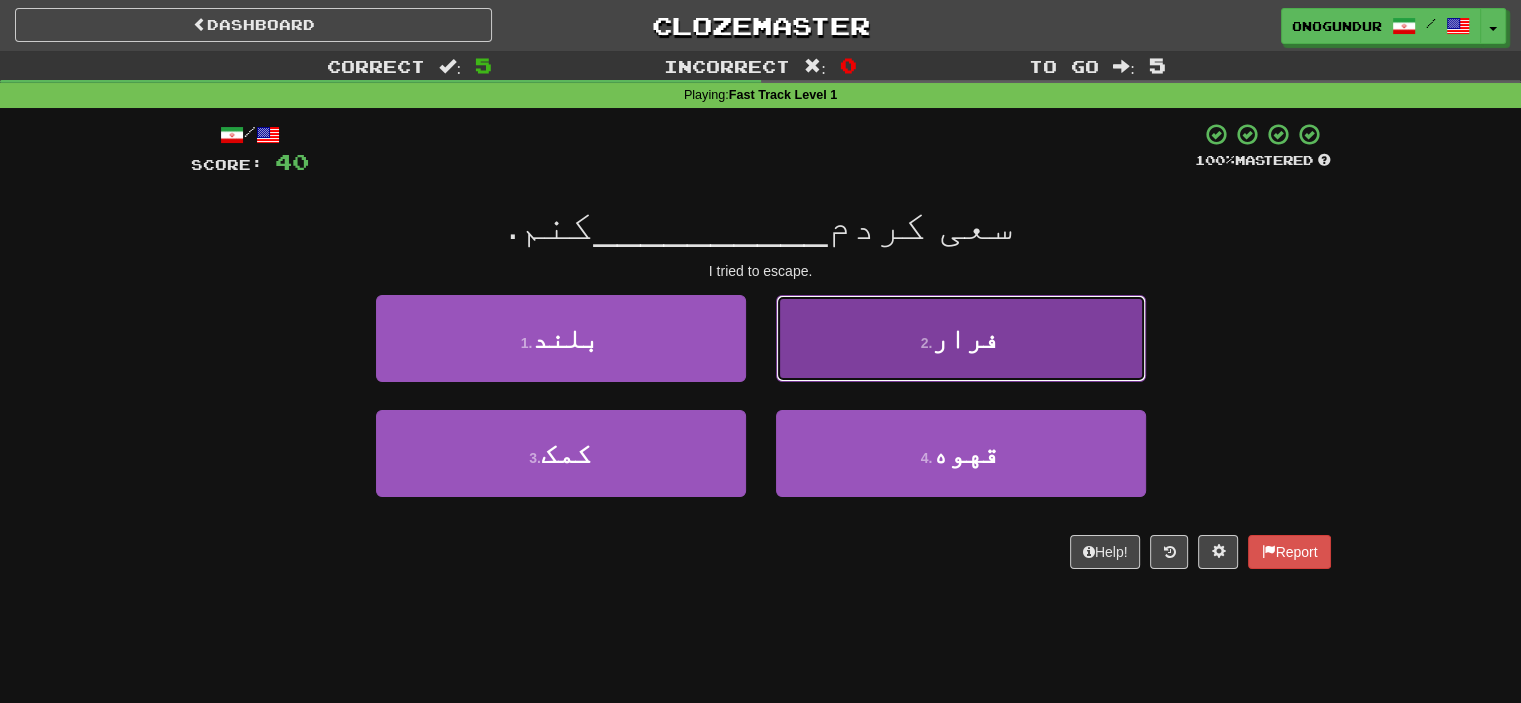 click on "2 .  فرار" at bounding box center (961, 338) 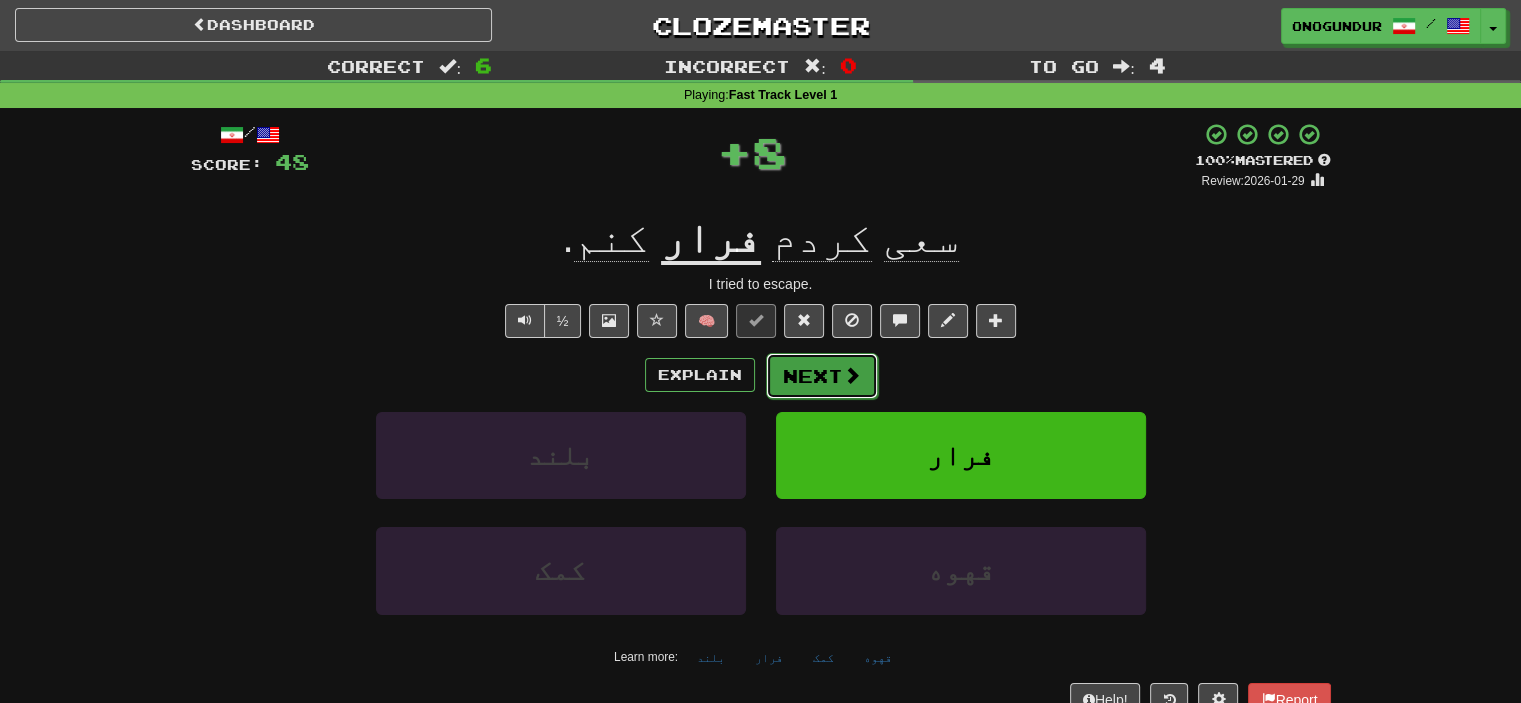 click on "Next" at bounding box center [822, 376] 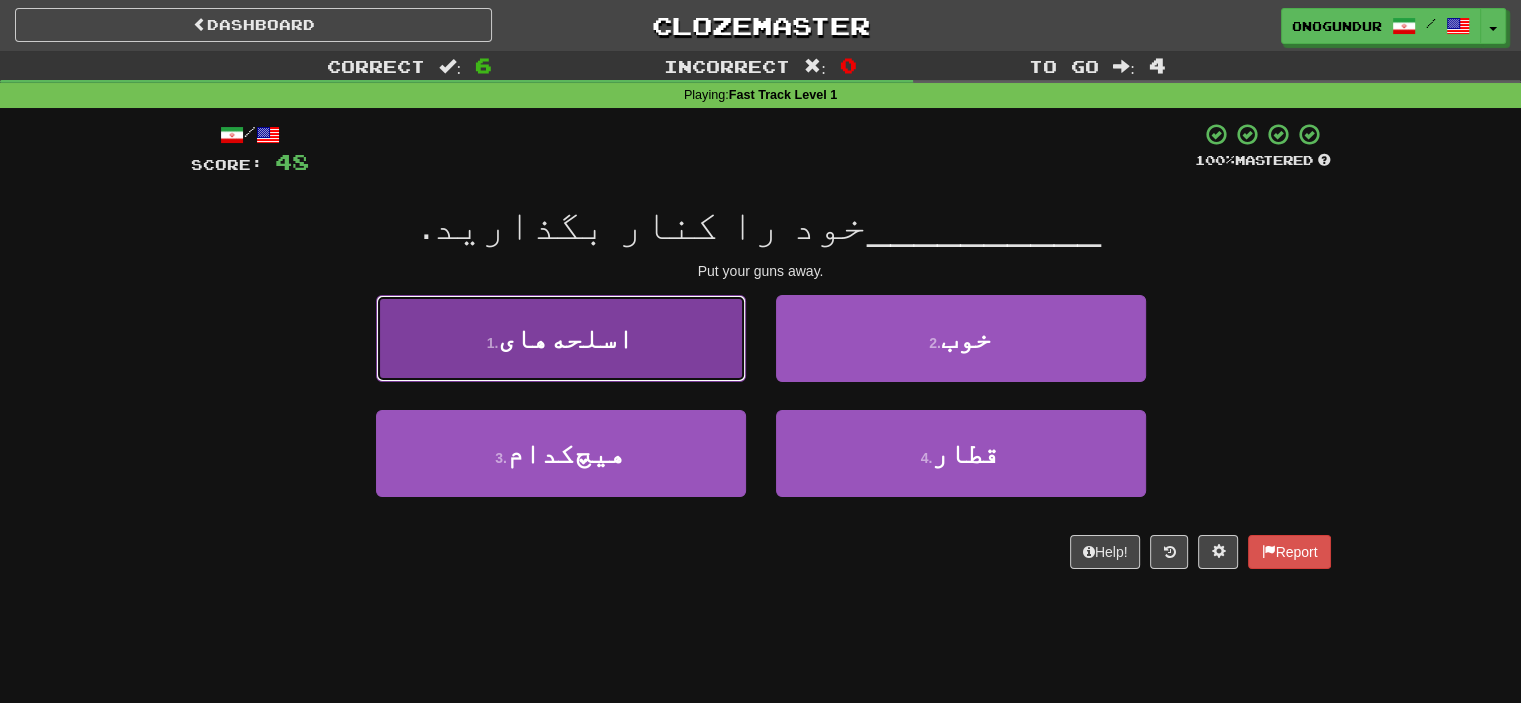 click on "1 .  اسلحه‌های" at bounding box center (561, 338) 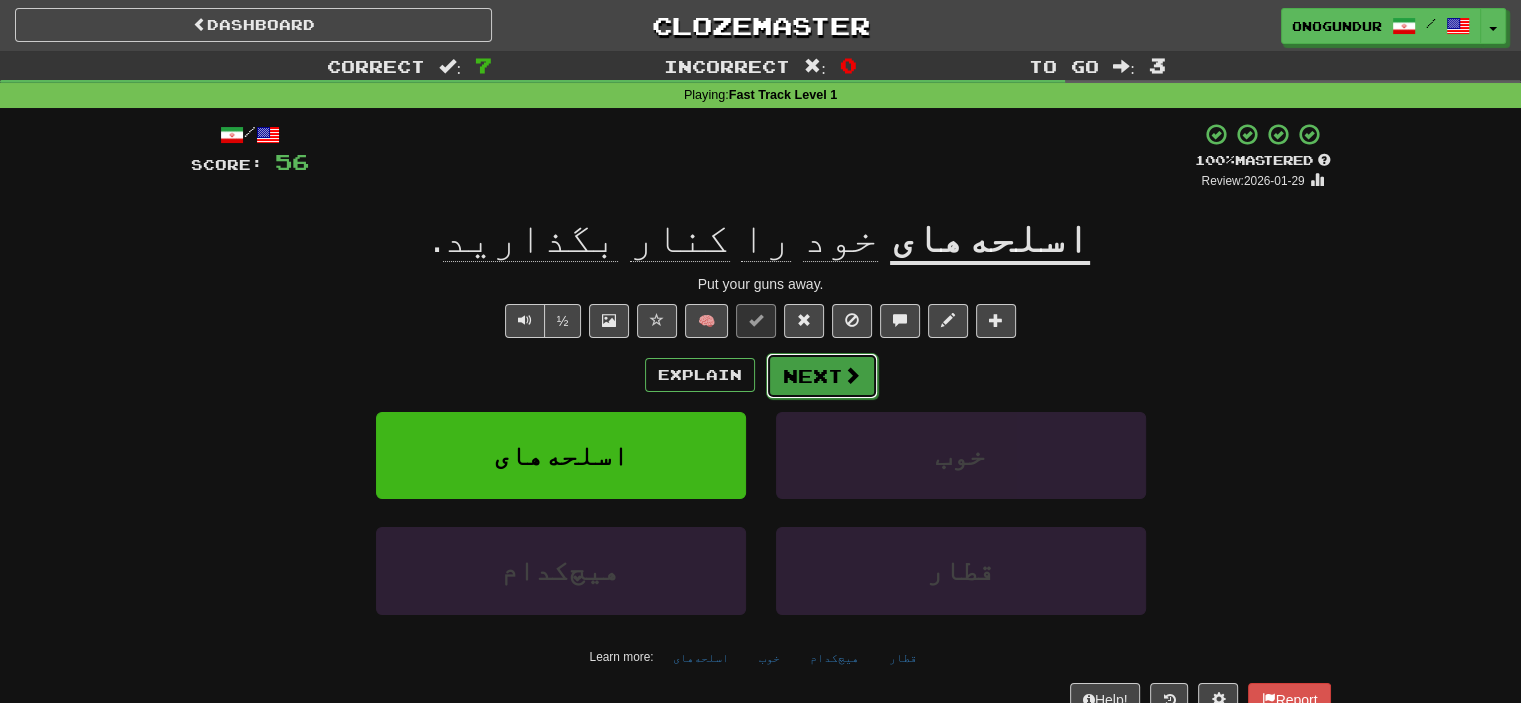 click on "Next" at bounding box center [822, 376] 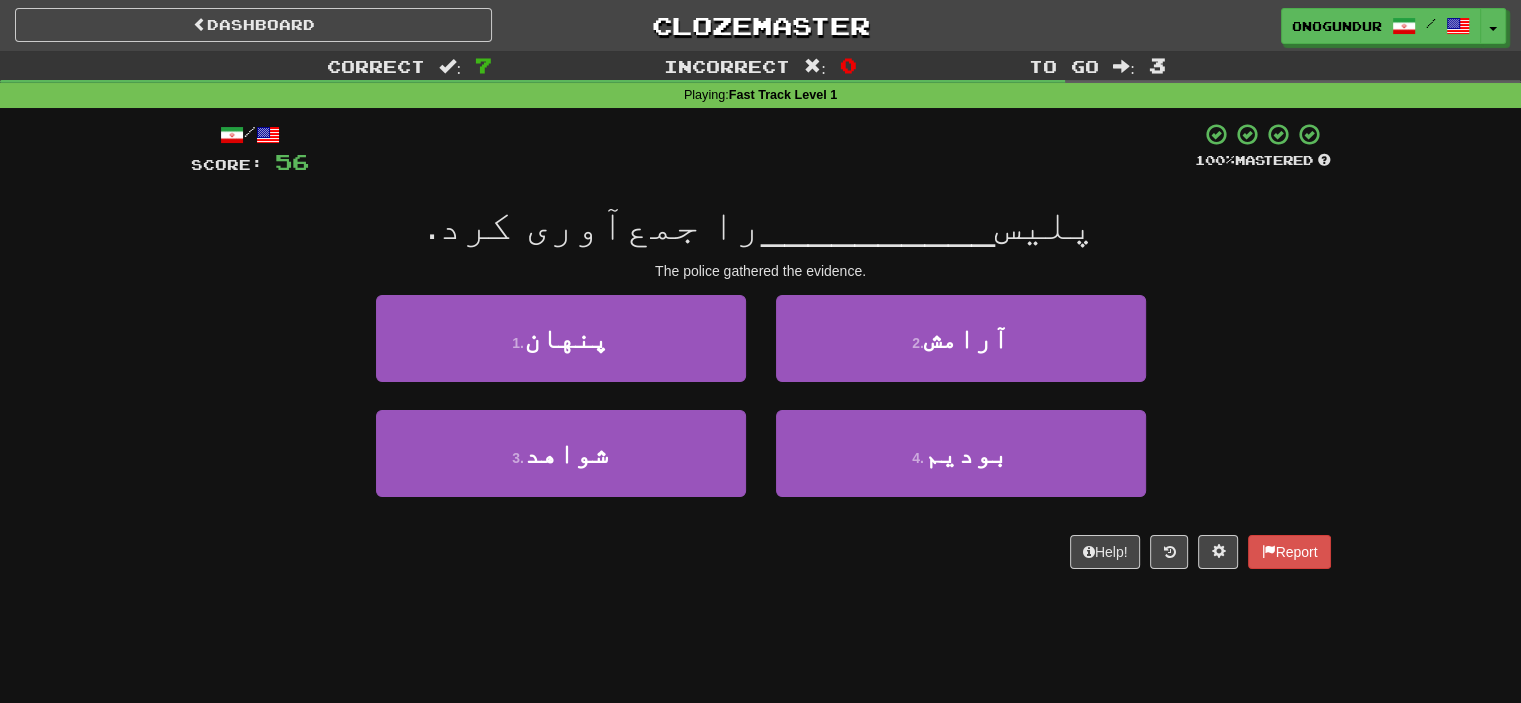 drag, startPoint x: 1414, startPoint y: 303, endPoint x: 1474, endPoint y: 207, distance: 113.20777 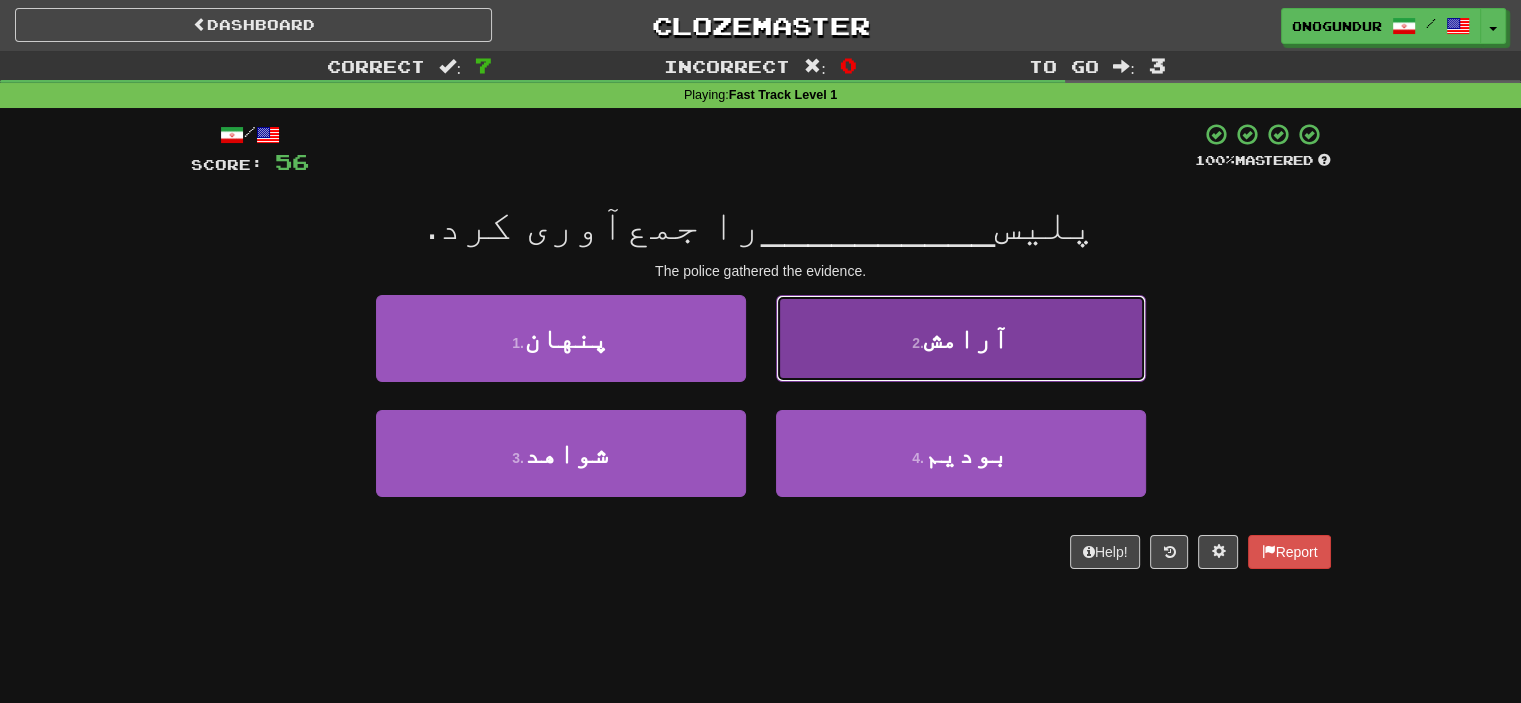 click on "آرامش" at bounding box center (966, 338) 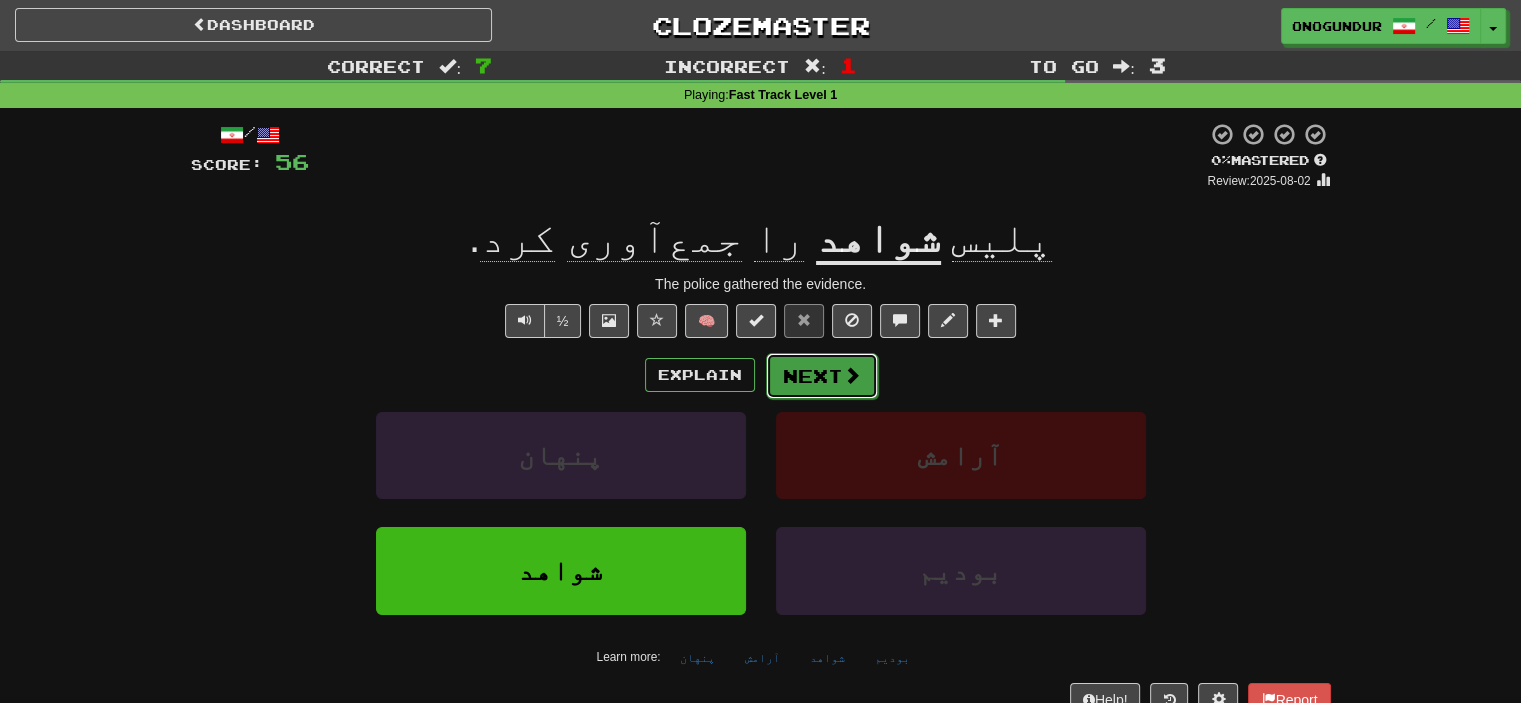 click on "Next" at bounding box center (822, 376) 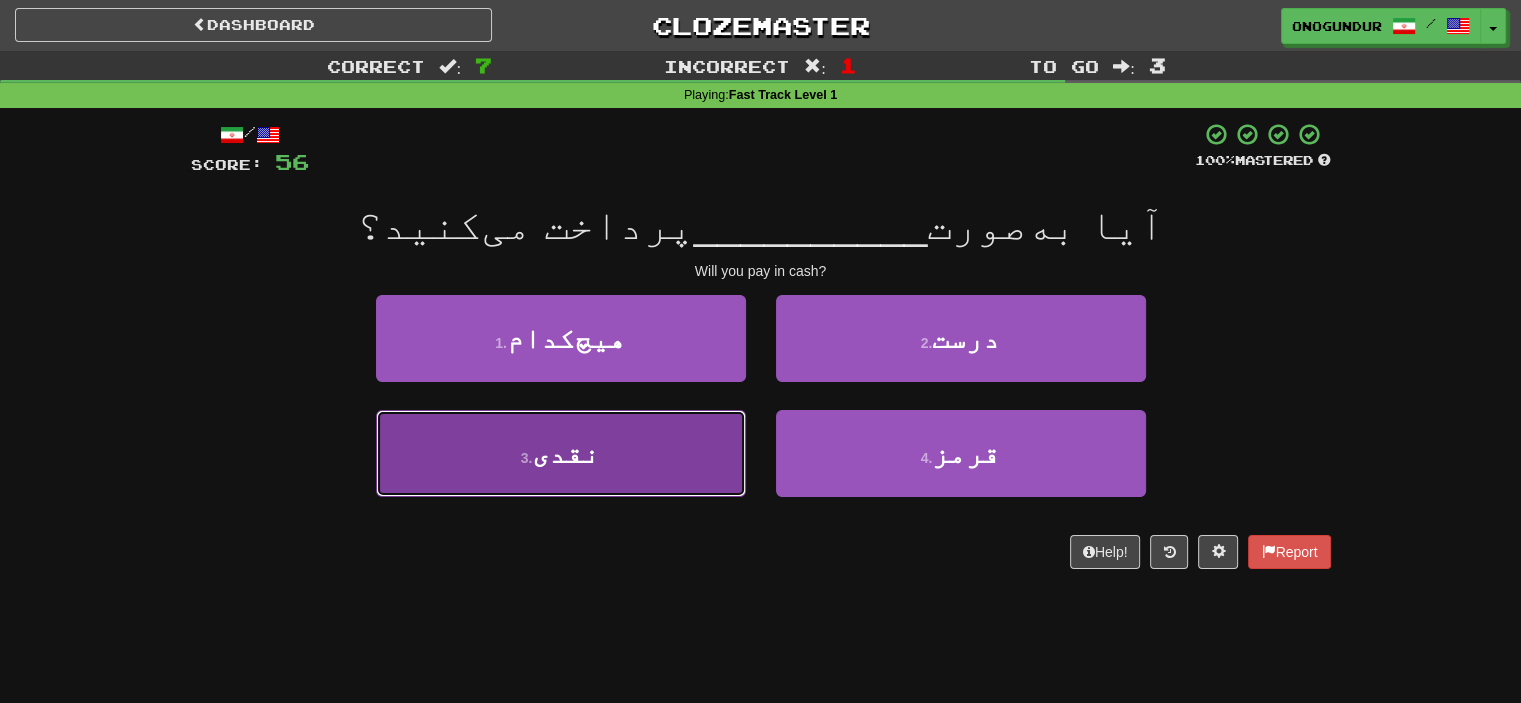 click on "3 .  نقدی" at bounding box center [561, 453] 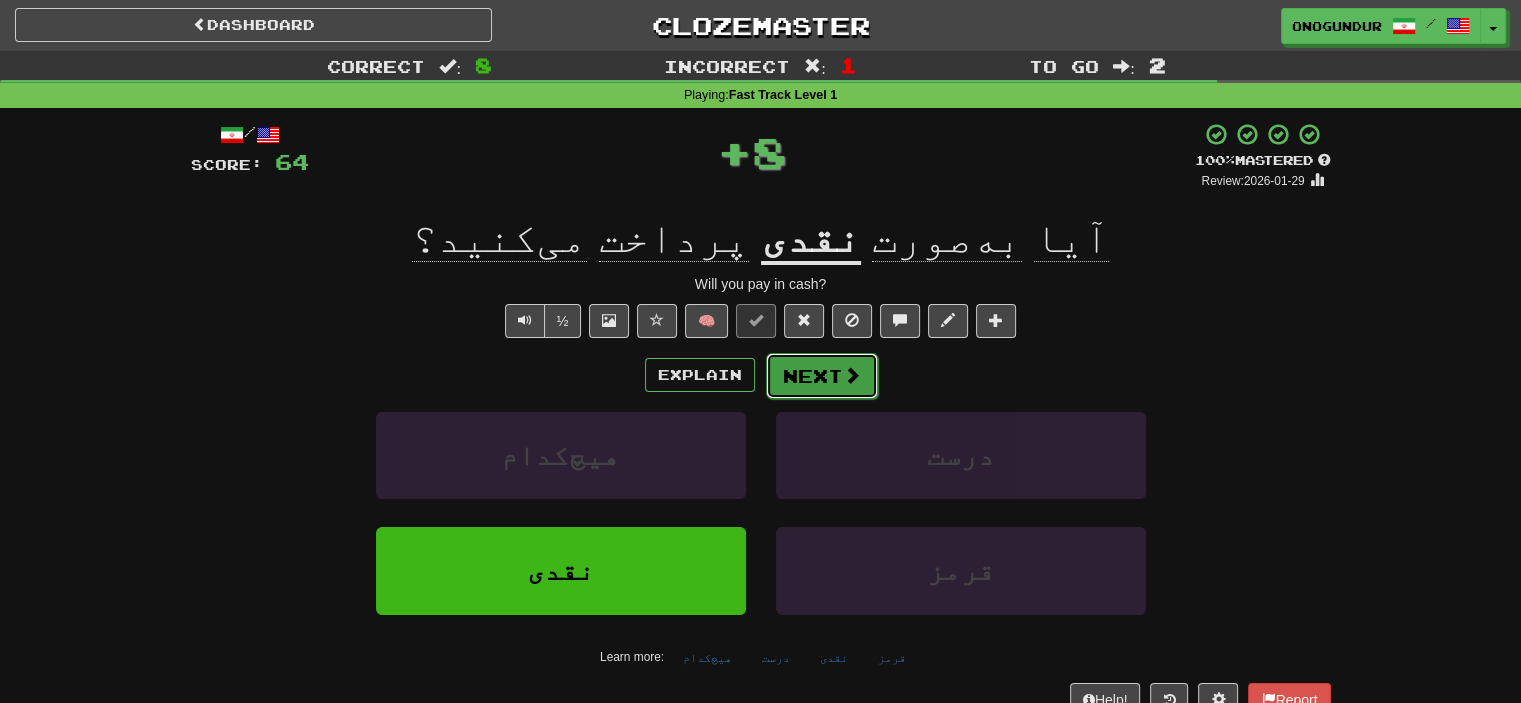click on "Next" at bounding box center [822, 376] 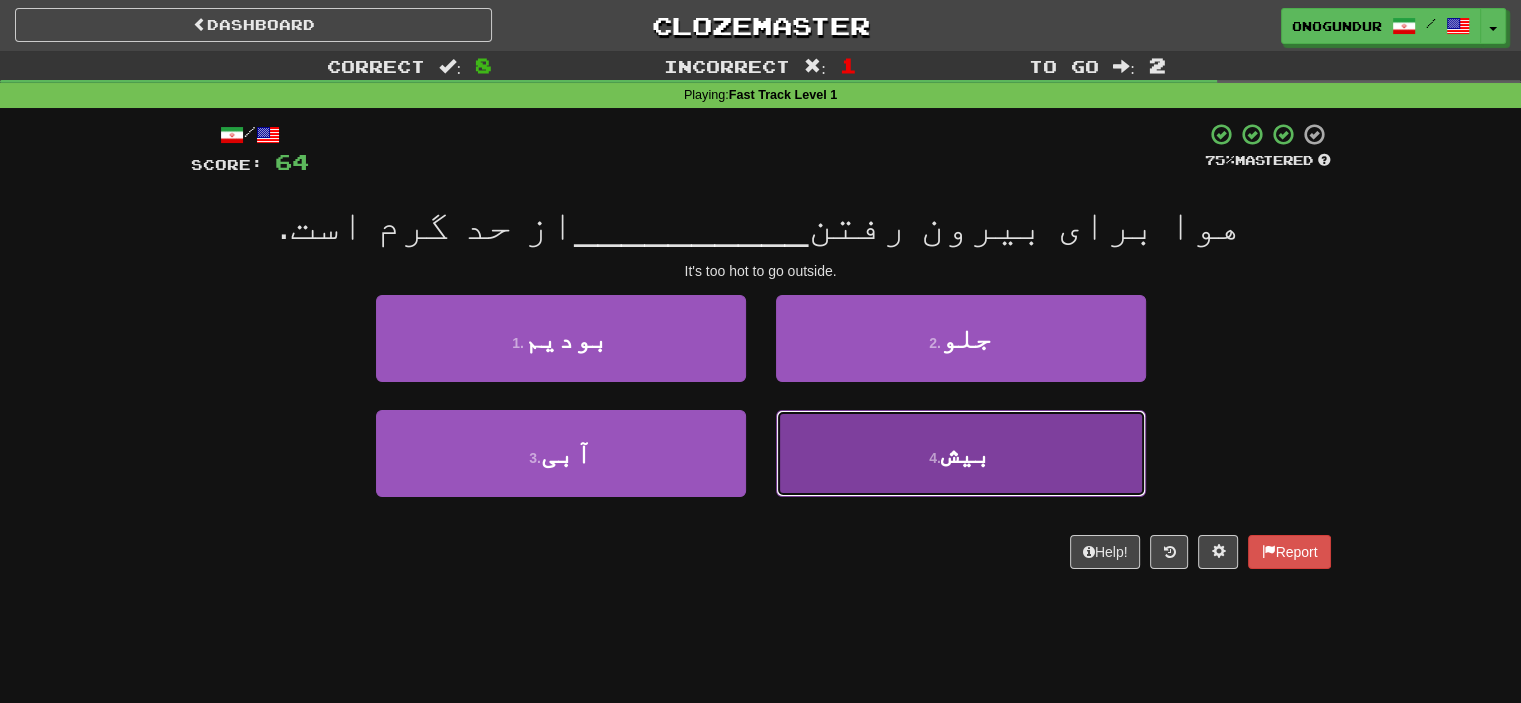 click on "4 .  بیش" at bounding box center (961, 453) 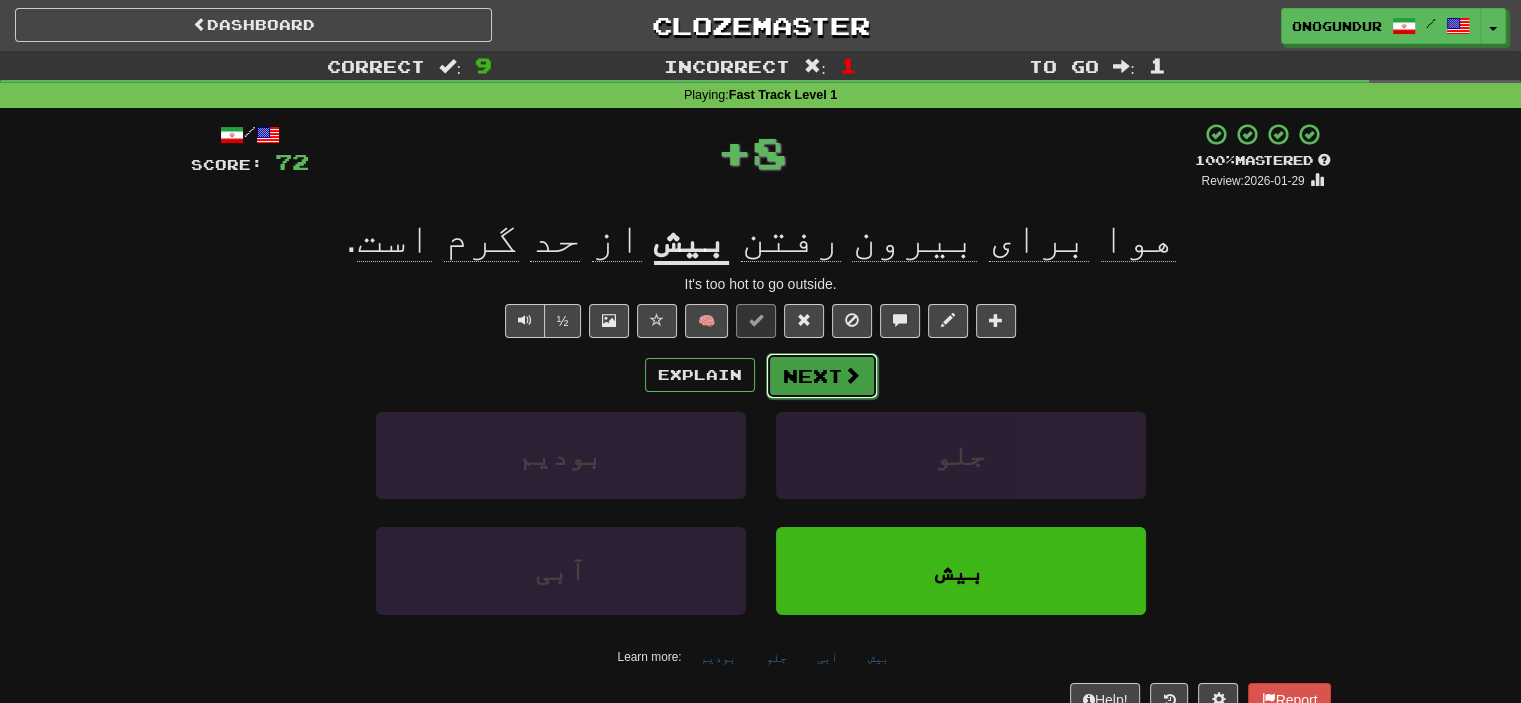 click on "Next" at bounding box center (822, 376) 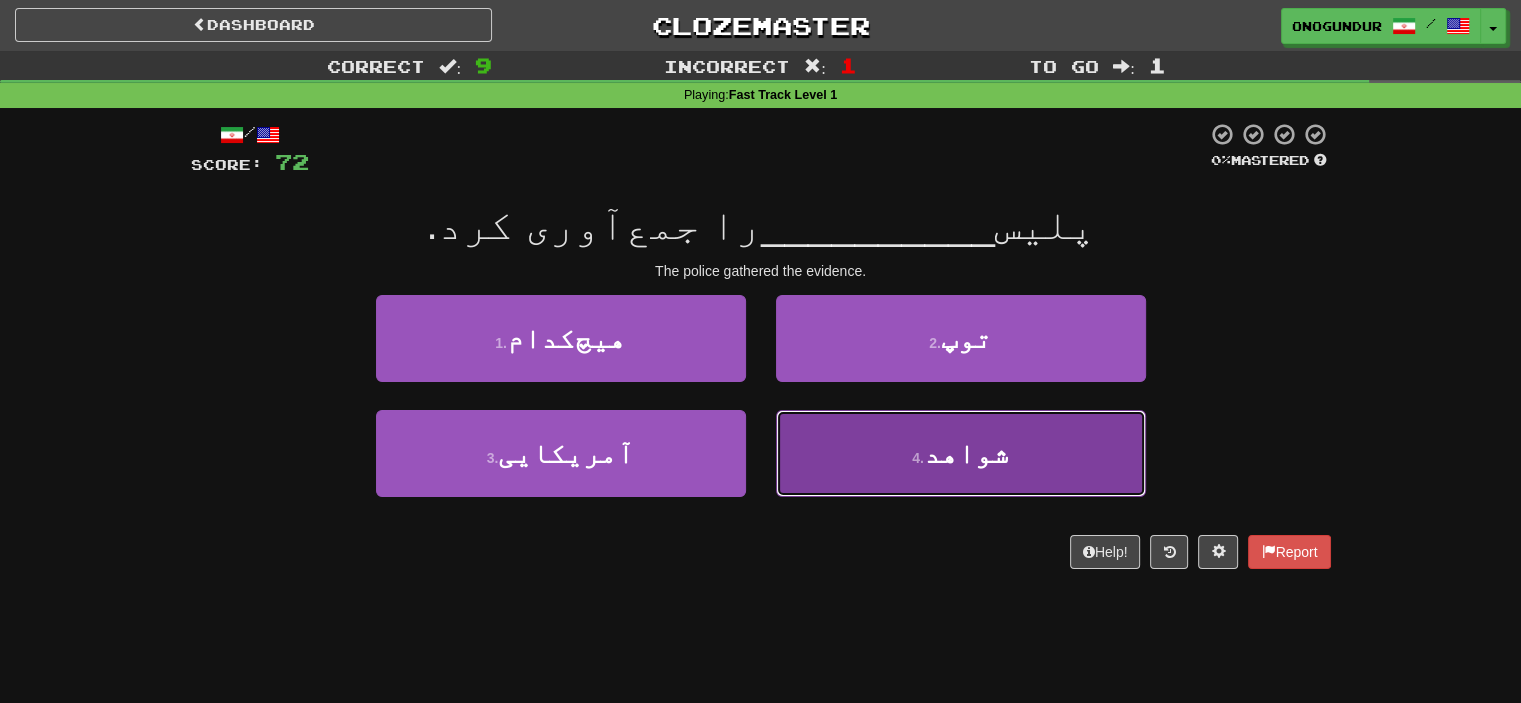 click on "4 .  شواهد" at bounding box center [961, 453] 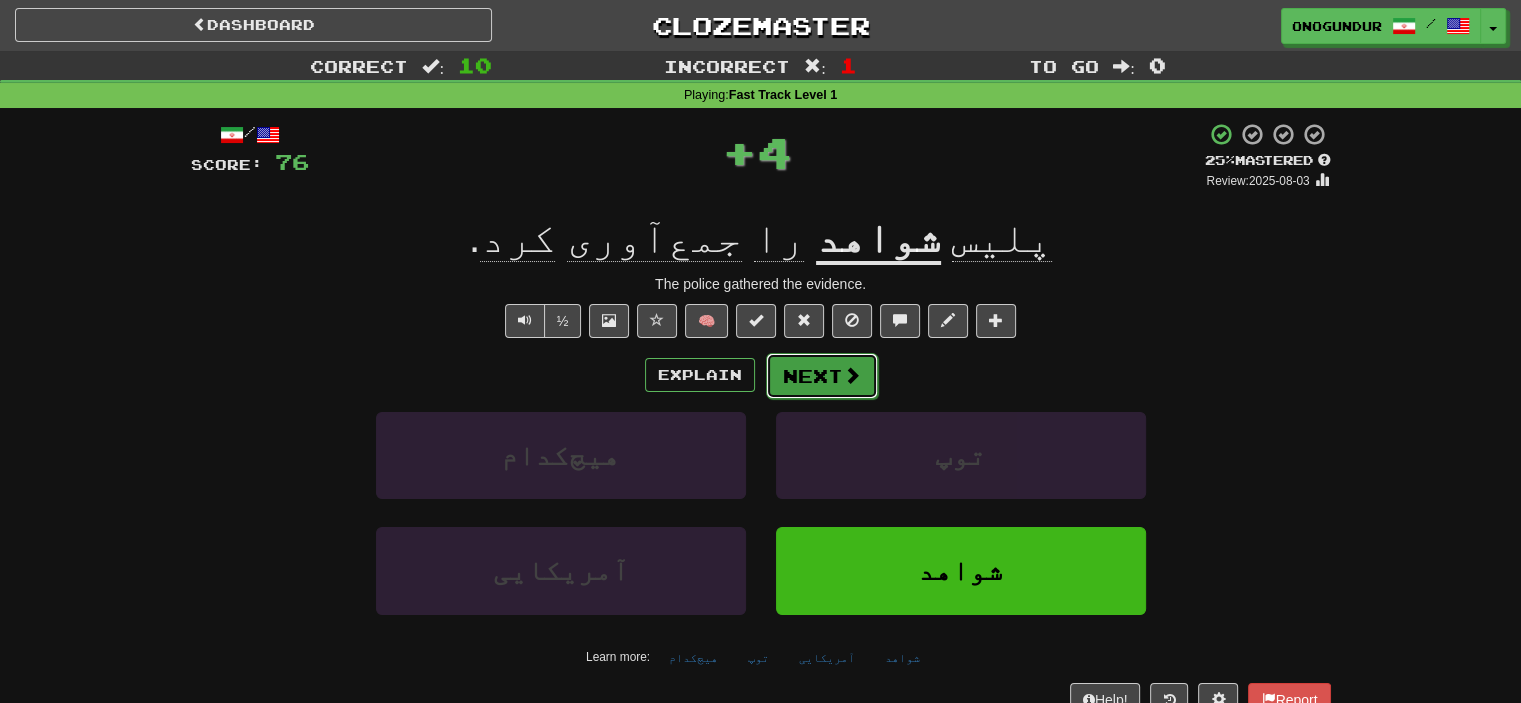 click on "Next" at bounding box center [822, 376] 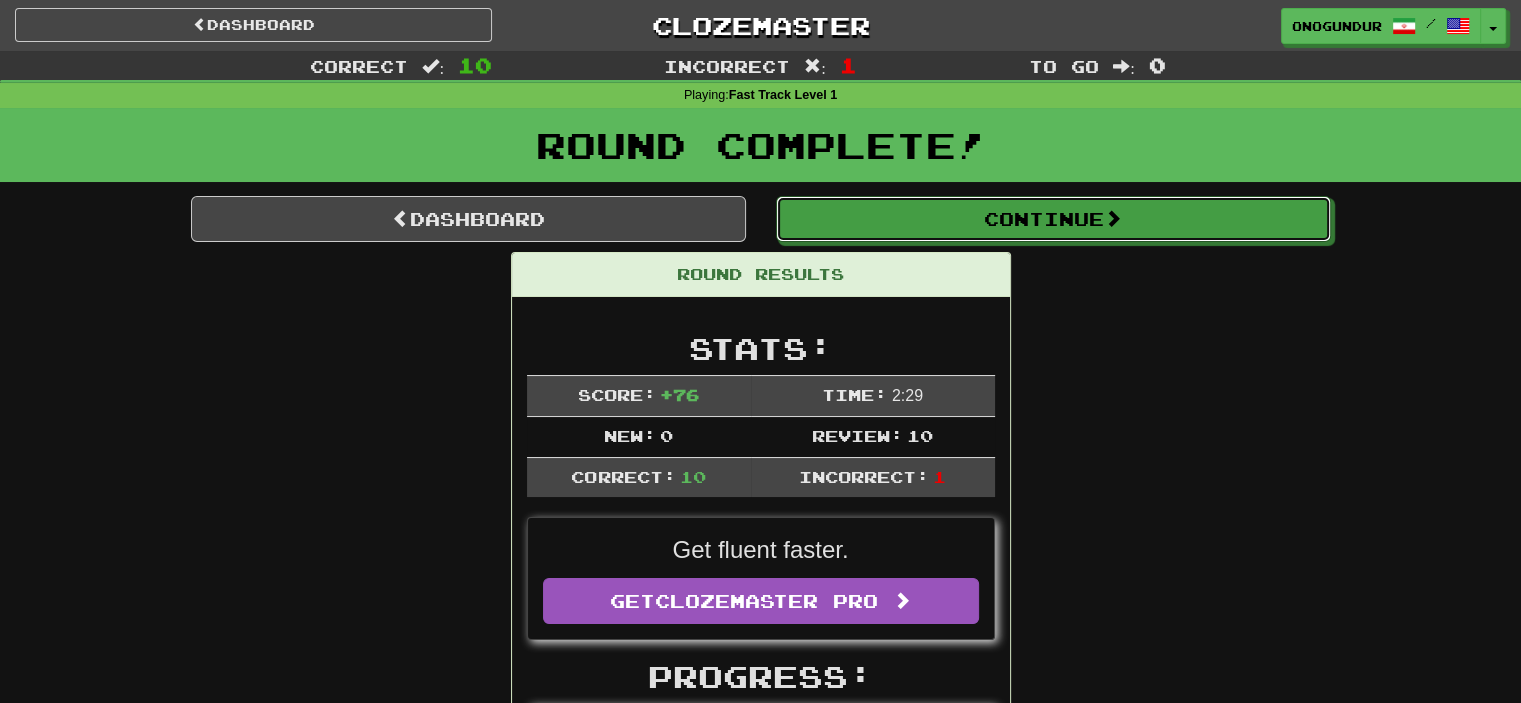 click on "Continue" at bounding box center (1053, 219) 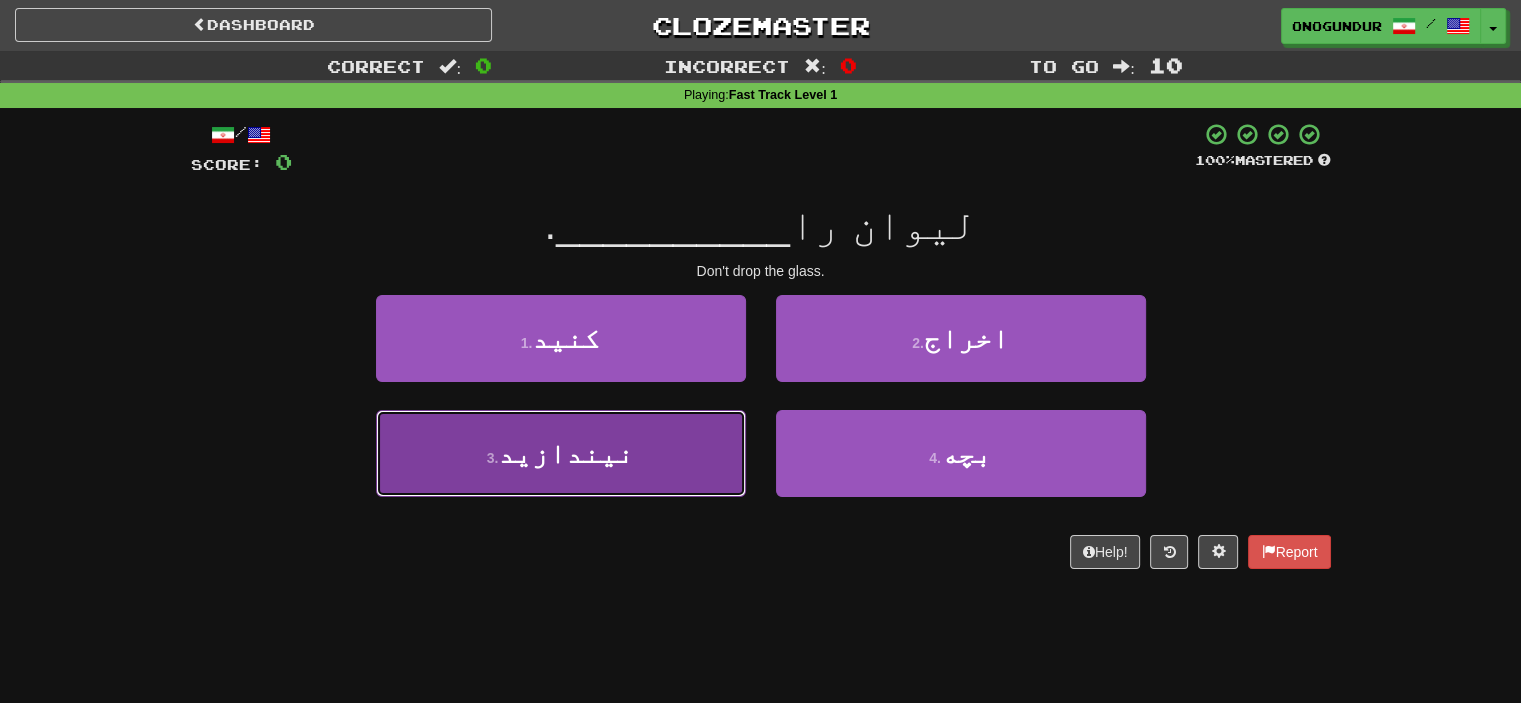 click on "3 .  نیندازید" at bounding box center [561, 453] 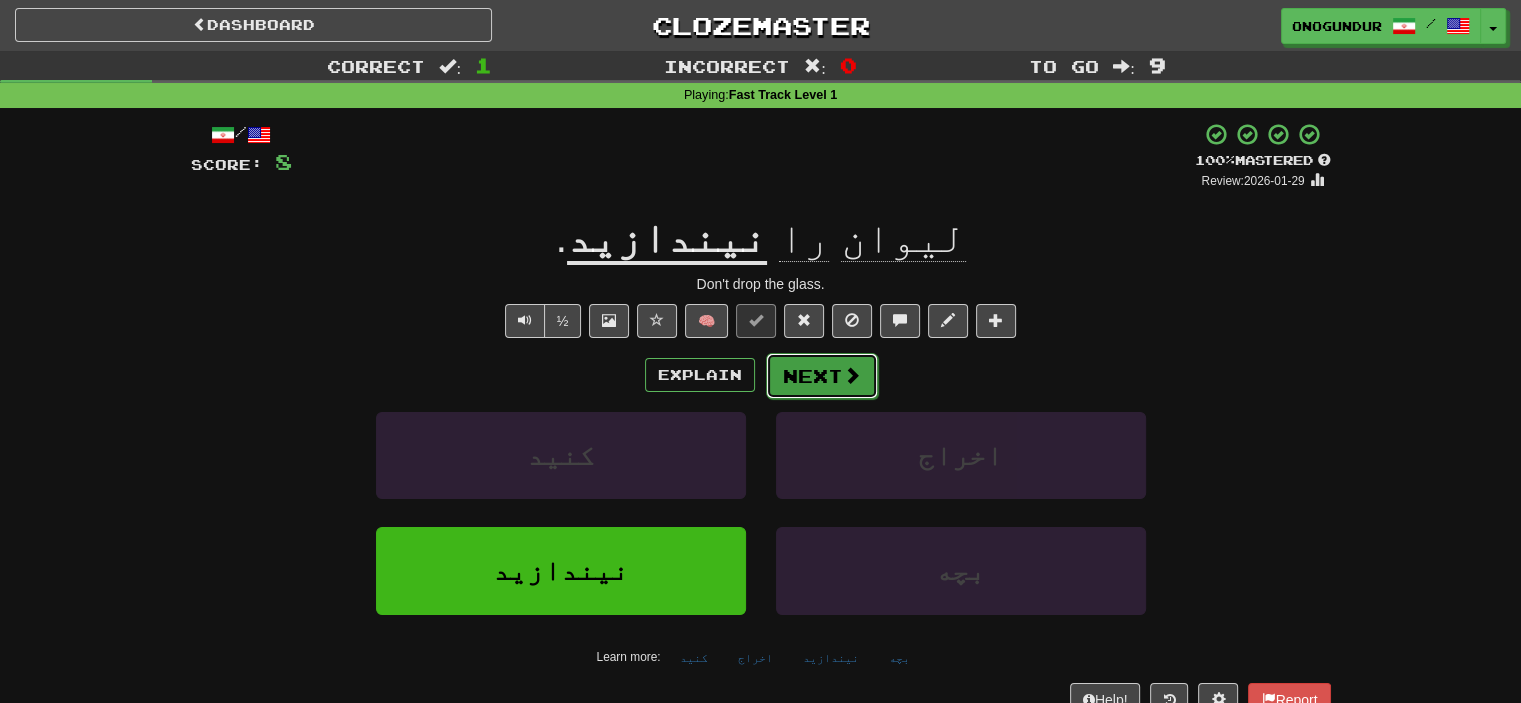 click on "Next" at bounding box center [822, 376] 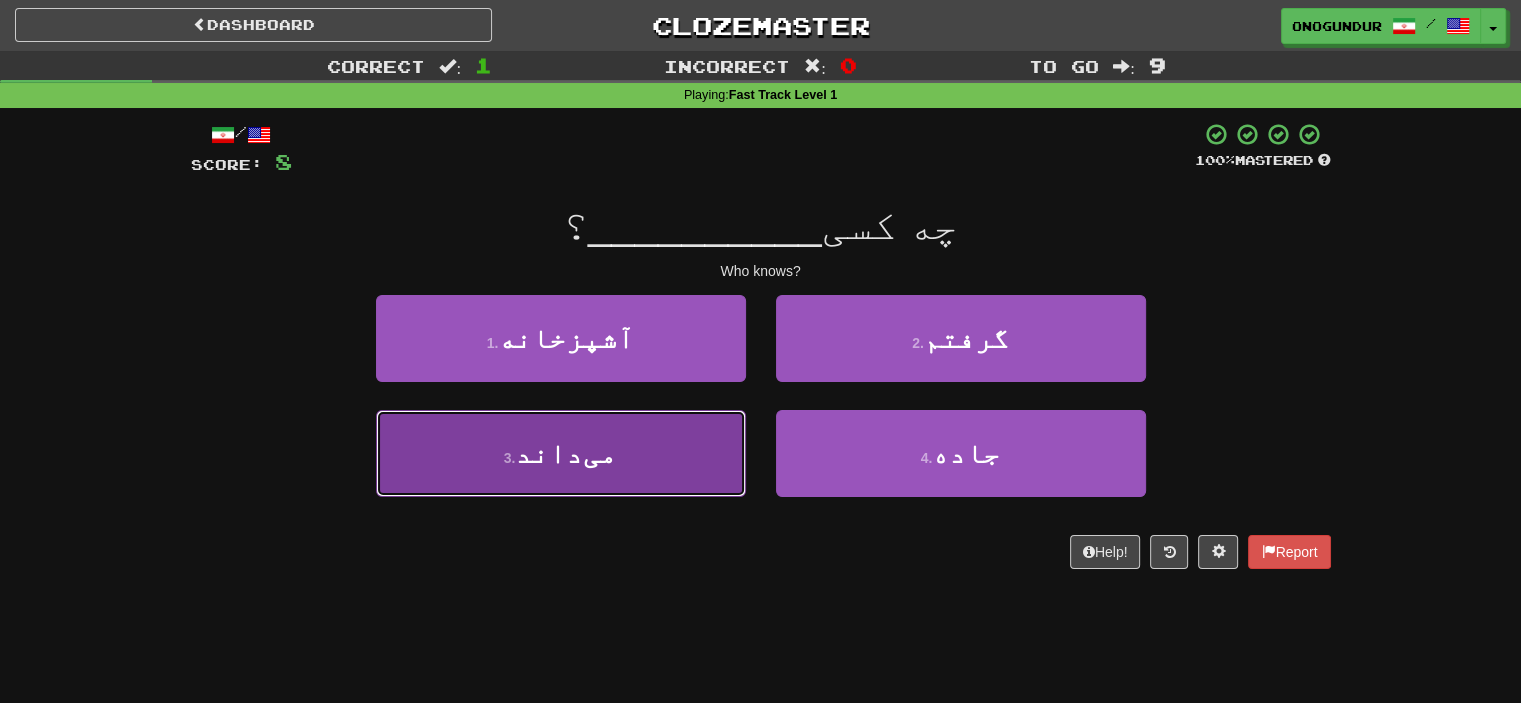 click on "3 .  می‌داند" at bounding box center (561, 453) 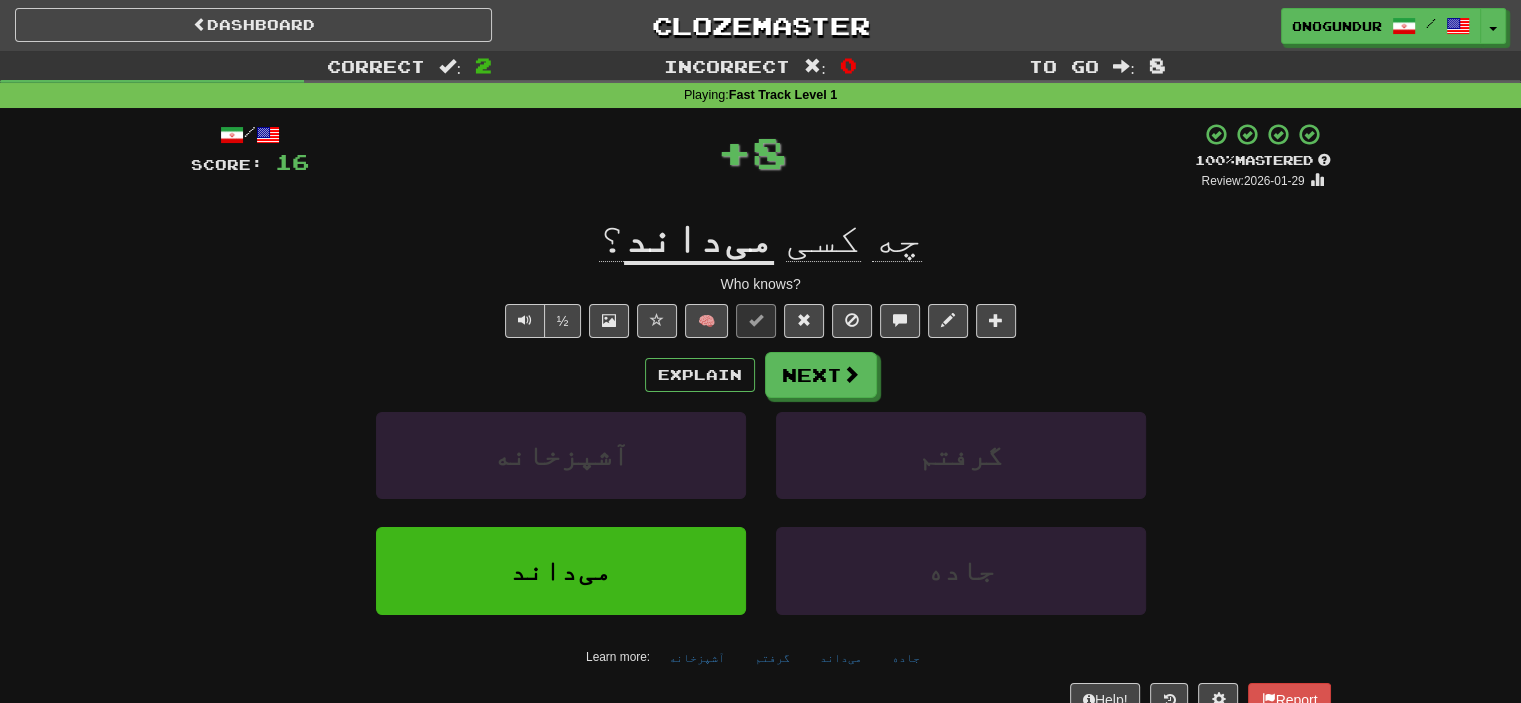 click on "Explain Next آشپزخانه گرفتم می‌داند جاده Learn more: آشپزخانه گرفتم می‌داند جاده" at bounding box center (761, 512) 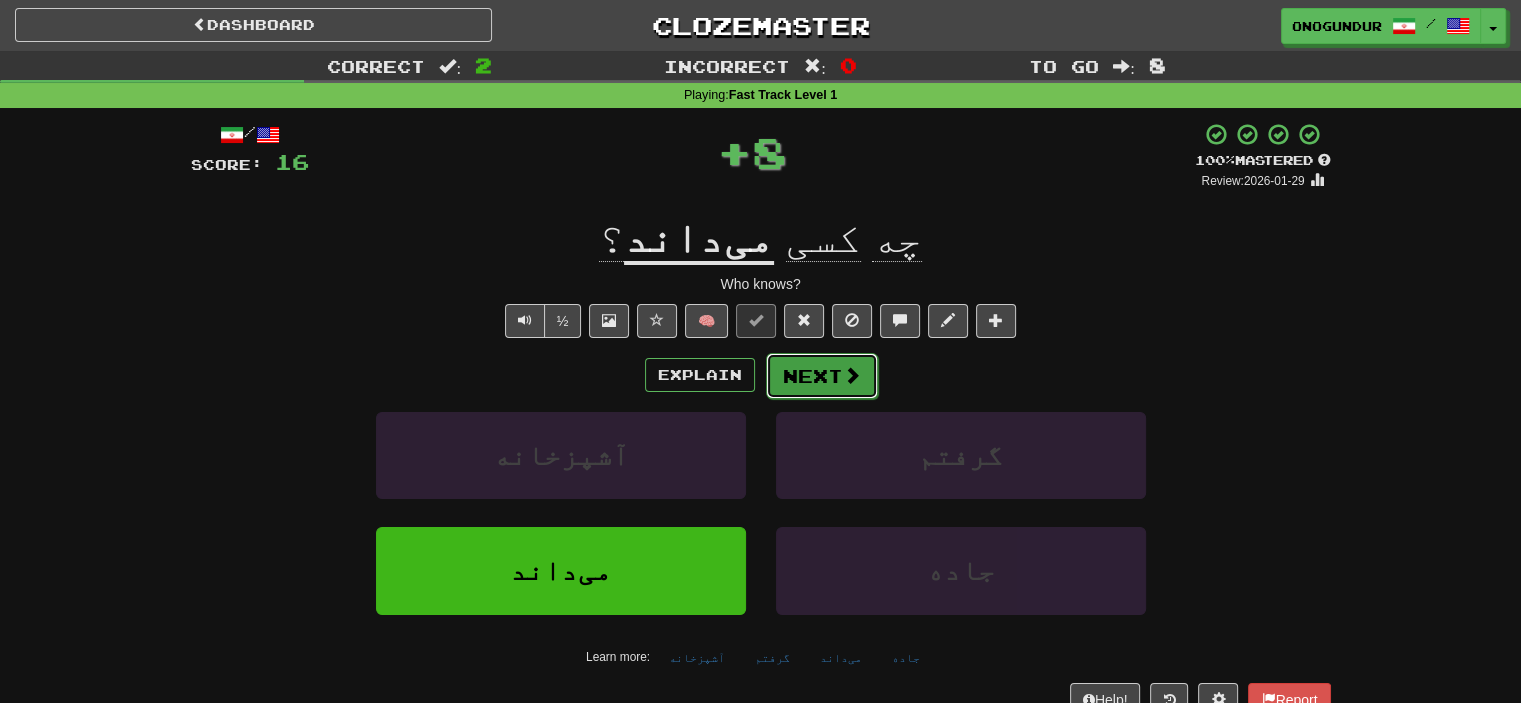 click on "Next" at bounding box center [822, 376] 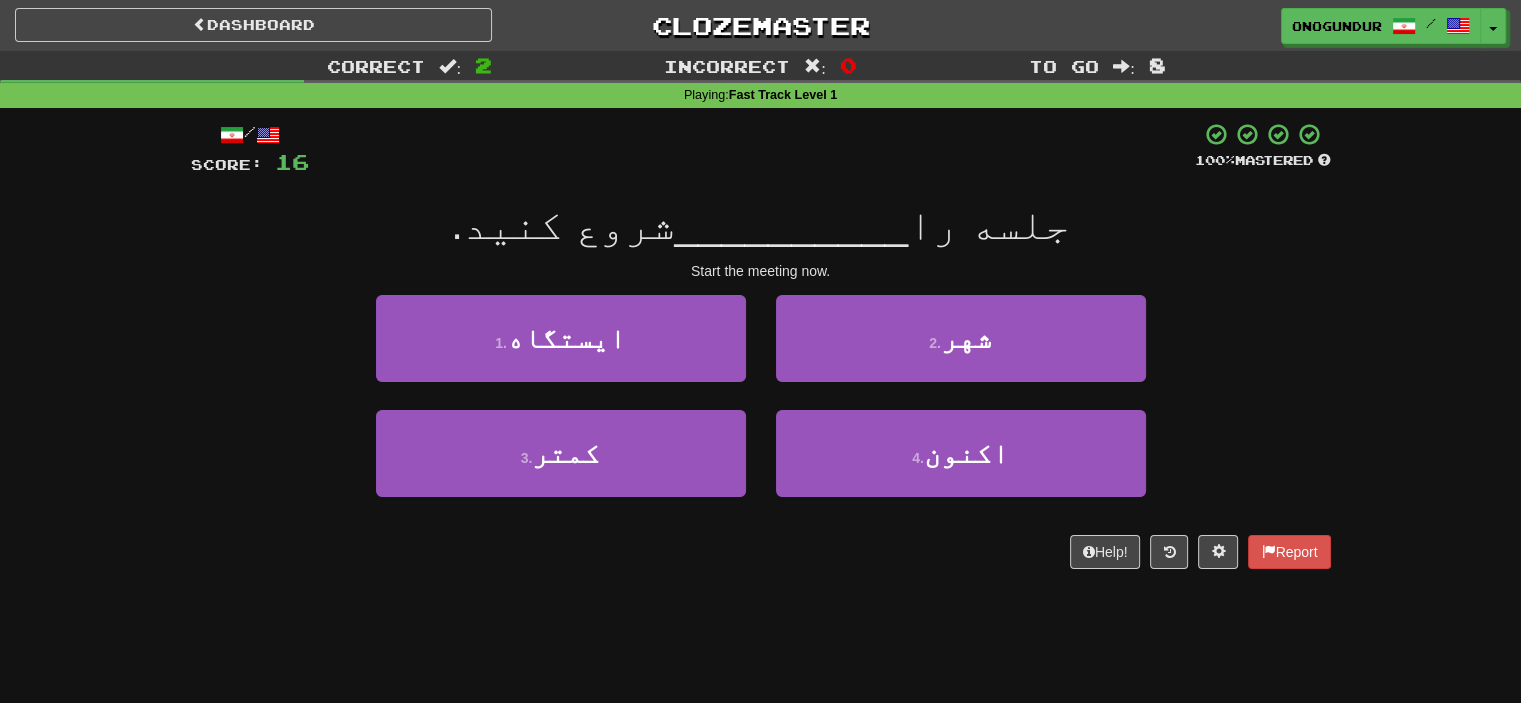 click on "Help!  Report" at bounding box center [761, 552] 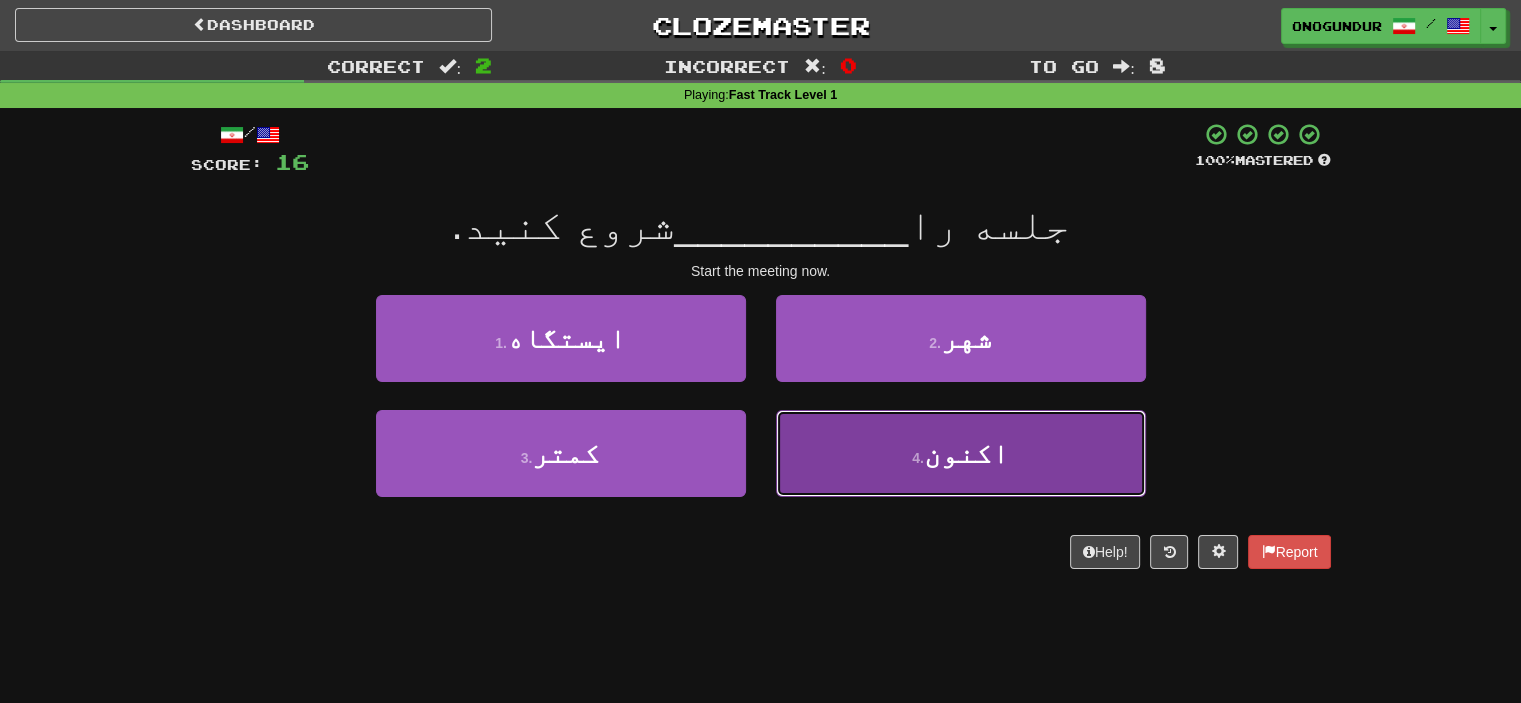 click on "4 .  اکنون" at bounding box center (961, 453) 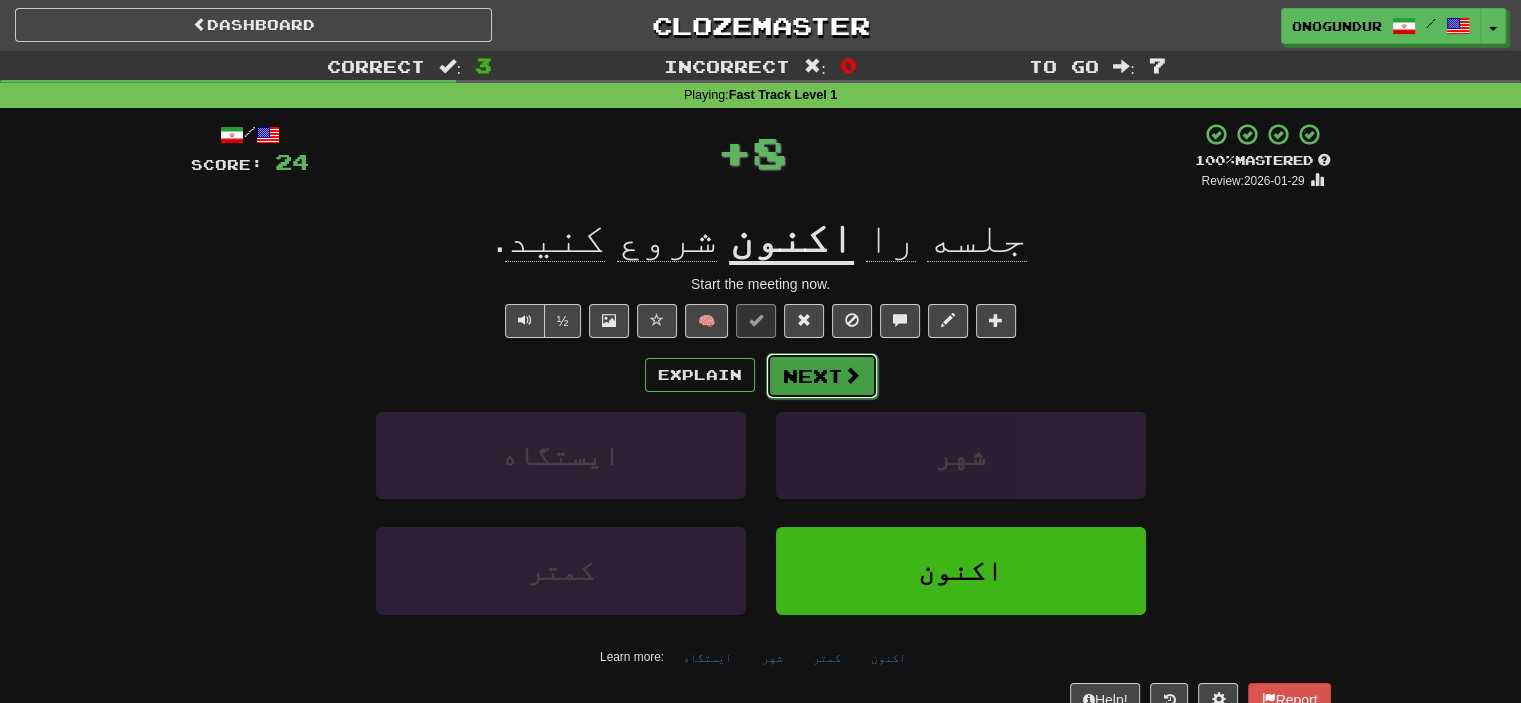 click on "Next" at bounding box center [822, 376] 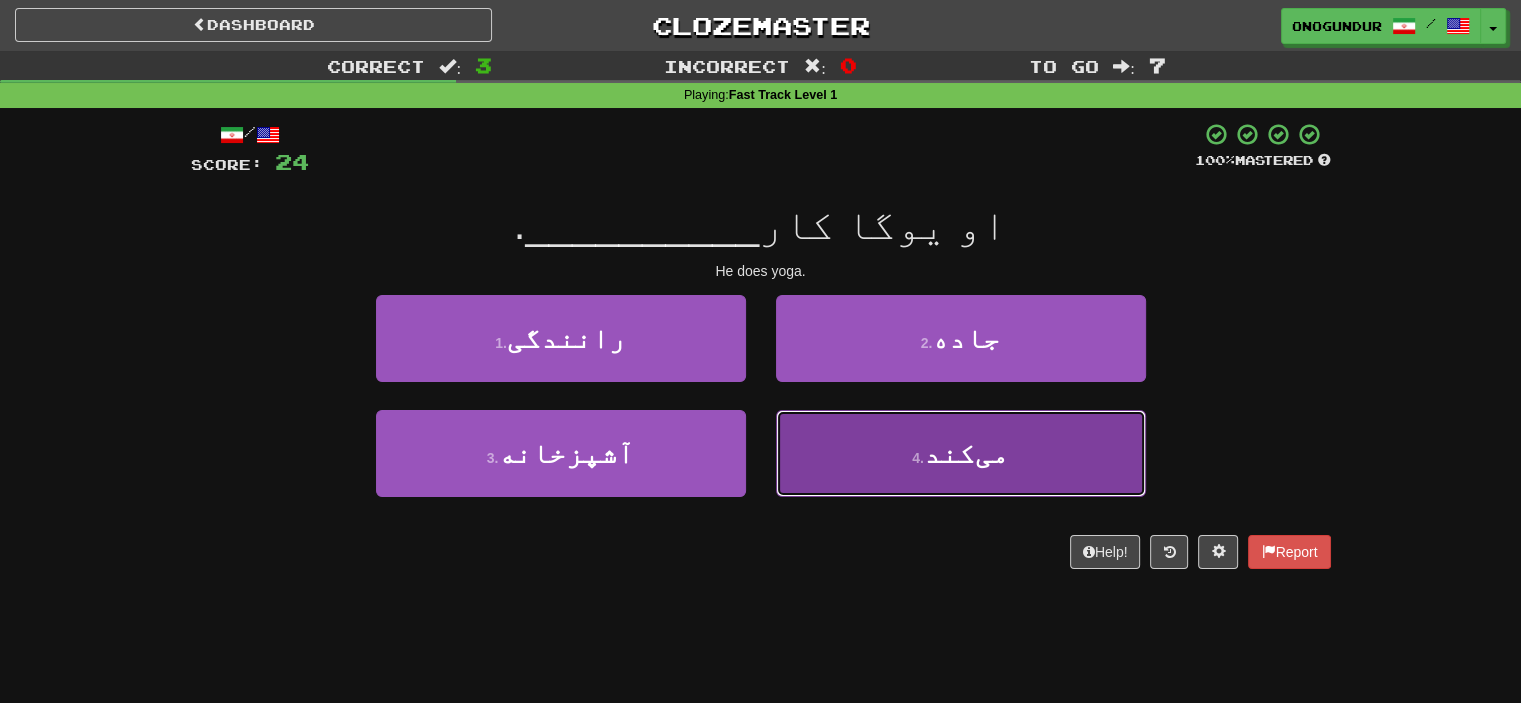 click on "4 .  می‌کند" at bounding box center [961, 453] 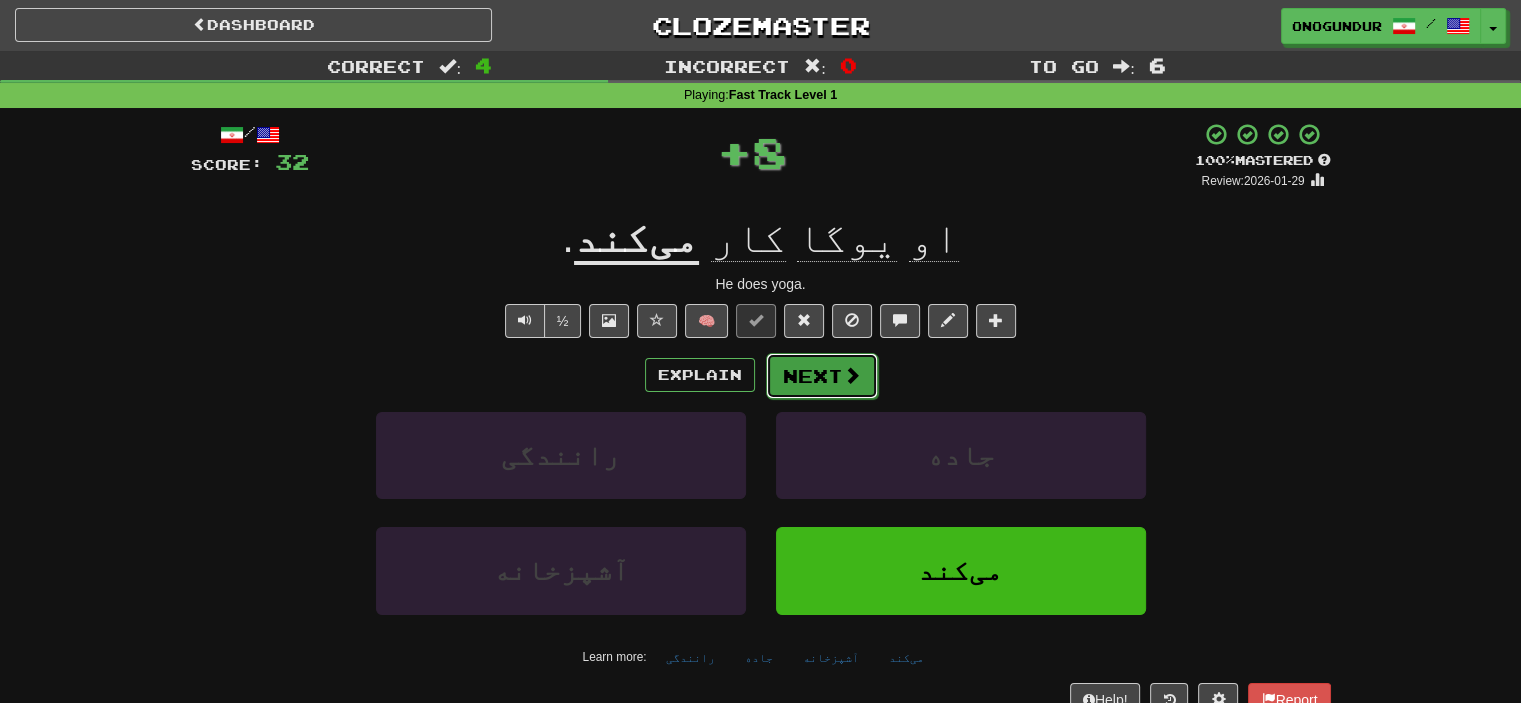 click on "Next" at bounding box center [822, 376] 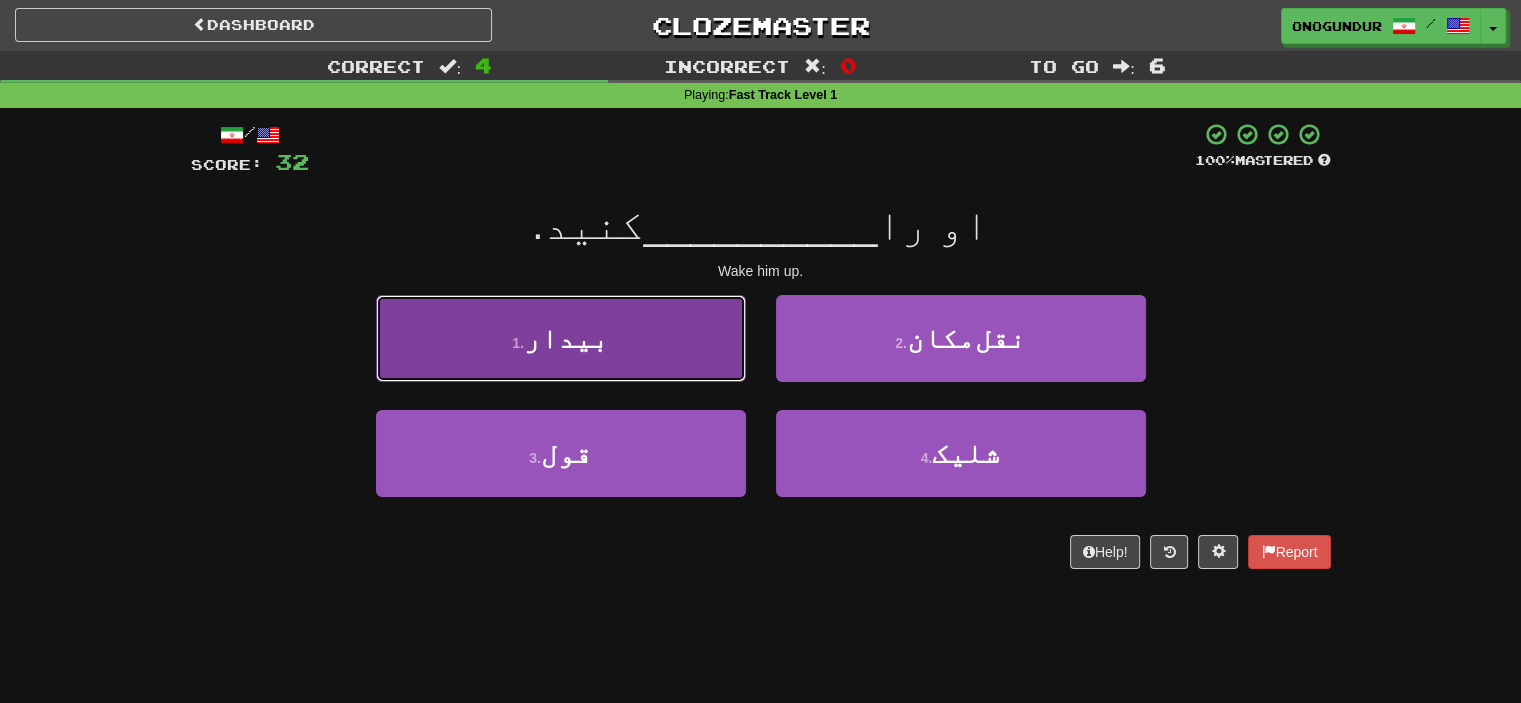 click on "1 .  بیدار" at bounding box center [561, 338] 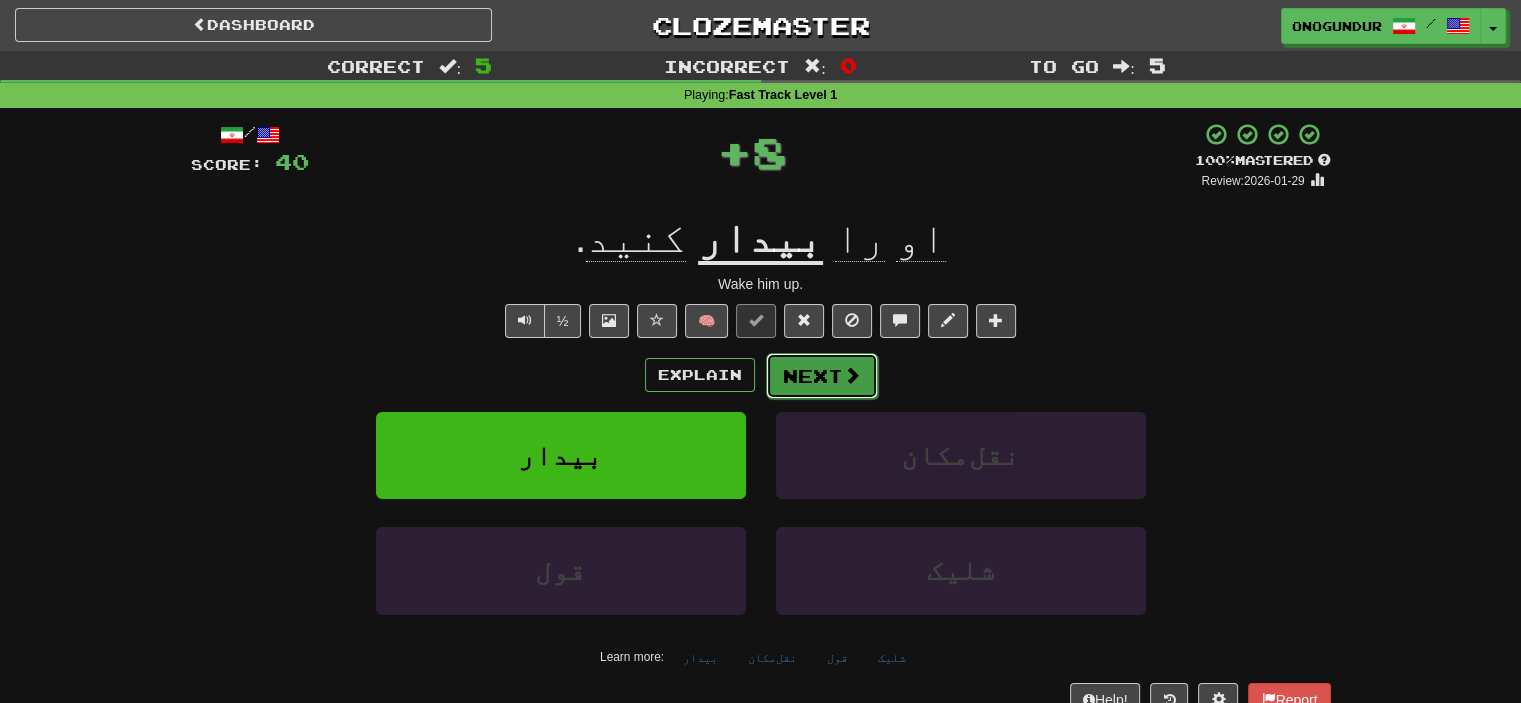click on "Next" at bounding box center (822, 376) 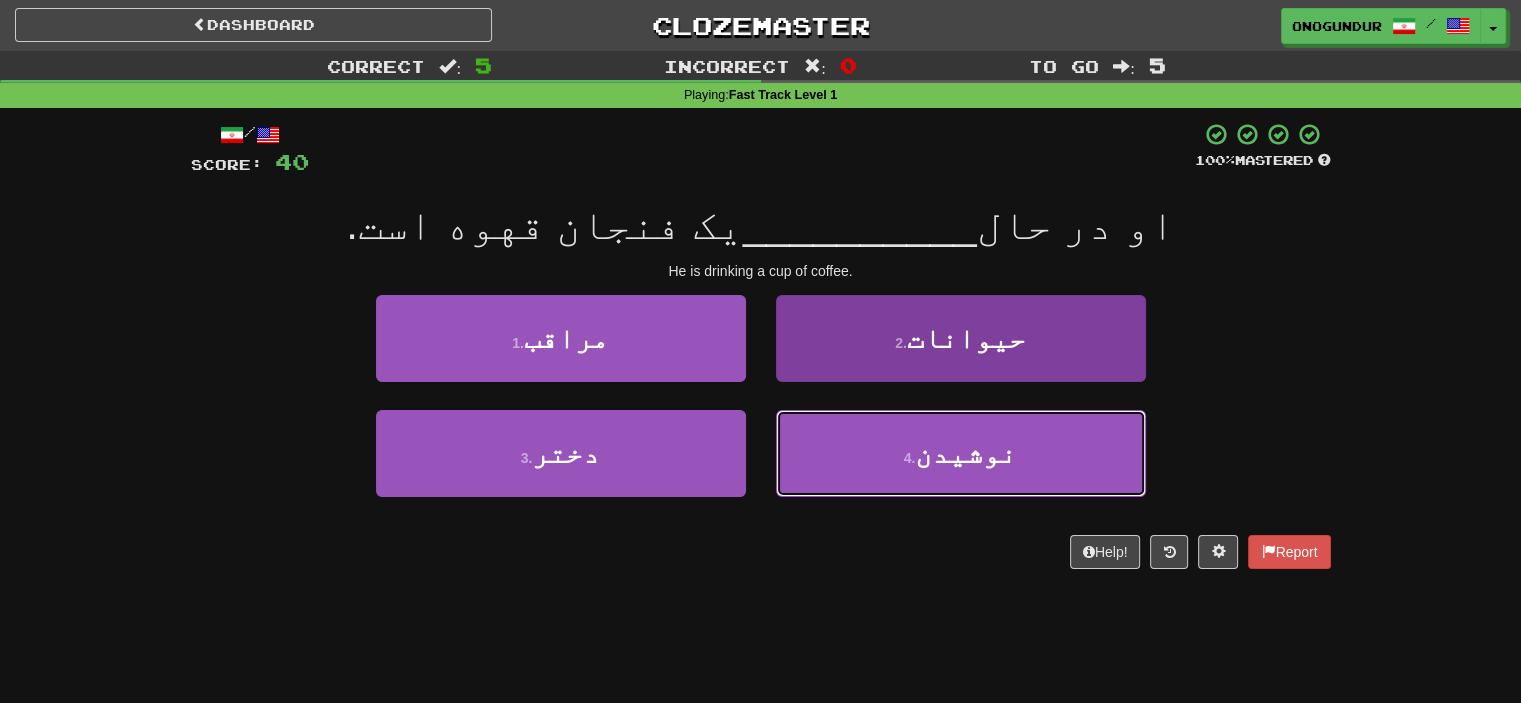 click on "4 .  نوشیدن" at bounding box center [961, 453] 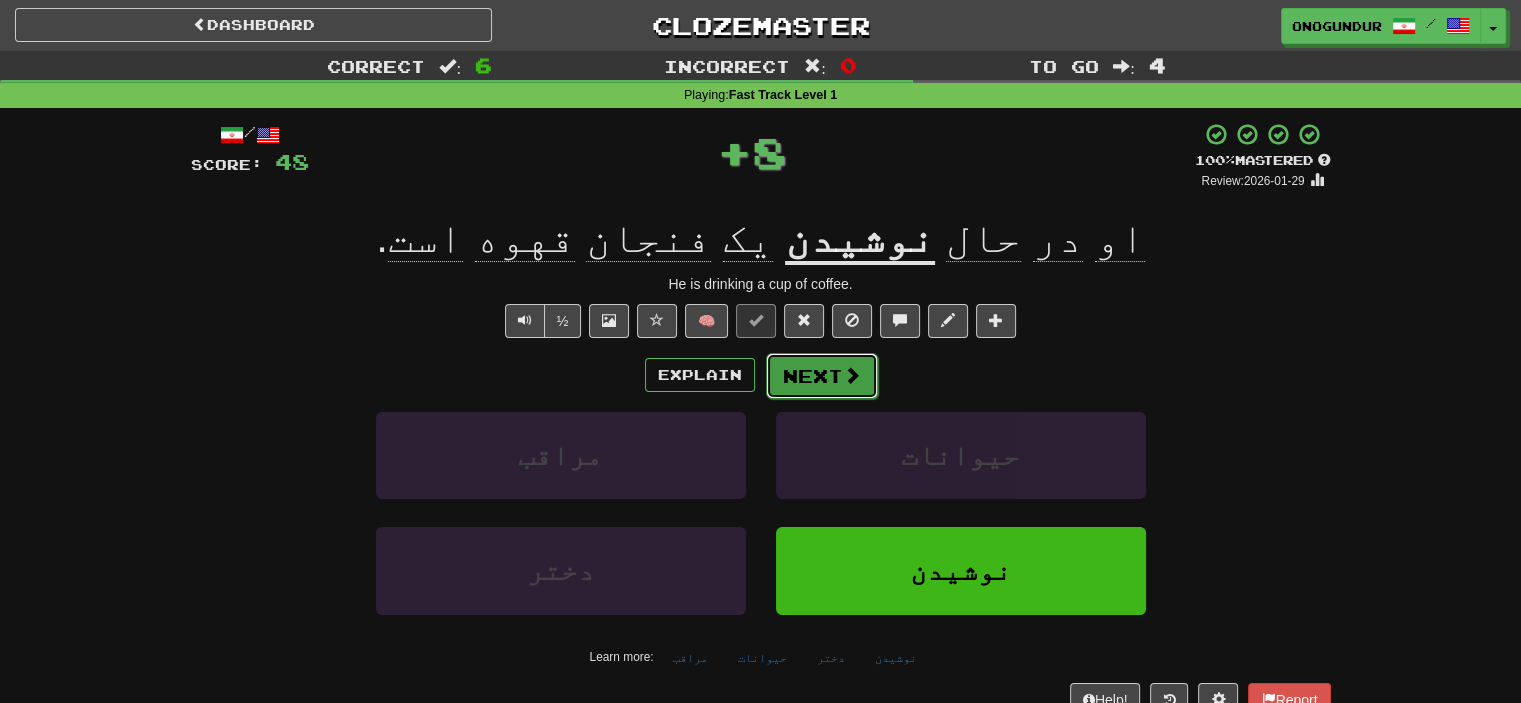 click on "Next" at bounding box center (822, 376) 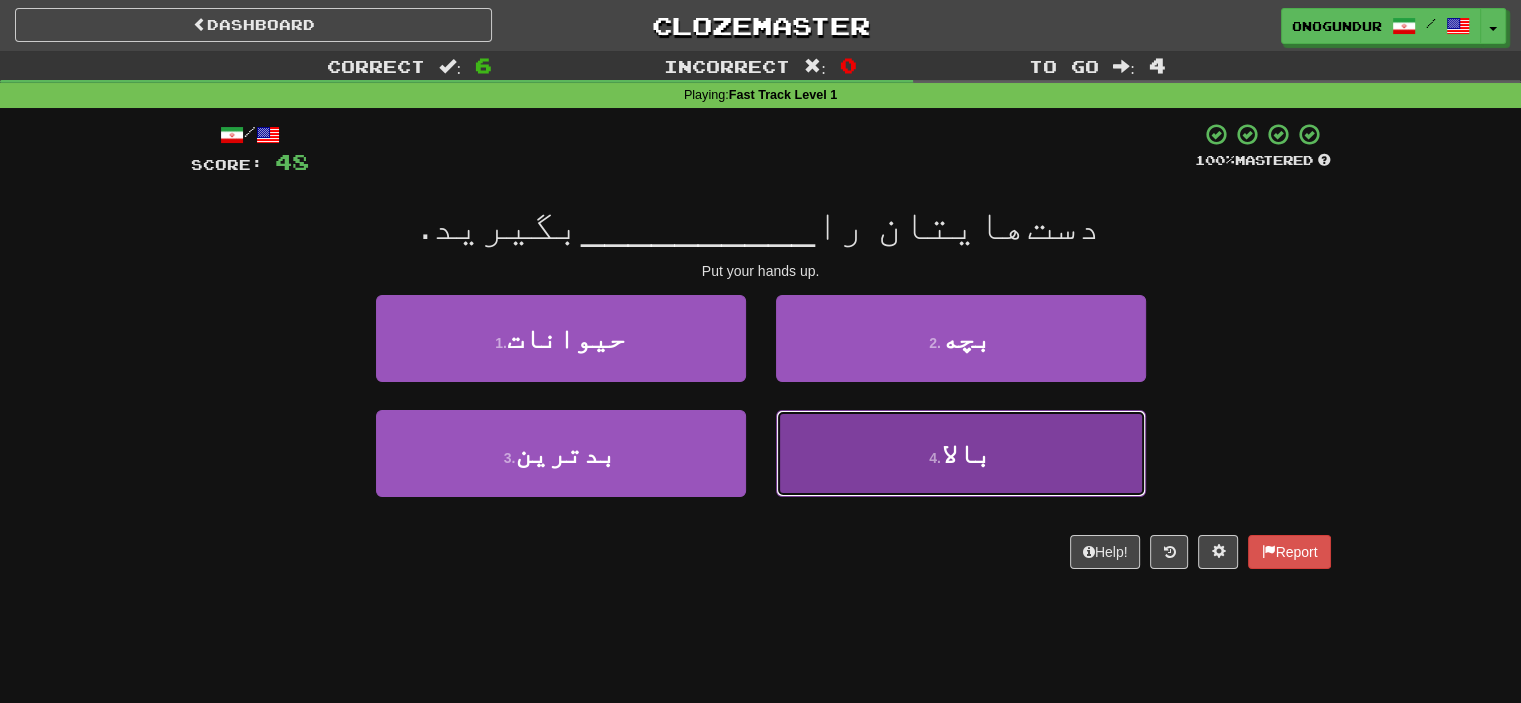 click on "4 .  بالا" at bounding box center (961, 453) 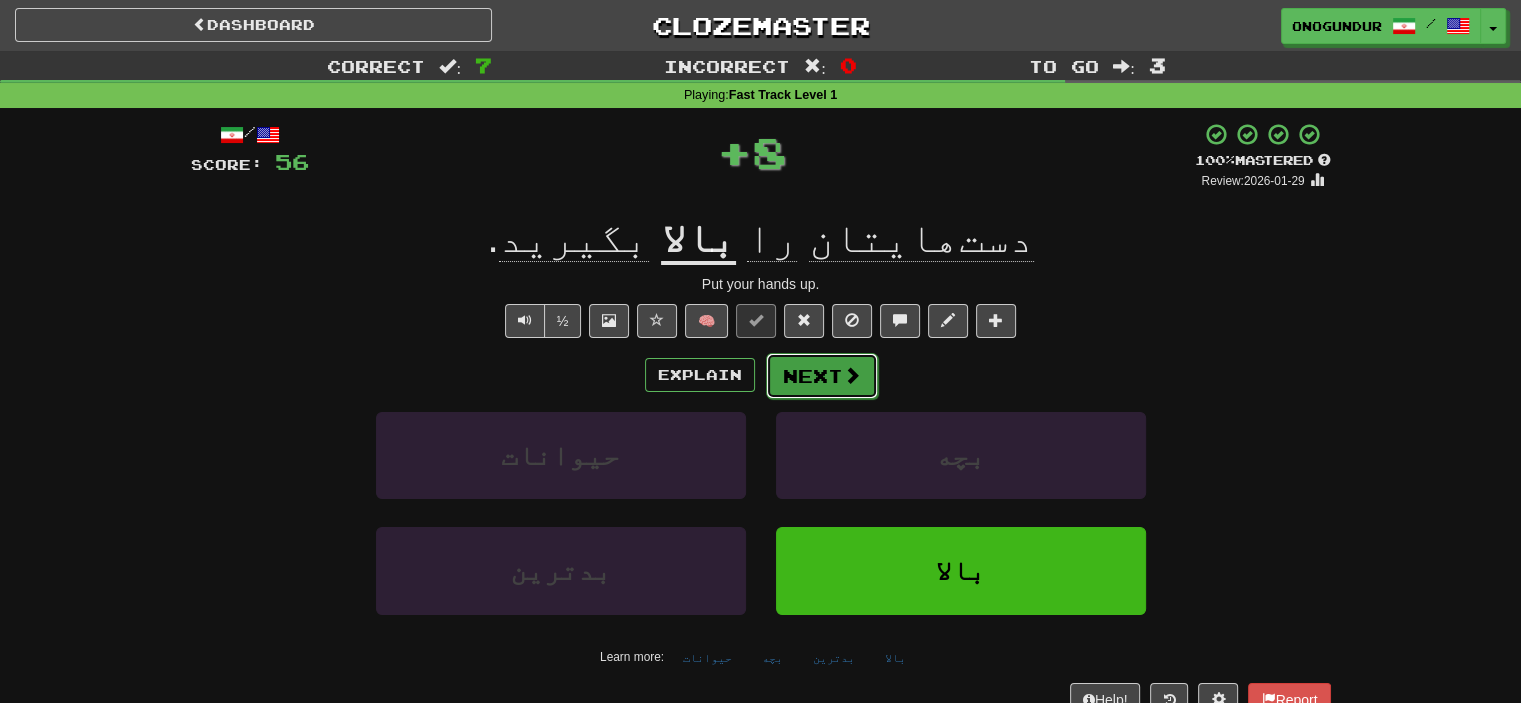 click on "Next" at bounding box center [822, 376] 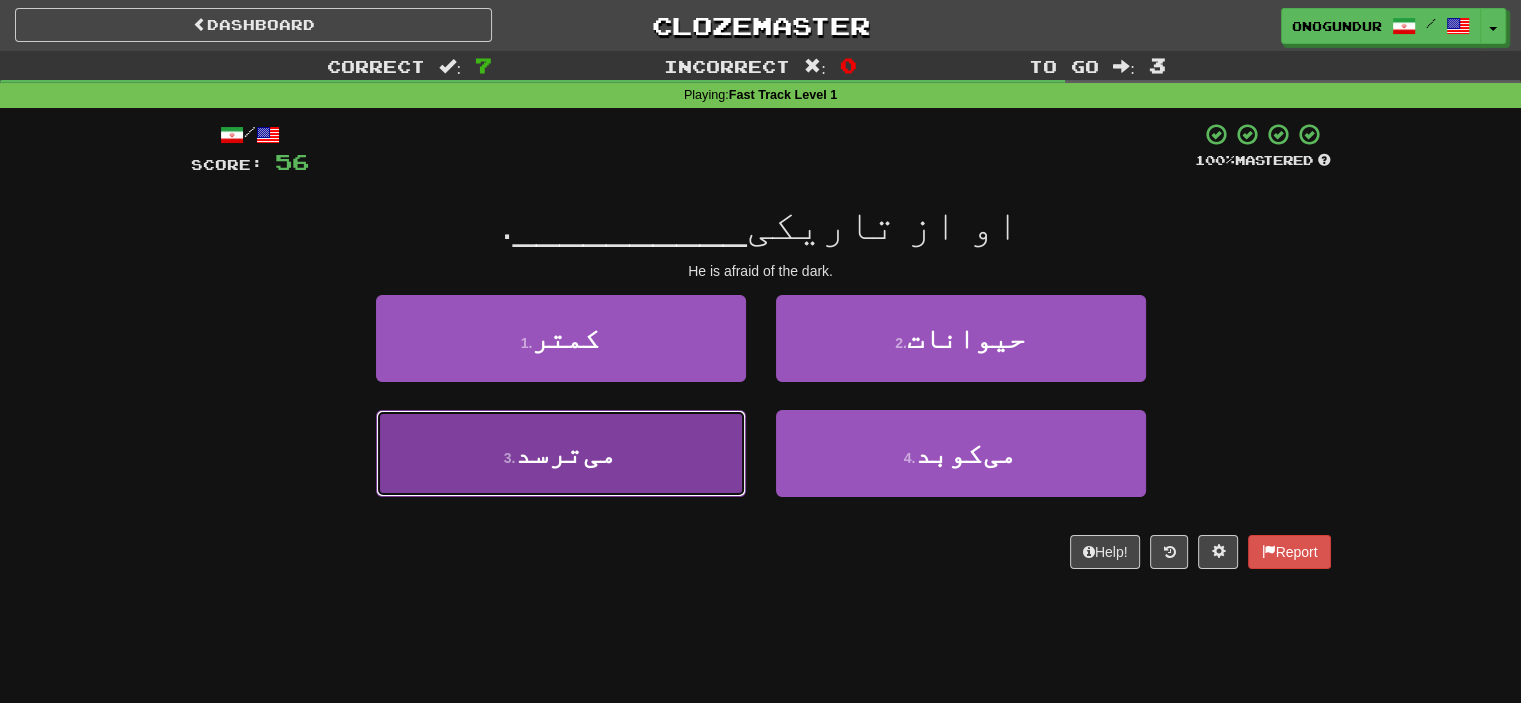 click on "3 .  می‌ترسد" at bounding box center (561, 453) 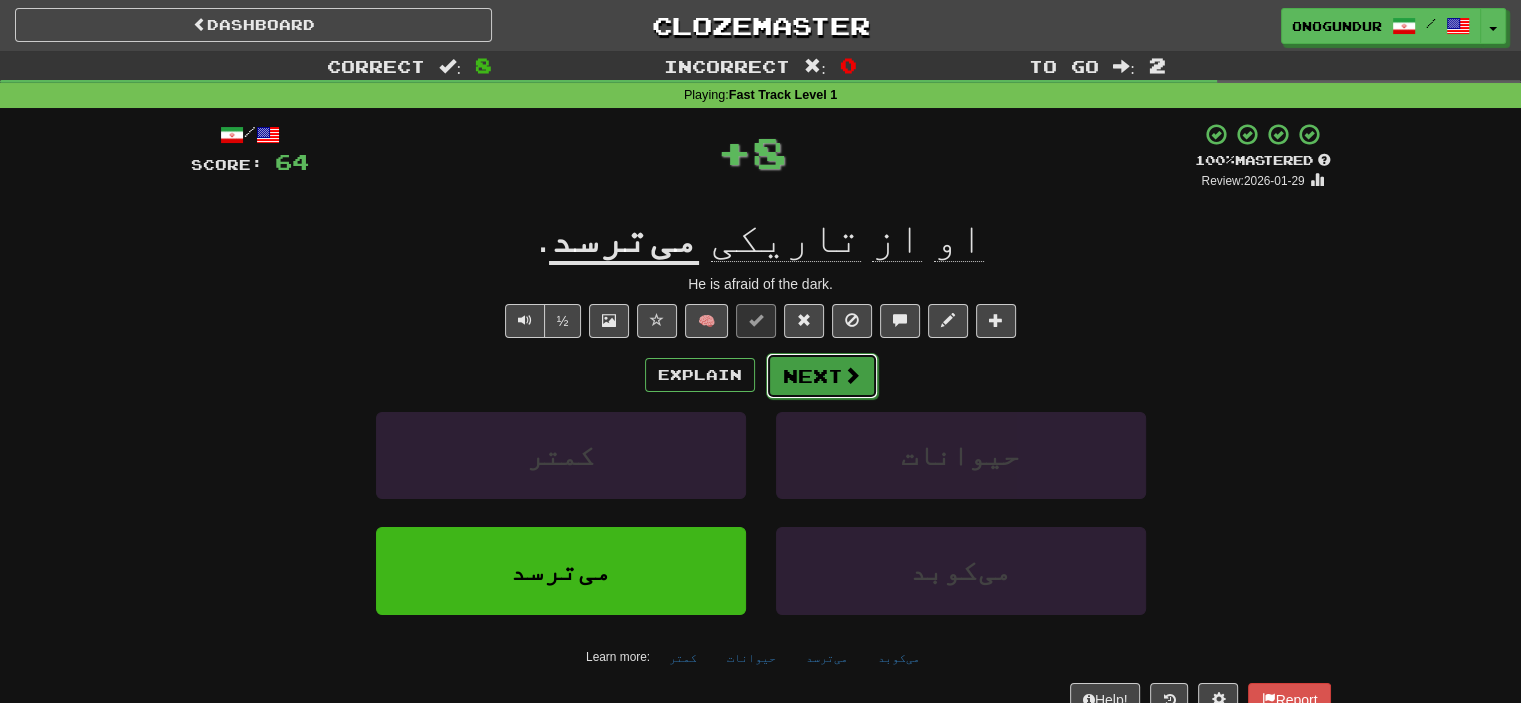 click on "Next" at bounding box center [822, 376] 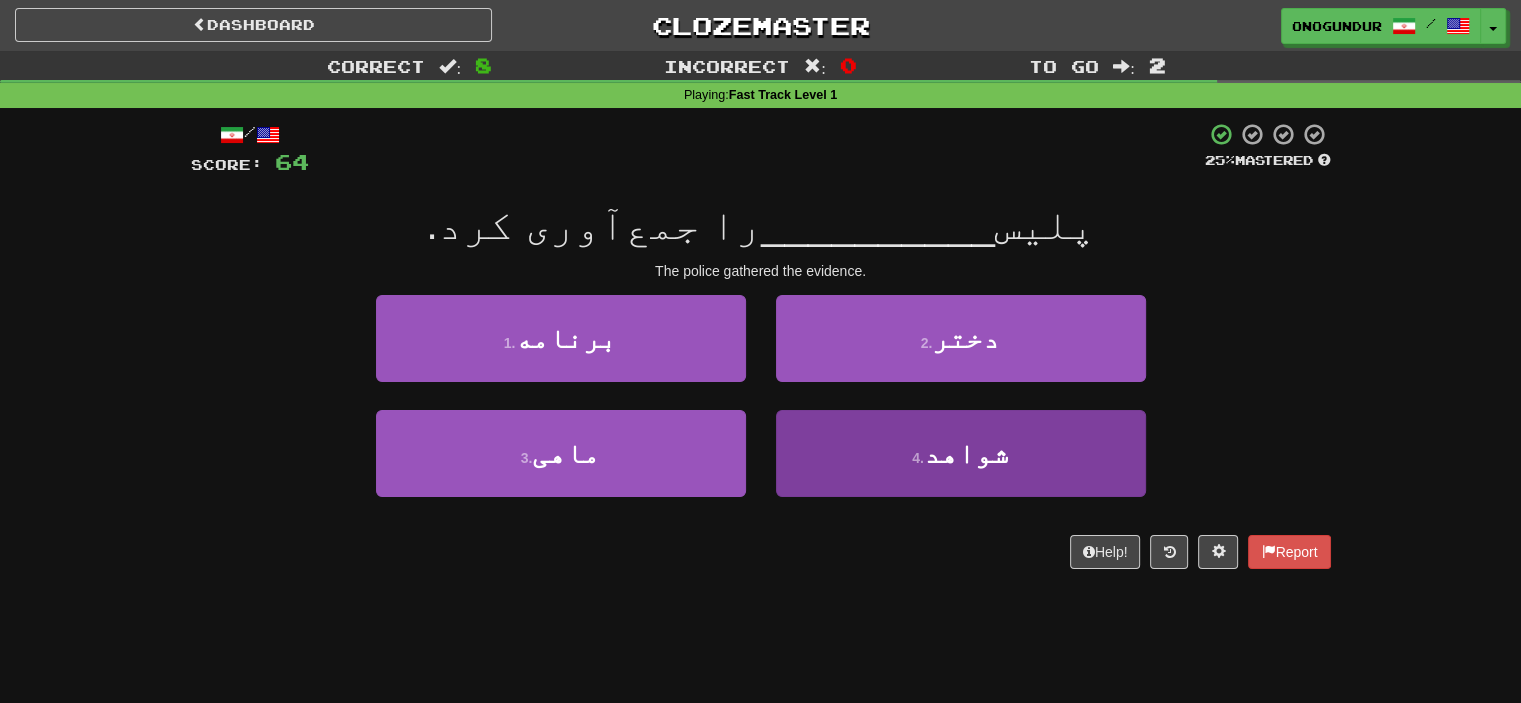 drag, startPoint x: 956, startPoint y: 533, endPoint x: 959, endPoint y: 486, distance: 47.095646 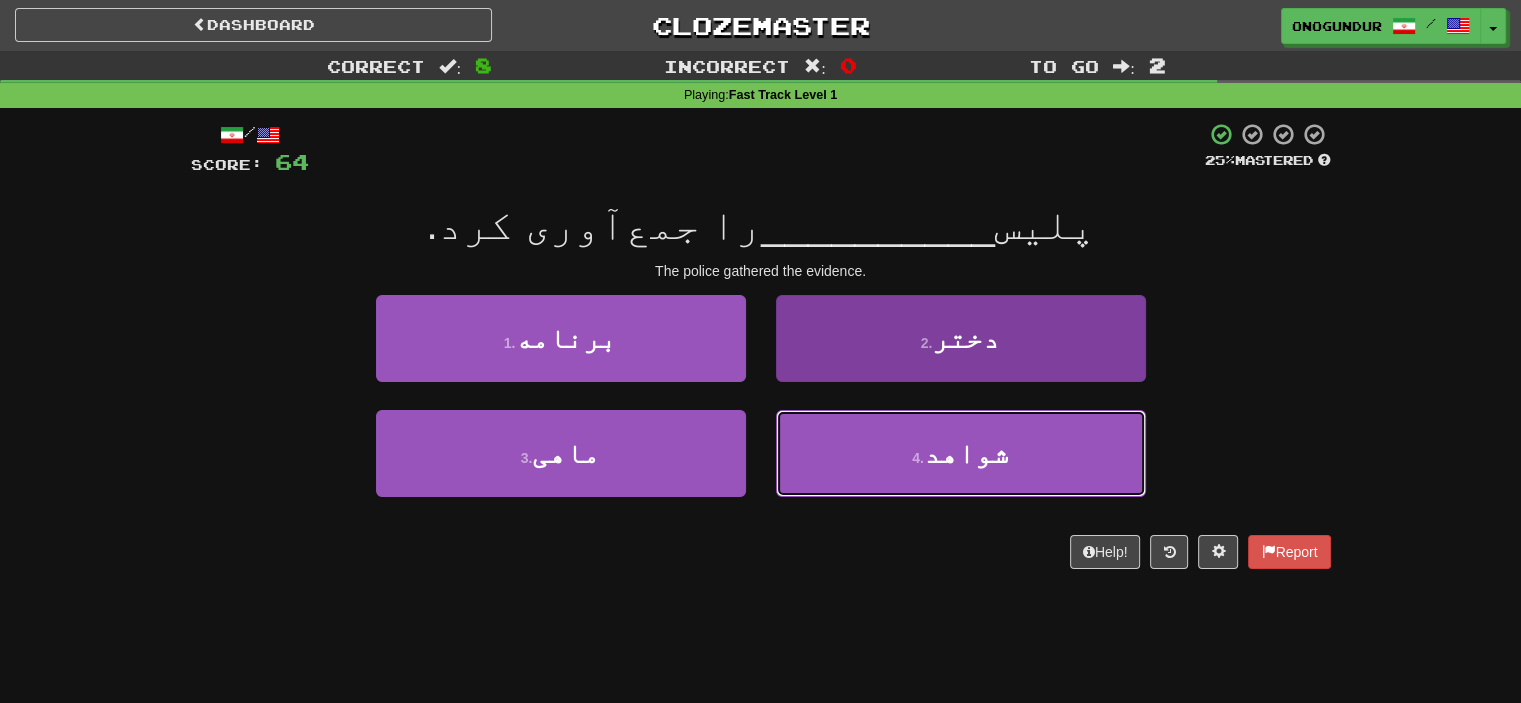 drag, startPoint x: 959, startPoint y: 486, endPoint x: 932, endPoint y: 469, distance: 31.906113 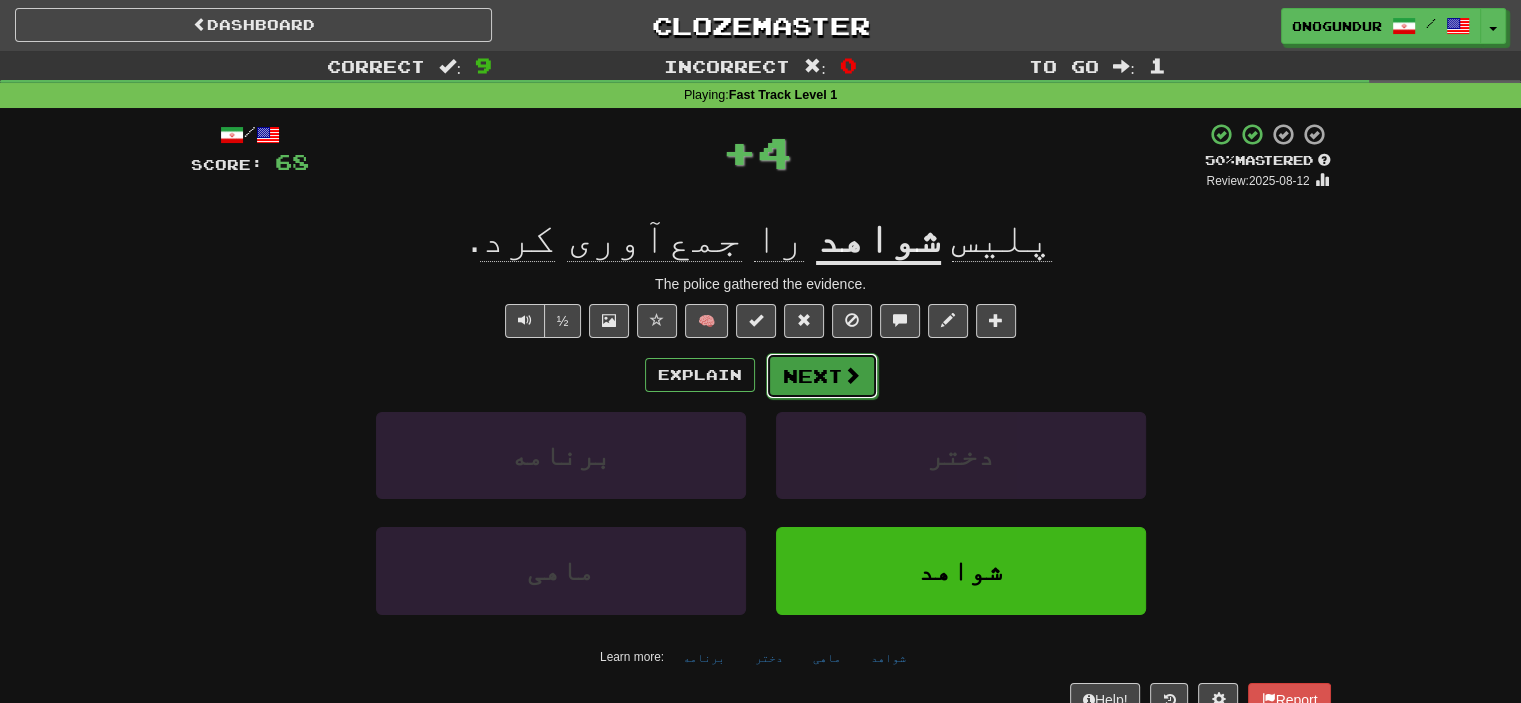 click on "Next" at bounding box center [822, 376] 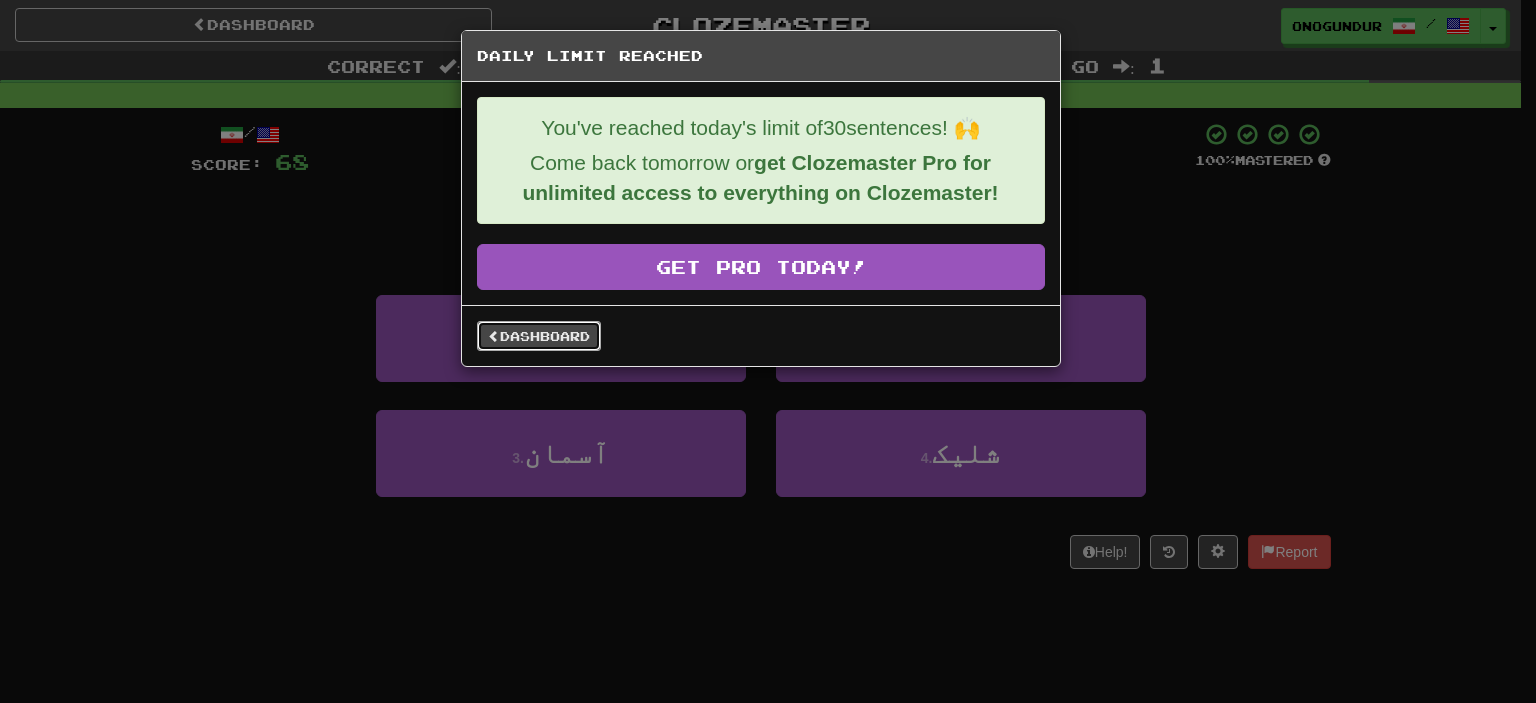 click on "Dashboard" at bounding box center (539, 336) 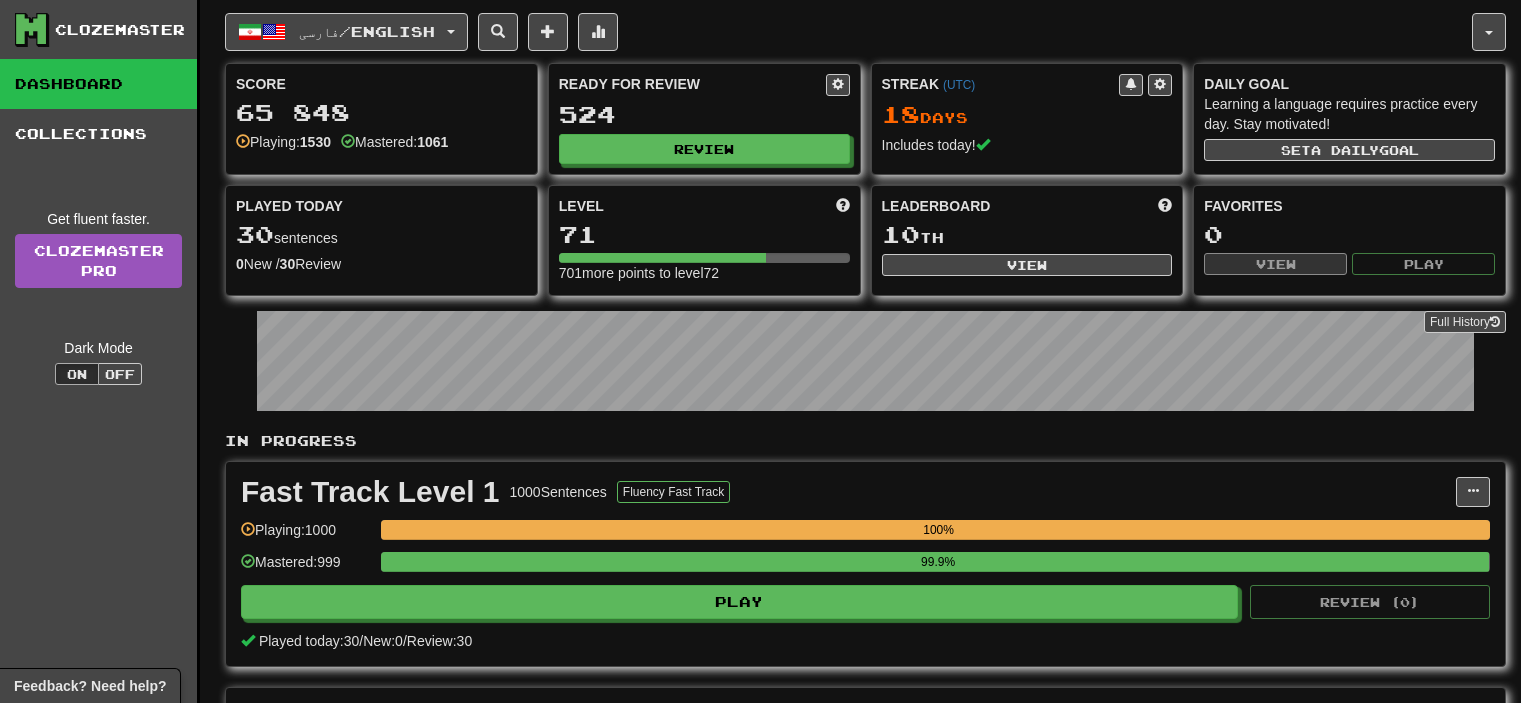 scroll, scrollTop: 0, scrollLeft: 0, axis: both 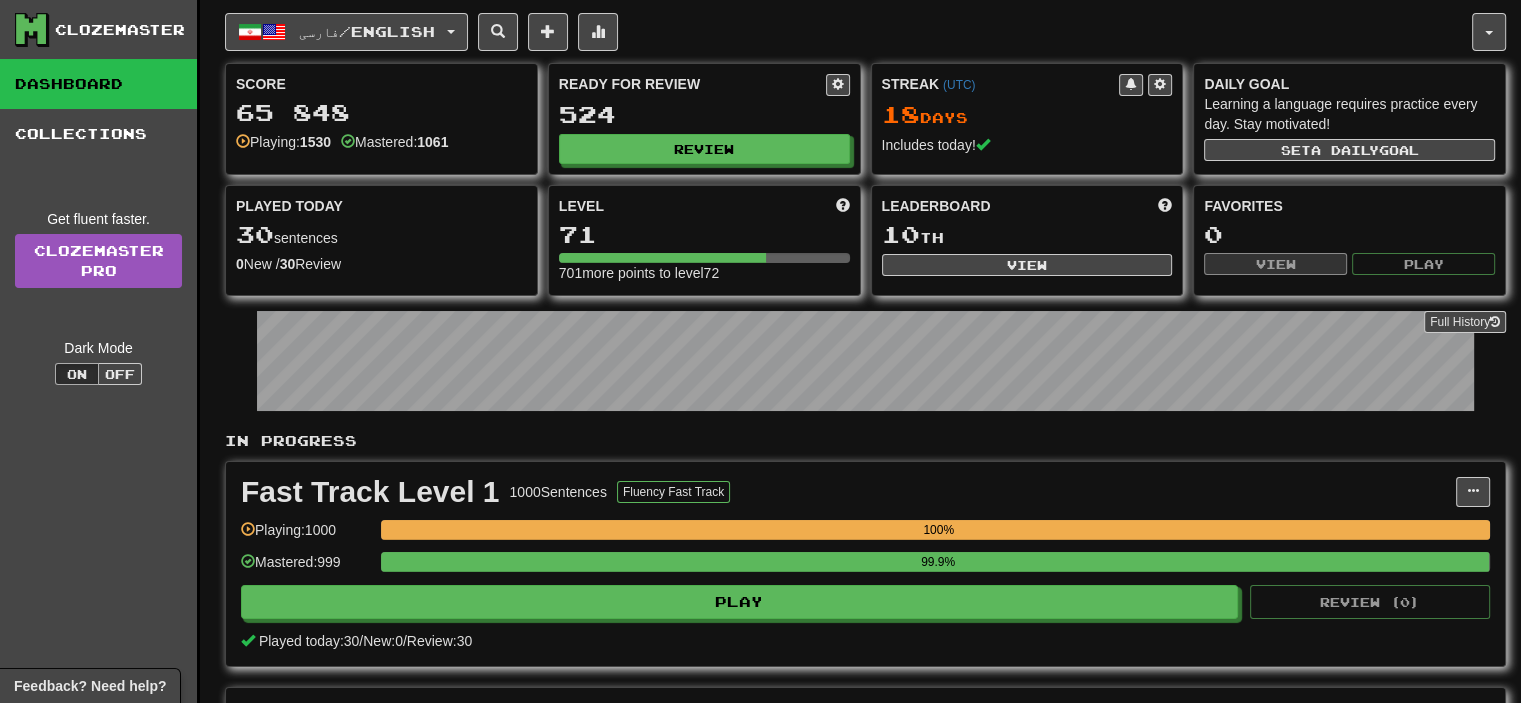 click on "فارسی  /  English Azərbaycanca  /  English Streak:  [NUMBER]   Review:  [NUMBER] Points today:  0 Català  /  English Streak:  0   Review:  [NUMBER] Points today:  0 Deutsch  /  English Streak:  0   Review:  [NUMBER] Points today:  0 Español  /  English Streak:  0   Review:  [NUMBER] Points today:  0 Esperanto  /  English Streak:  0   Review:  [NUMBER] Points today:  0 Français  /  English Streak:  0   Review:  [NUMBER] Points today:  0 Hrvatski  /  English Streak:  0   Review:  [NUMBER] Points today:  0 Íslenska  /  English Streak:  0   Review:  [NUMBER] Points today:  0 Italiano  /  English Streak:  0   Review:  [NUMBER] Points today:  0 Norsk bokmål  /  English Streak:  0   Review:  [NUMBER] Points today:  0 Polski  /  English Streak:  0   Review:  [NUMBER] Points today:  0 Português  /  English Streak:  0   Review:  [NUMBER] Points today:  0 Română  /  English Streak:  0   Review:  [NUMBER] Points today:  0 Shqip  /  English Streak:  0   Review:  [NUMBER] Points today:  0 Slovenčina  /  English Streak:  0   Review:  [NUMBER] Points today:  0 Slovenščina  /  English 0   [NUMBER]" 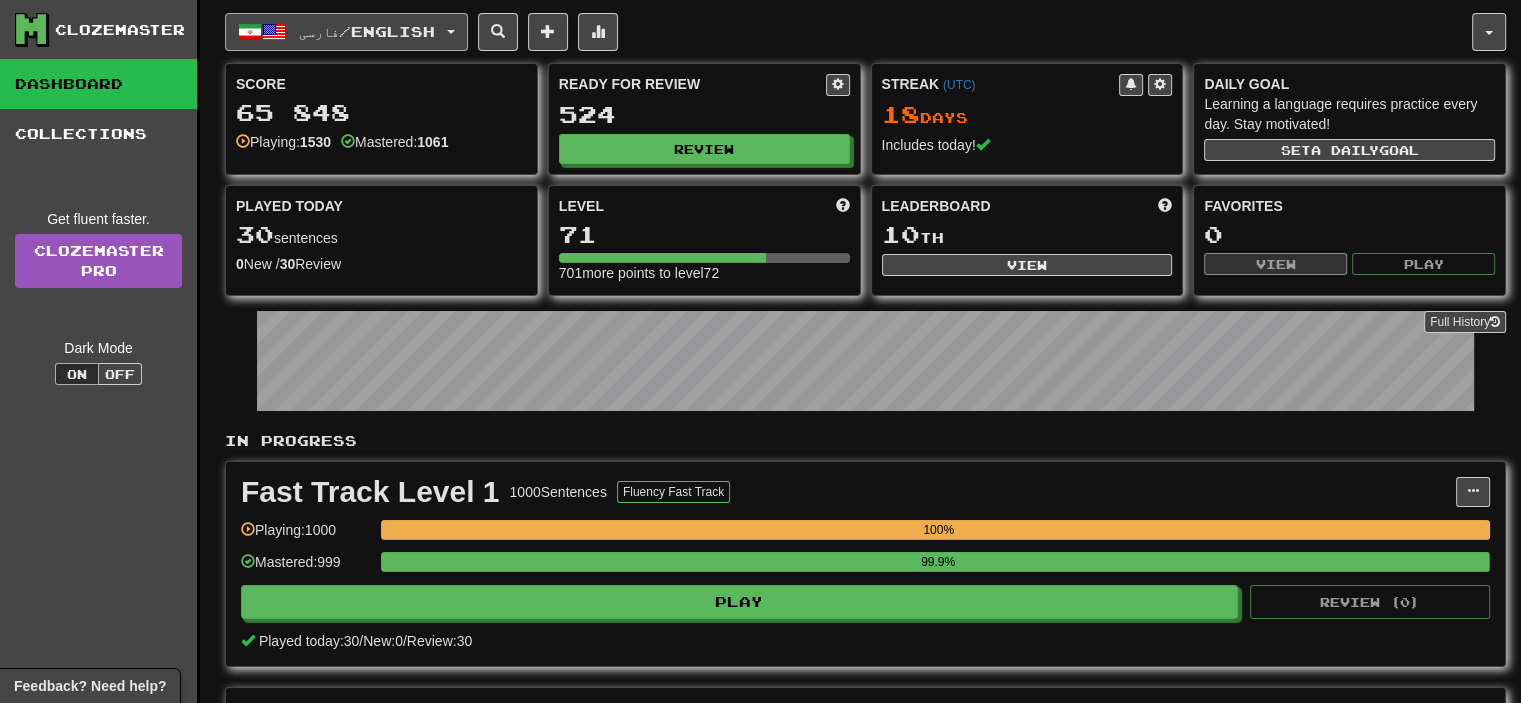click on "فارسی  /  English" 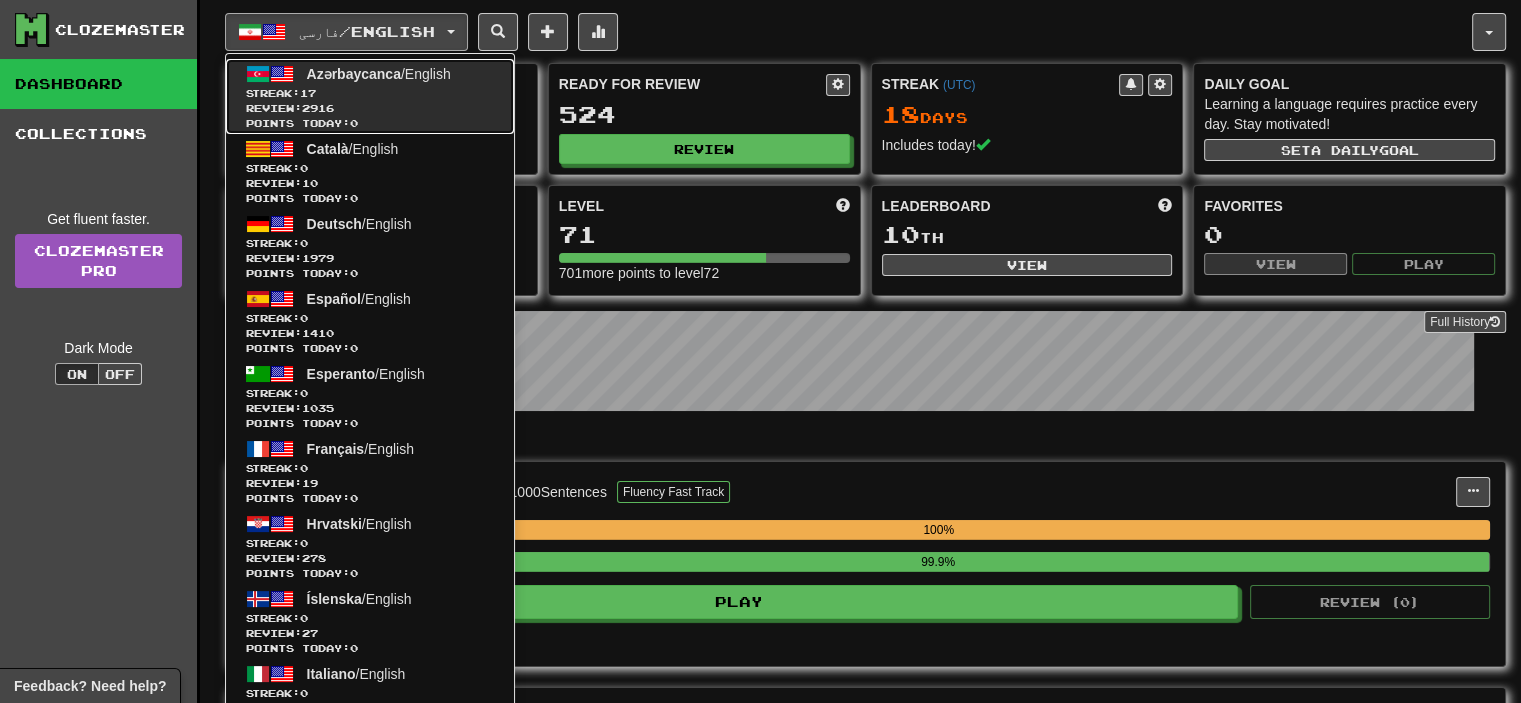 click on "Review:  [NUMBER]" 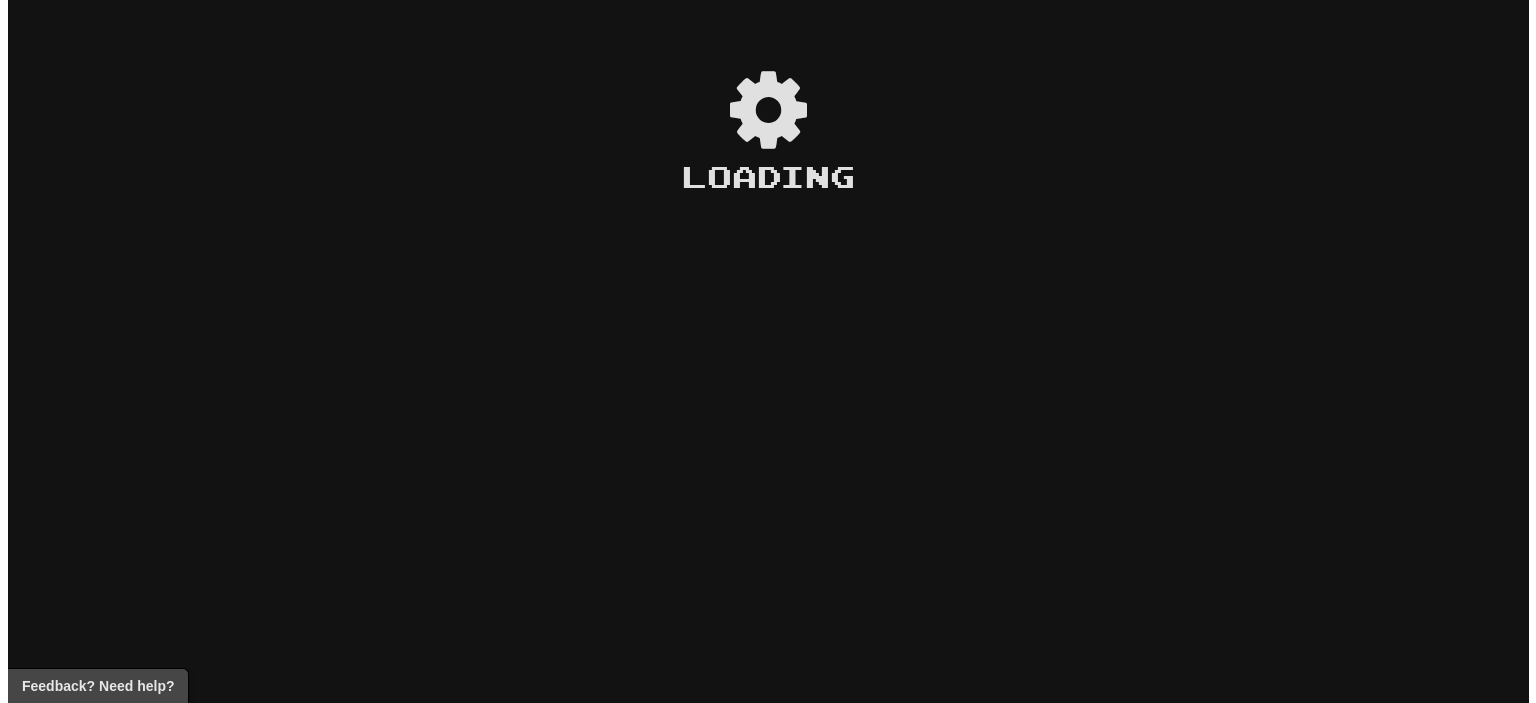 scroll, scrollTop: 0, scrollLeft: 0, axis: both 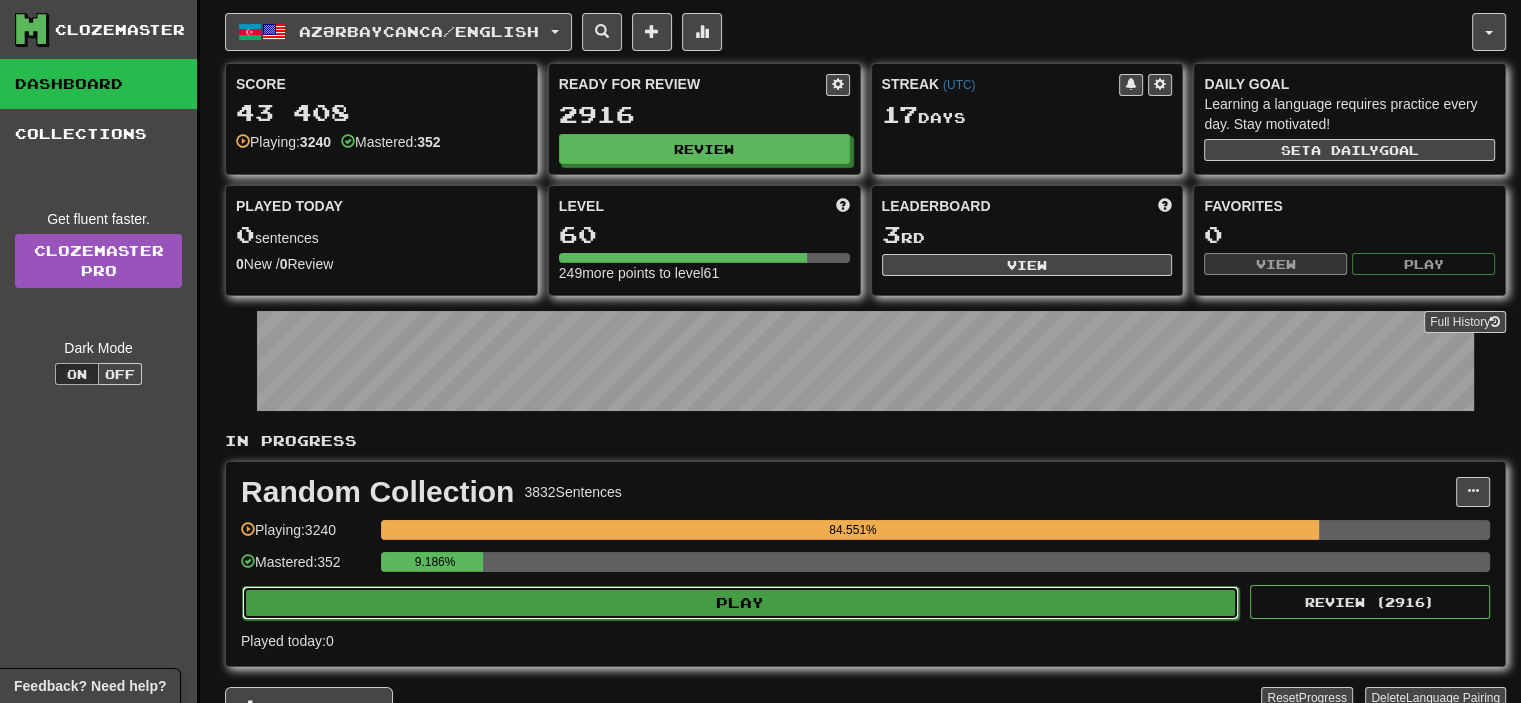 click on "Play" at bounding box center [740, 603] 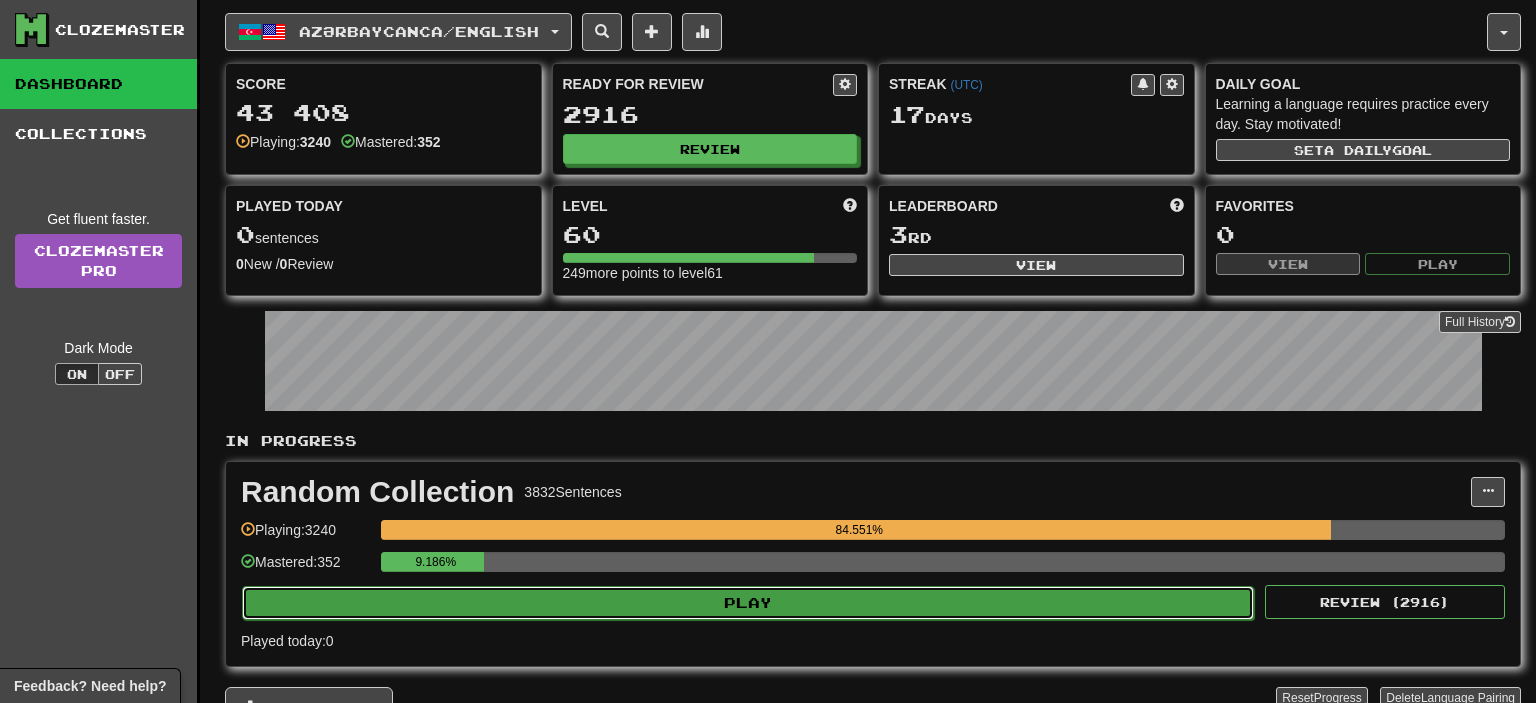 select on "**" 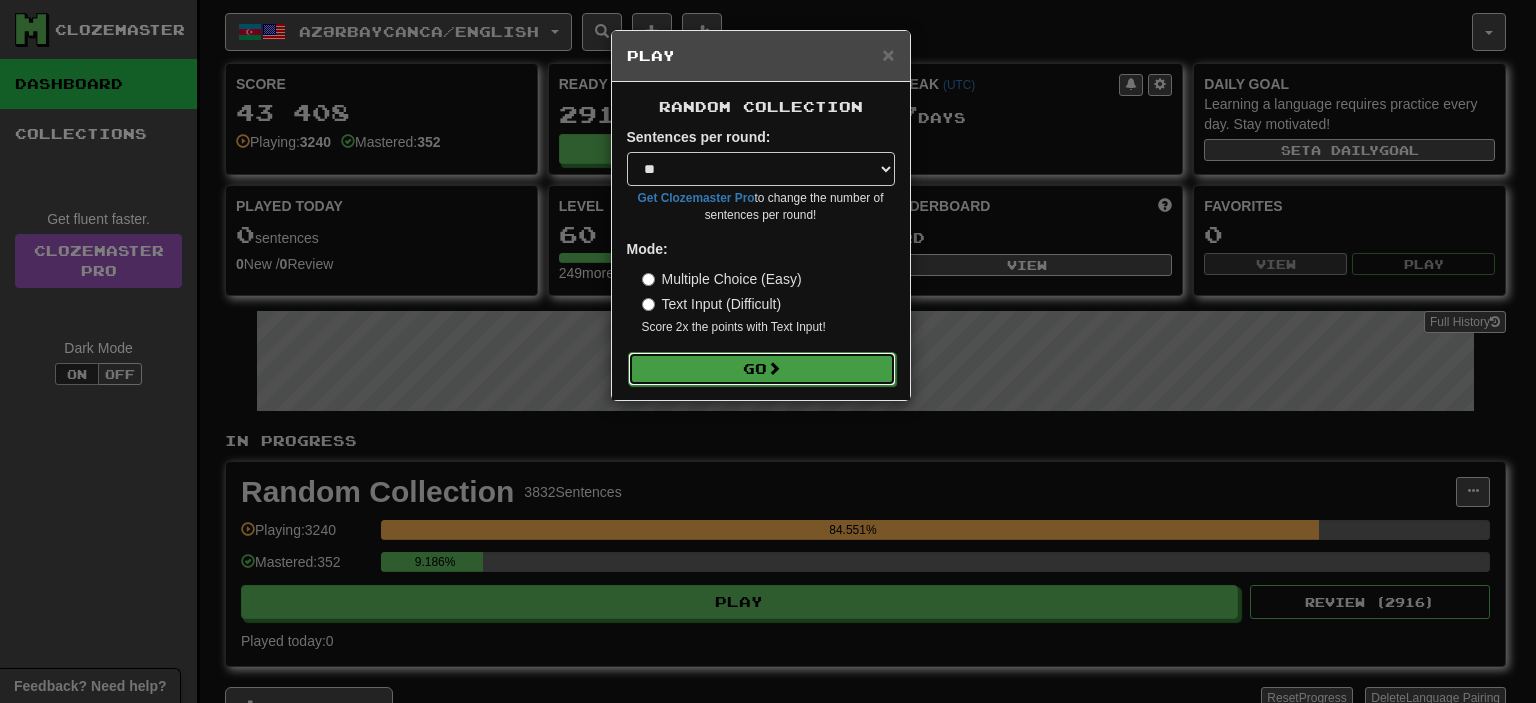 click on "Go" at bounding box center (762, 369) 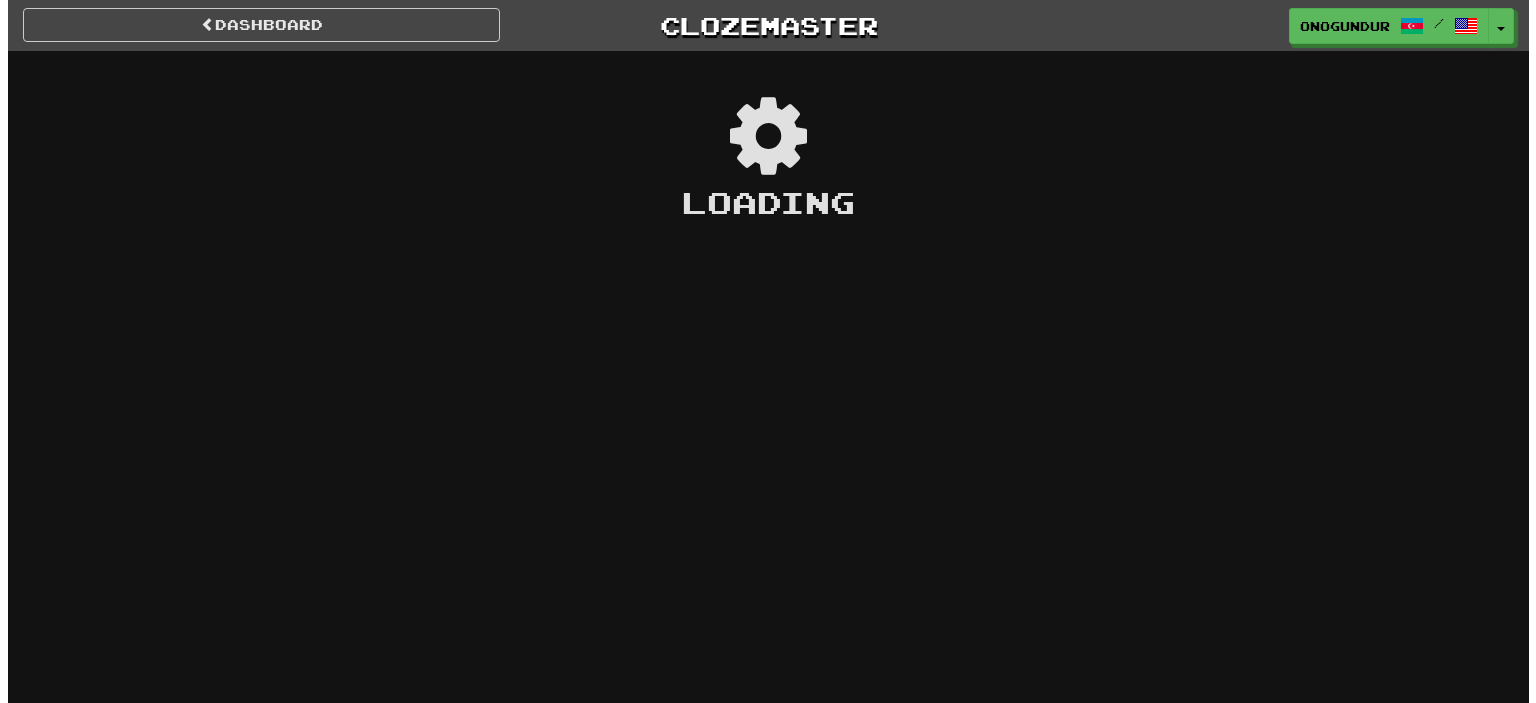 scroll, scrollTop: 0, scrollLeft: 0, axis: both 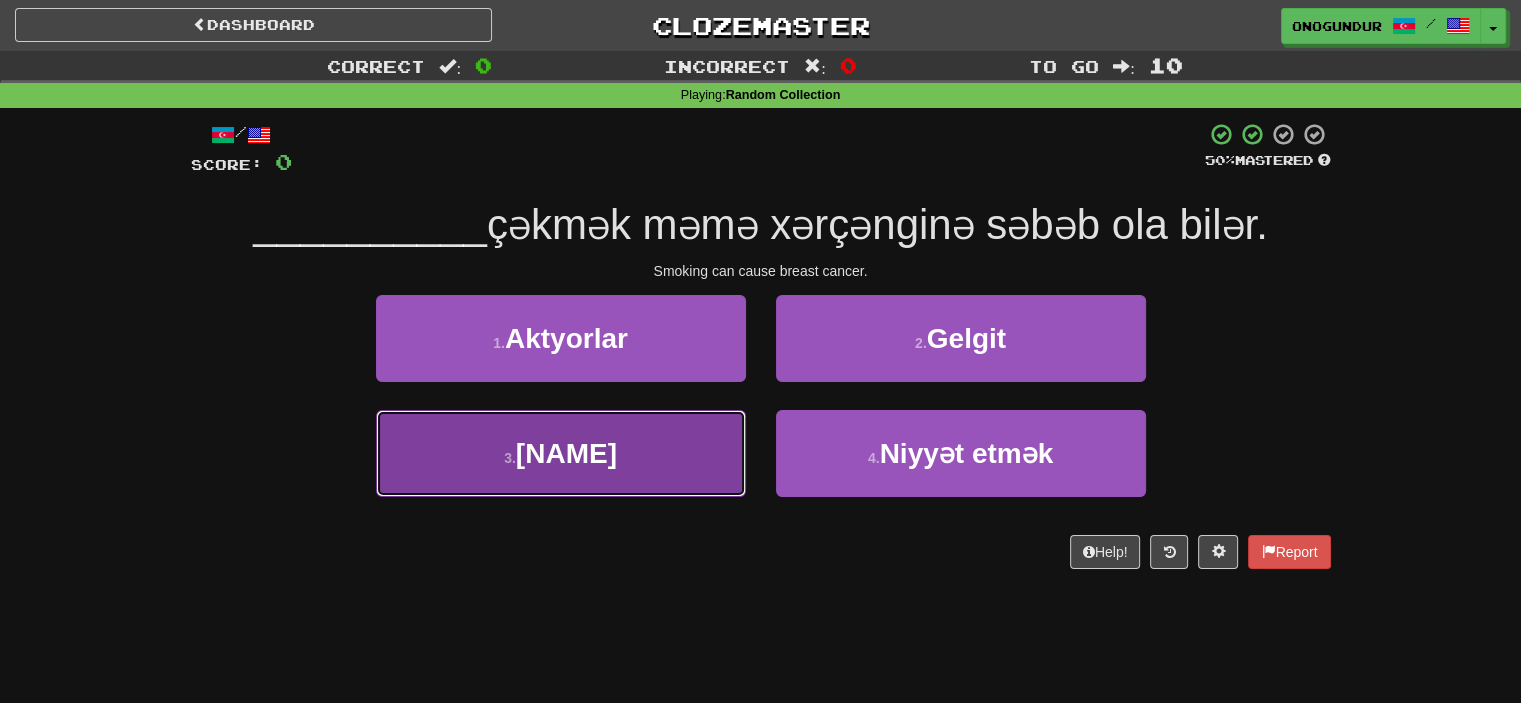 click on "3 .  Siqaret" at bounding box center [561, 453] 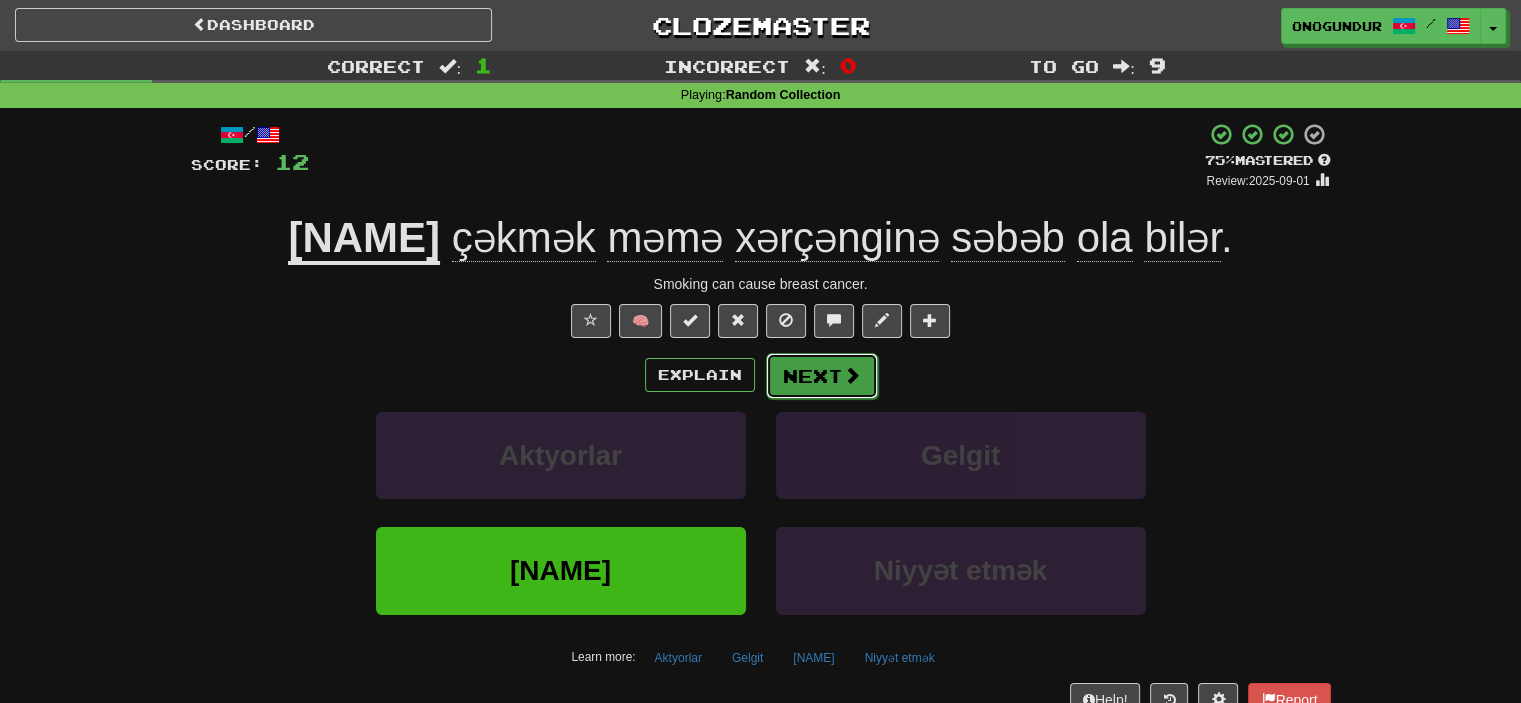 click on "Next" at bounding box center [822, 376] 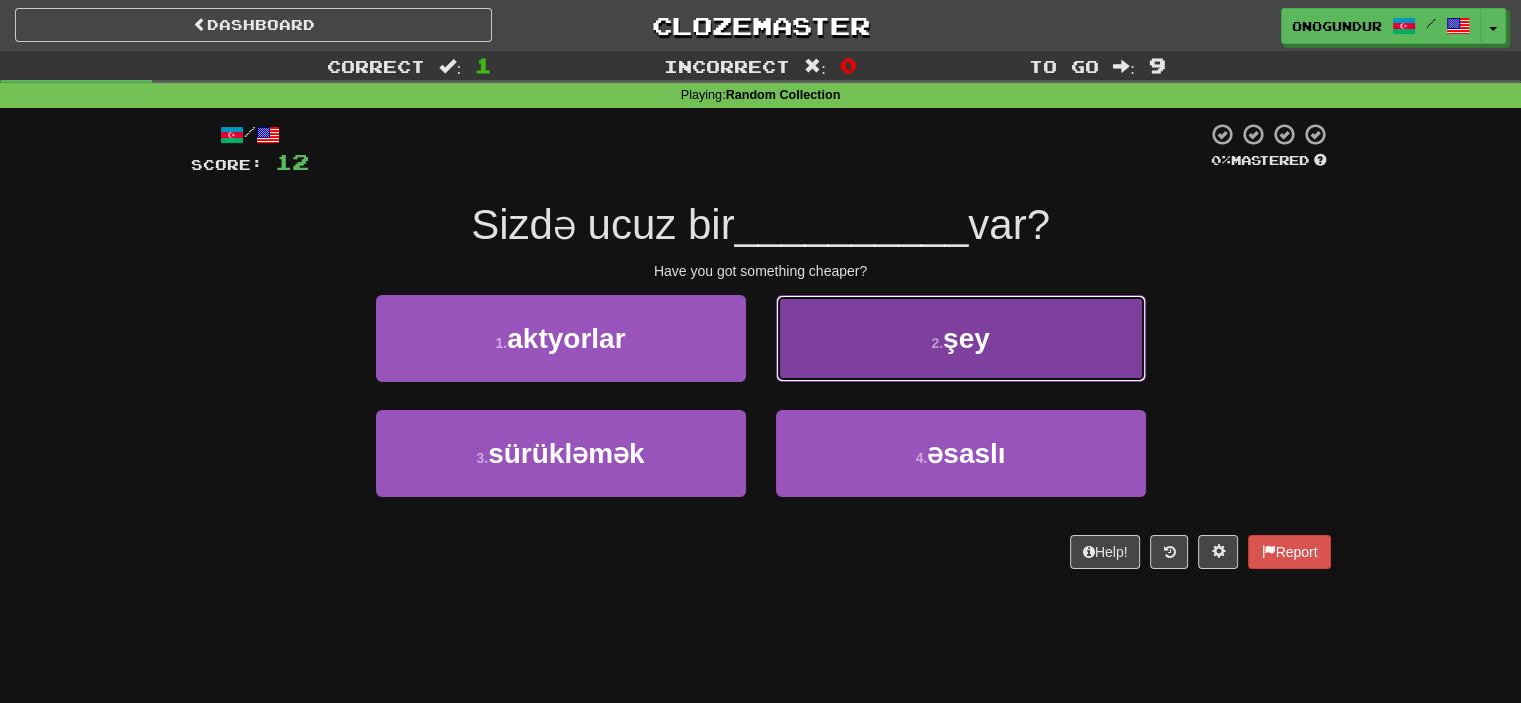 click on "2 .  şey" at bounding box center (961, 338) 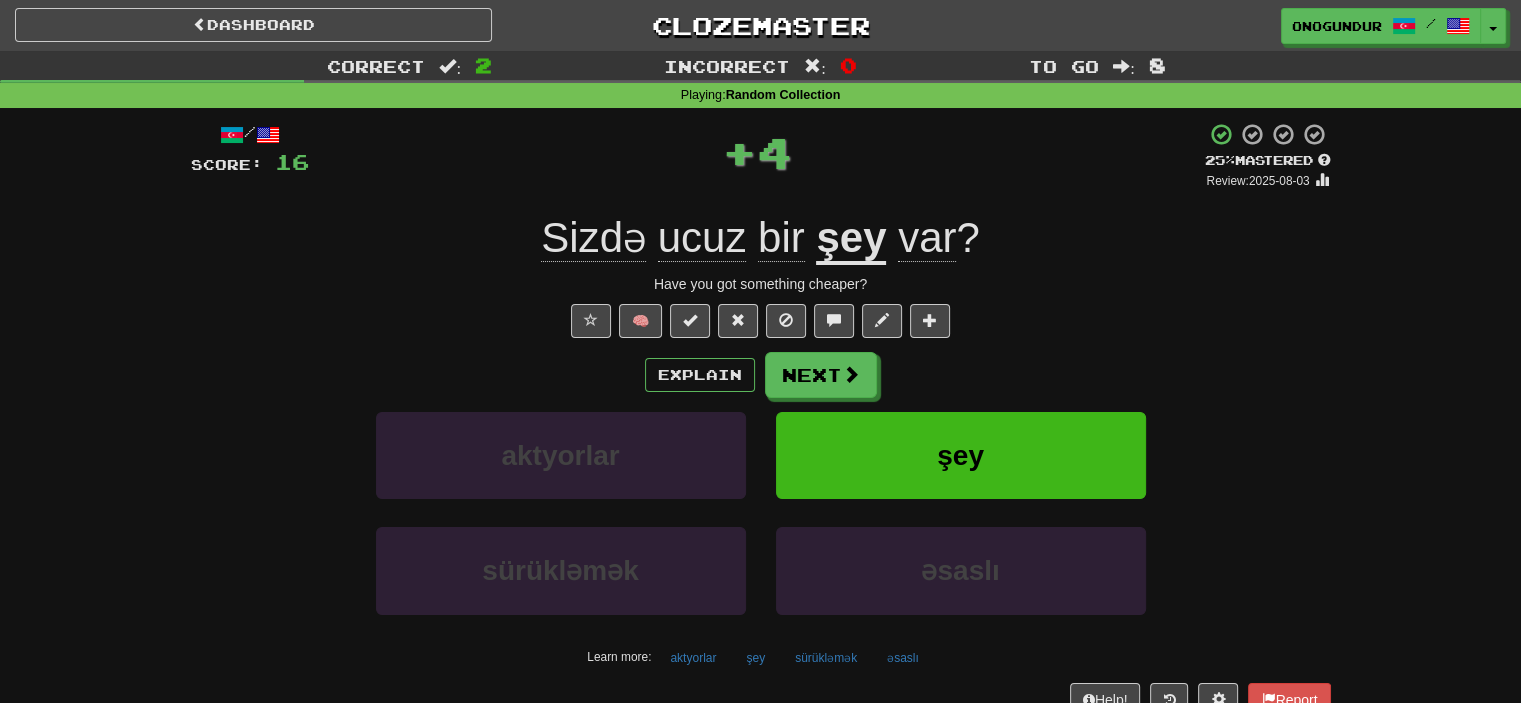 click on "Next" at bounding box center [821, 375] 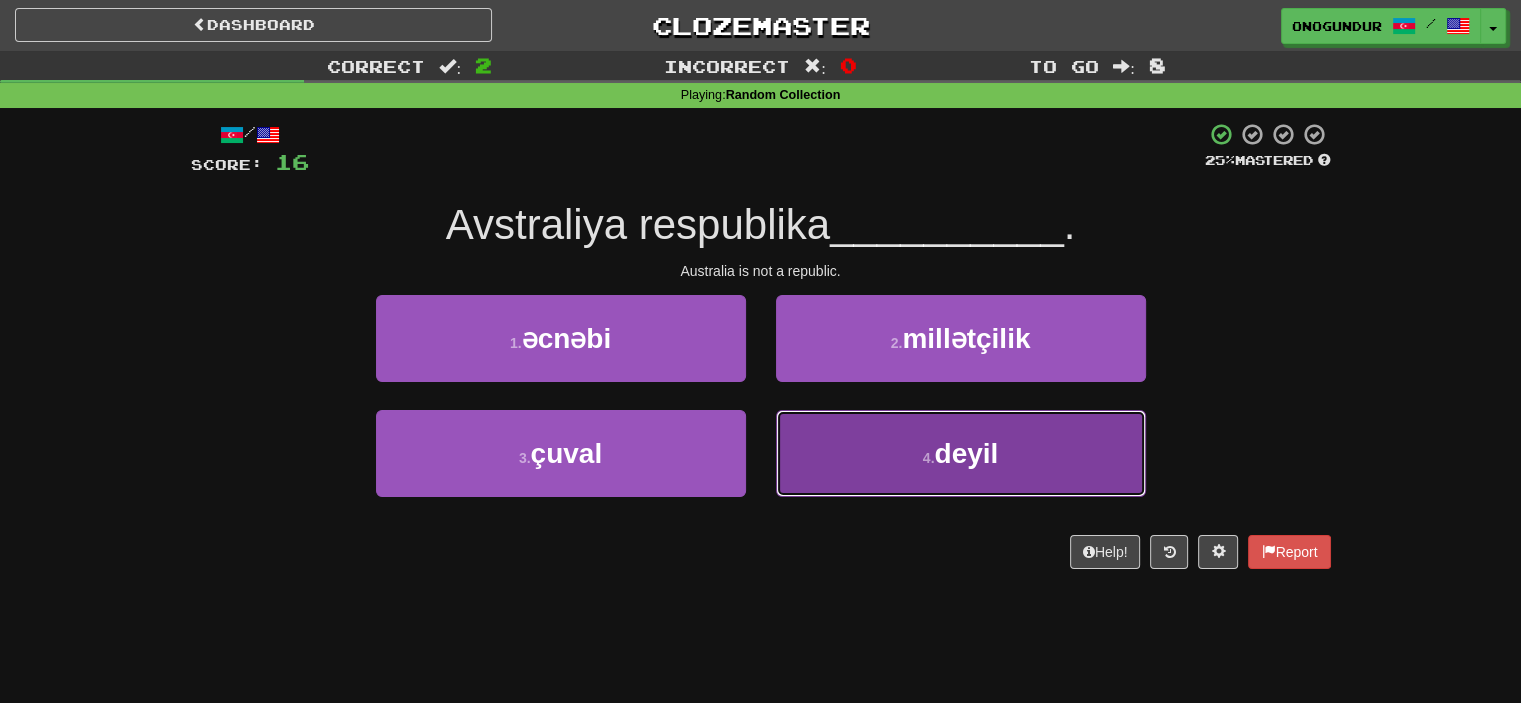 click on "4 .  deyil" at bounding box center (961, 453) 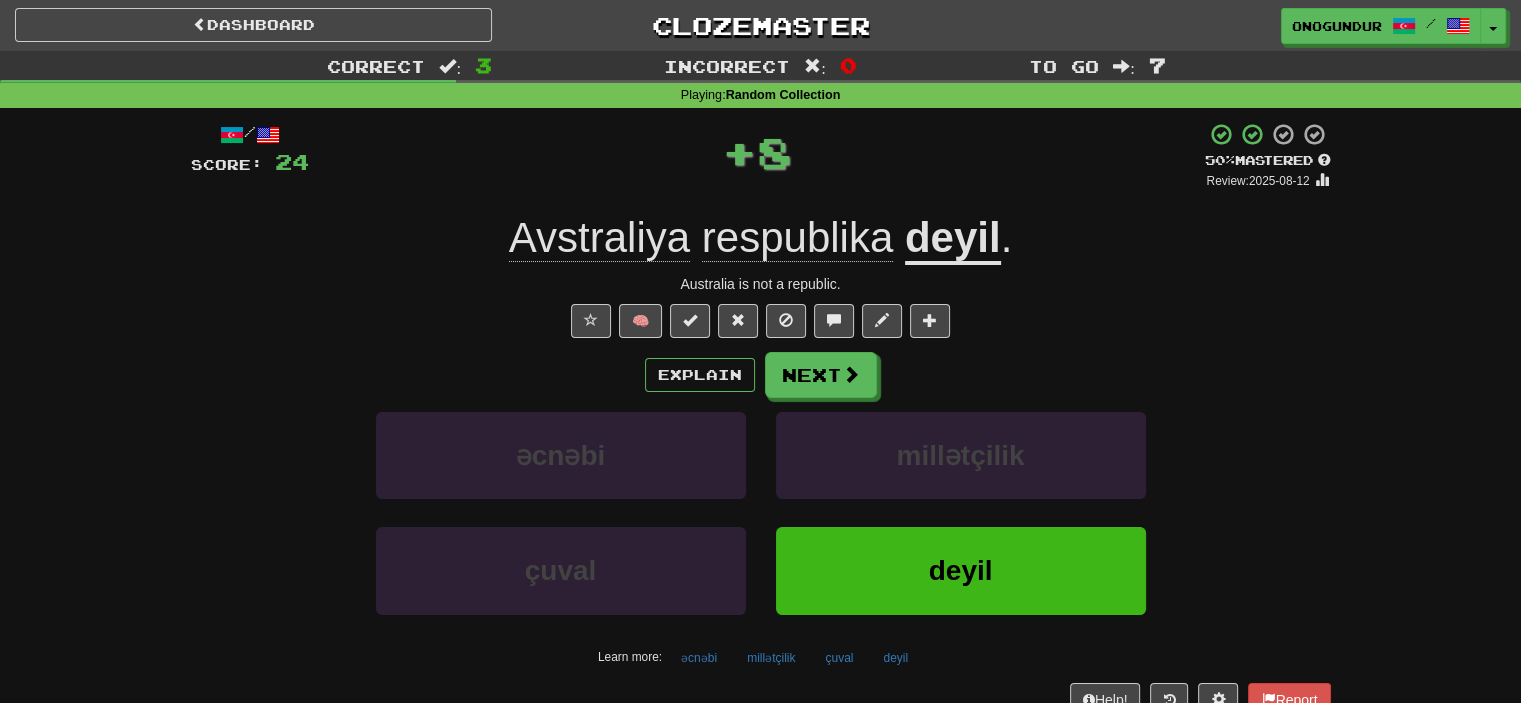 click on "Explain Next əcnəbi millətçilik çuval deyil Learn more: əcnəbi millətçilik çuval deyil" at bounding box center [761, 512] 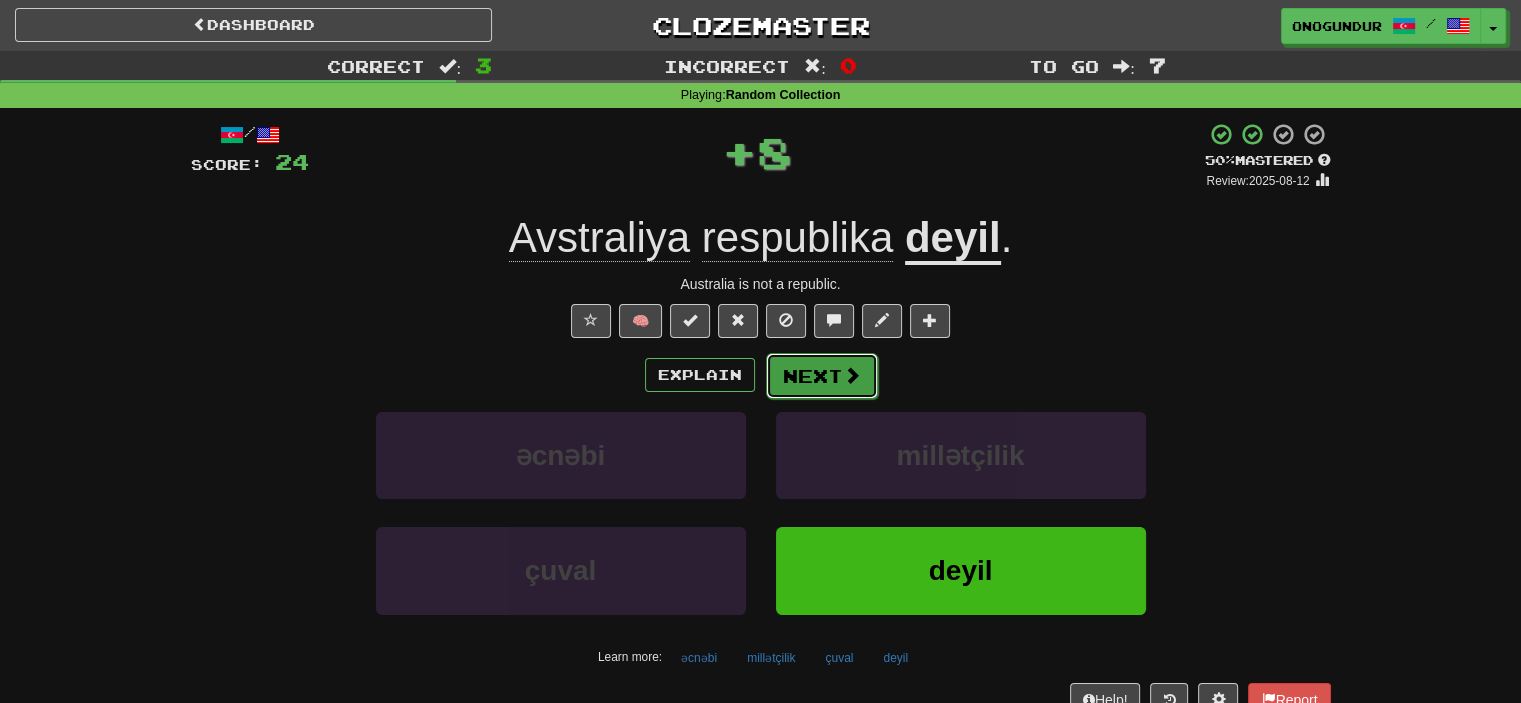 click on "Next" at bounding box center (822, 376) 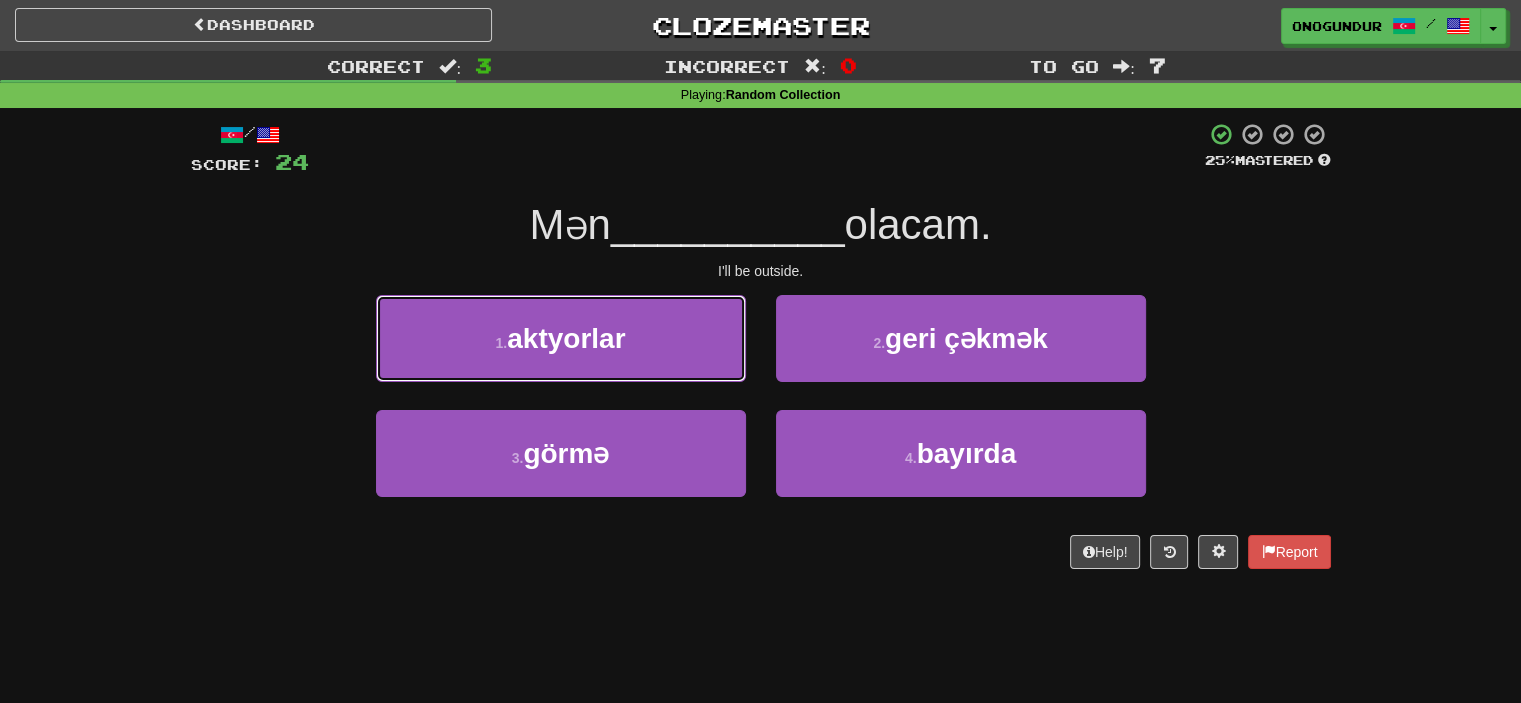 drag, startPoint x: 672, startPoint y: 339, endPoint x: 682, endPoint y: 344, distance: 11.18034 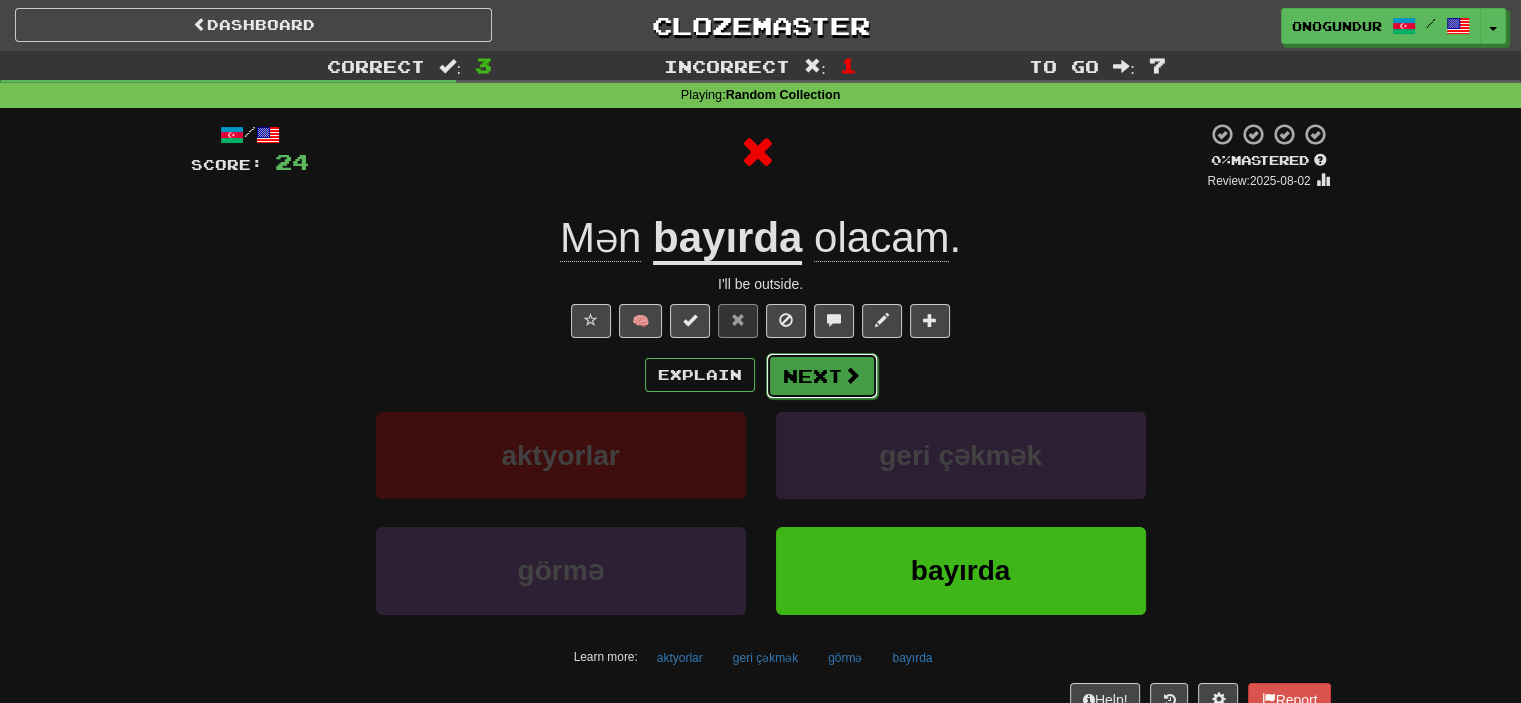 click at bounding box center [852, 375] 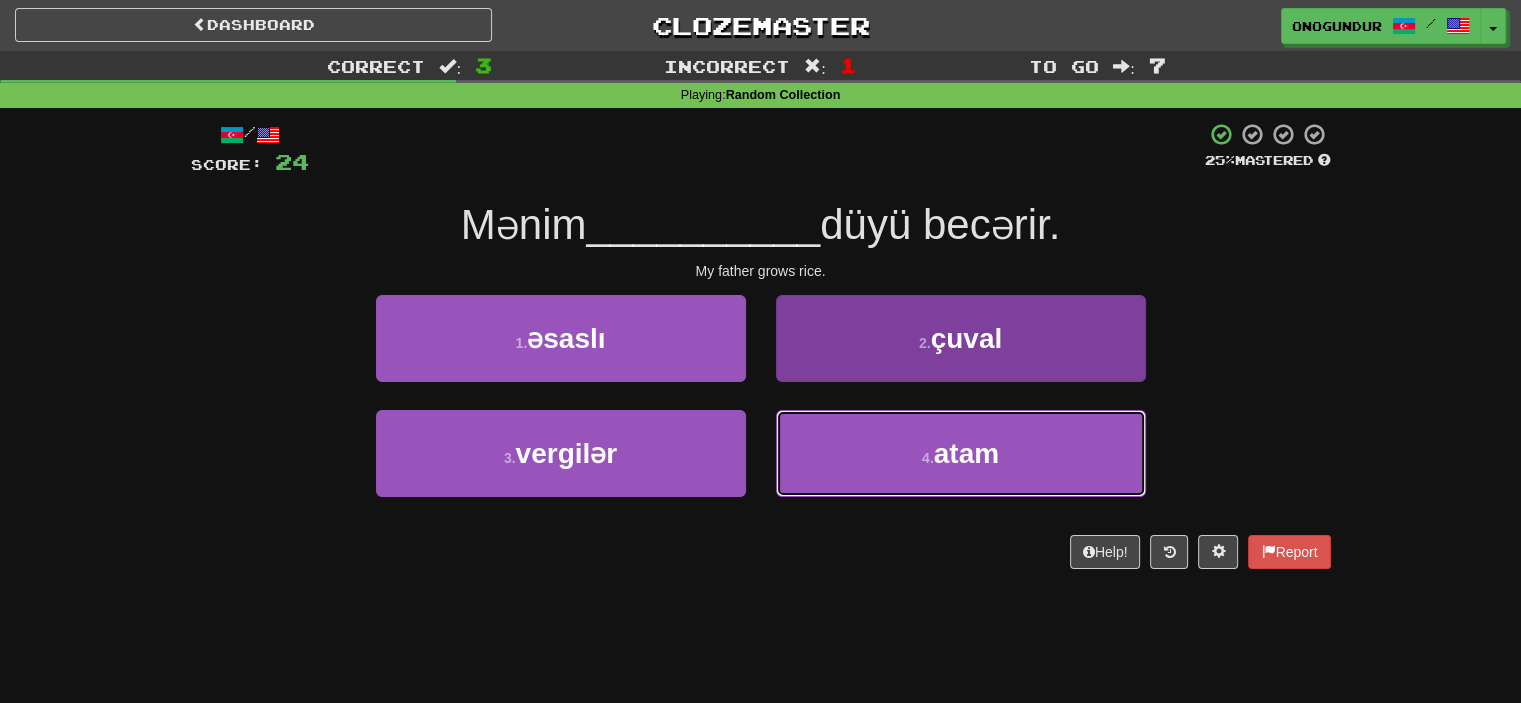 drag, startPoint x: 890, startPoint y: 459, endPoint x: 882, endPoint y: 434, distance: 26.24881 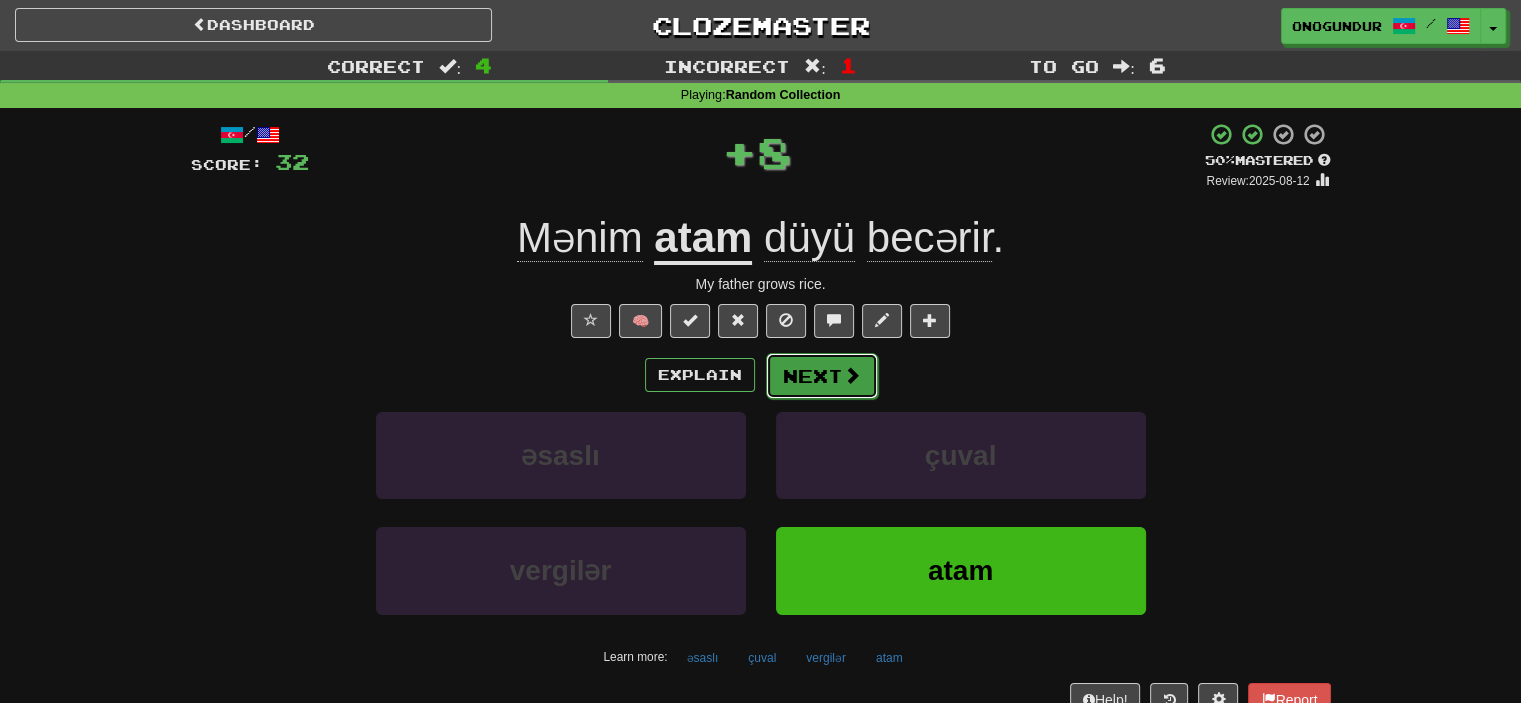 click at bounding box center [852, 375] 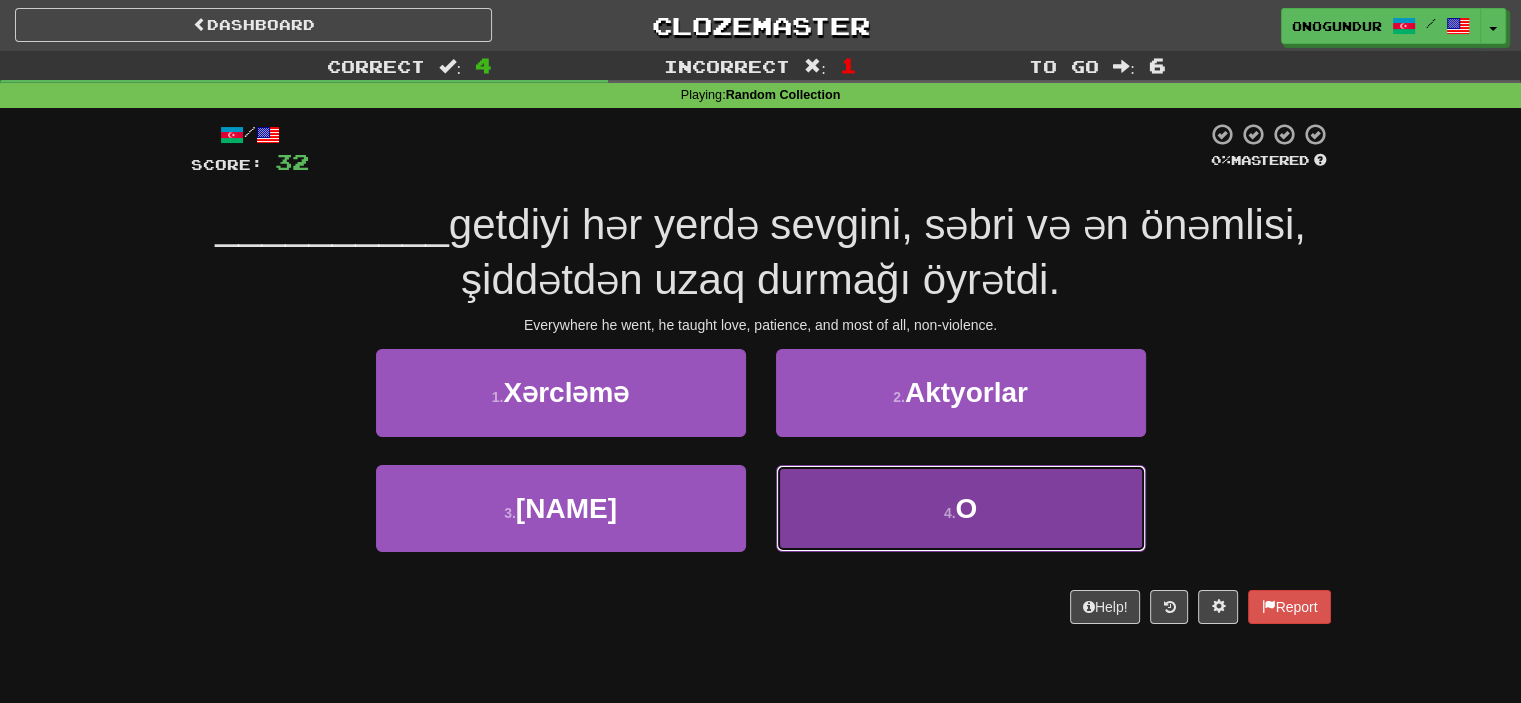 click on "4 .  O" at bounding box center (961, 508) 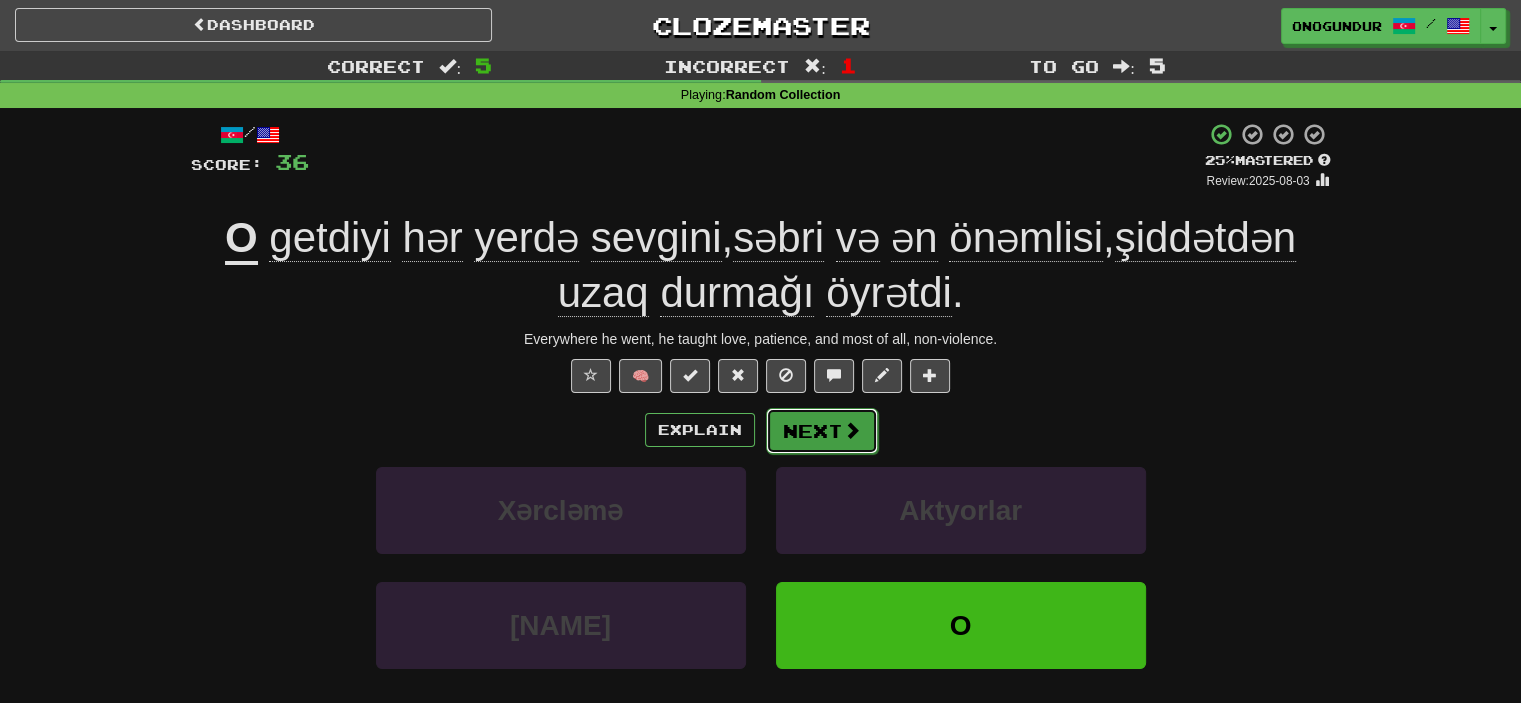 click at bounding box center [852, 430] 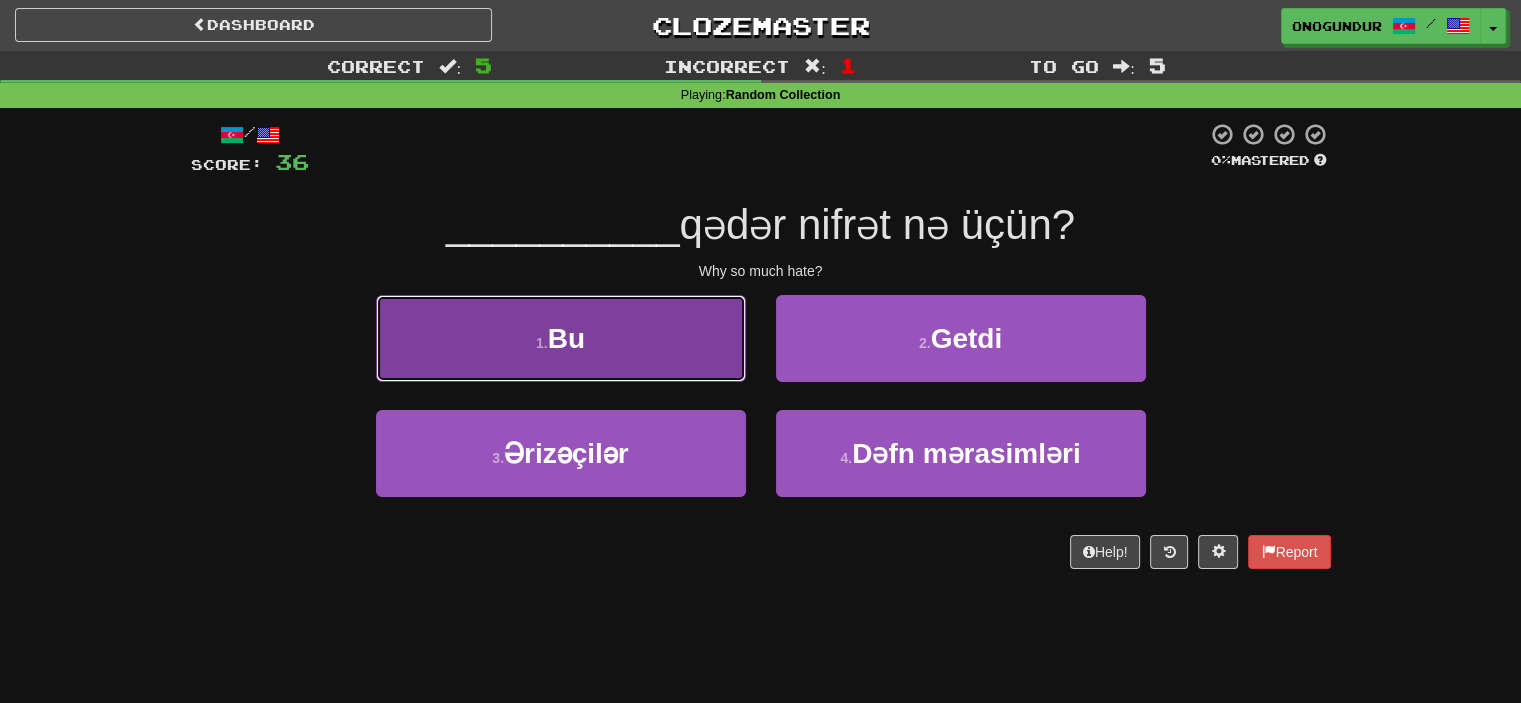 click on "1 .  Bu" at bounding box center (561, 338) 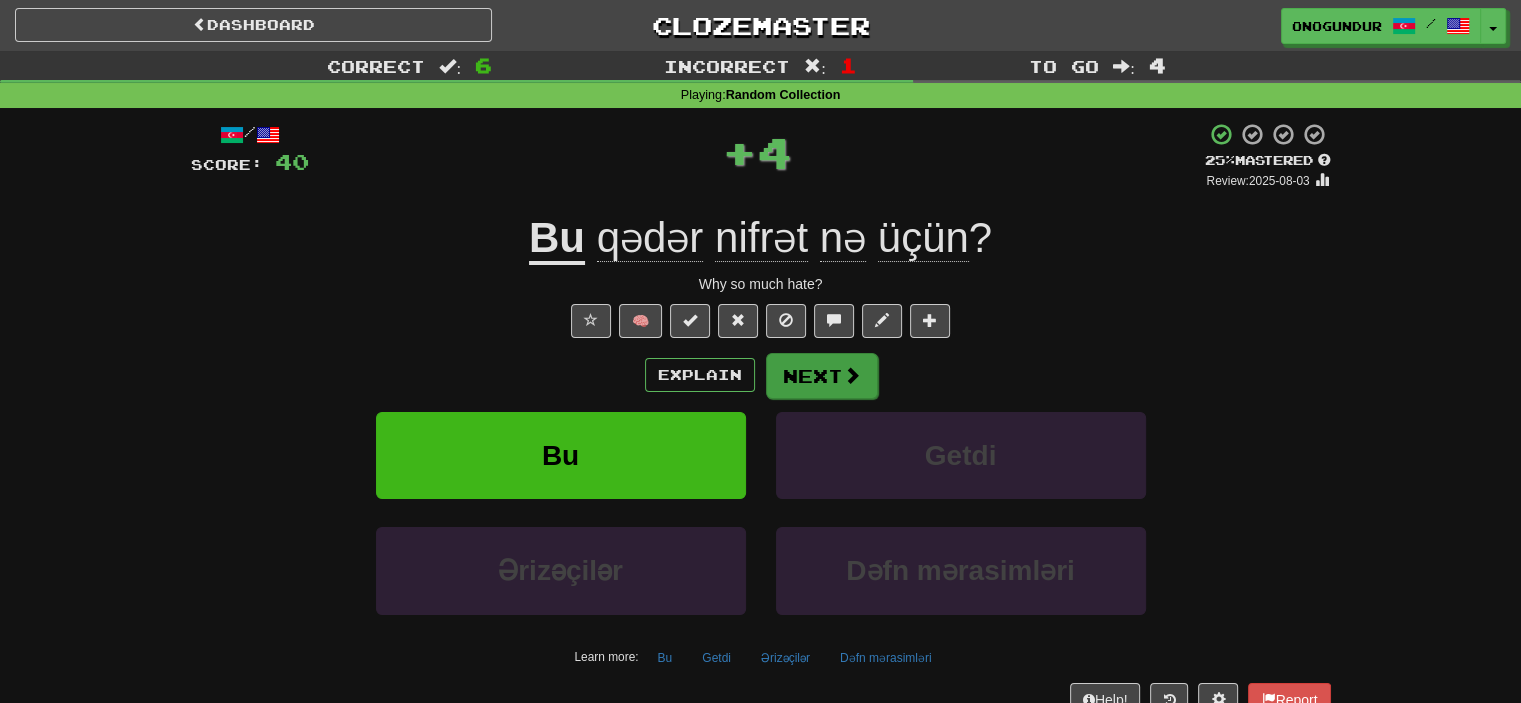 click on "Explain Next" at bounding box center [761, 375] 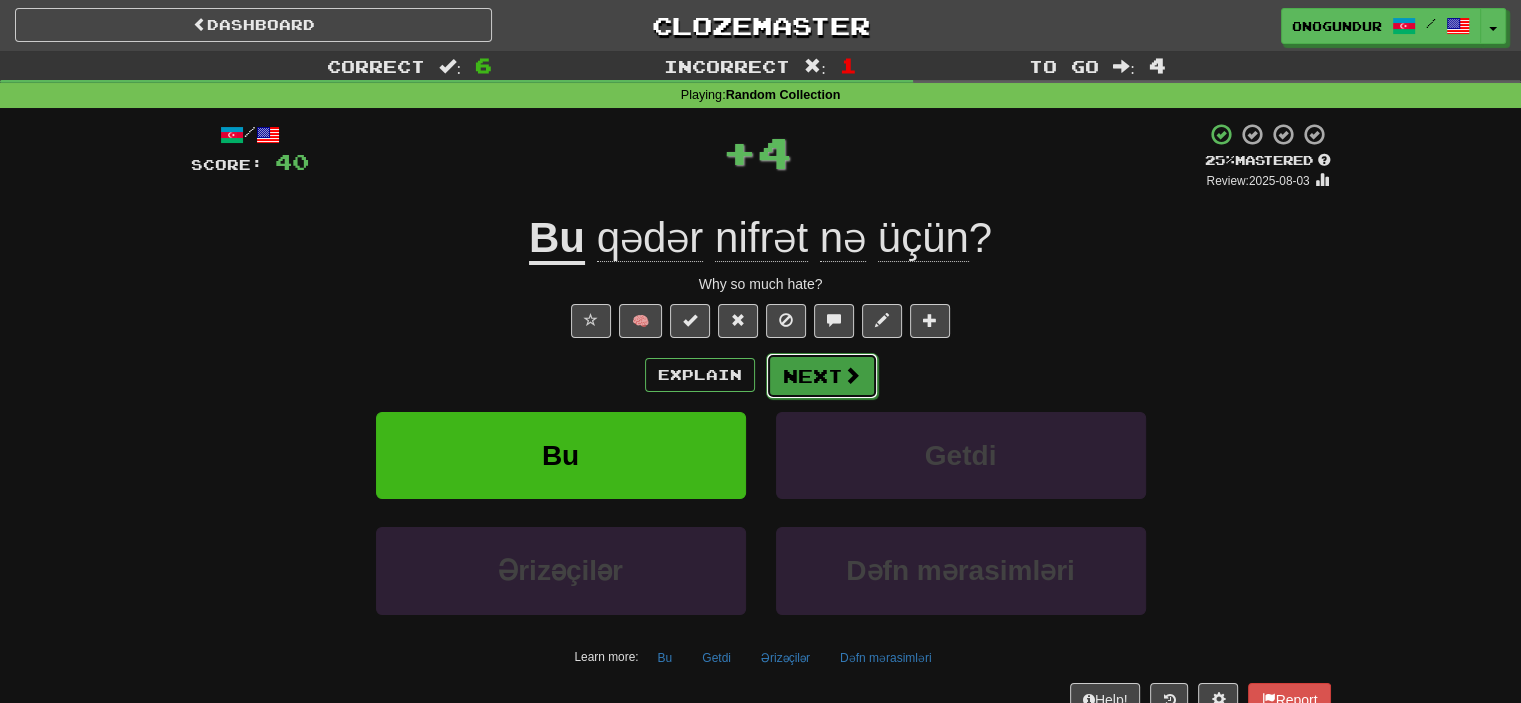 click on "Next" at bounding box center [822, 376] 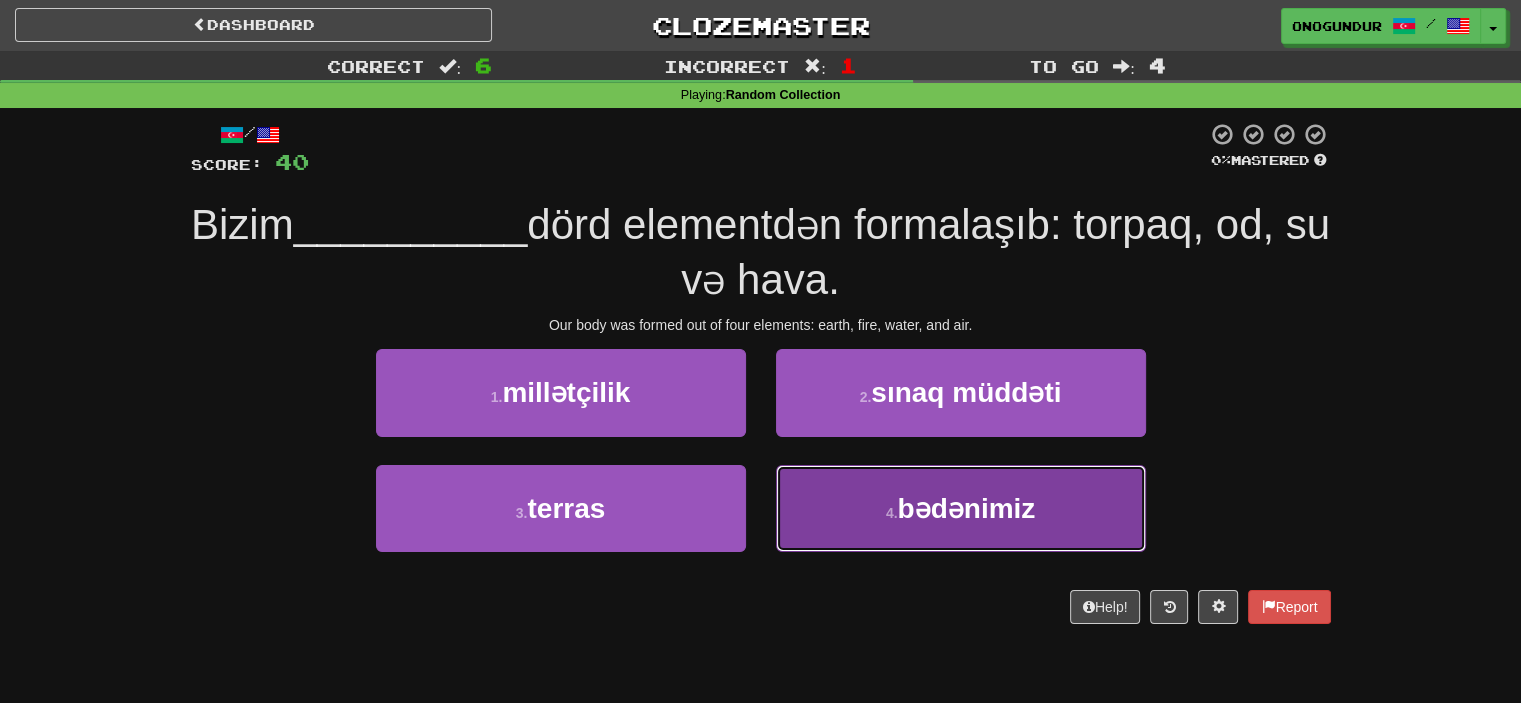 click on "4 .  bədənimiz" at bounding box center (961, 508) 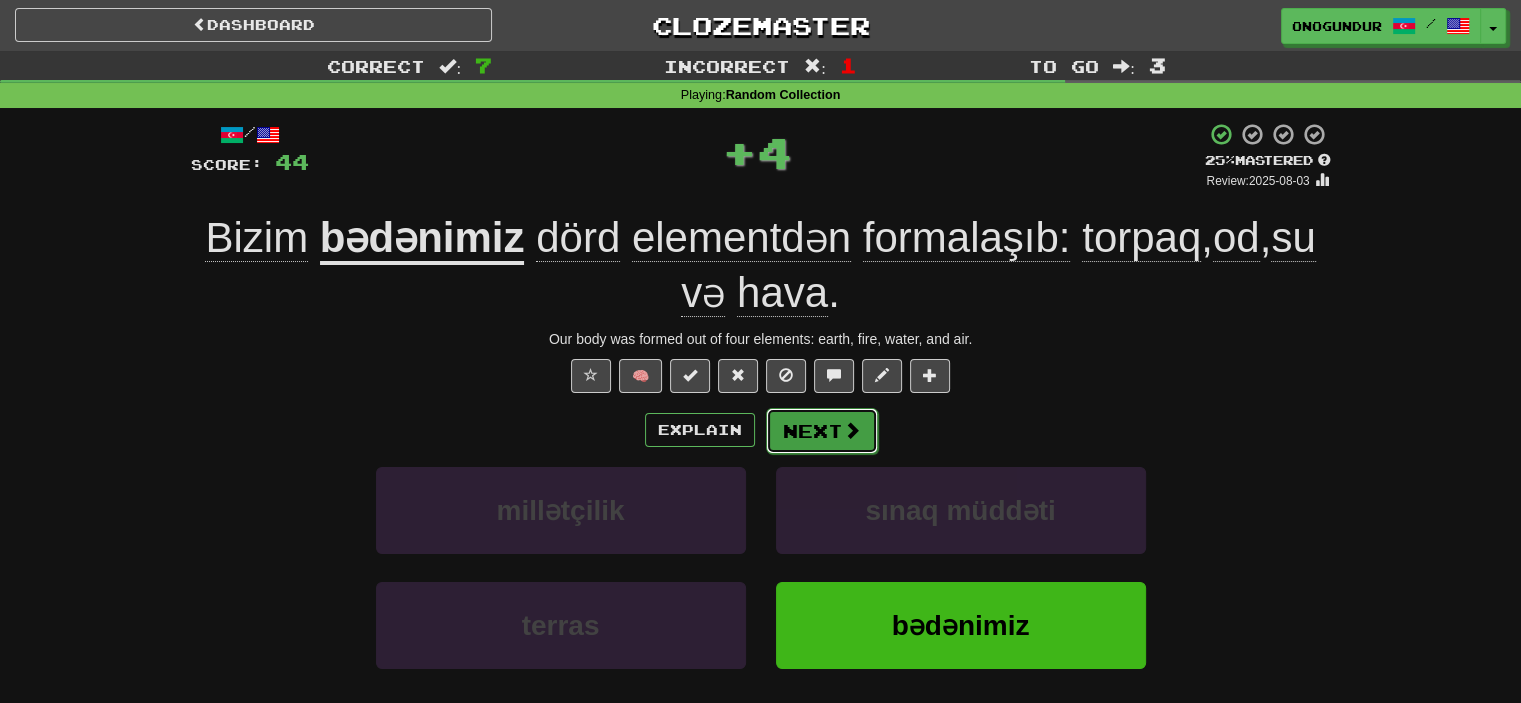 click on "Next" at bounding box center (822, 431) 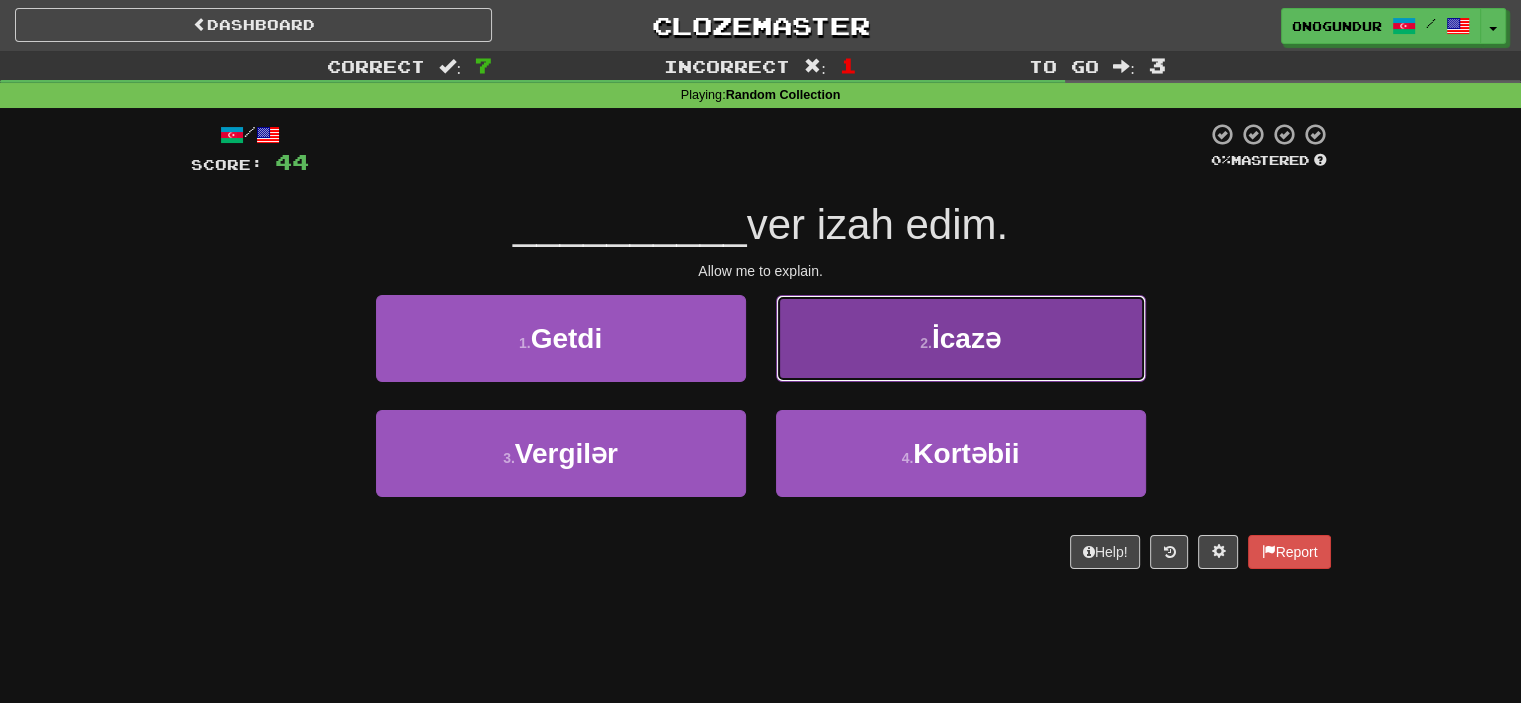 click on "2 .  İcazə" at bounding box center [961, 338] 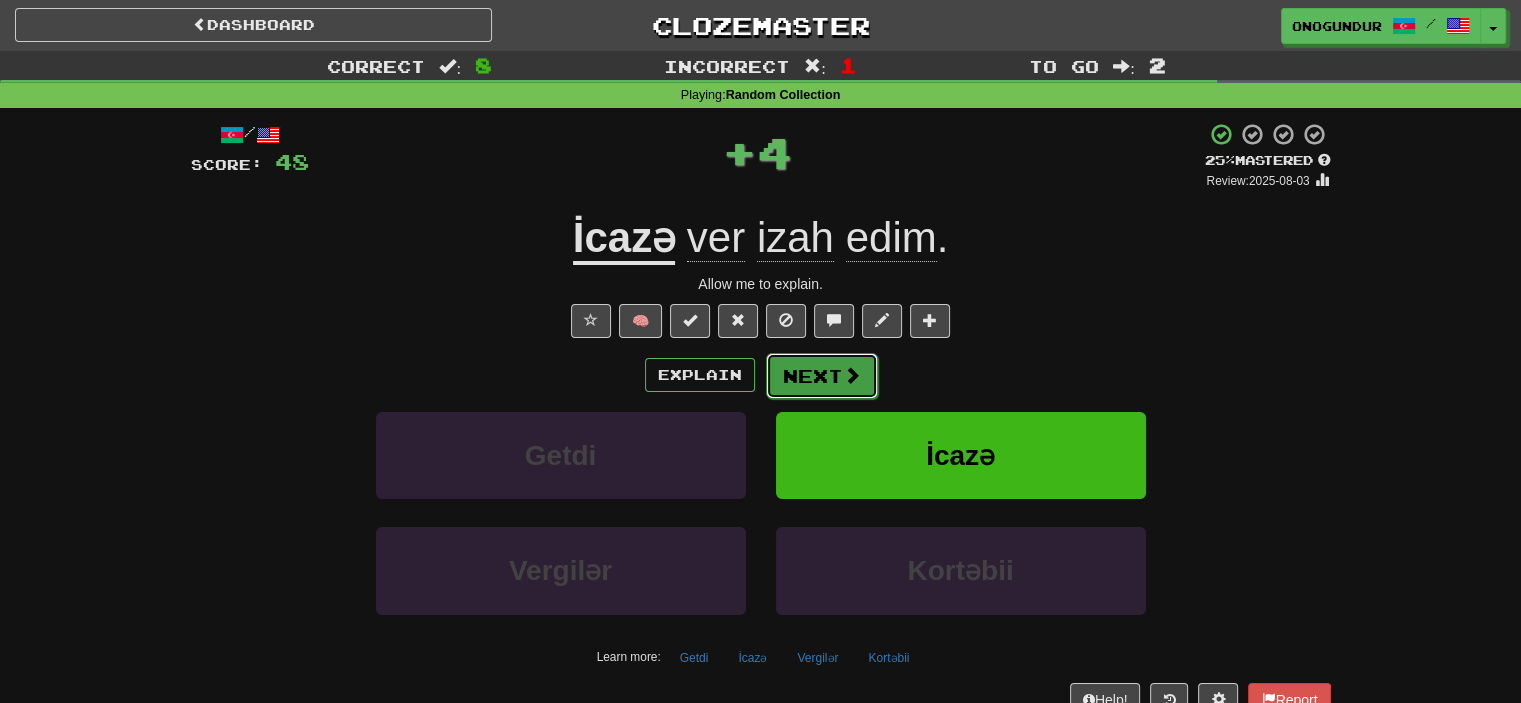 click on "Next" at bounding box center [822, 376] 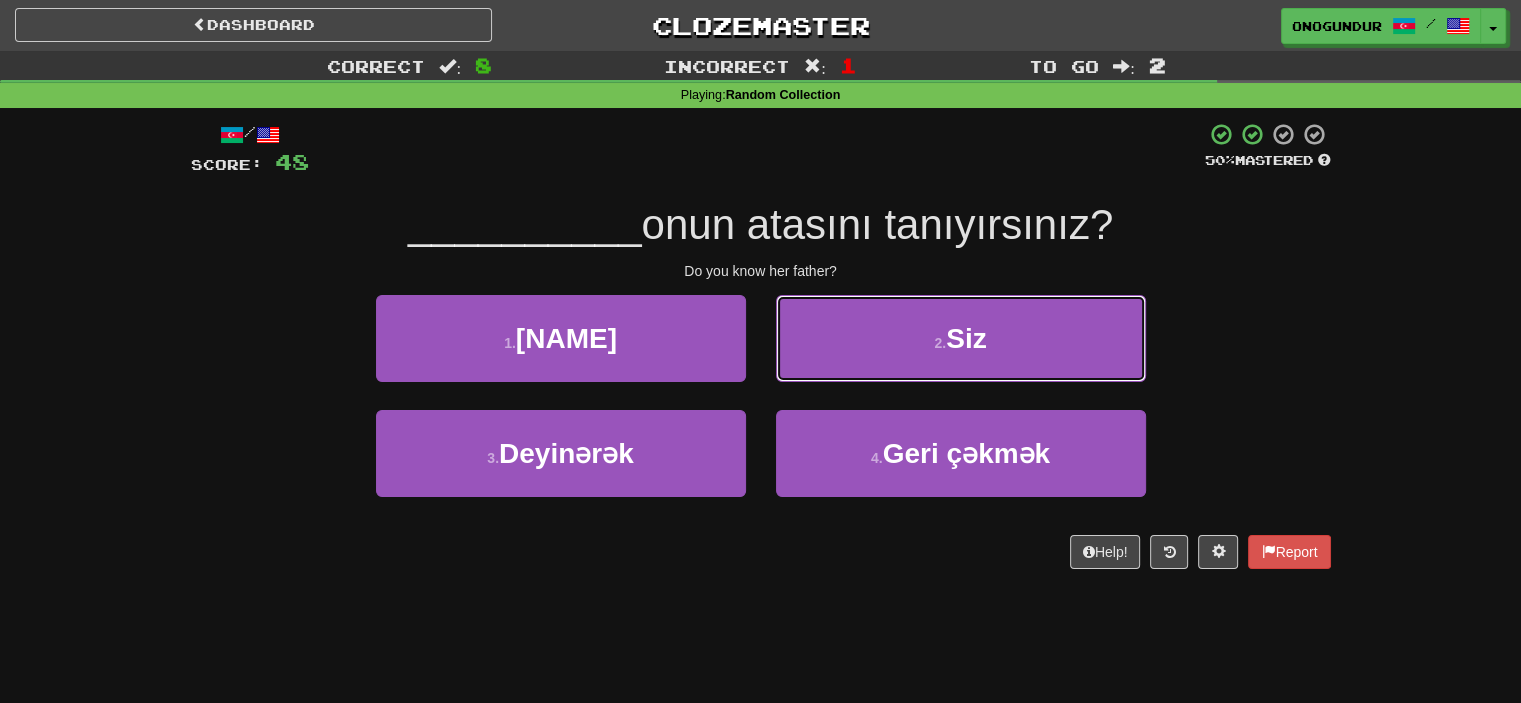 drag, startPoint x: 879, startPoint y: 329, endPoint x: 867, endPoint y: 344, distance: 19.209373 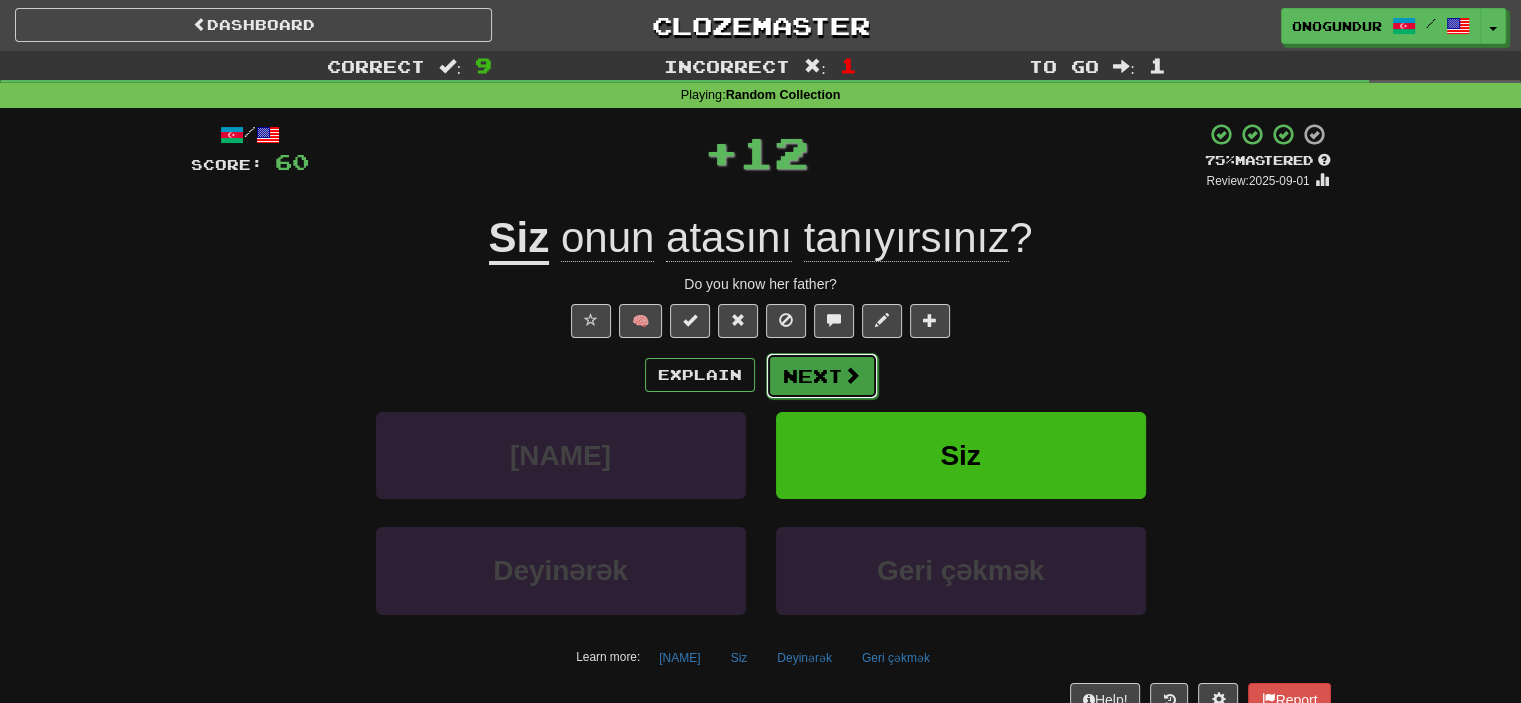 click on "Next" at bounding box center (822, 376) 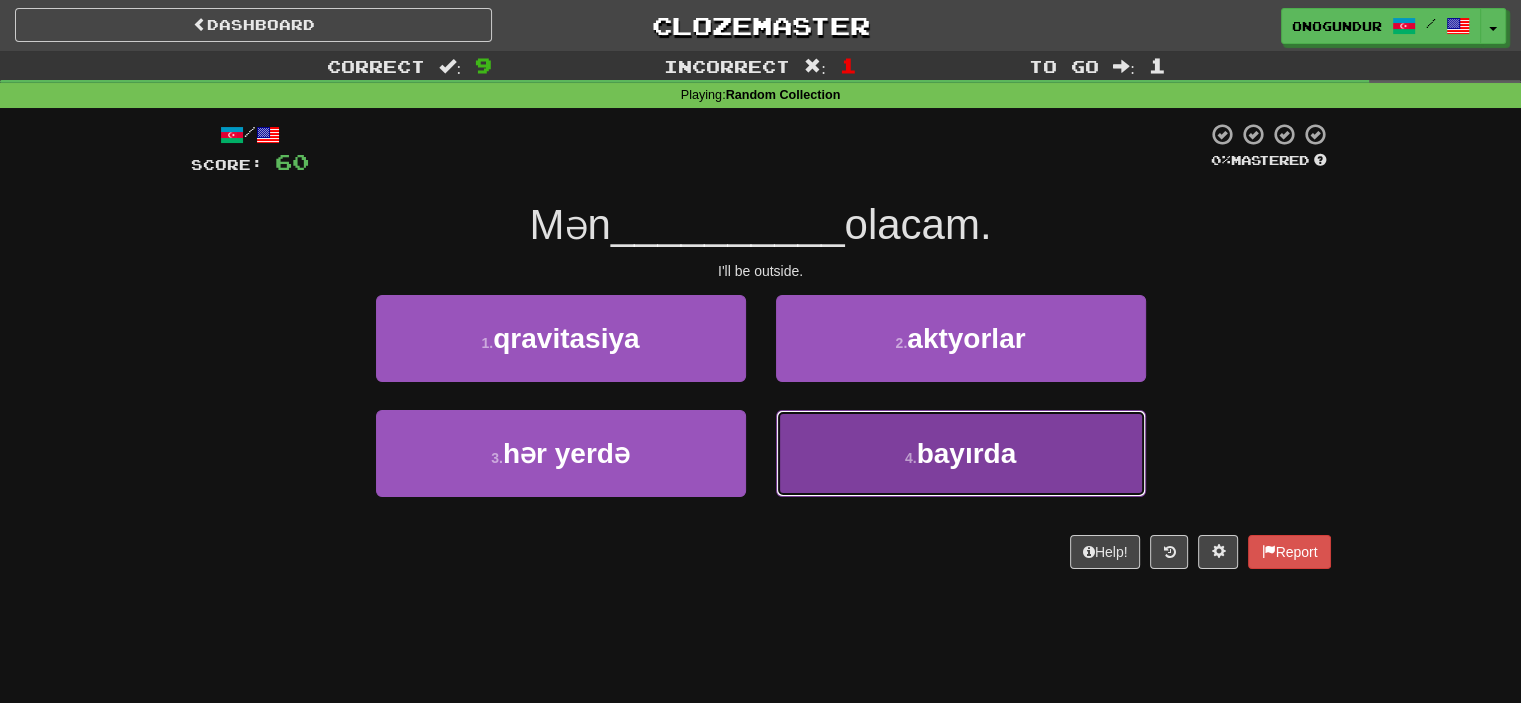 click on "4 .  bayırda" at bounding box center [961, 453] 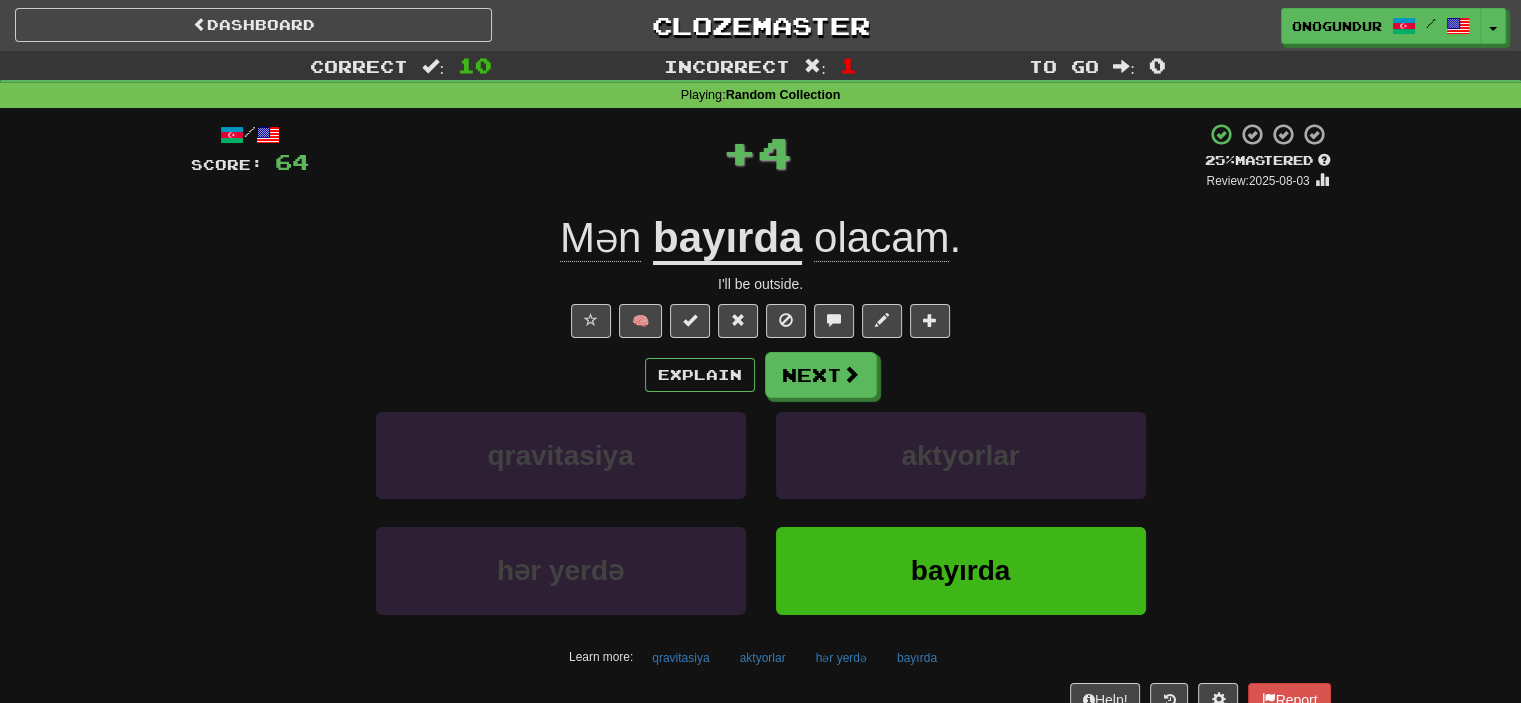 click on "Next" at bounding box center (821, 375) 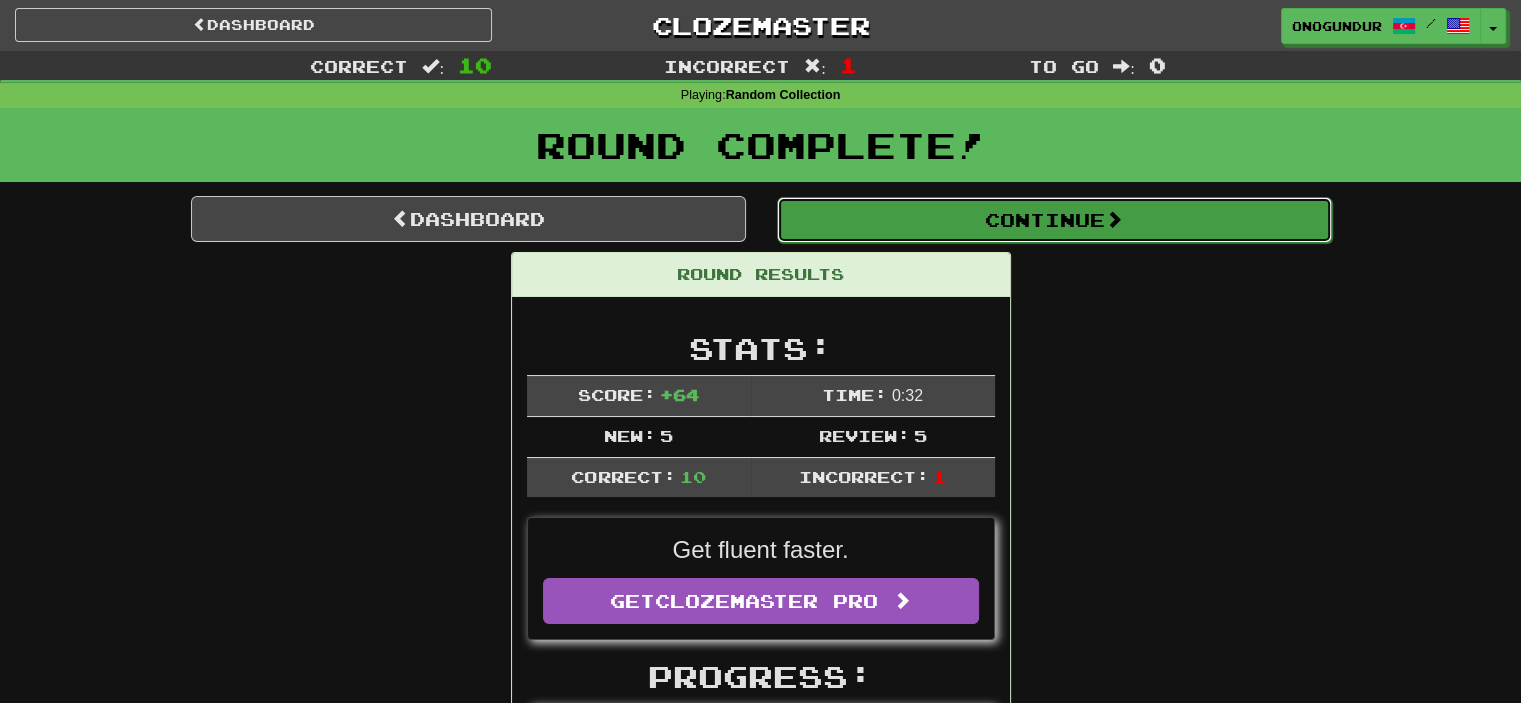 click on "Continue" at bounding box center (1054, 220) 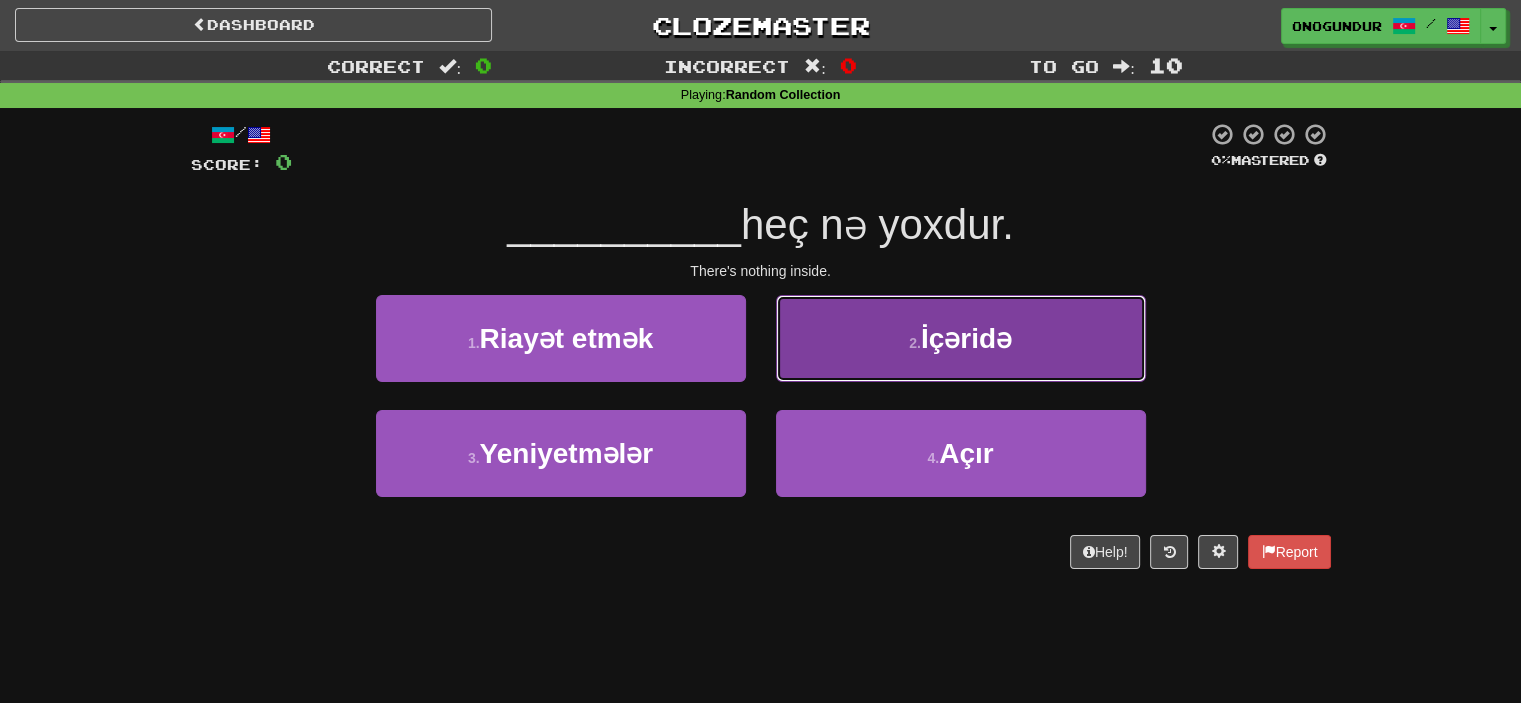 click on "2 .  İçəridə" at bounding box center [961, 338] 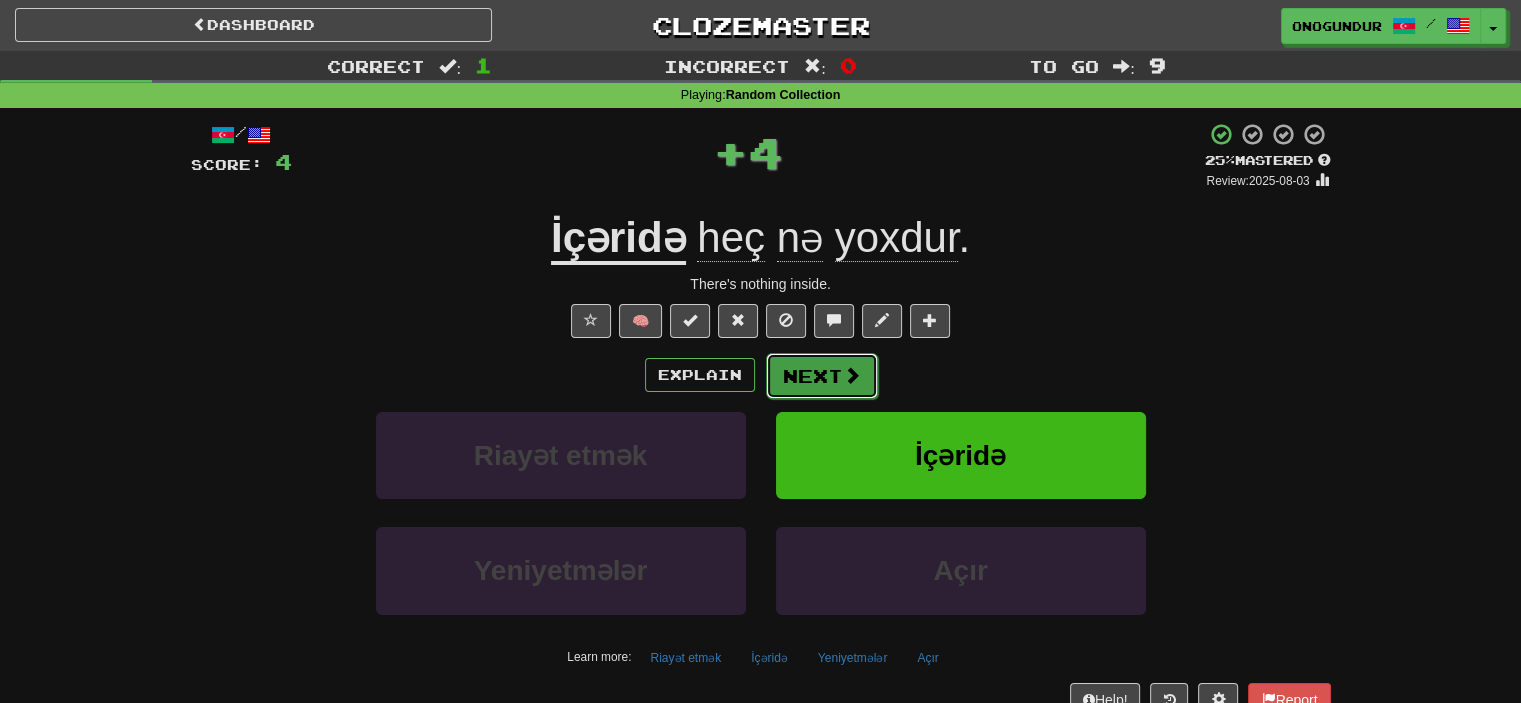 click on "Next" at bounding box center [822, 376] 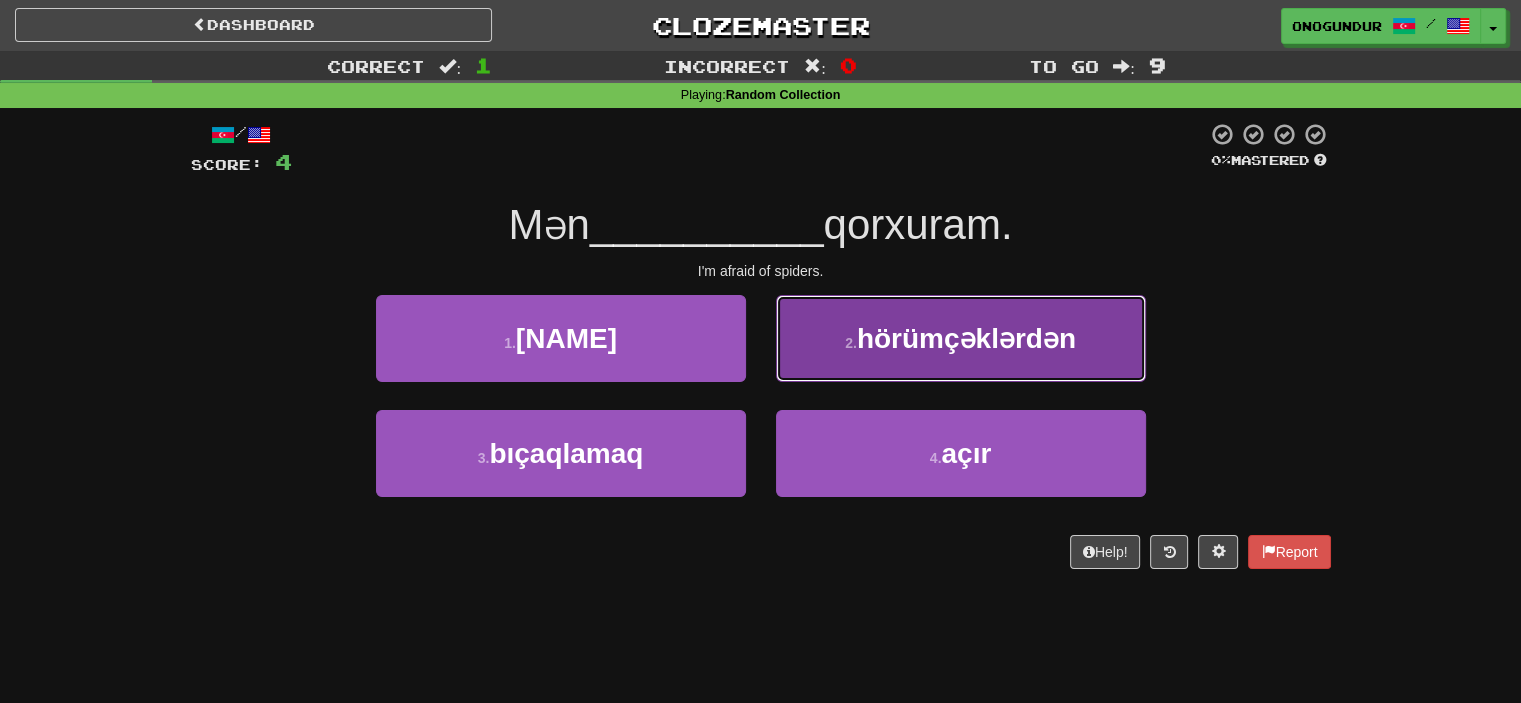 click on "2 .  hörümçəklərdən" at bounding box center [961, 338] 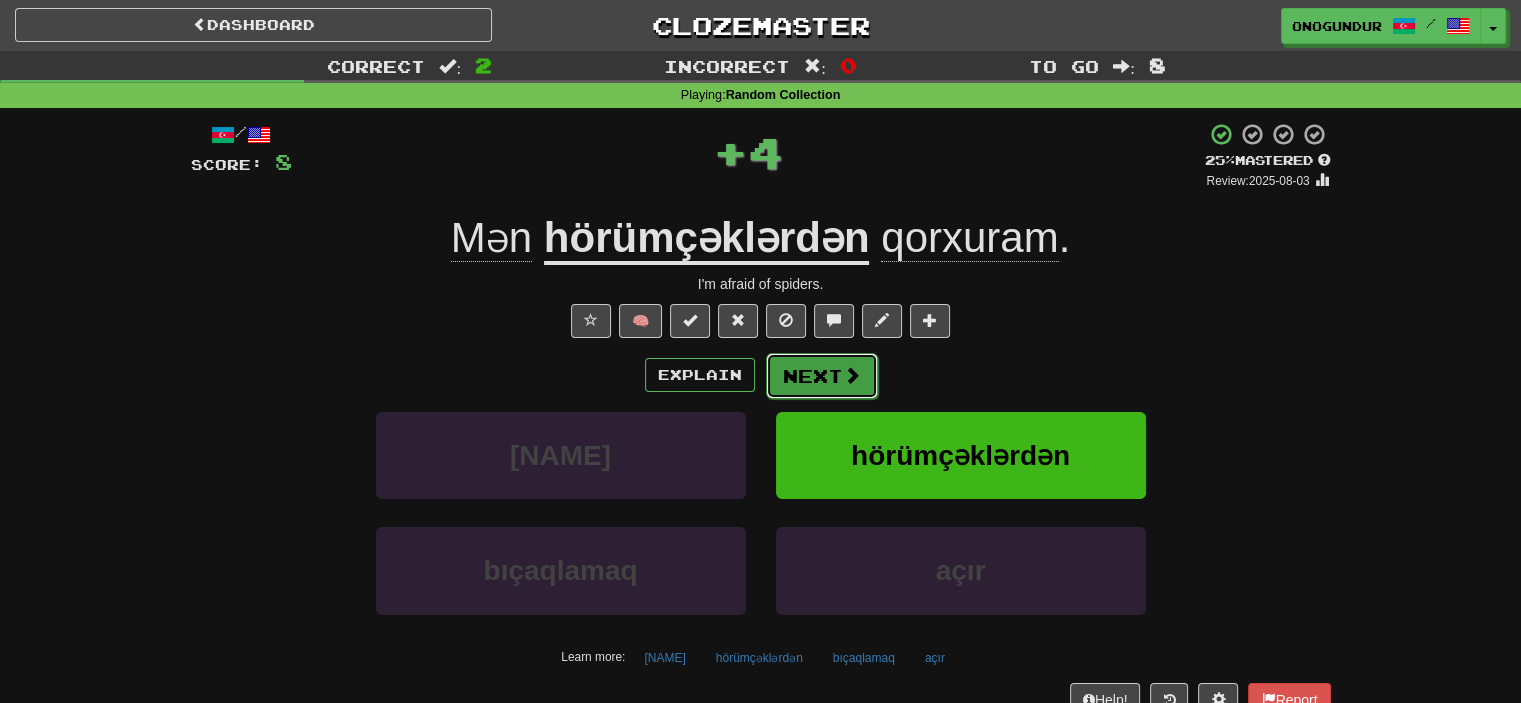 click on "Next" at bounding box center [822, 376] 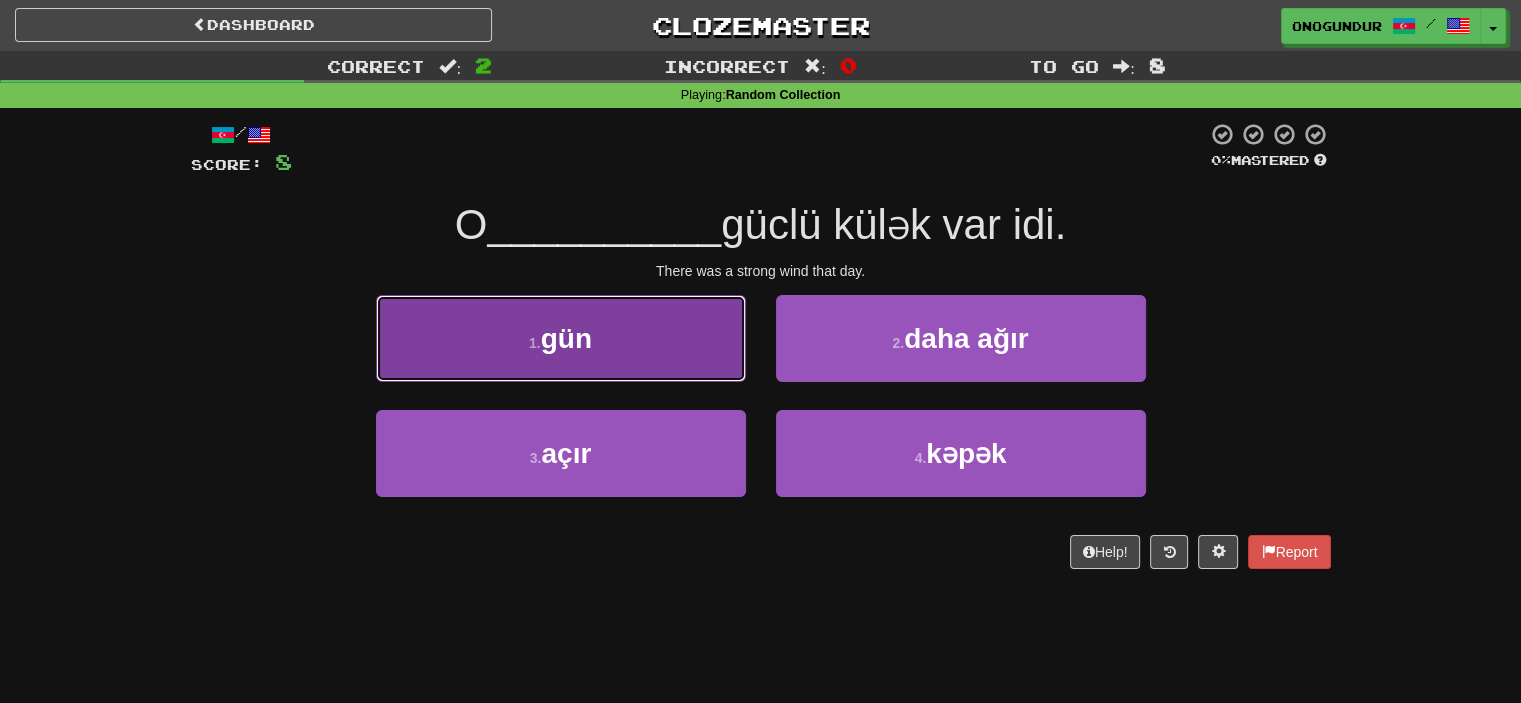 click on "1 .  gün" at bounding box center [561, 338] 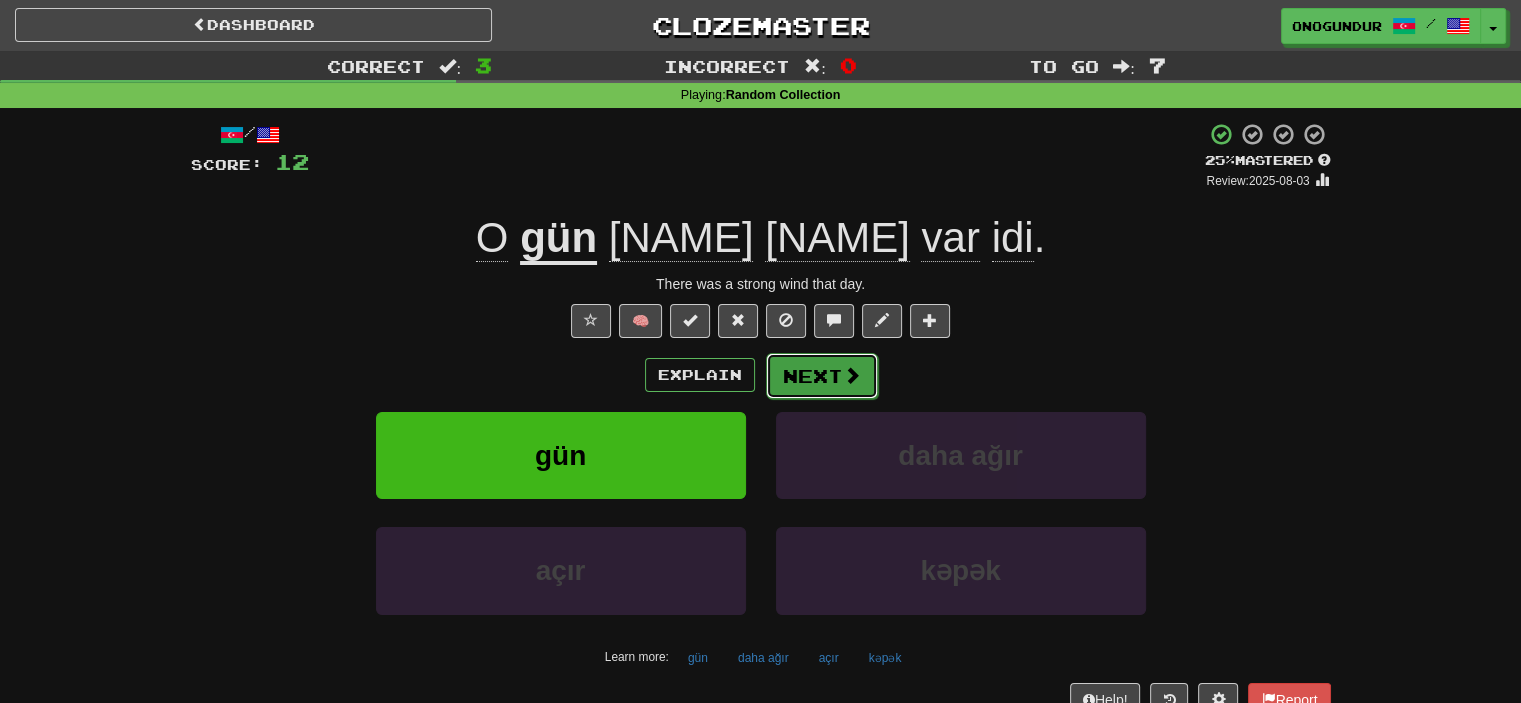 click on "Next" at bounding box center [822, 376] 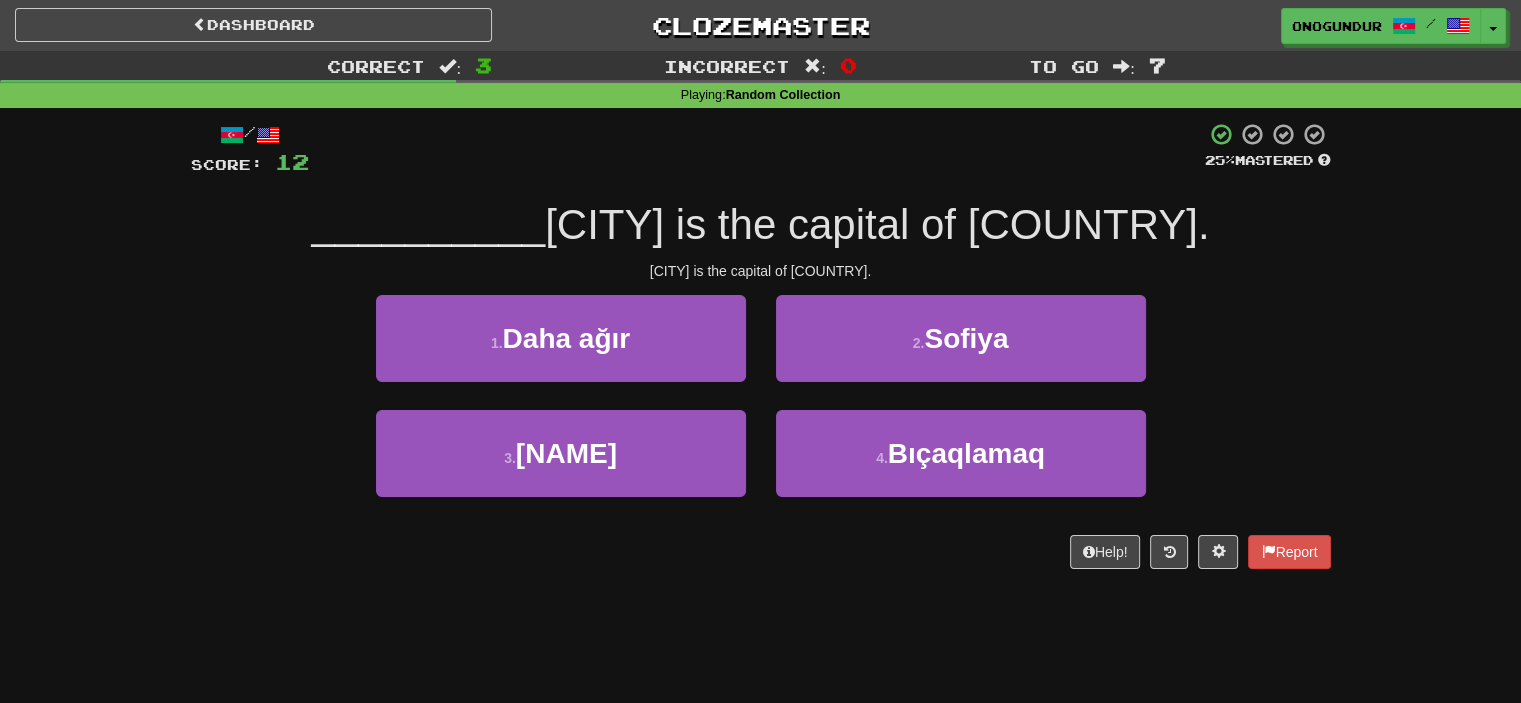 click on "2 .  Sofiya" at bounding box center (961, 352) 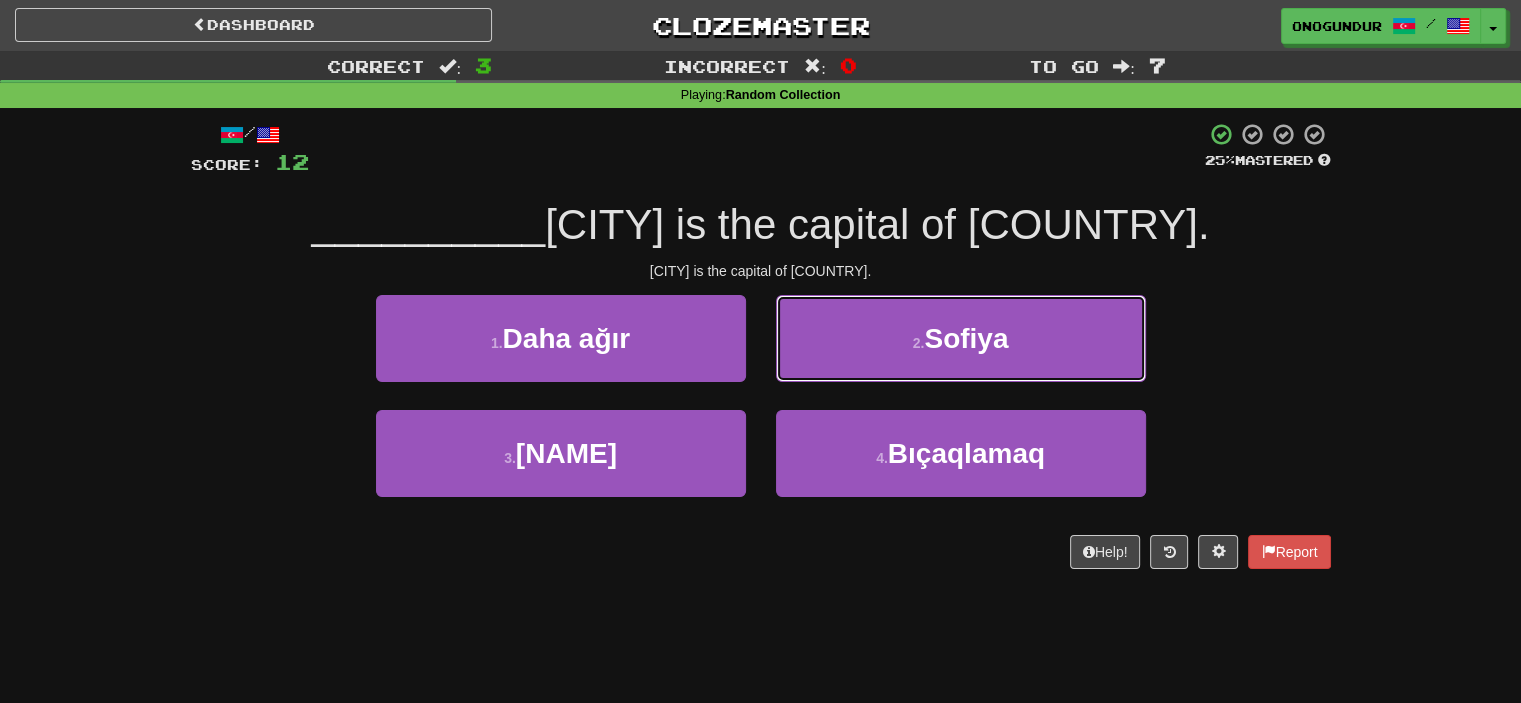 drag, startPoint x: 956, startPoint y: 338, endPoint x: 872, endPoint y: 350, distance: 84.85281 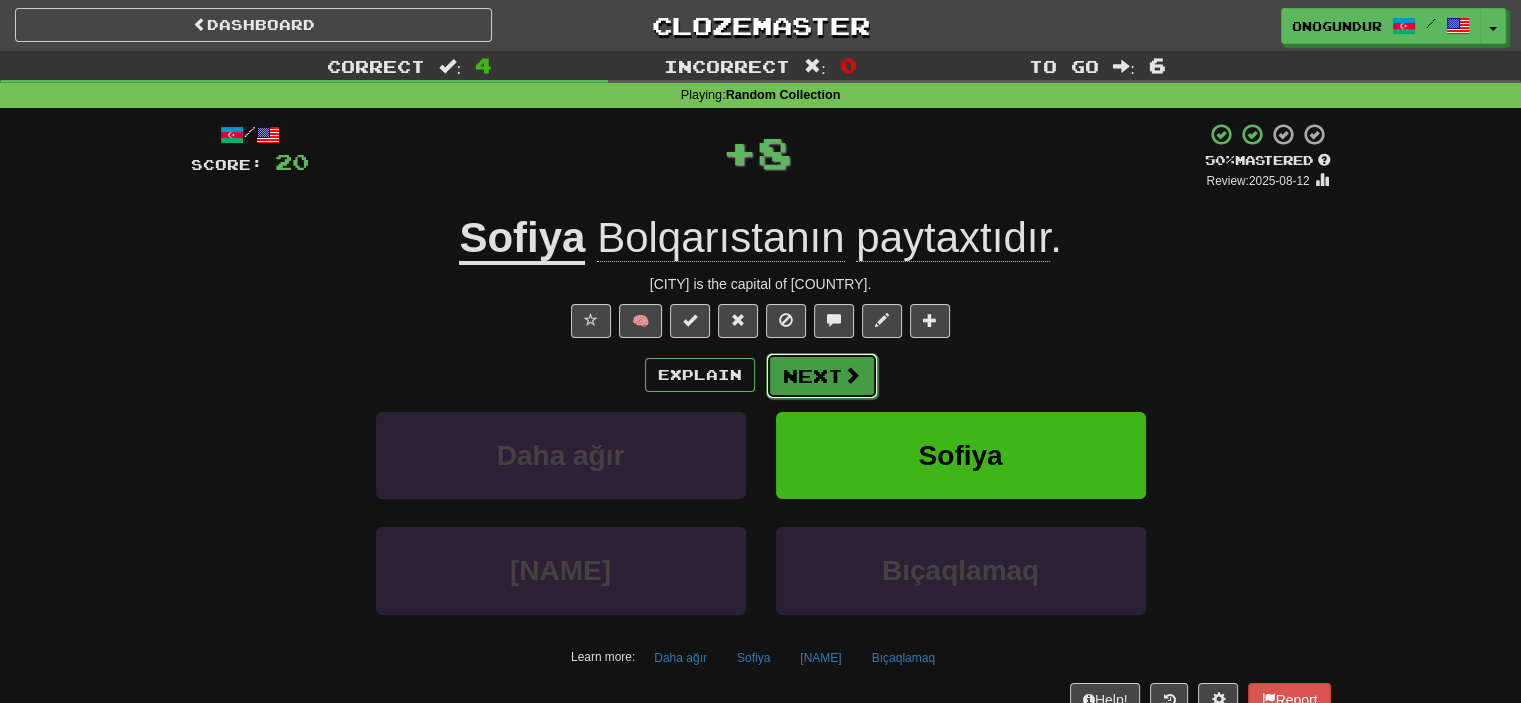 click on "Next" at bounding box center [822, 376] 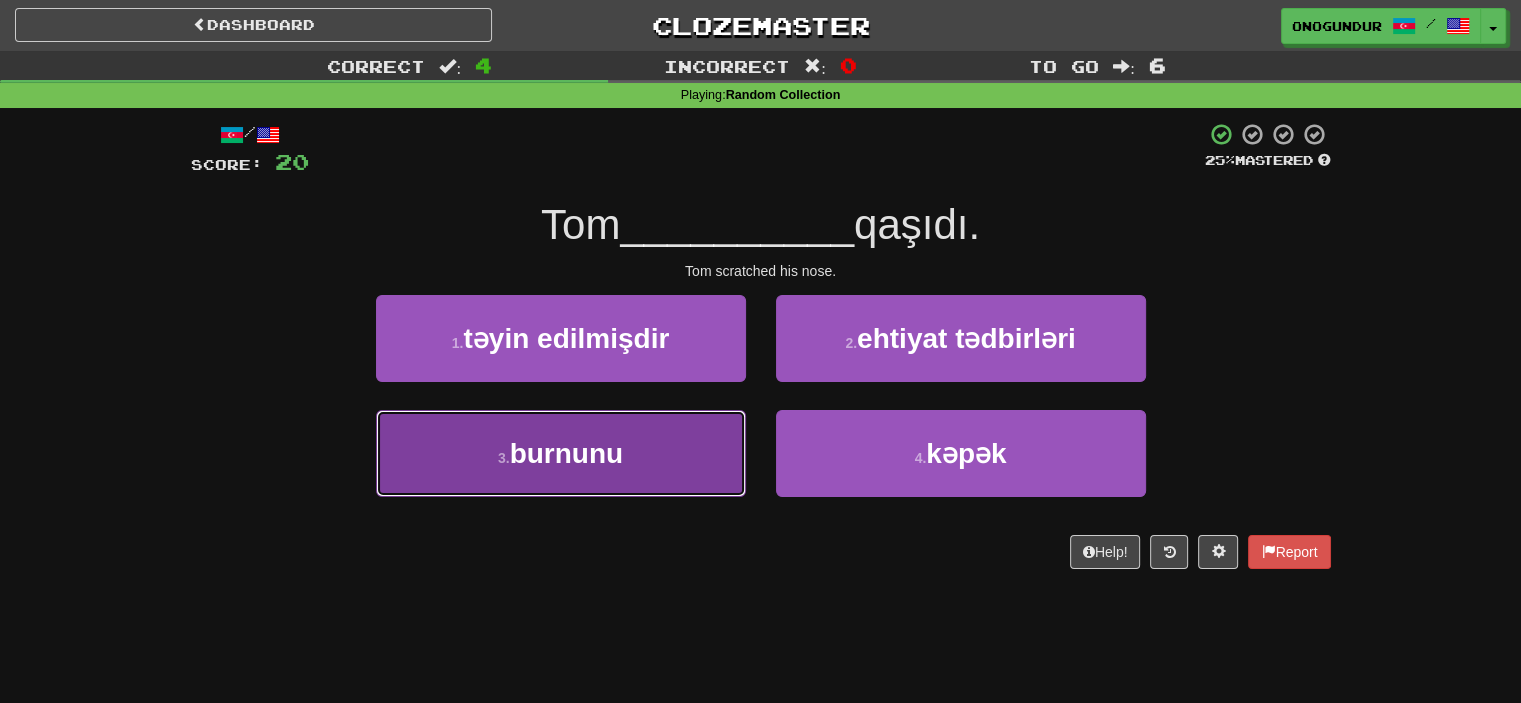 click on "3 .  burnunu" at bounding box center (561, 453) 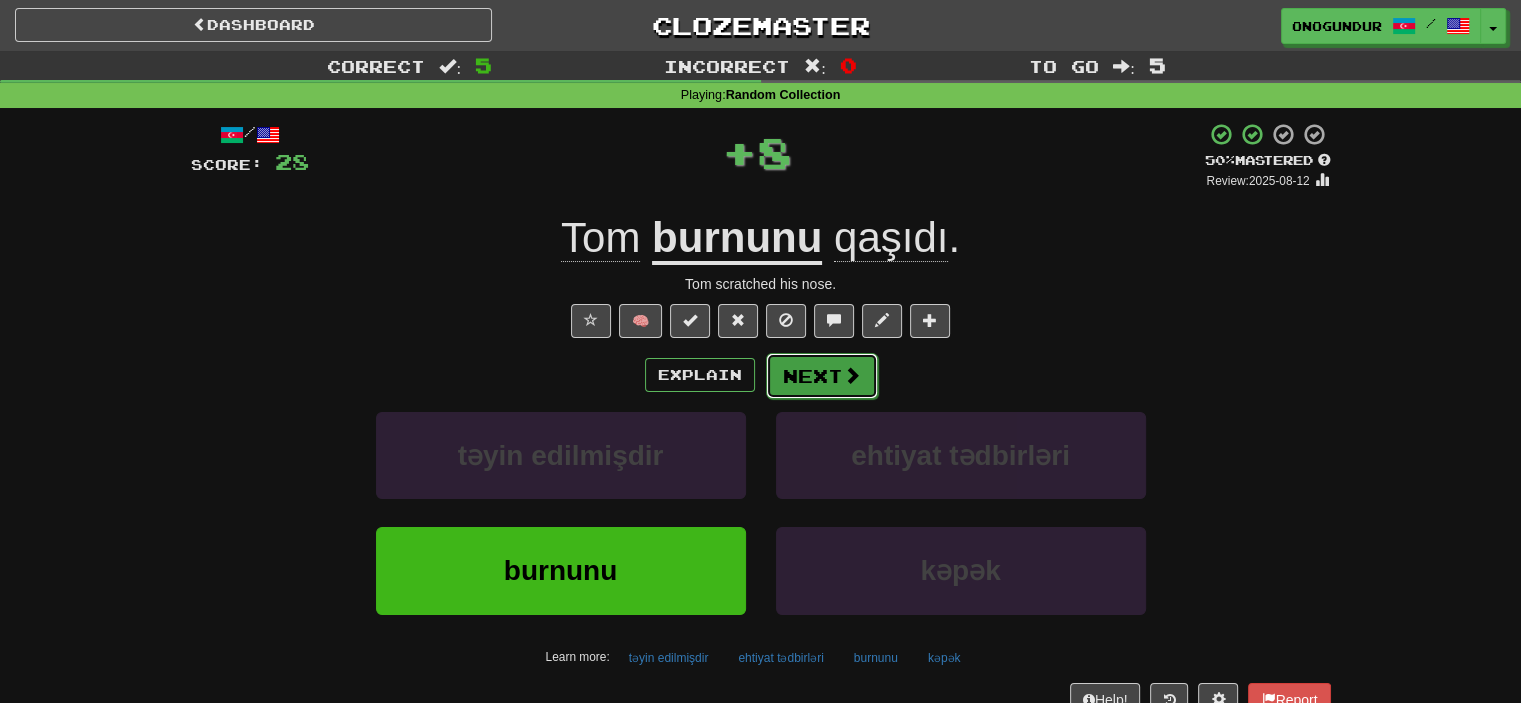 click on "Next" at bounding box center [822, 376] 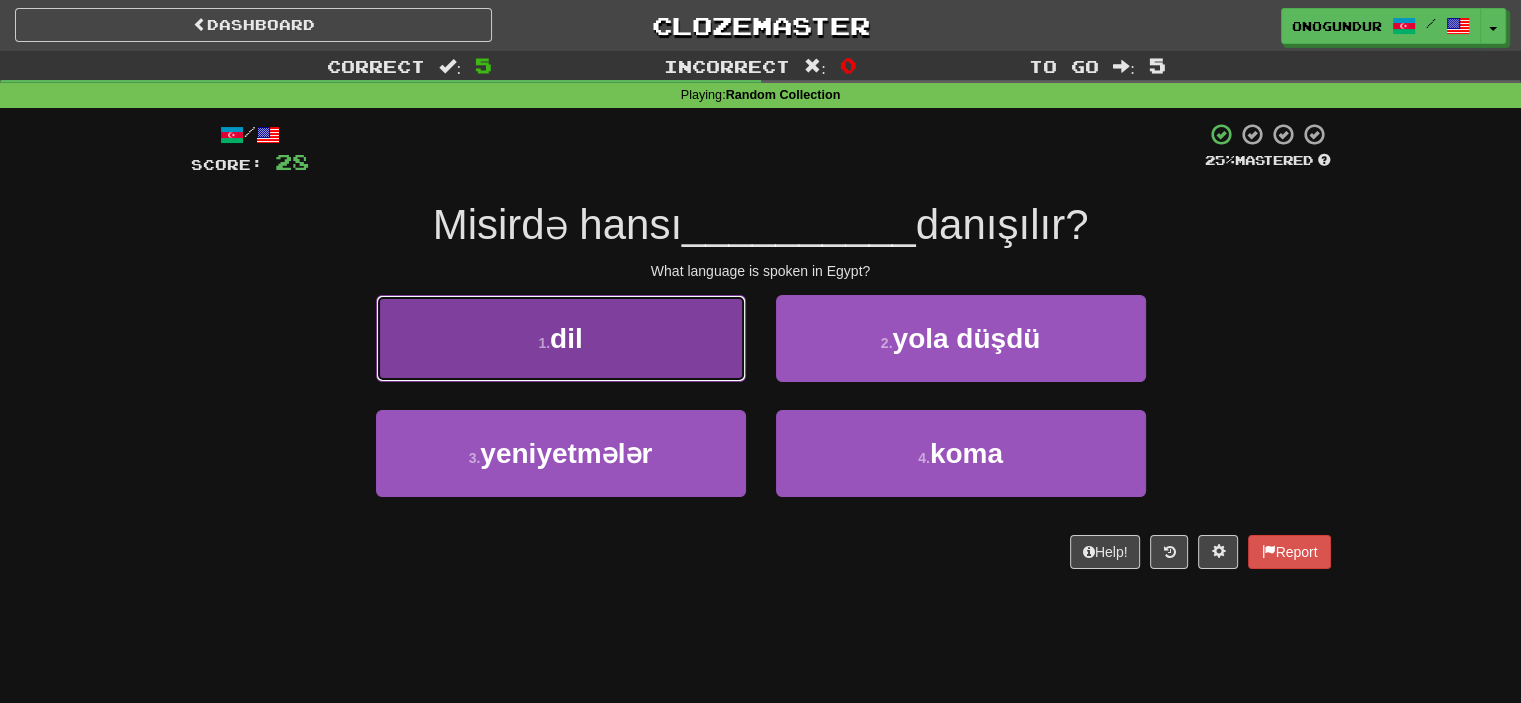 click on "1 .  dil" at bounding box center (561, 338) 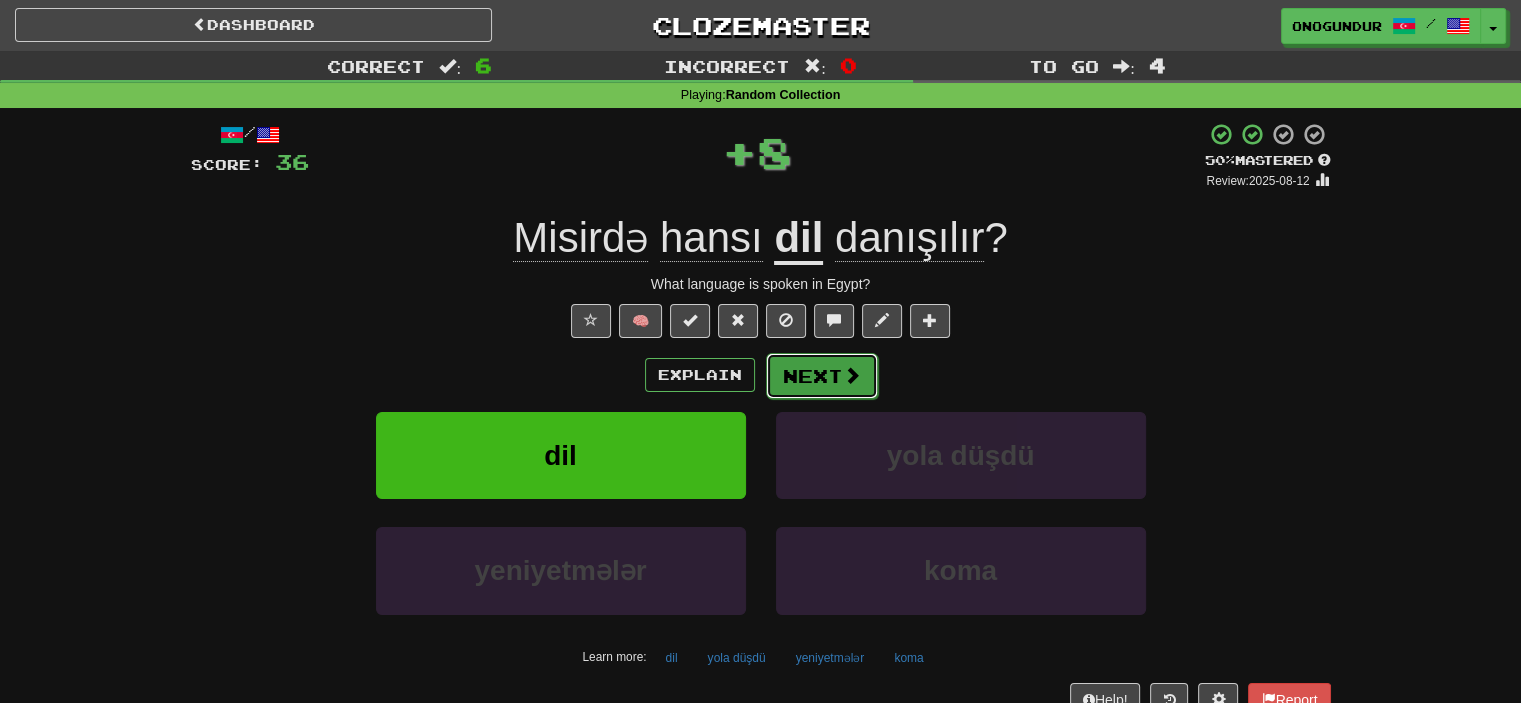 click on "Next" at bounding box center (822, 376) 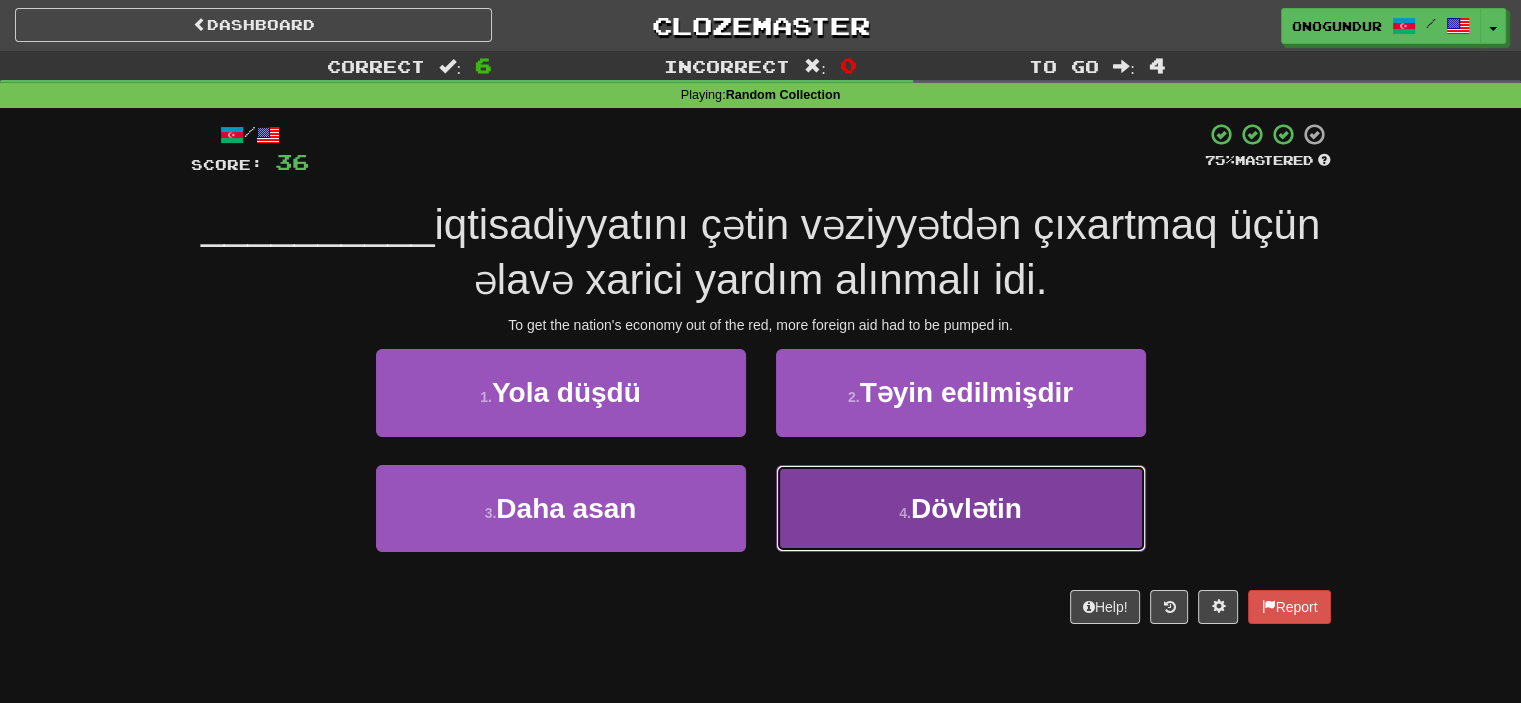 click on "4 .  Dövlətin" at bounding box center (961, 508) 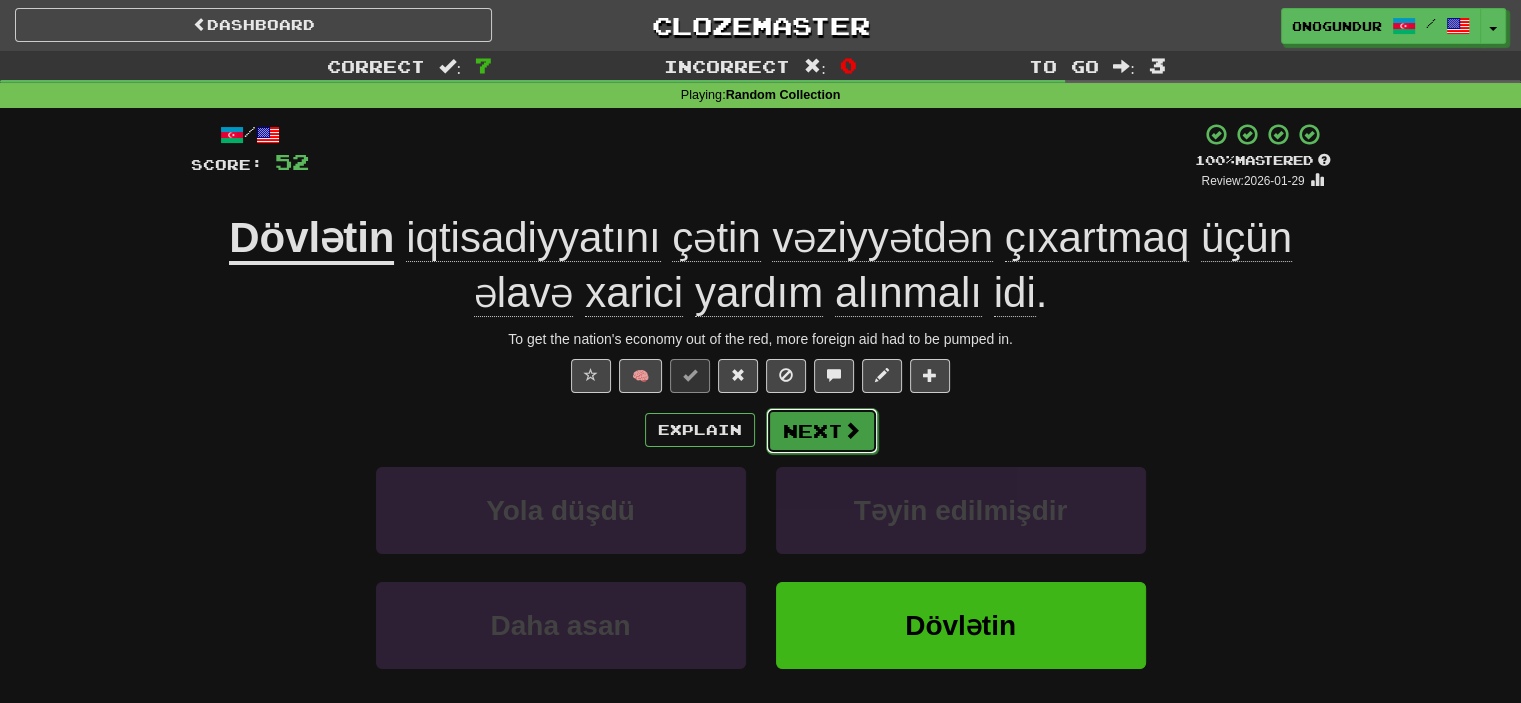 click on "Next" at bounding box center (822, 431) 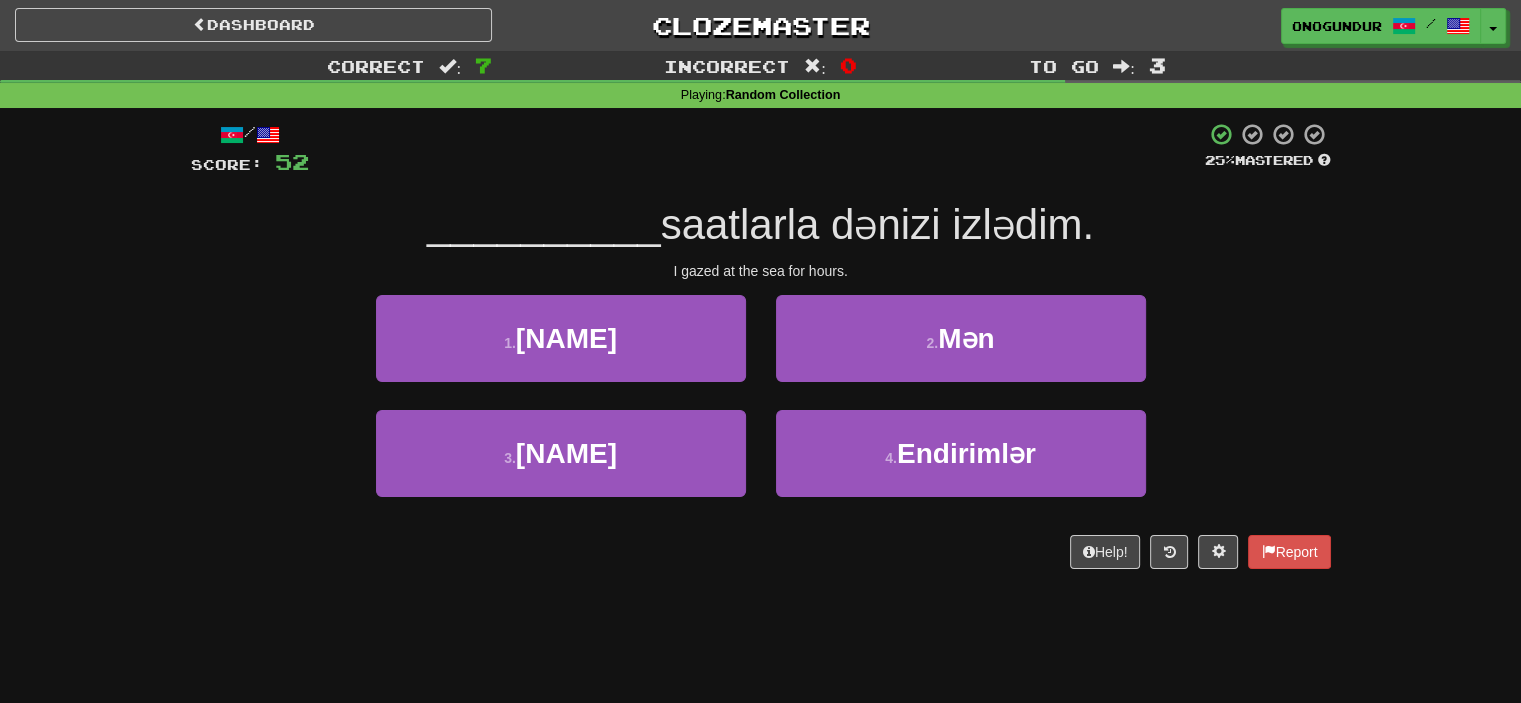 click on "1 .  Zamin 2 .  Mən" at bounding box center [761, 352] 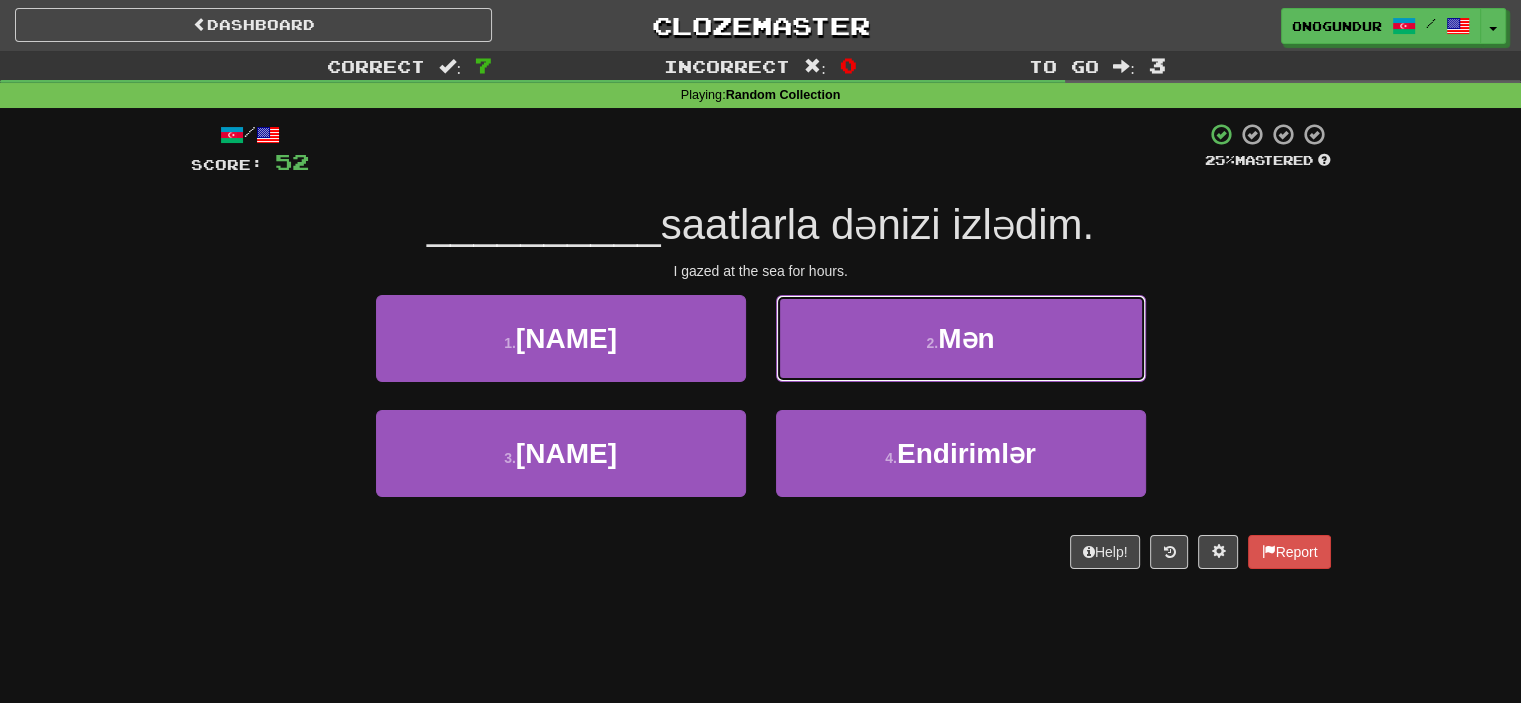drag, startPoint x: 924, startPoint y: 347, endPoint x: 835, endPoint y: 350, distance: 89.050545 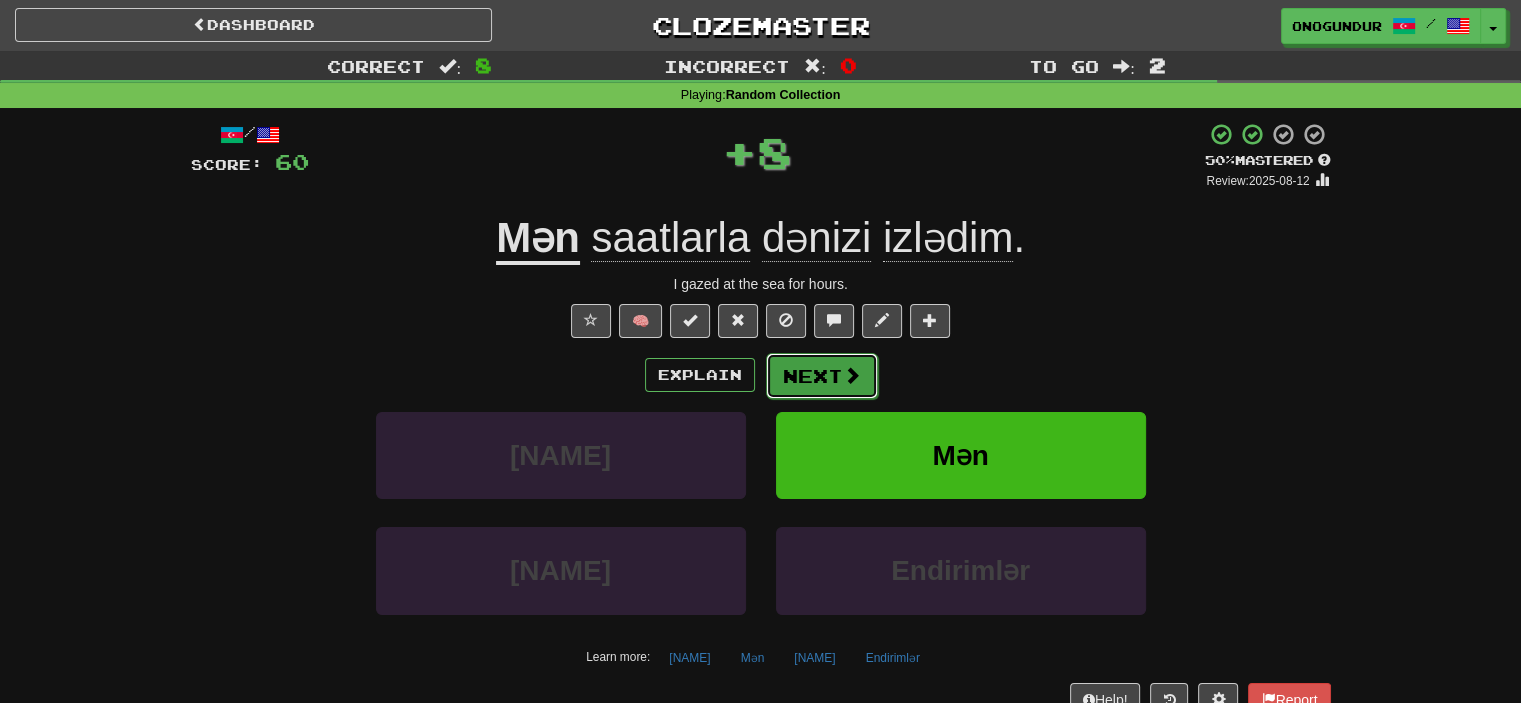 click on "Next" at bounding box center (822, 376) 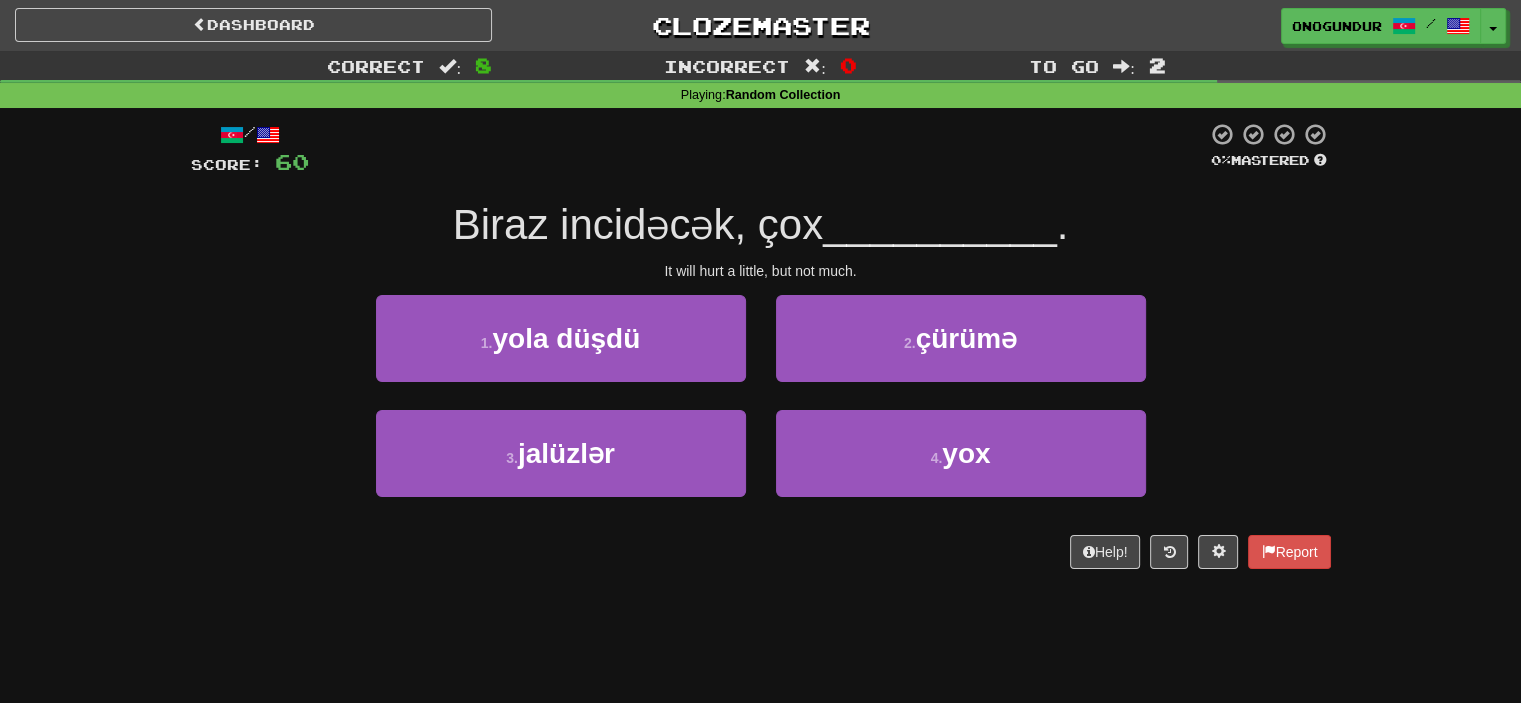 click on "4 .  yox" at bounding box center (961, 467) 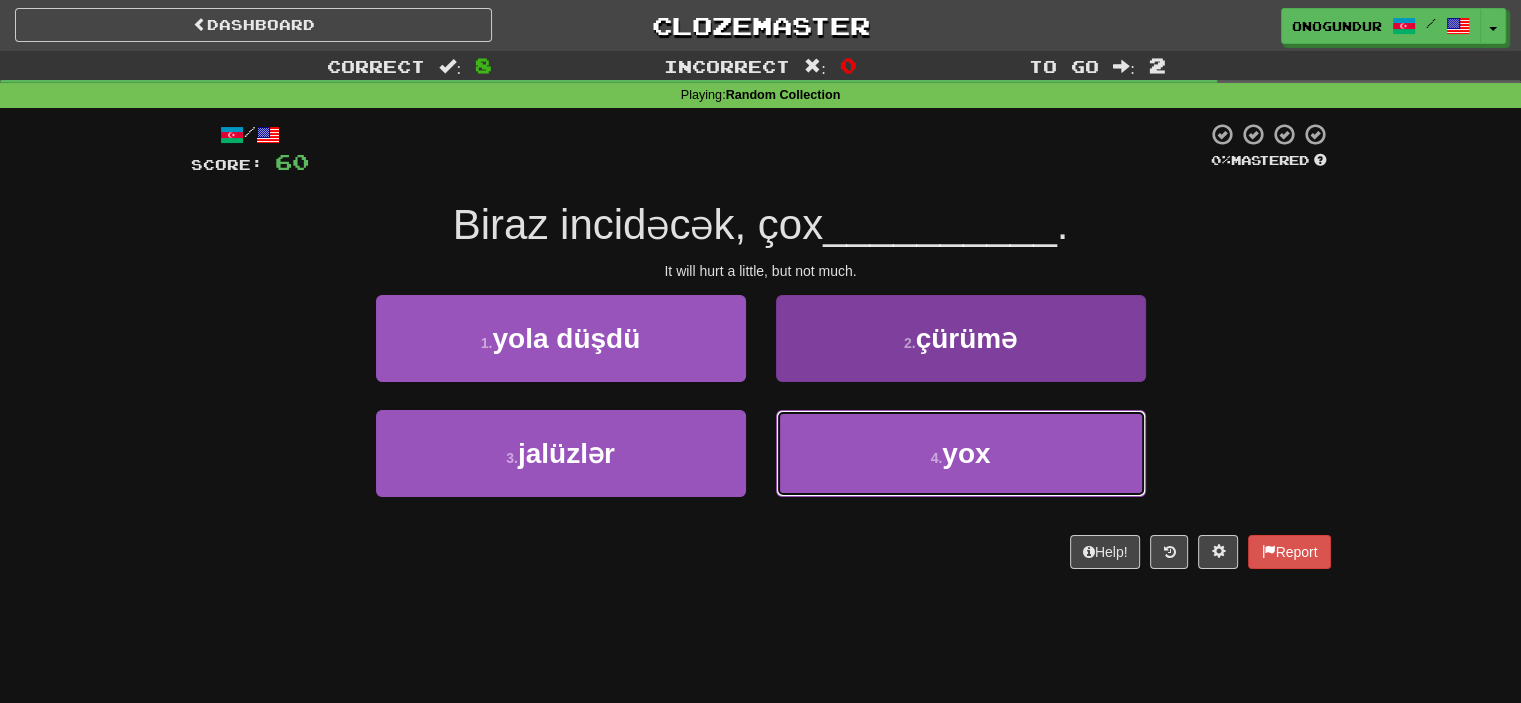 click on "yox" at bounding box center [966, 453] 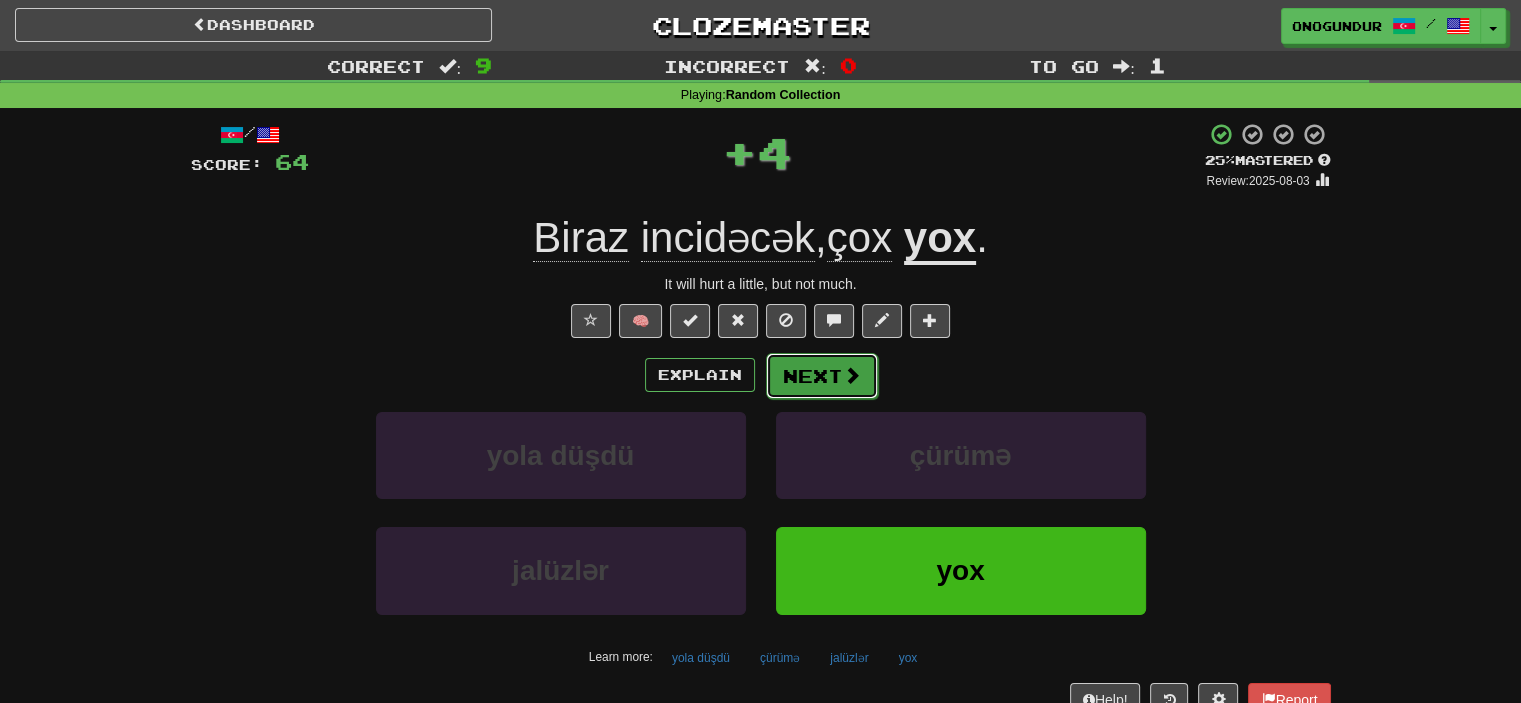 click on "Next" at bounding box center (822, 376) 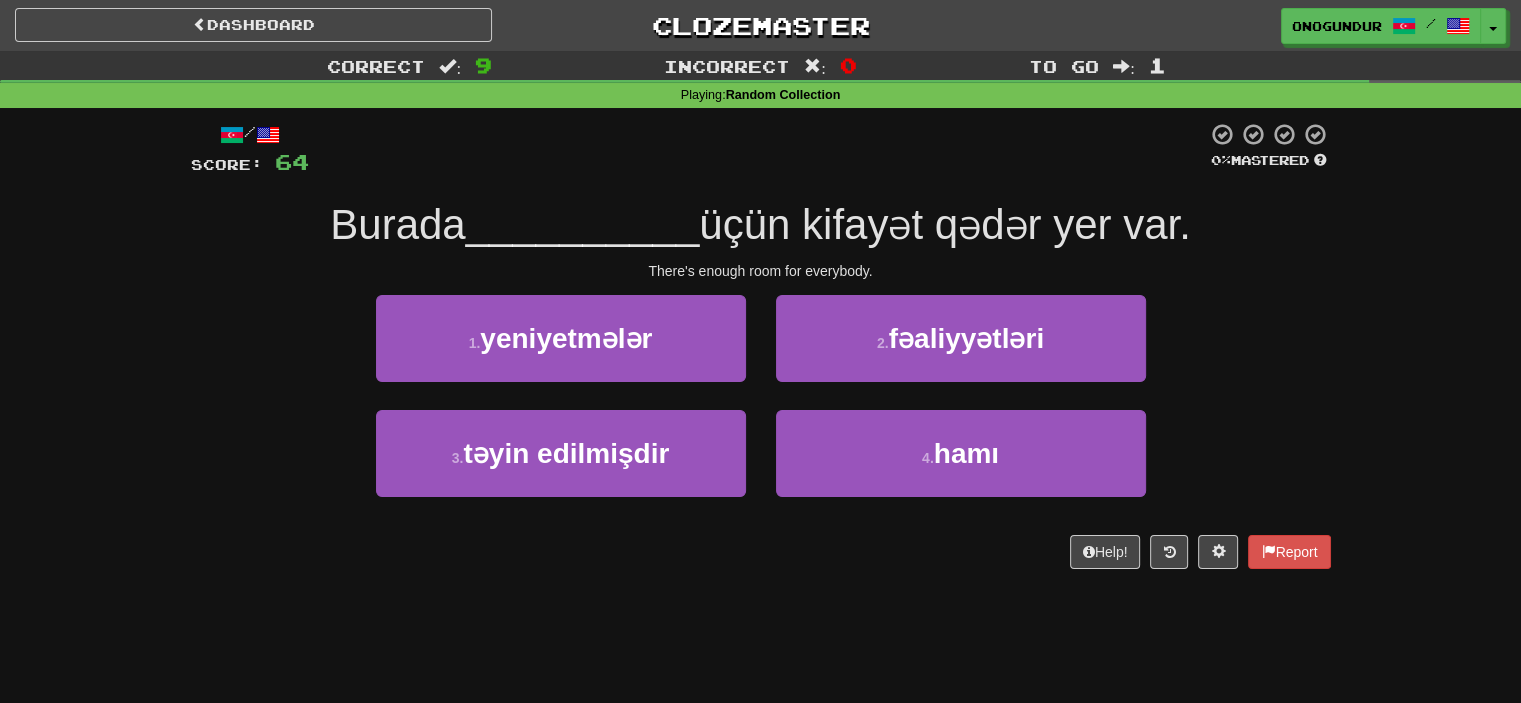 click on "2 .  fəaliyyətləri" at bounding box center (961, 352) 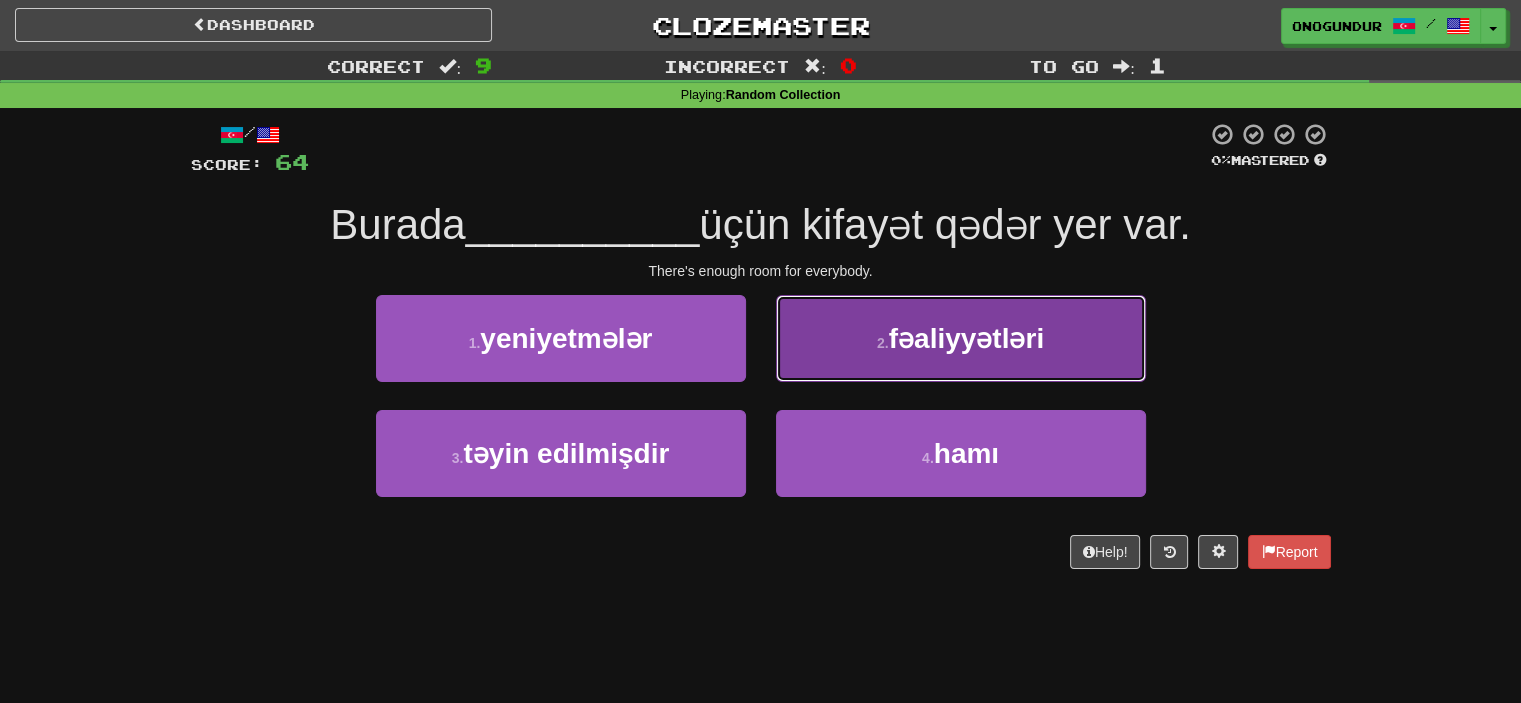 click on "2 .  fəaliyyətləri" at bounding box center [961, 338] 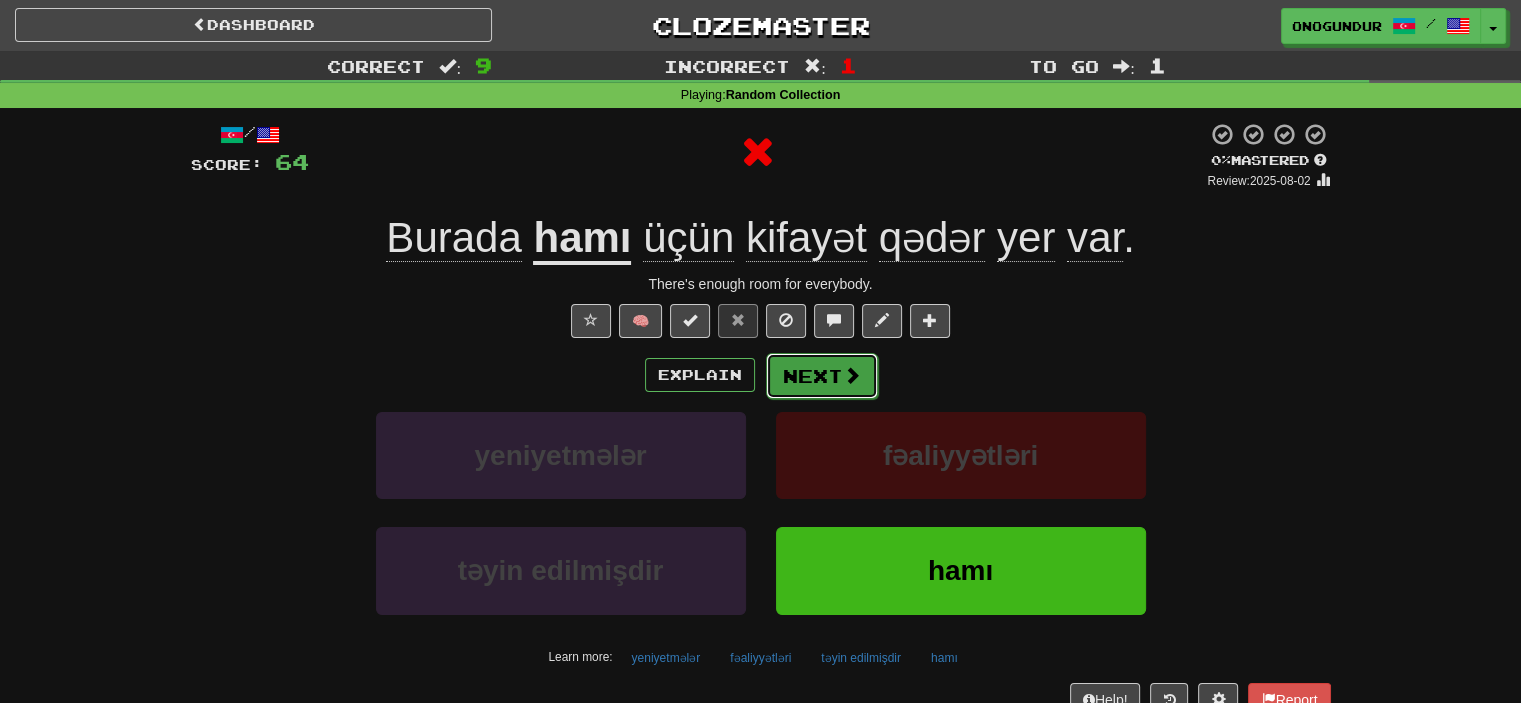 click on "Next" at bounding box center [822, 376] 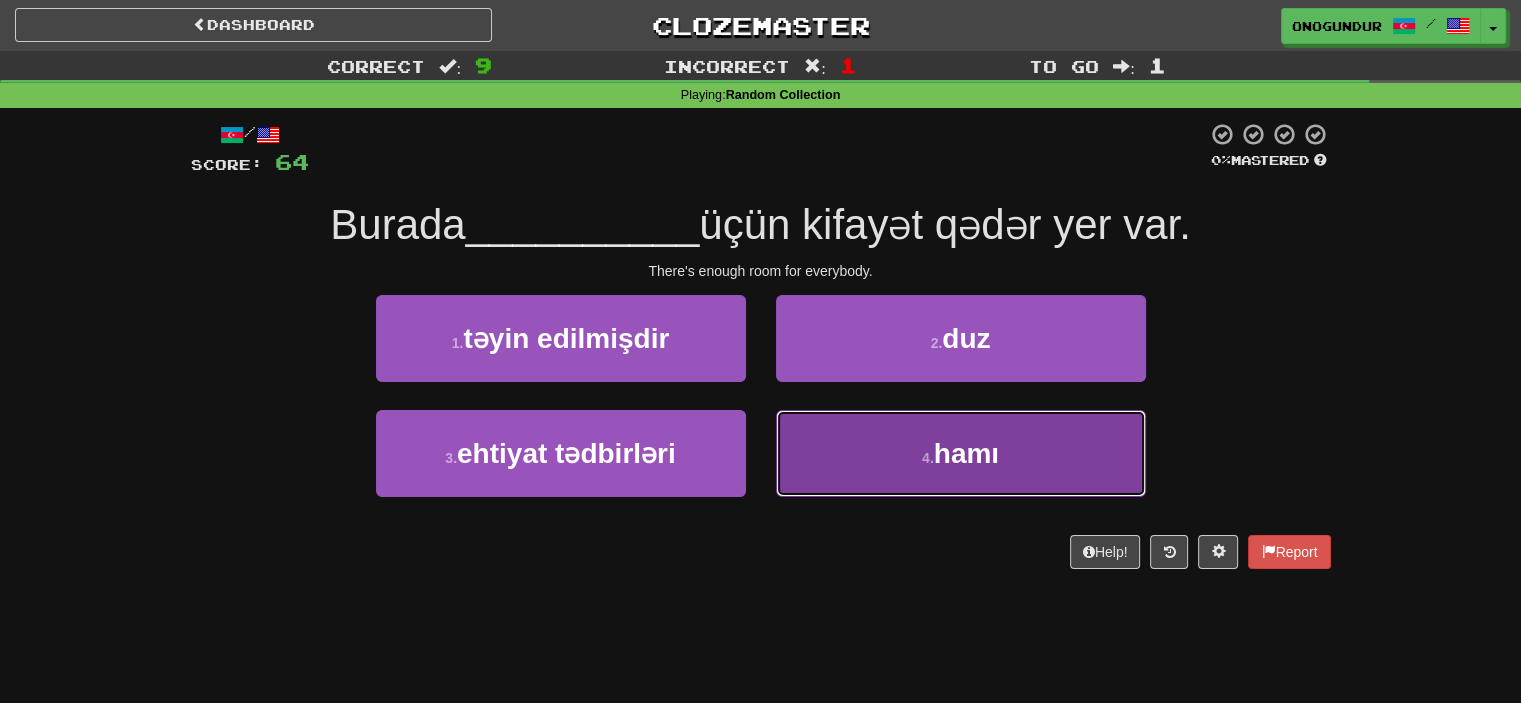 click on "4 .  hamı" at bounding box center [961, 453] 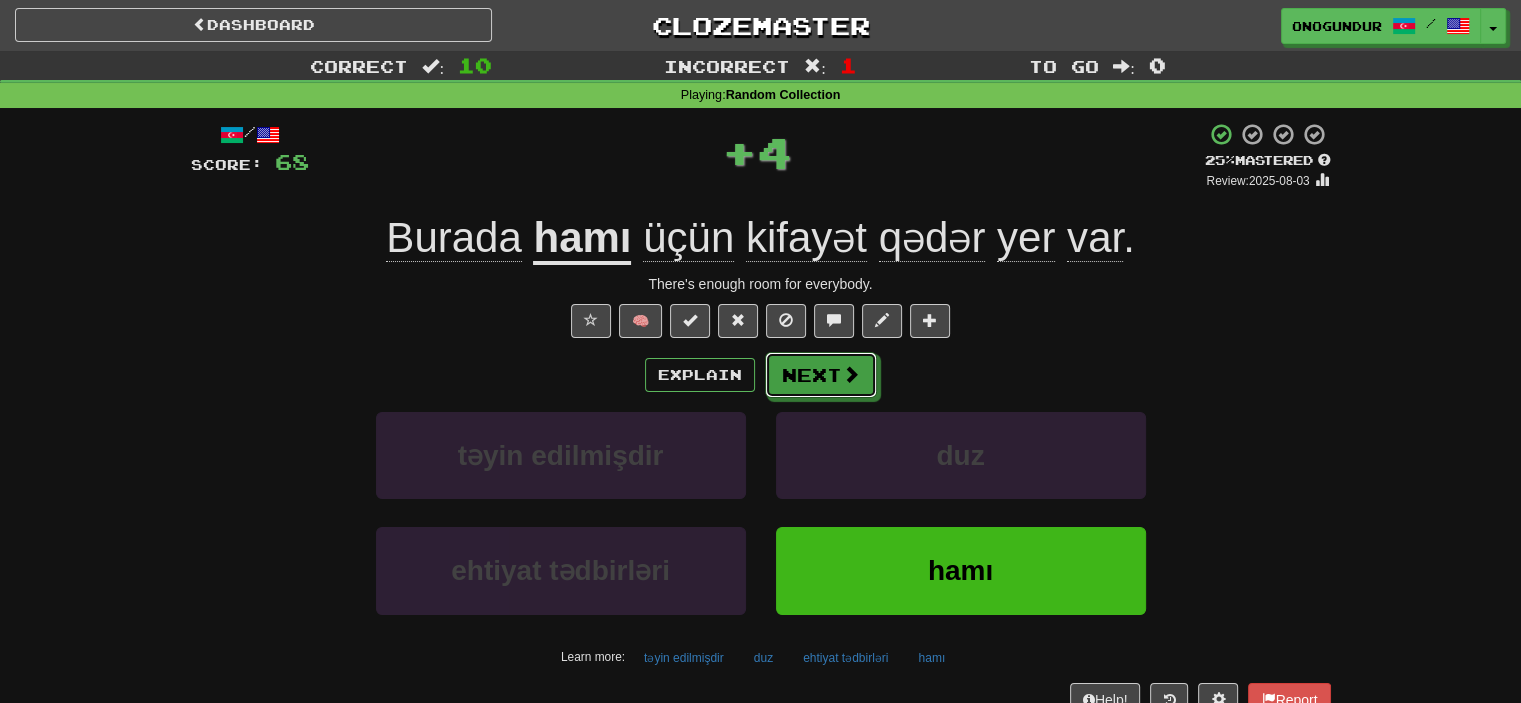 click on "Next" at bounding box center (821, 375) 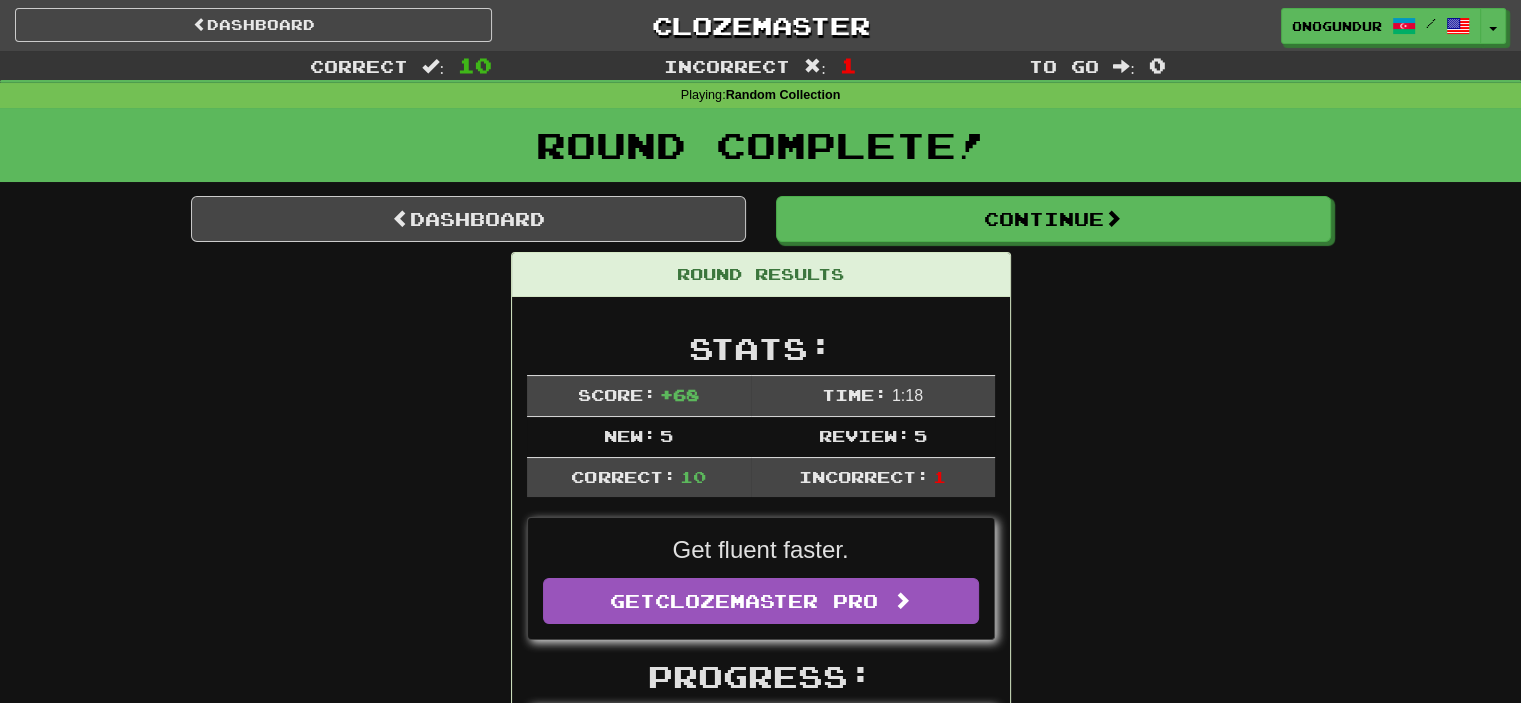 click on "Round Complete!" at bounding box center [760, 145] 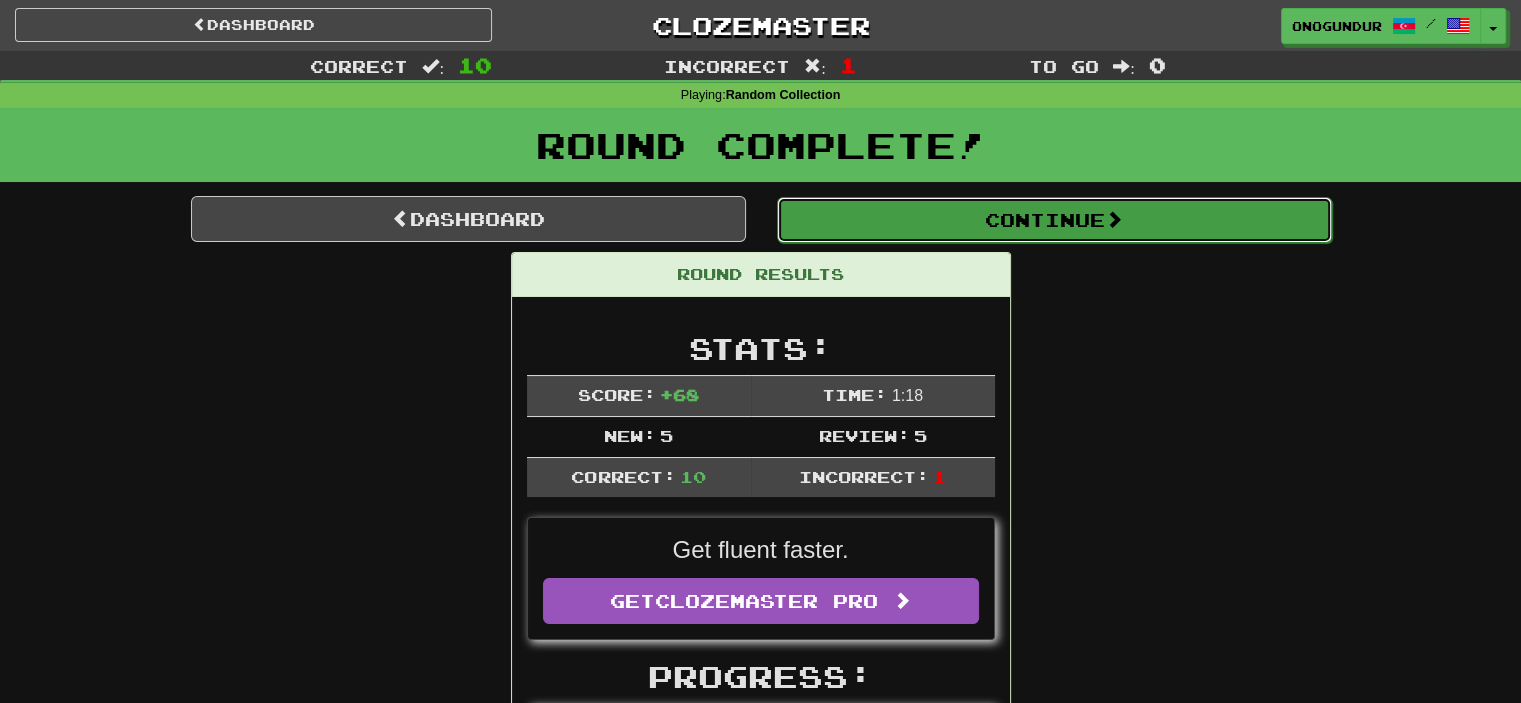 click on "Continue" at bounding box center (1054, 220) 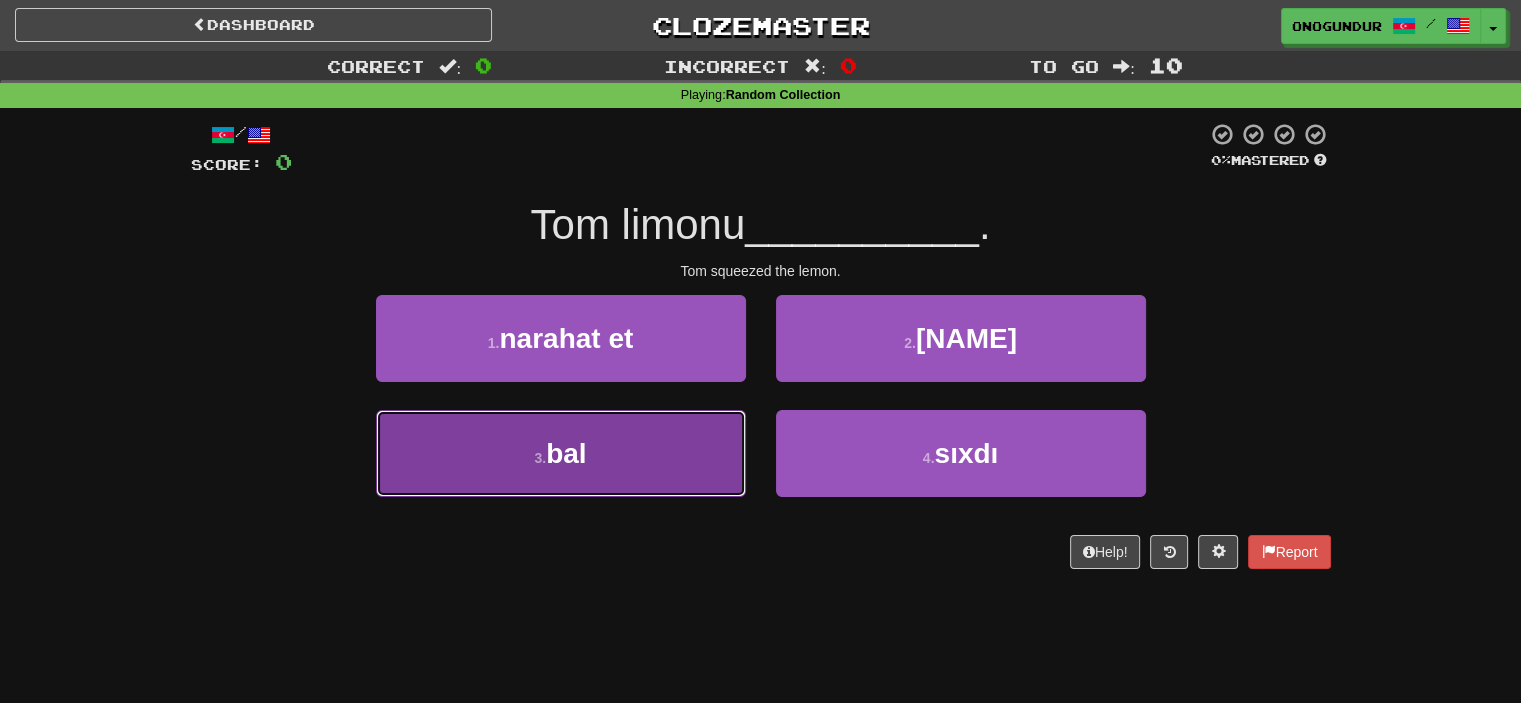 click on "3 .  bal" at bounding box center [561, 453] 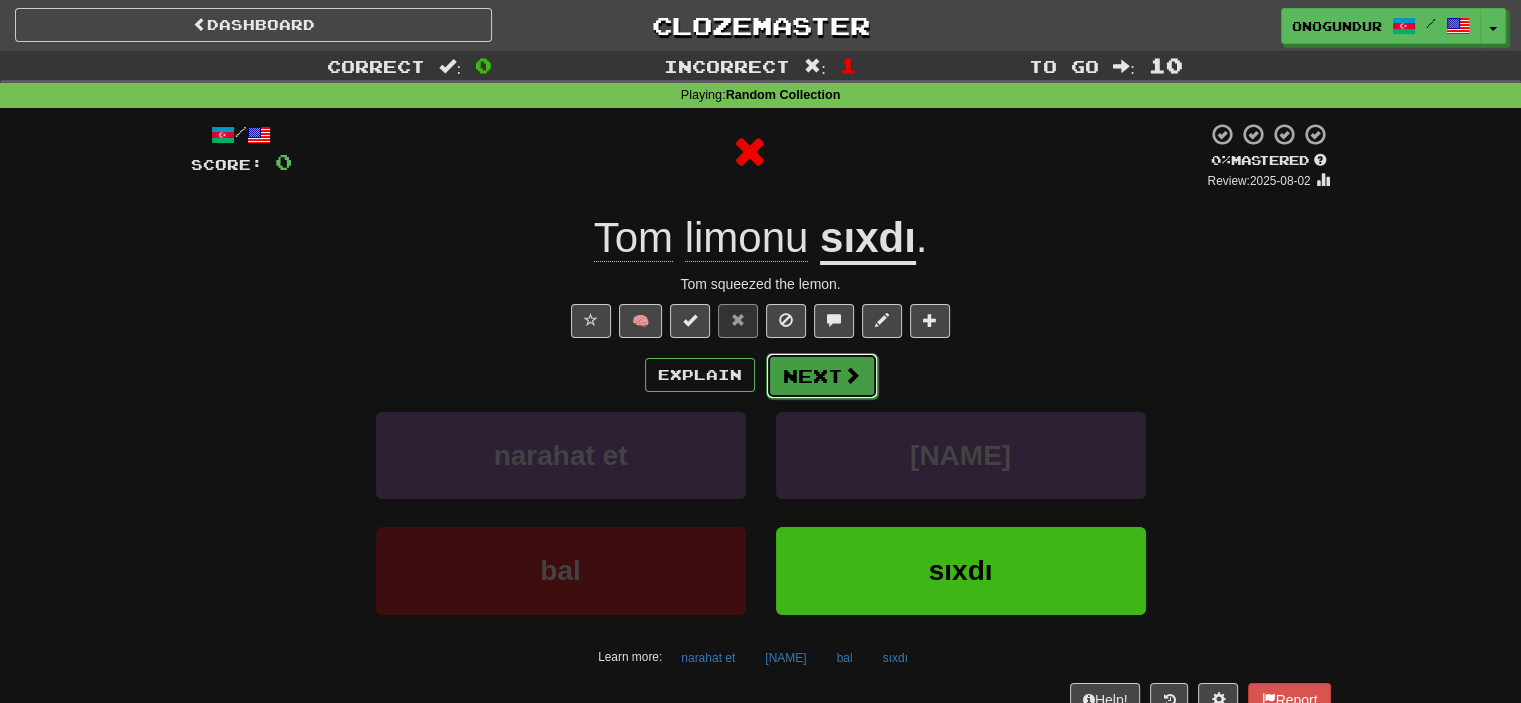 click on "Next" at bounding box center (822, 376) 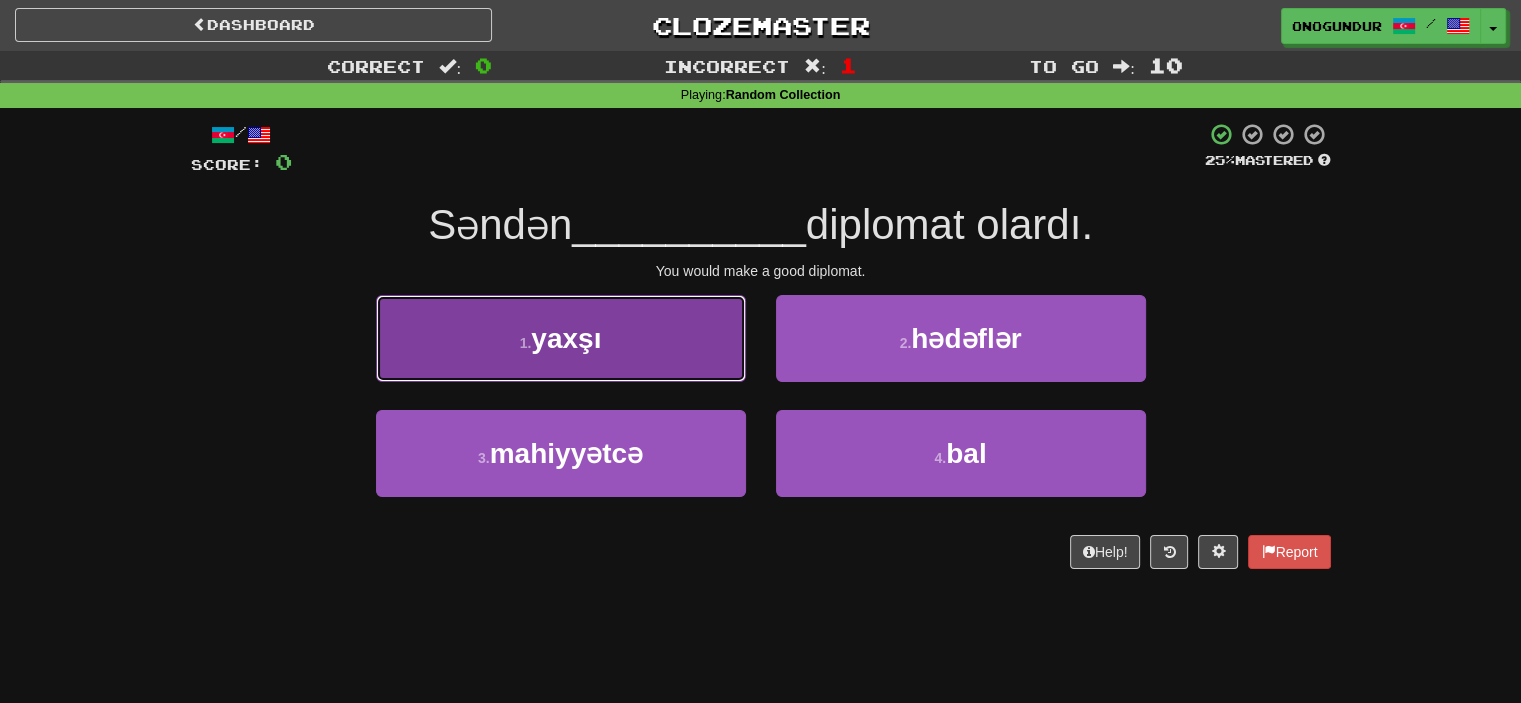 click on "1 .  yaxşı" at bounding box center [561, 338] 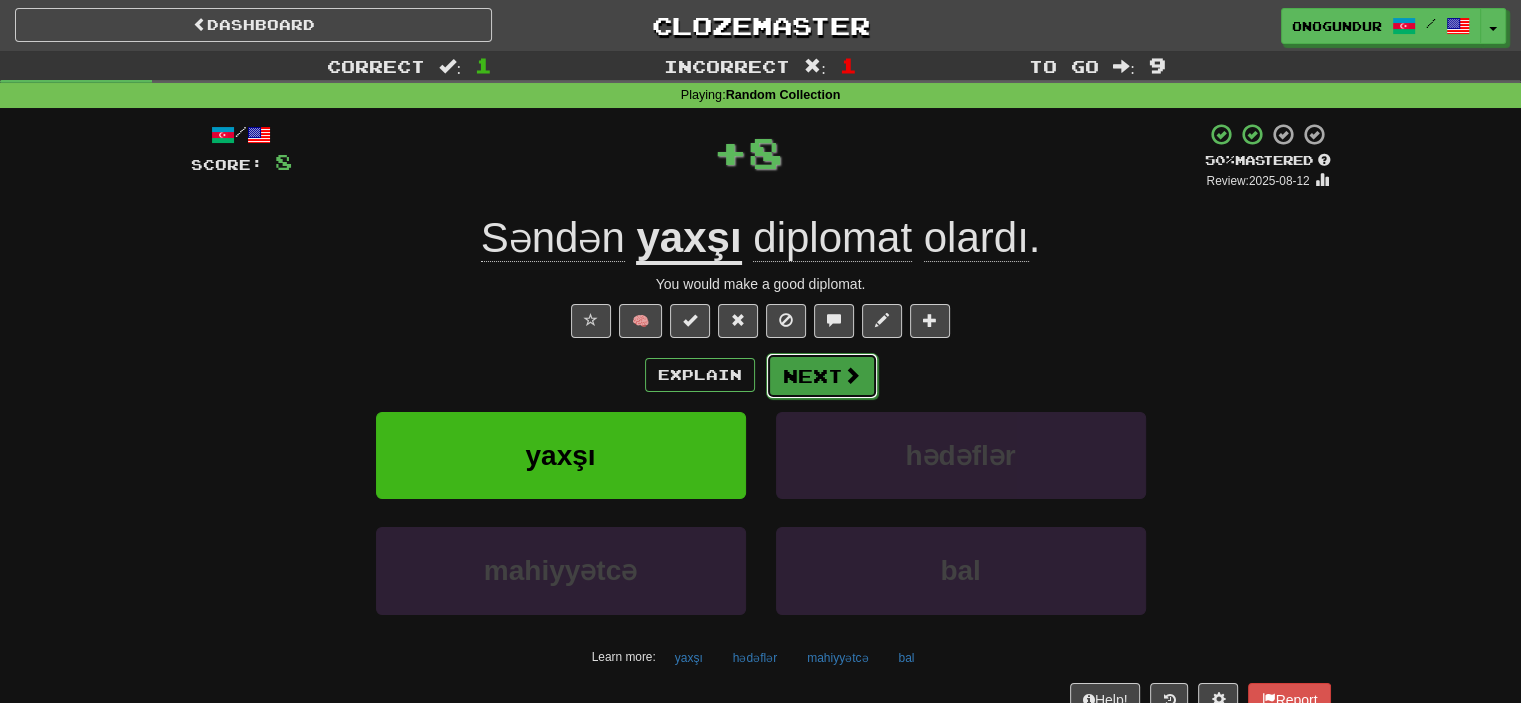 click at bounding box center [852, 375] 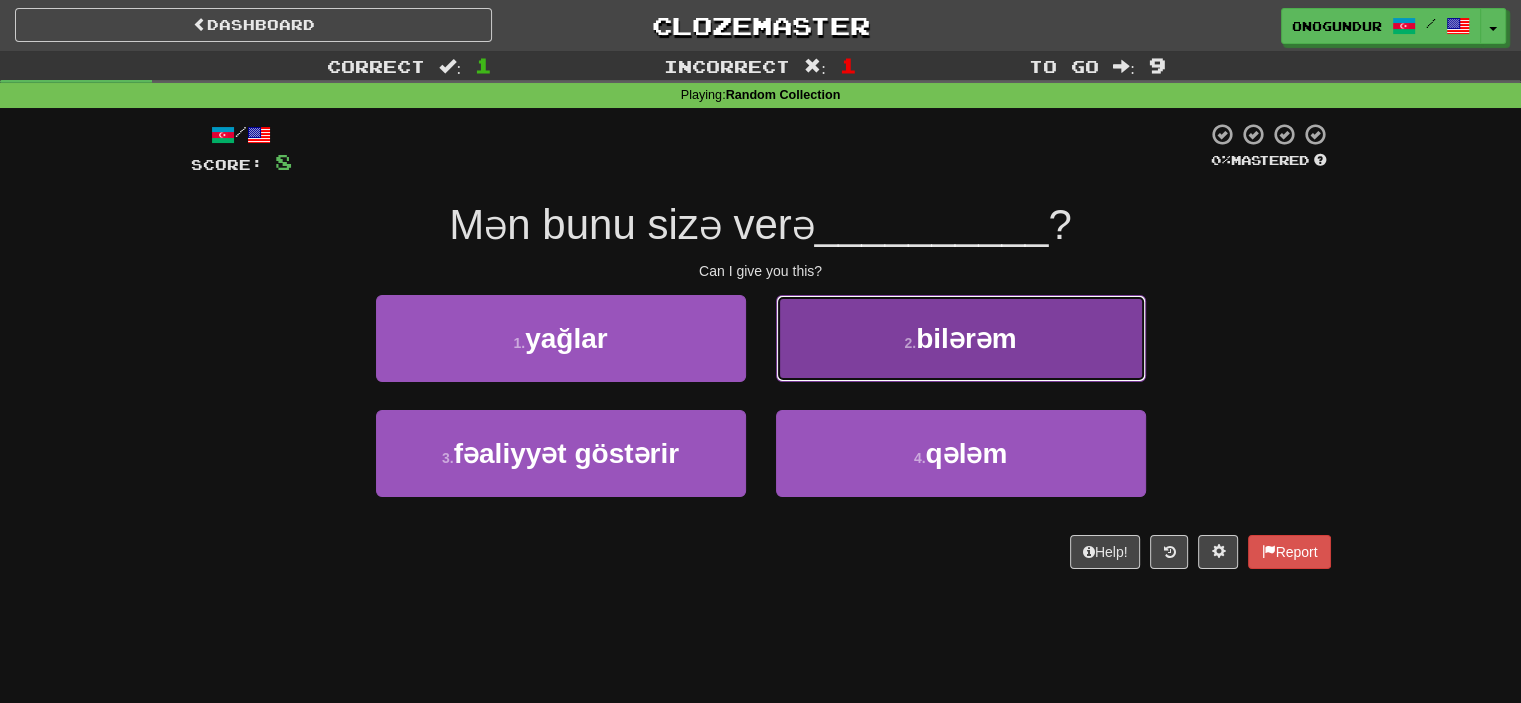 click on "2 .  bilərəm" at bounding box center [961, 338] 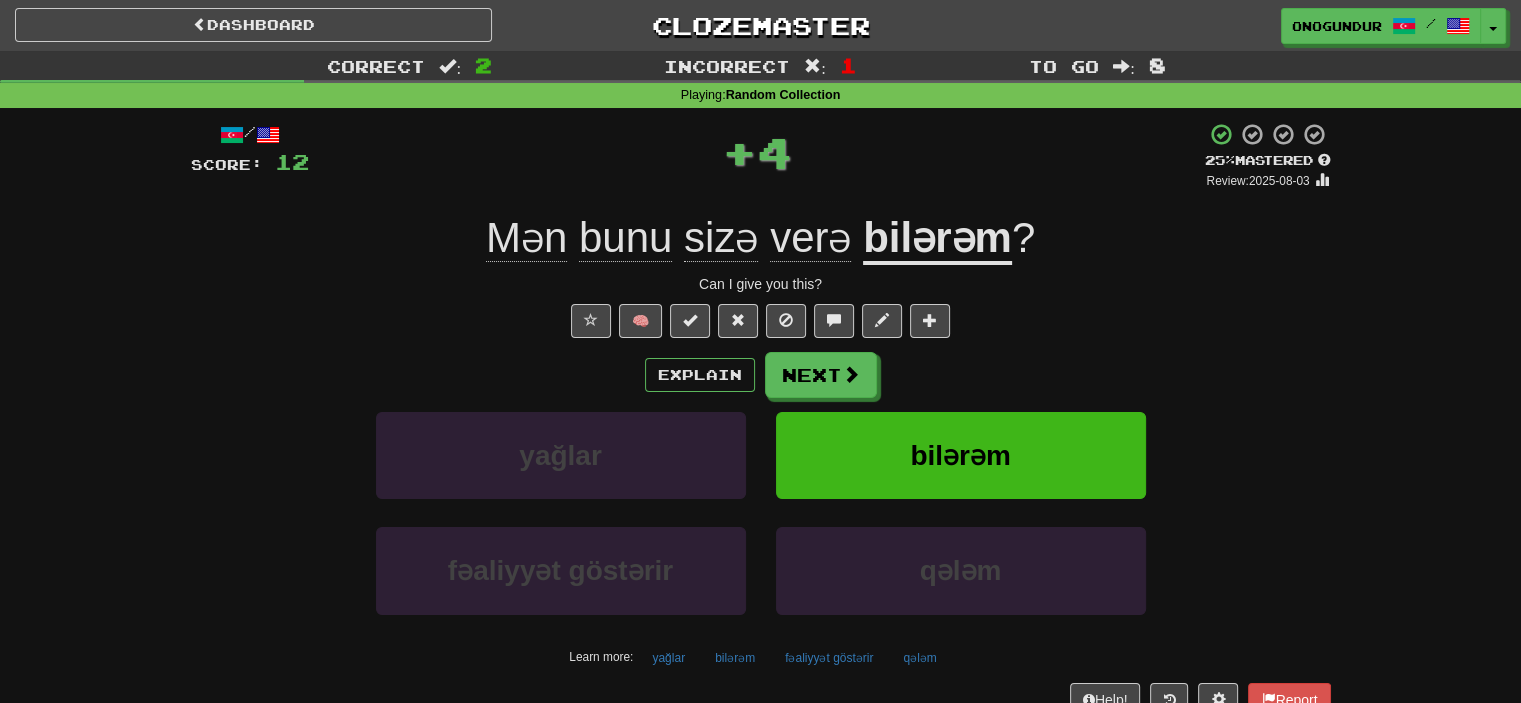 click on "Next" at bounding box center (821, 375) 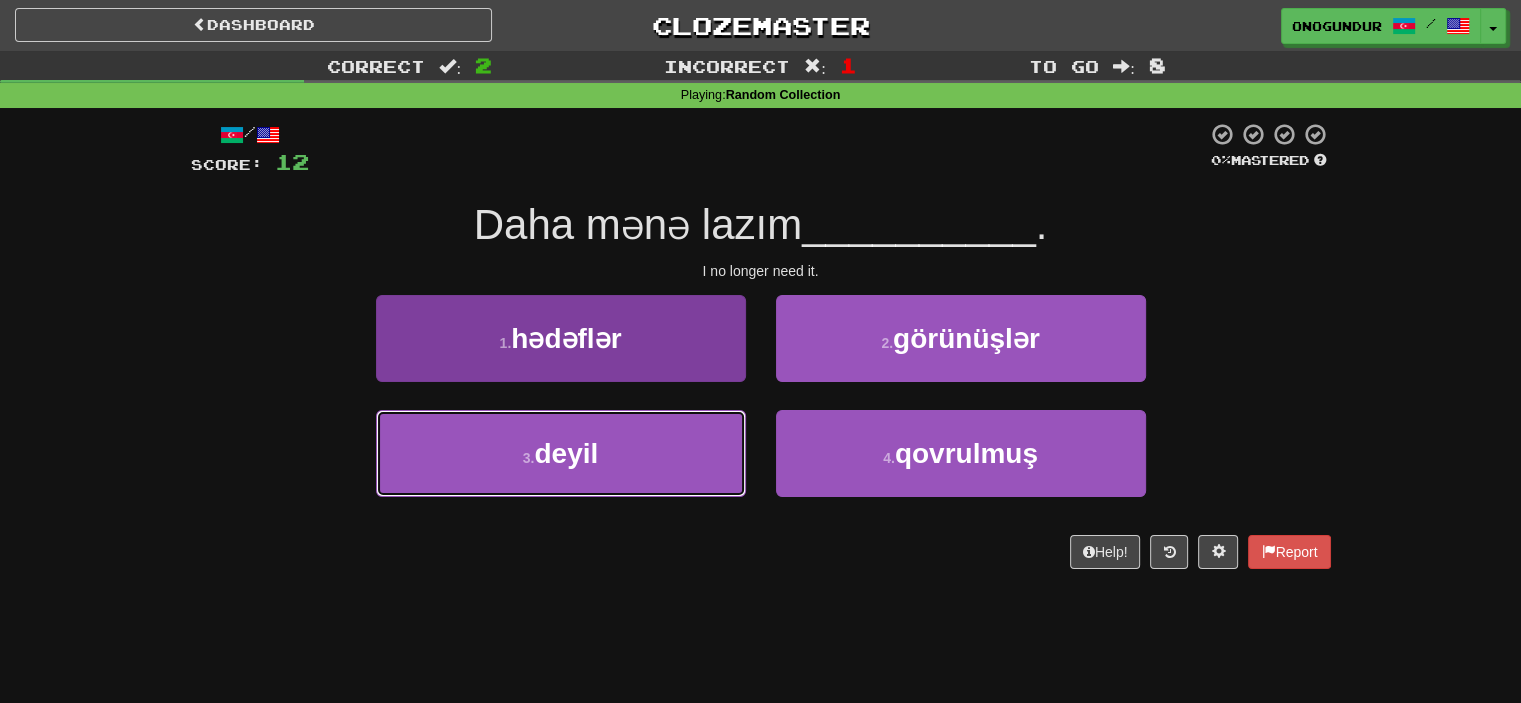 click on "3 .  deyil" at bounding box center [561, 453] 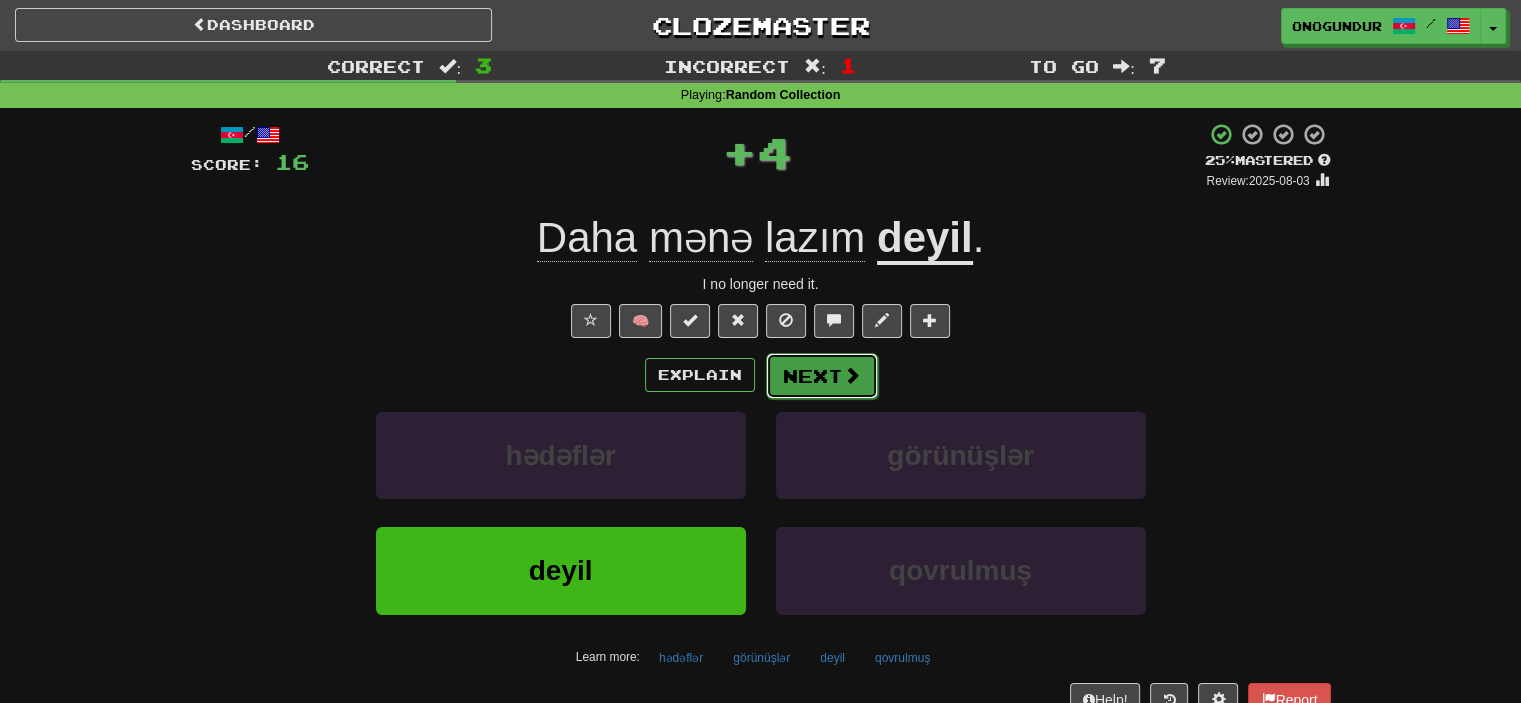 click on "Next" at bounding box center [822, 376] 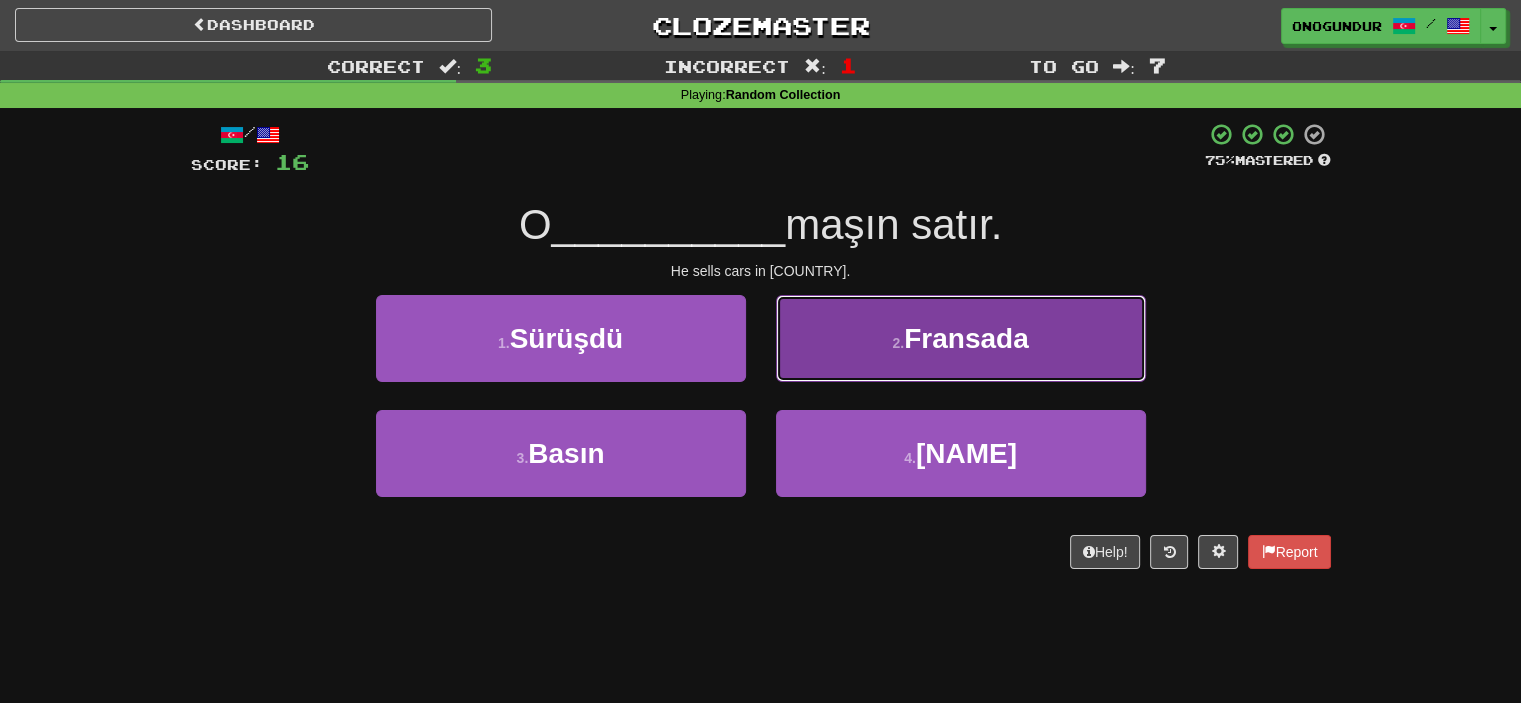 click on "2 .  Fransada" at bounding box center (961, 338) 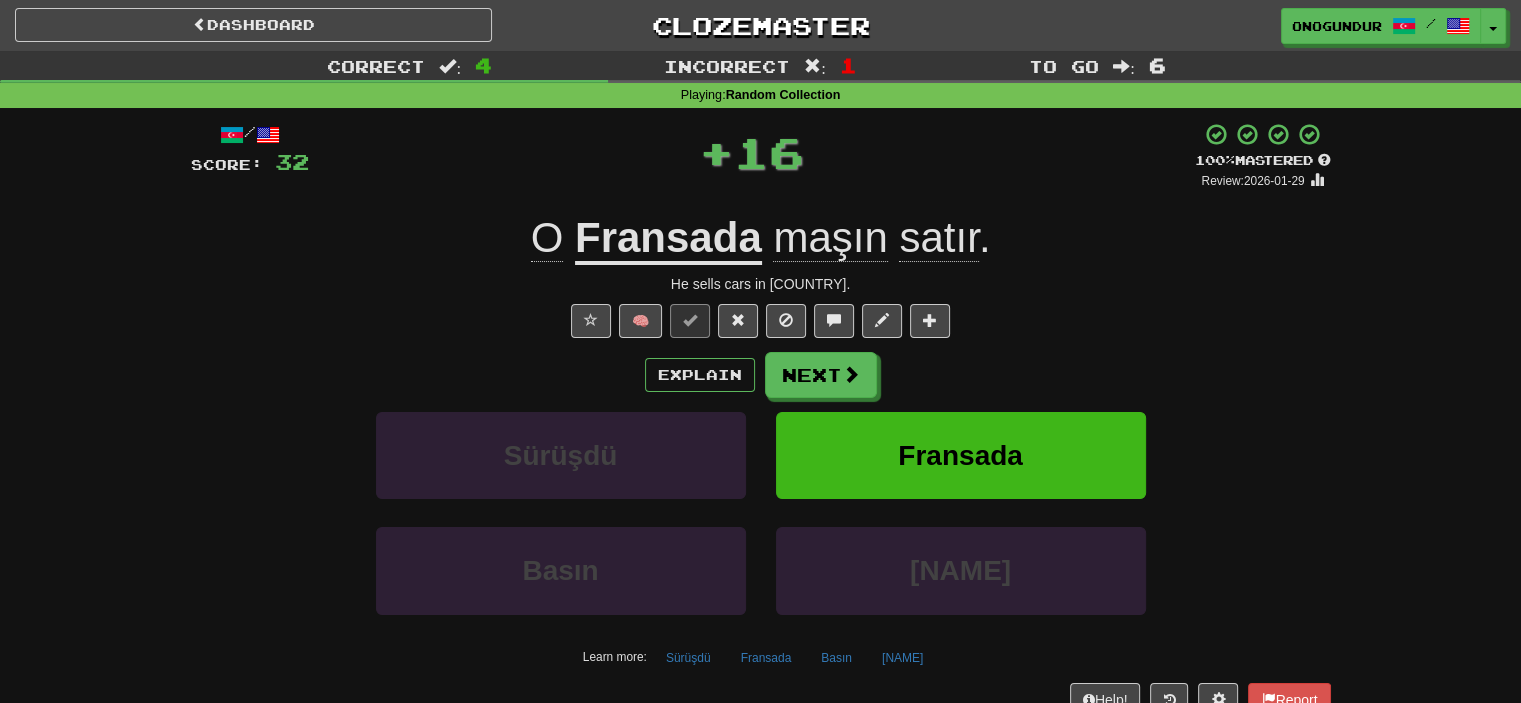 click at bounding box center [851, 374] 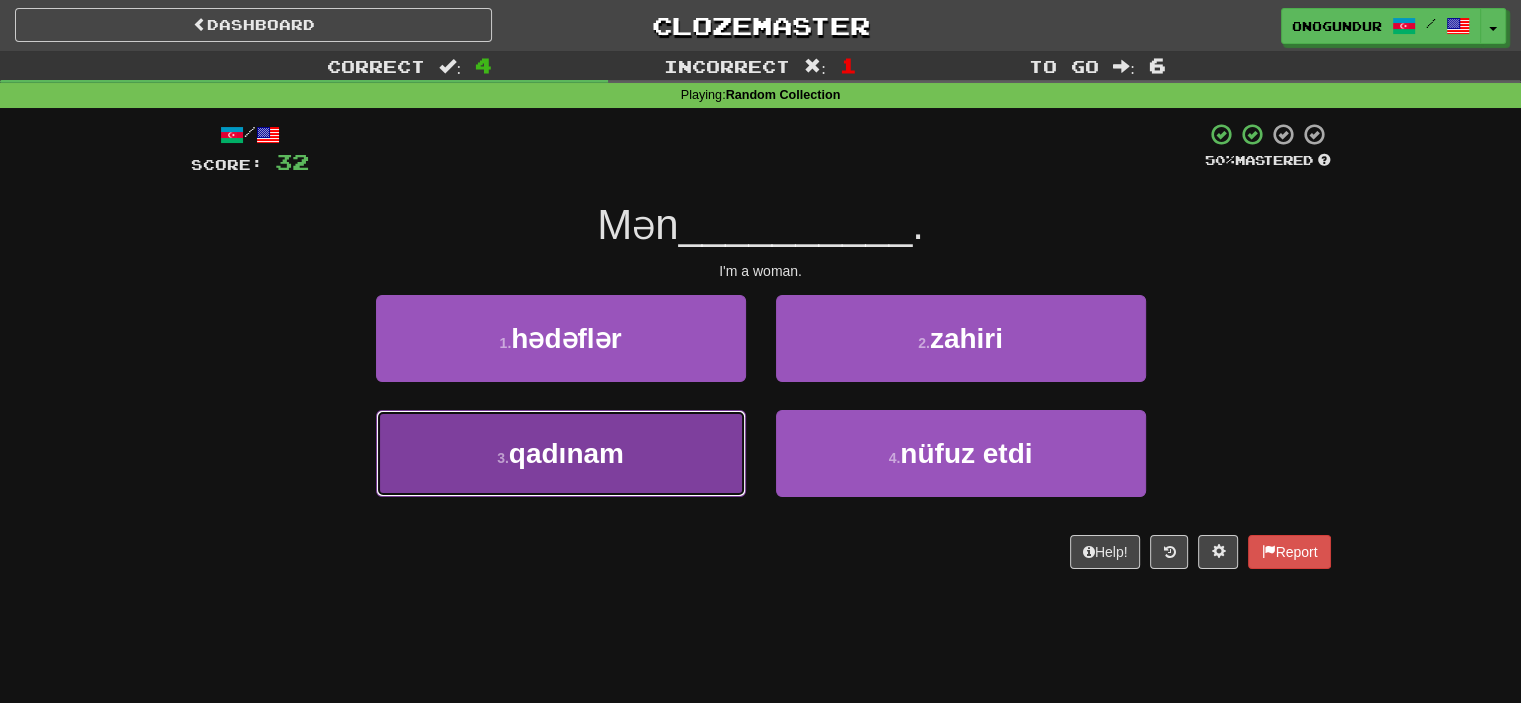 click on "3 .  qadınam" at bounding box center (561, 453) 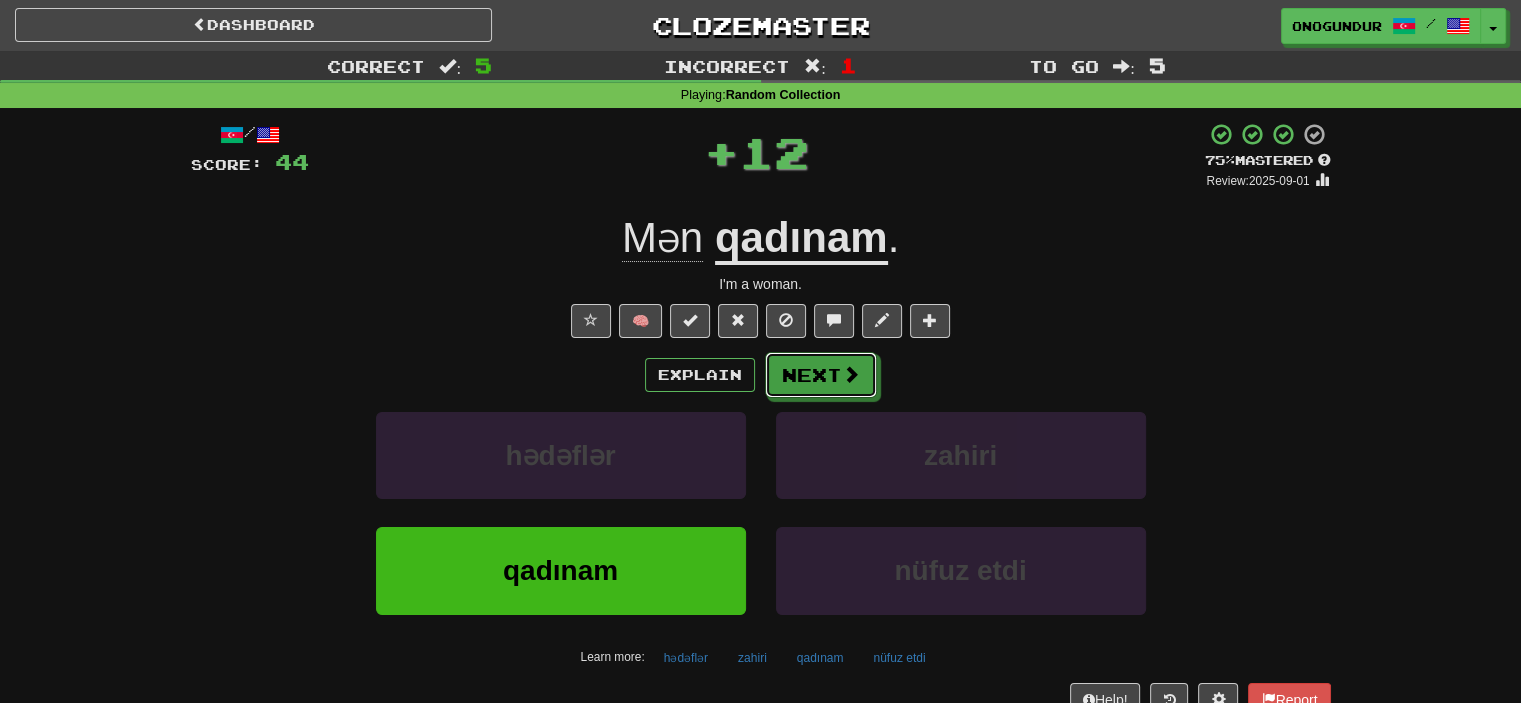 click on "Next" at bounding box center (821, 375) 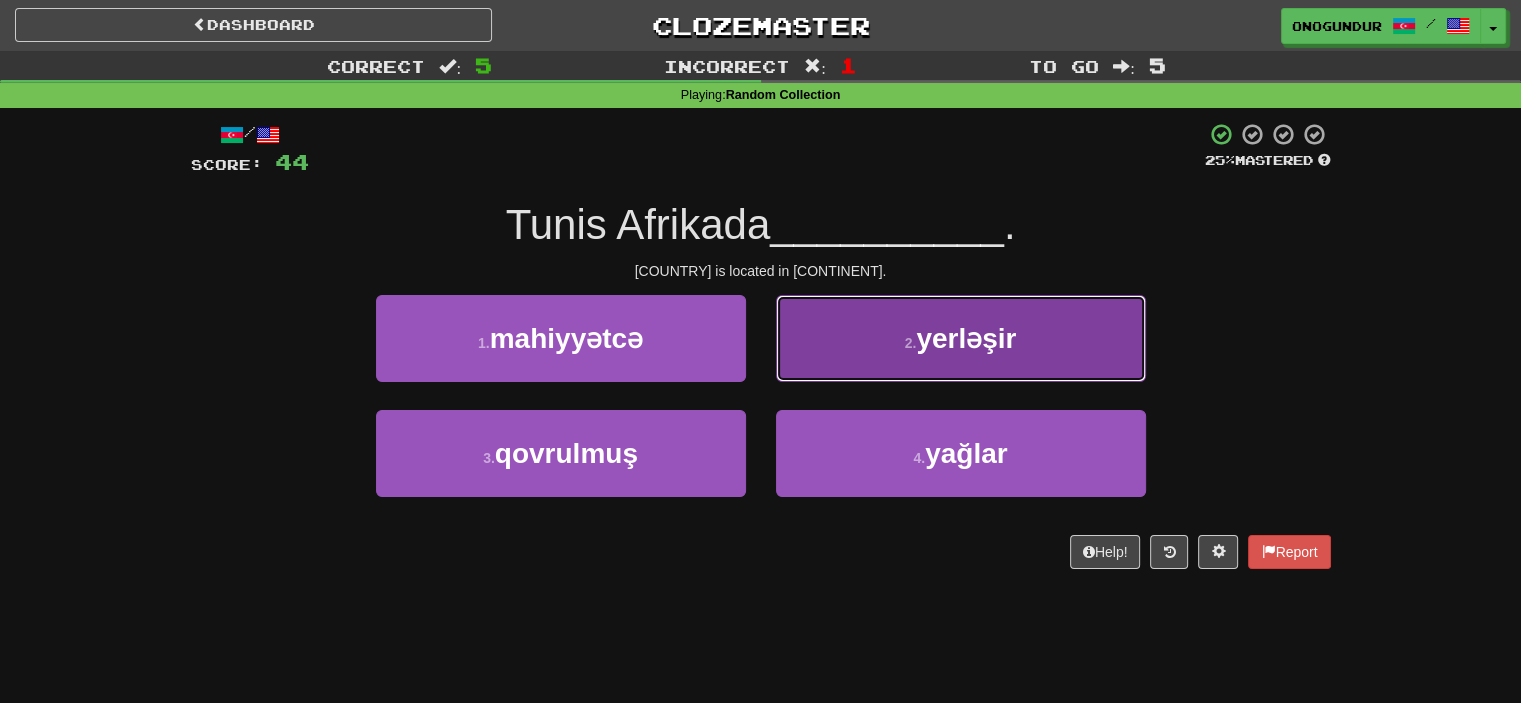 click on "yerləşir" at bounding box center (966, 338) 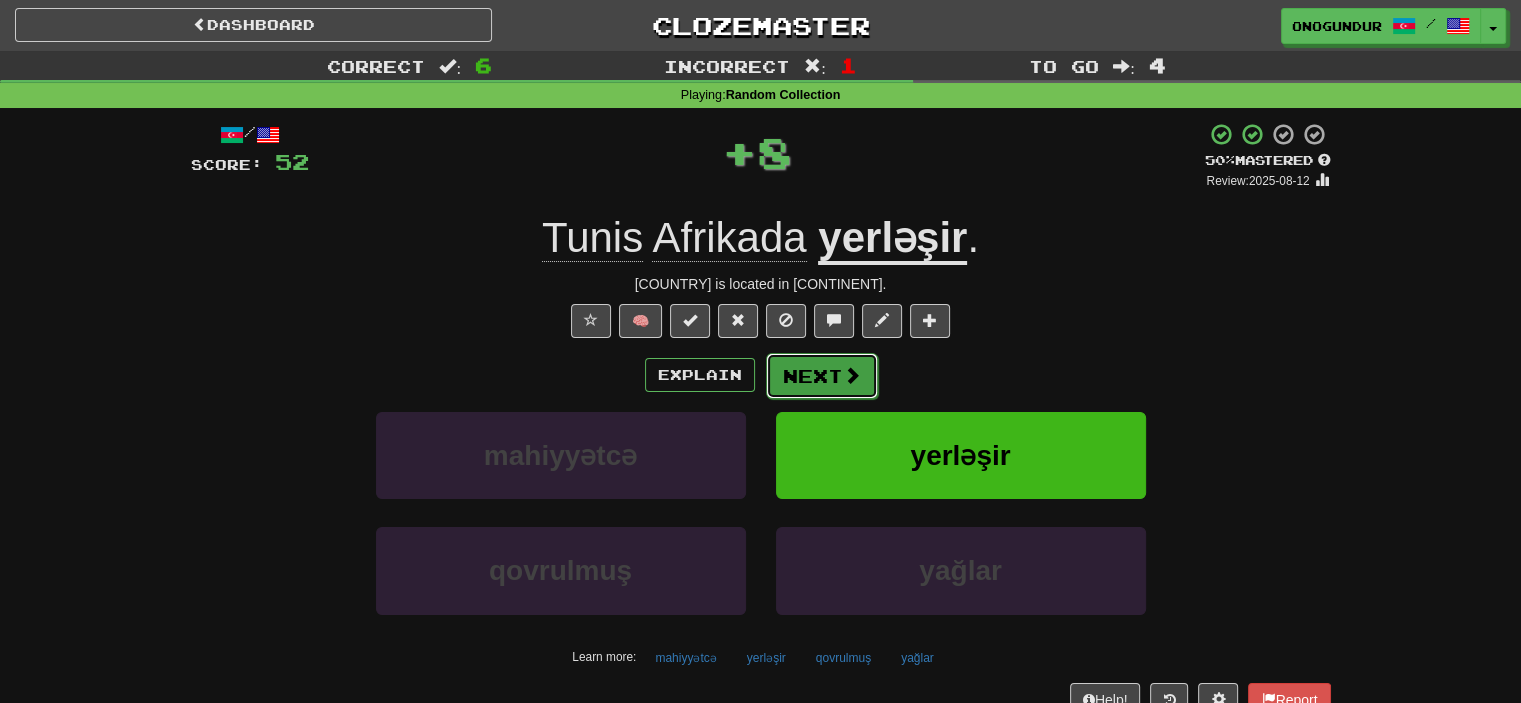 click on "Next" at bounding box center [822, 376] 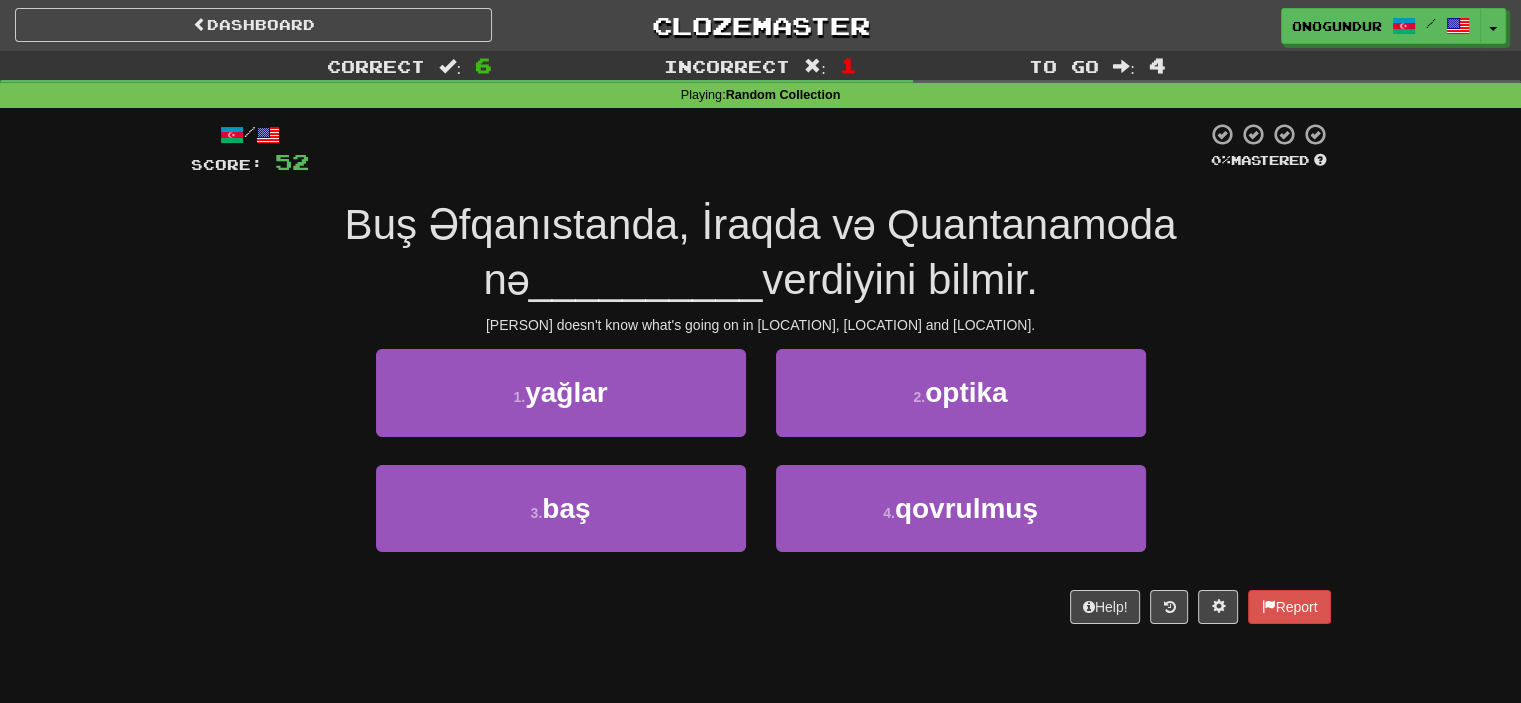 click on "3 .  baş" at bounding box center (561, 522) 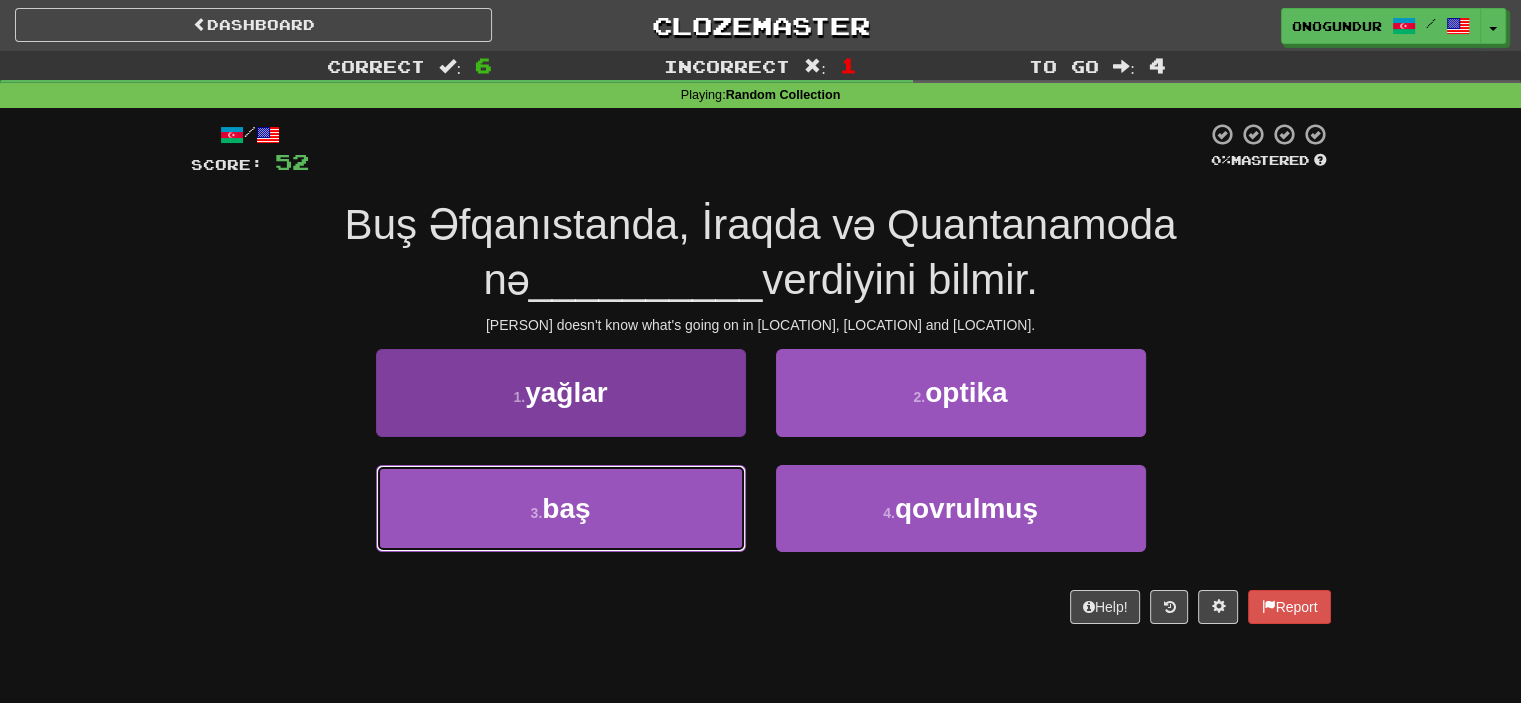 click on "3 .  baş" at bounding box center [561, 508] 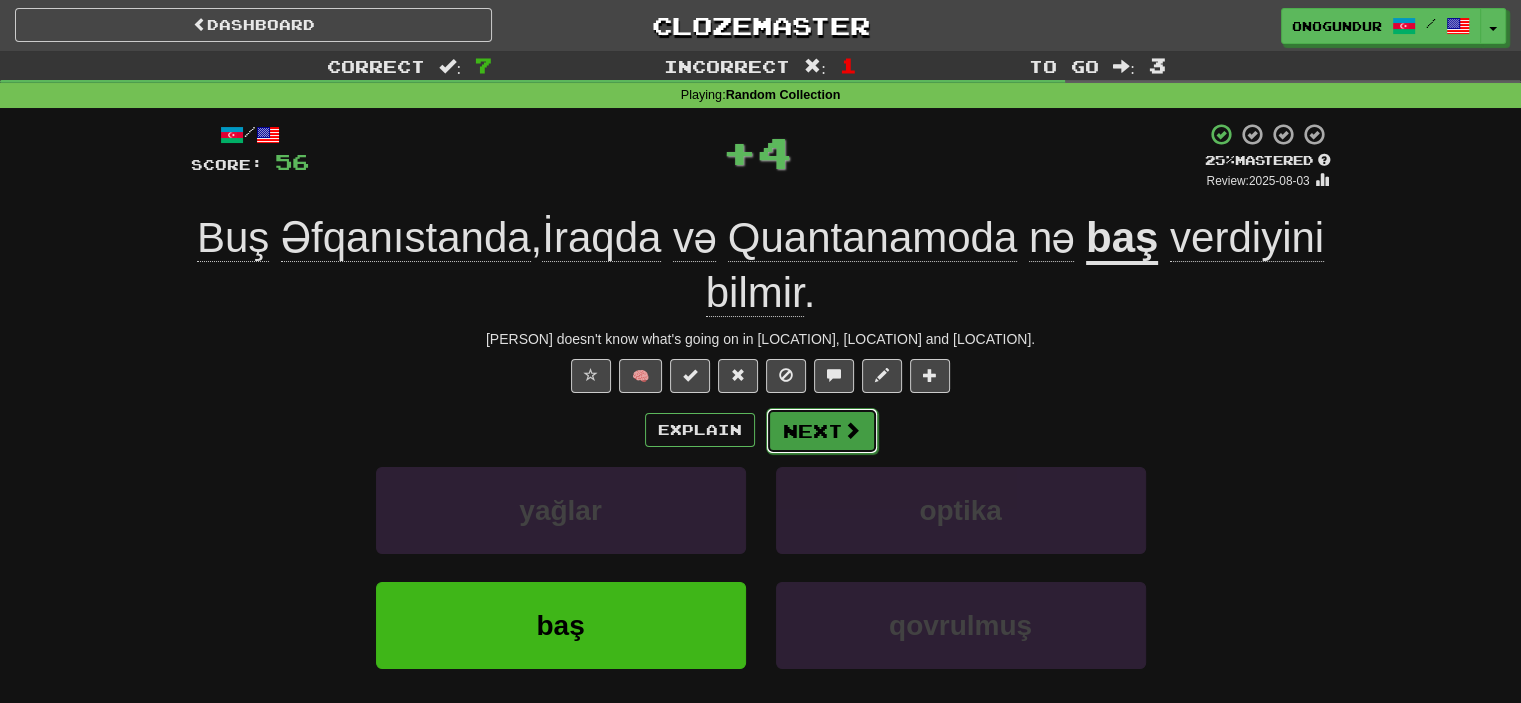 click on "Next" at bounding box center (822, 431) 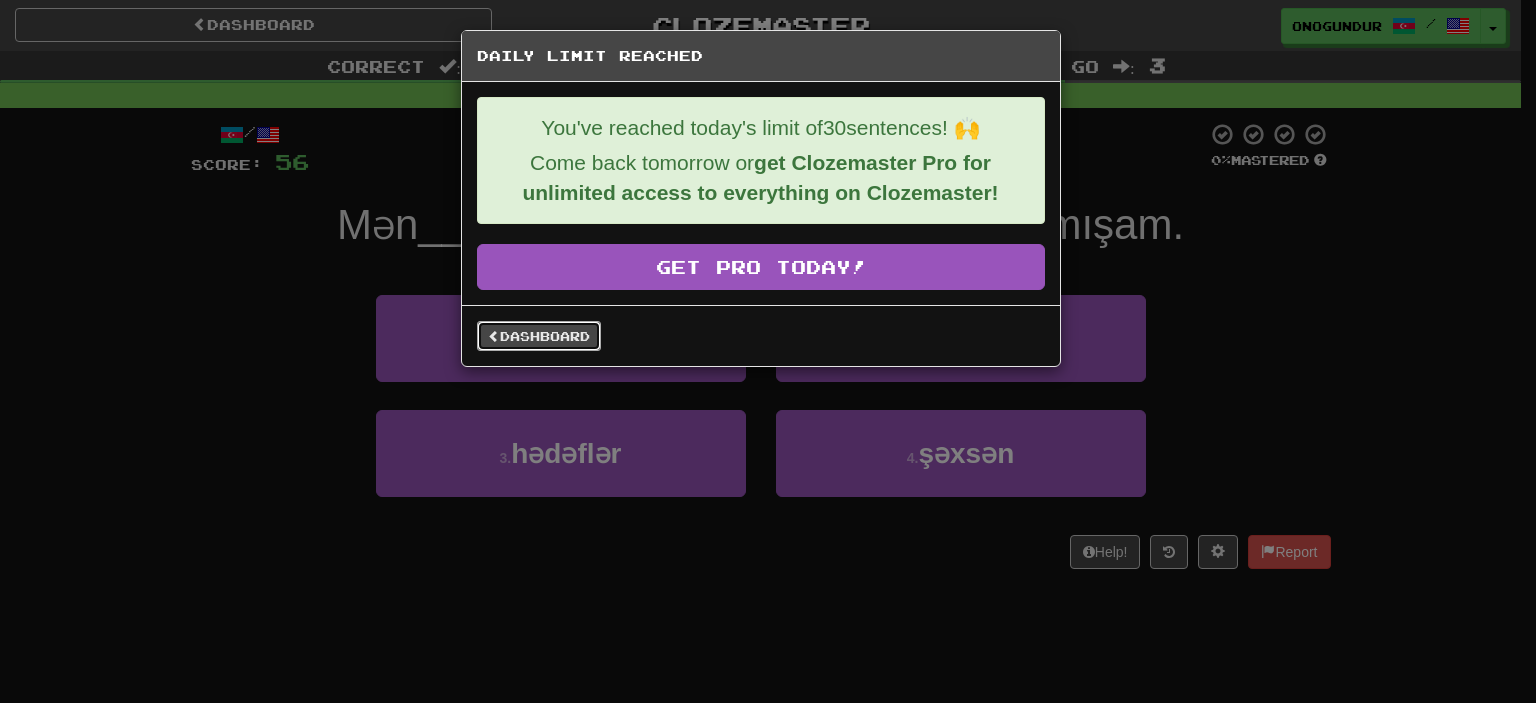 click on "Dashboard" at bounding box center (539, 336) 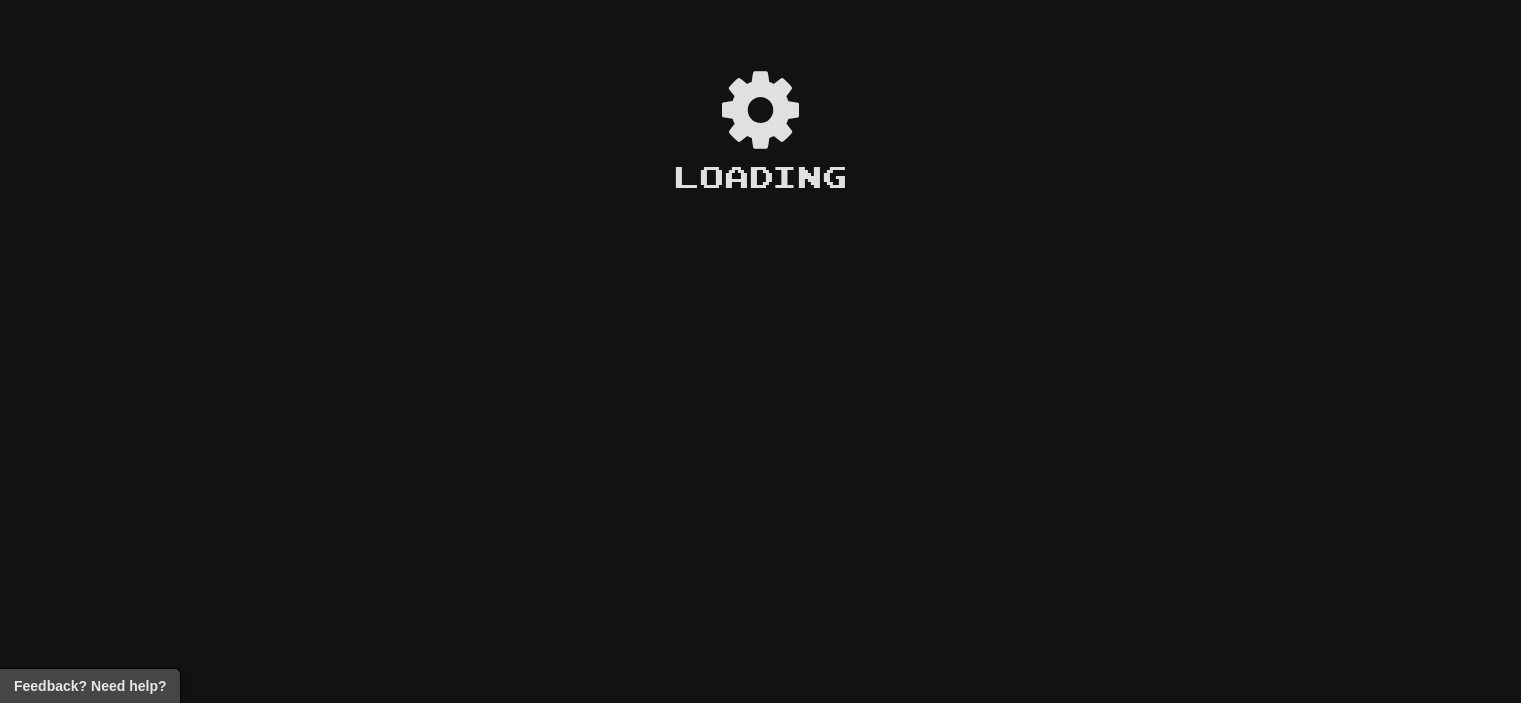 scroll, scrollTop: 0, scrollLeft: 0, axis: both 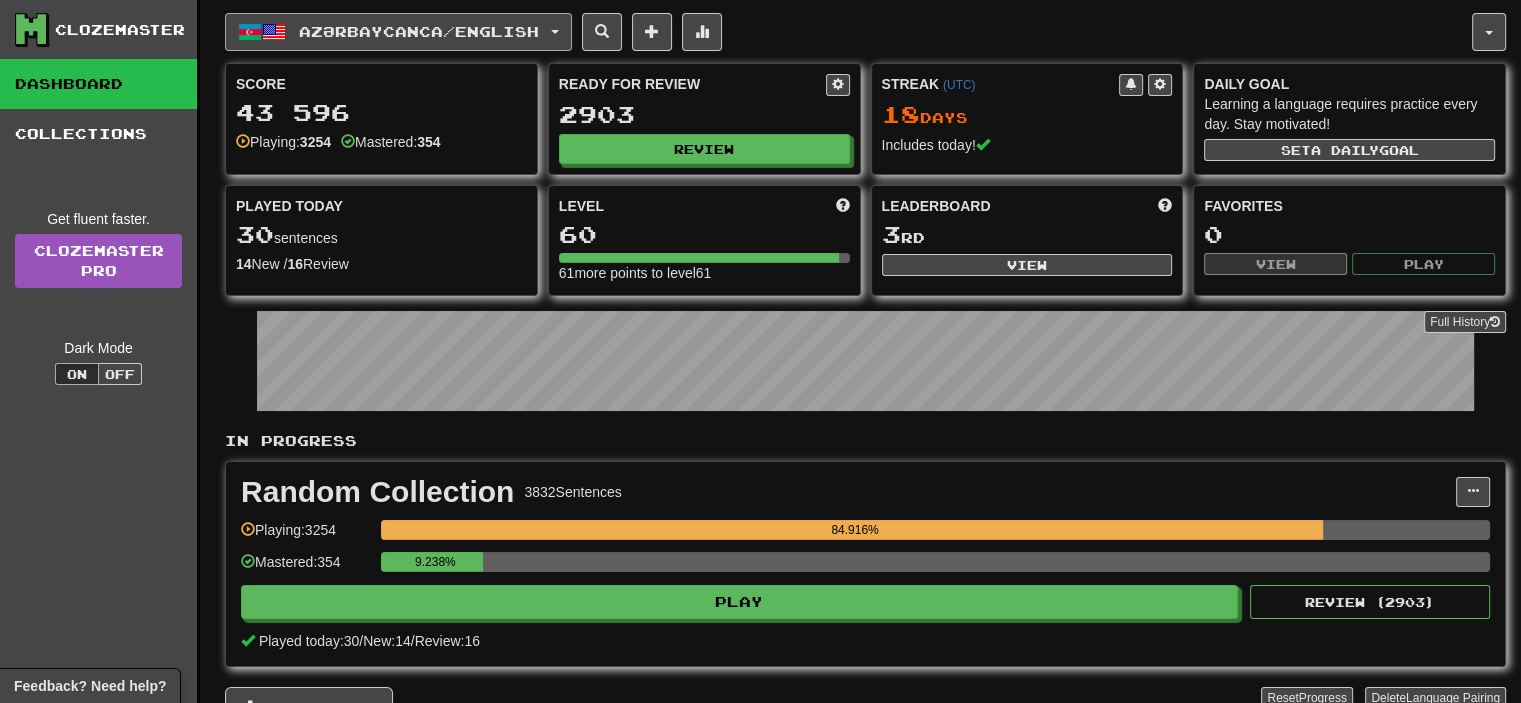 click on "Azərbaycanca  /  English" 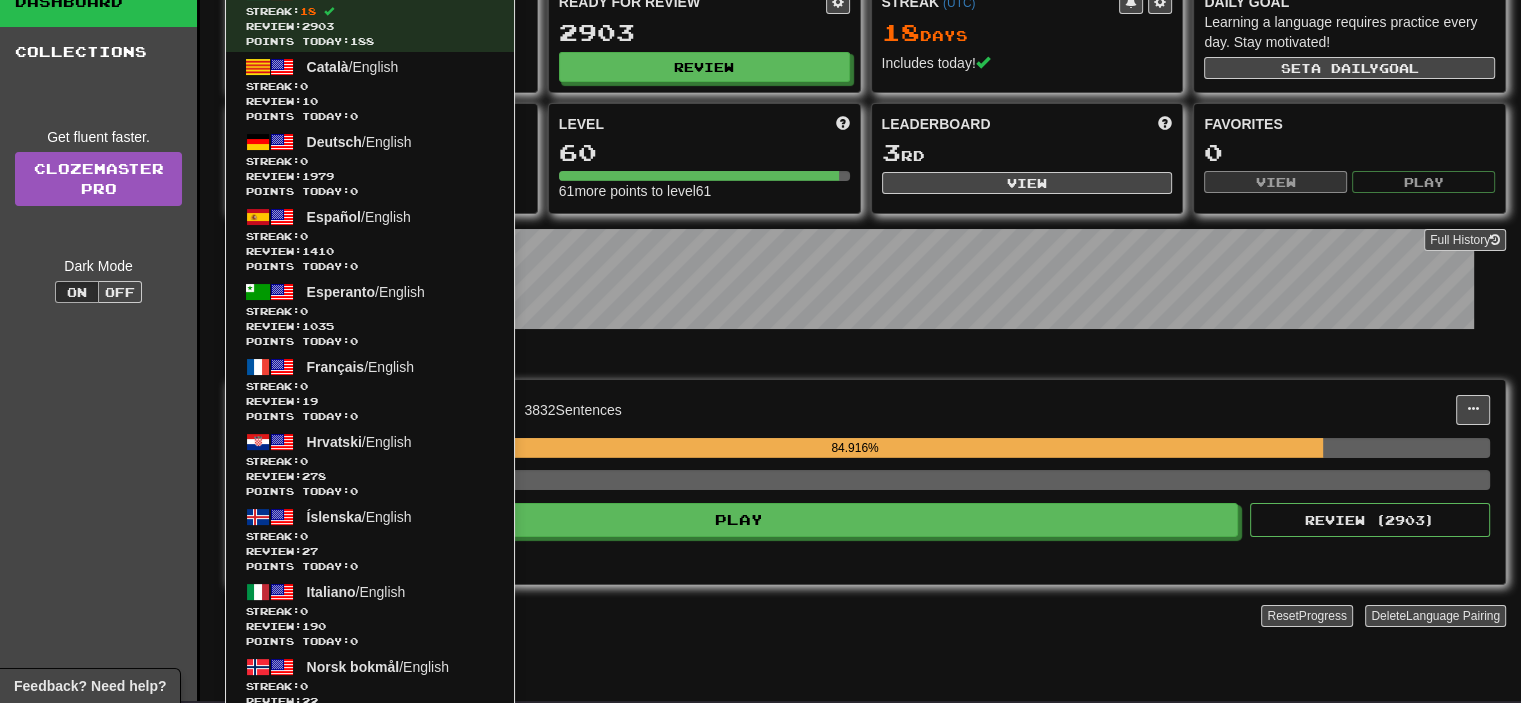 scroll, scrollTop: 0, scrollLeft: 0, axis: both 